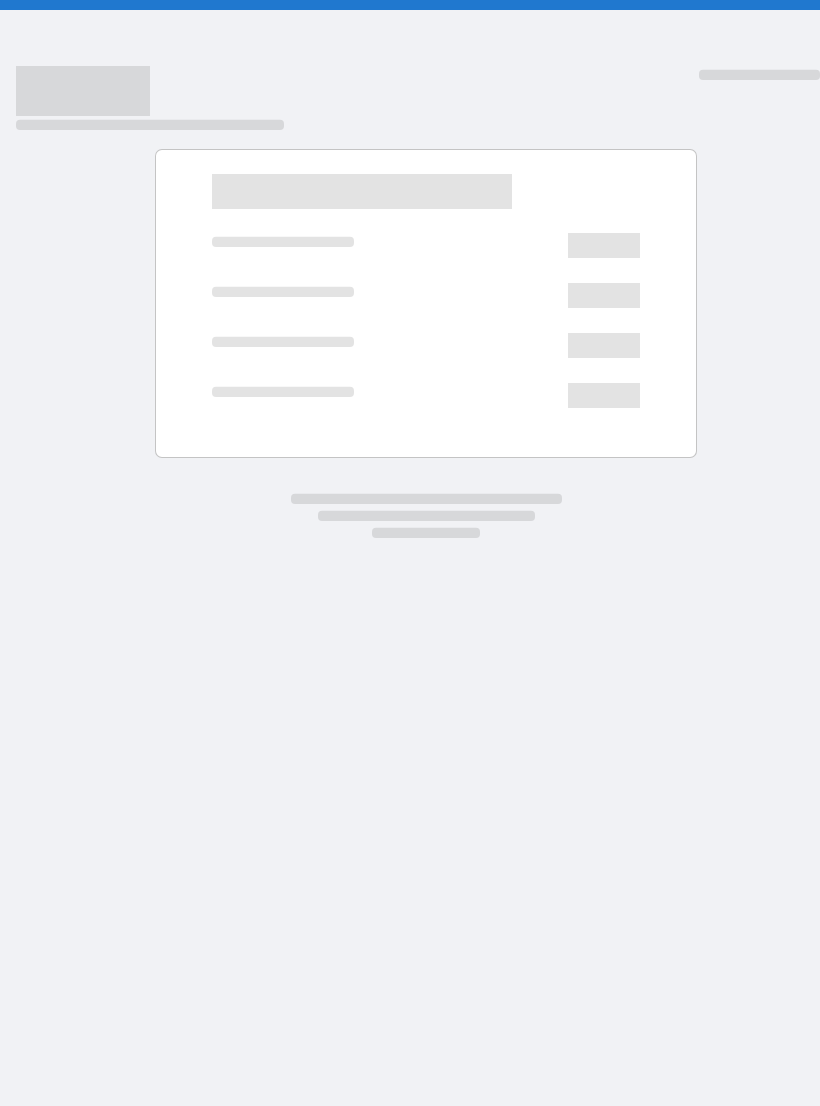 scroll, scrollTop: 0, scrollLeft: 0, axis: both 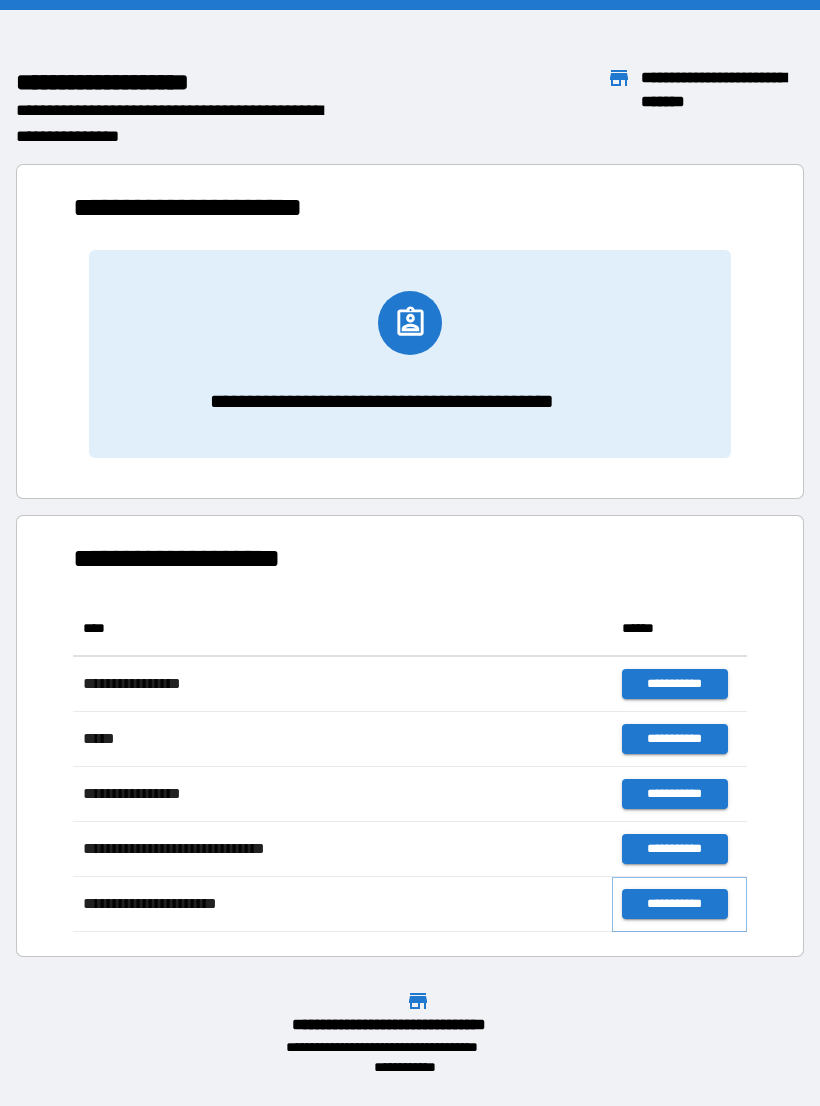 click on "**********" at bounding box center [674, 904] 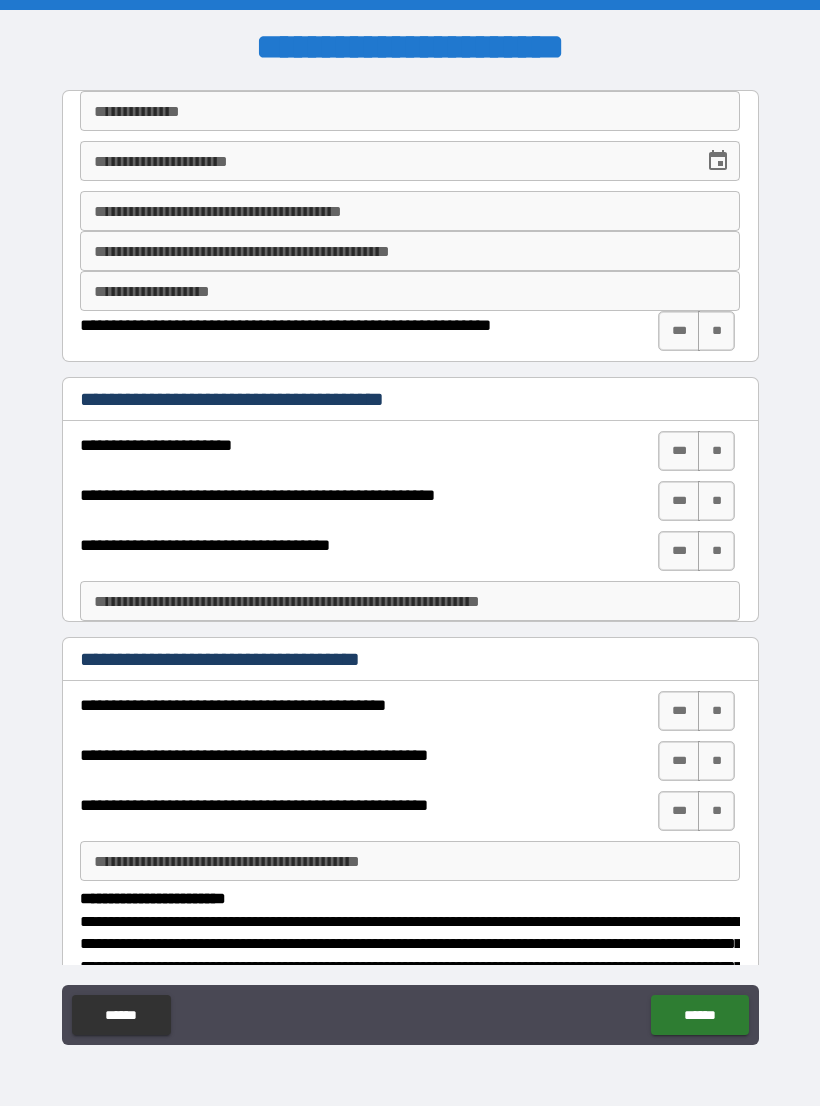 click on "**********" at bounding box center (410, 111) 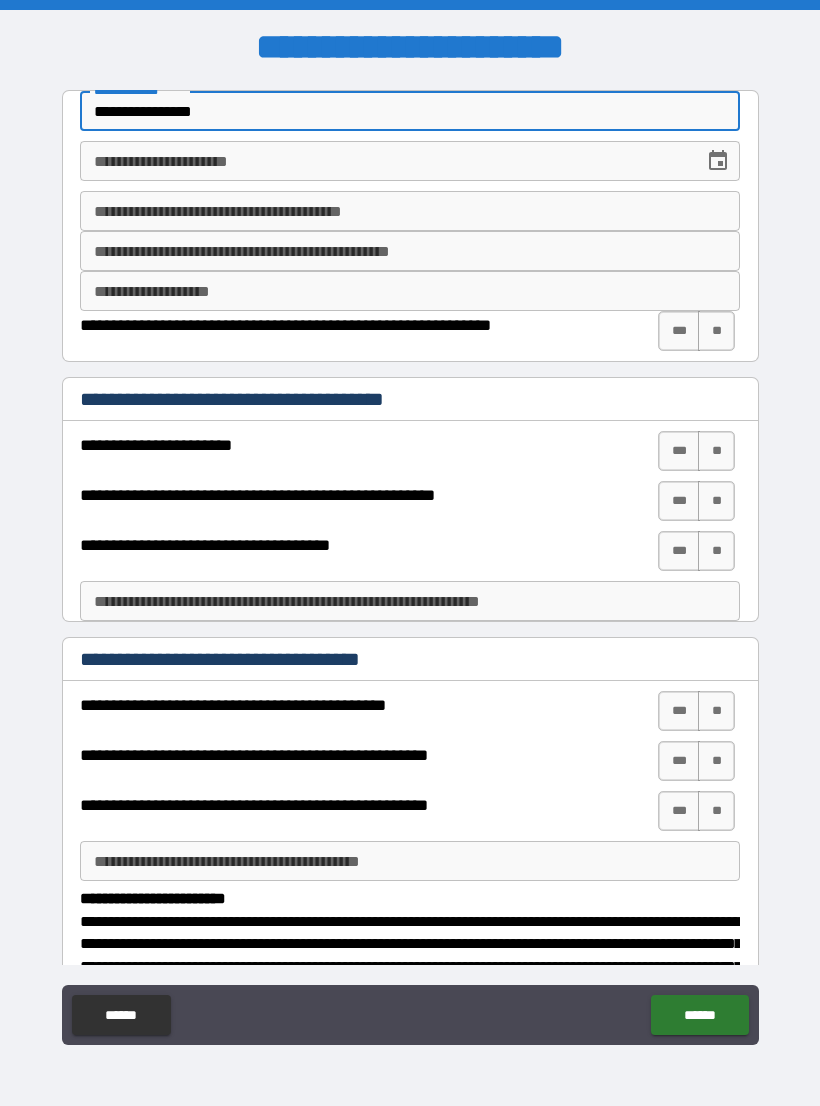 type on "**********" 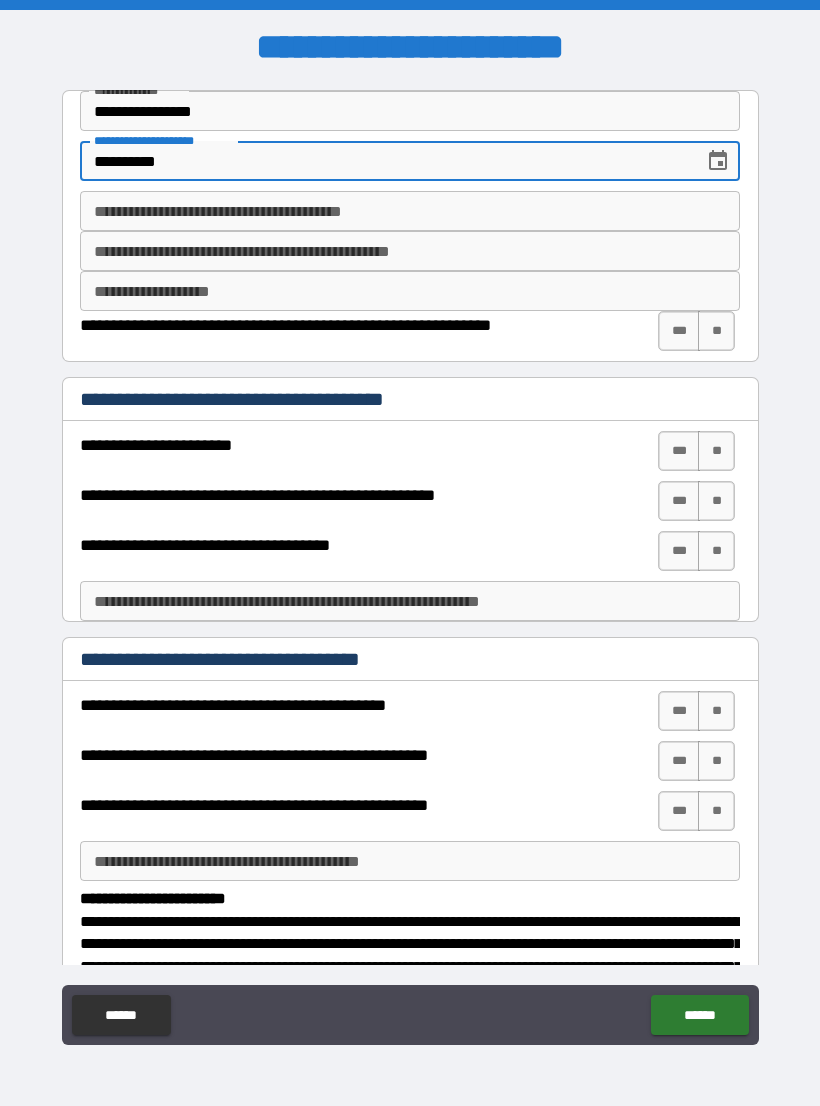 type on "**********" 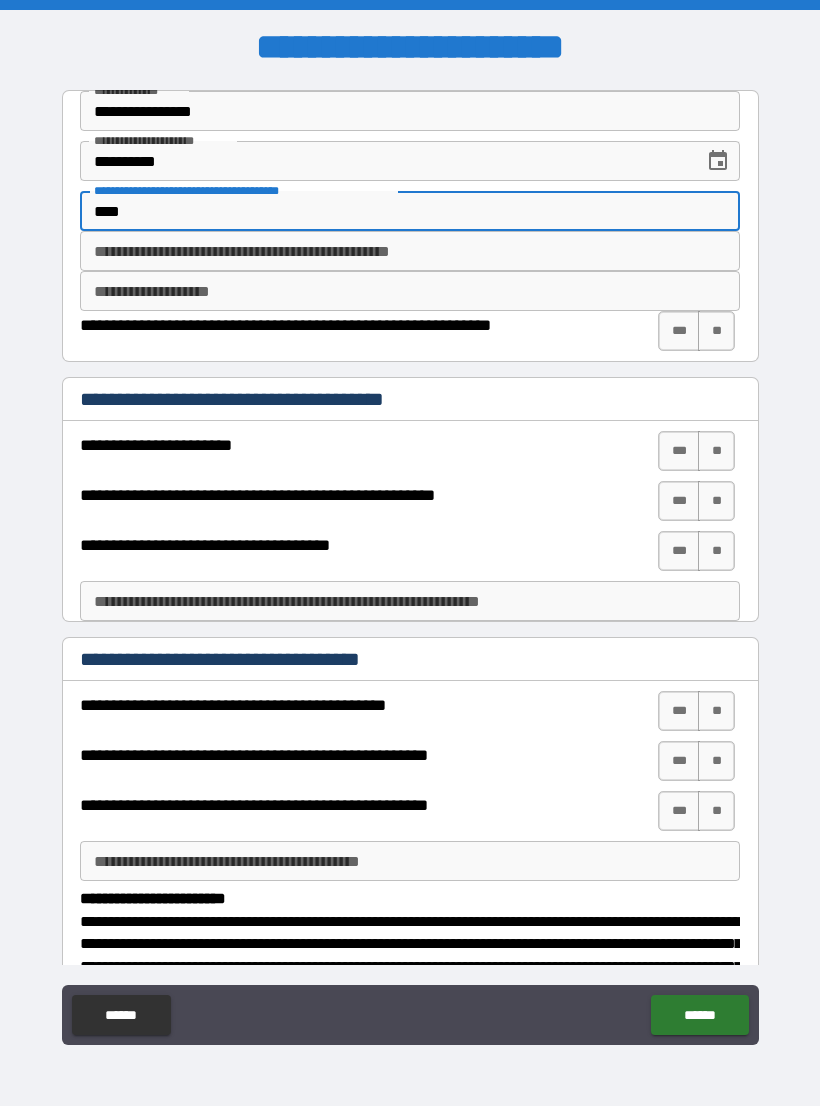 type on "***" 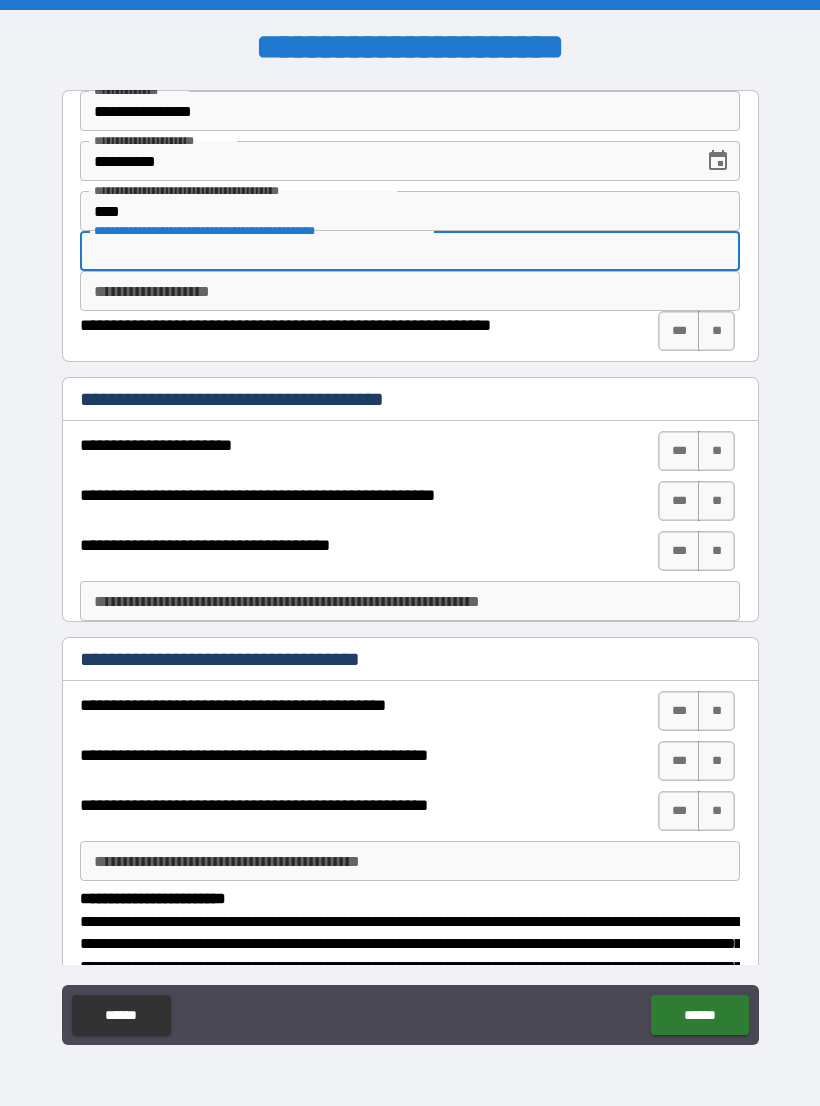 type on "*" 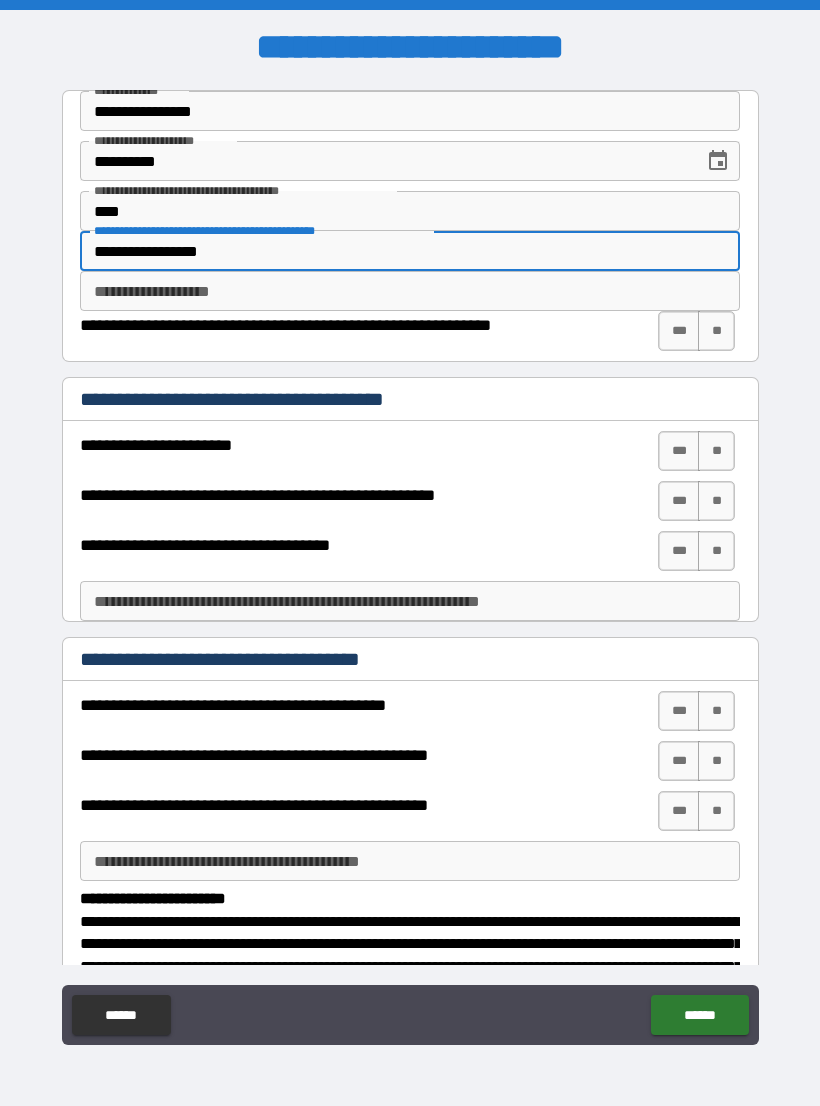 type on "**********" 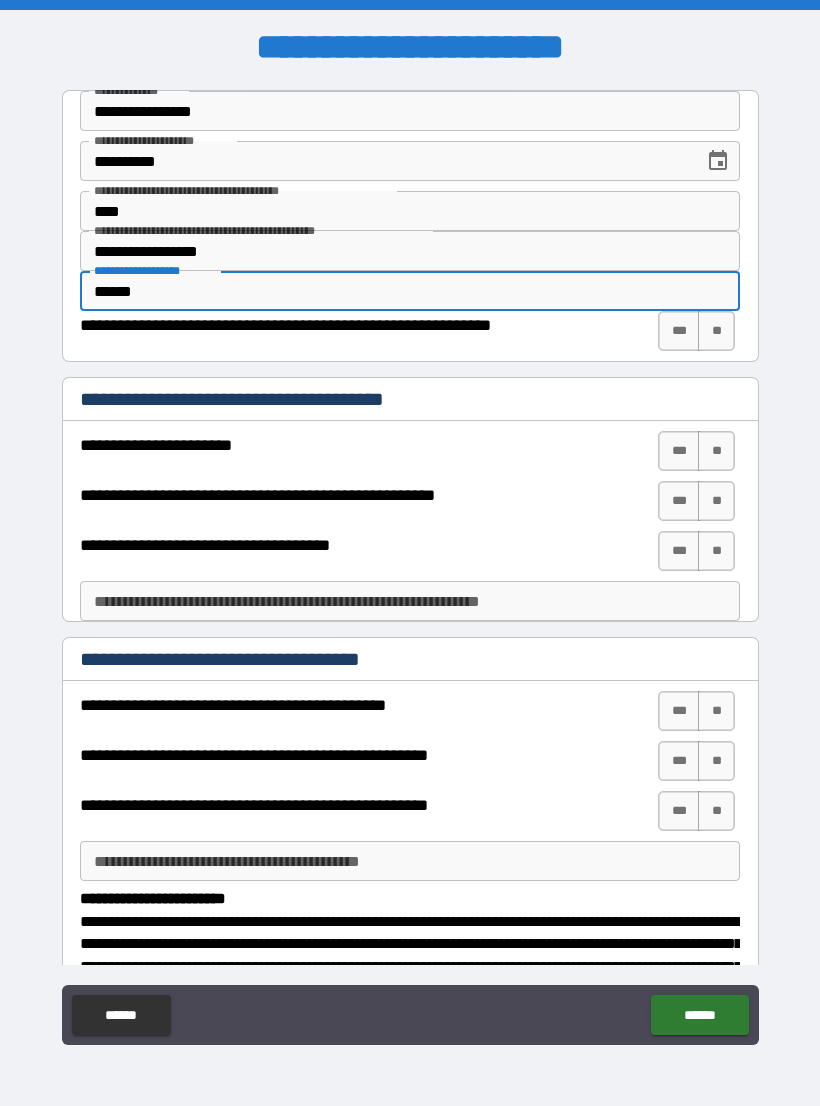 type on "******" 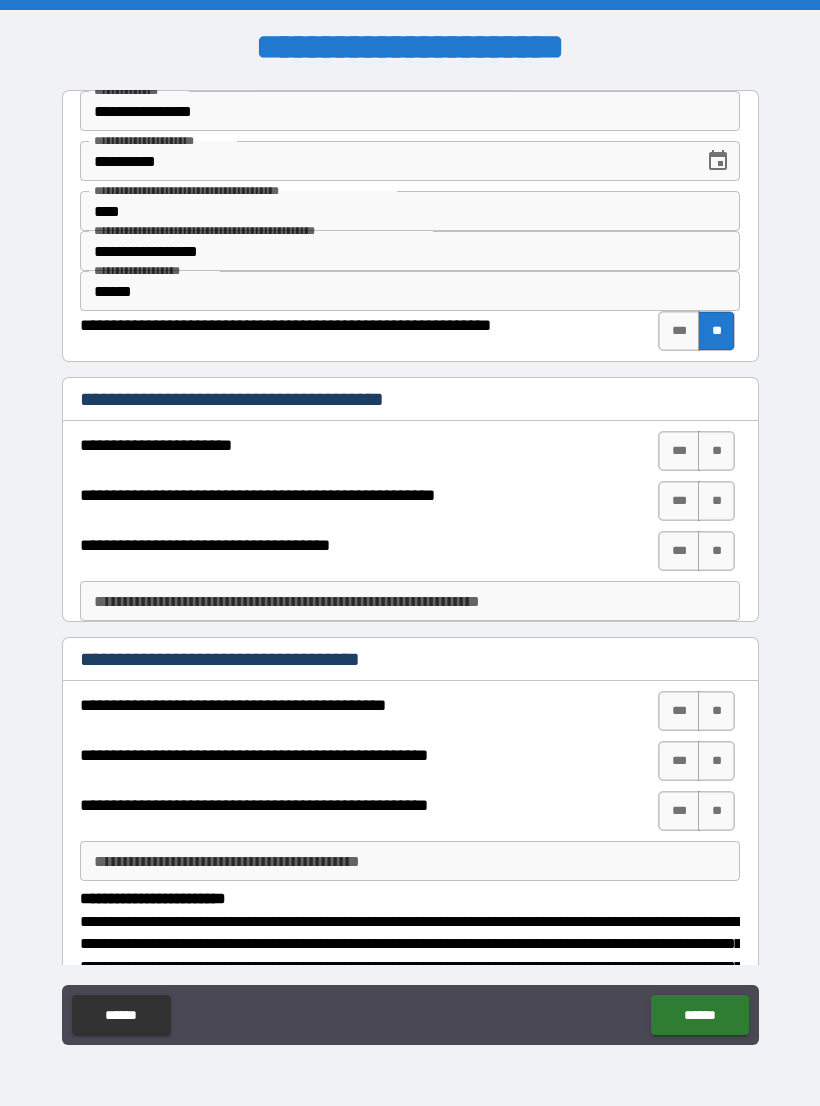 click on "**" at bounding box center [716, 451] 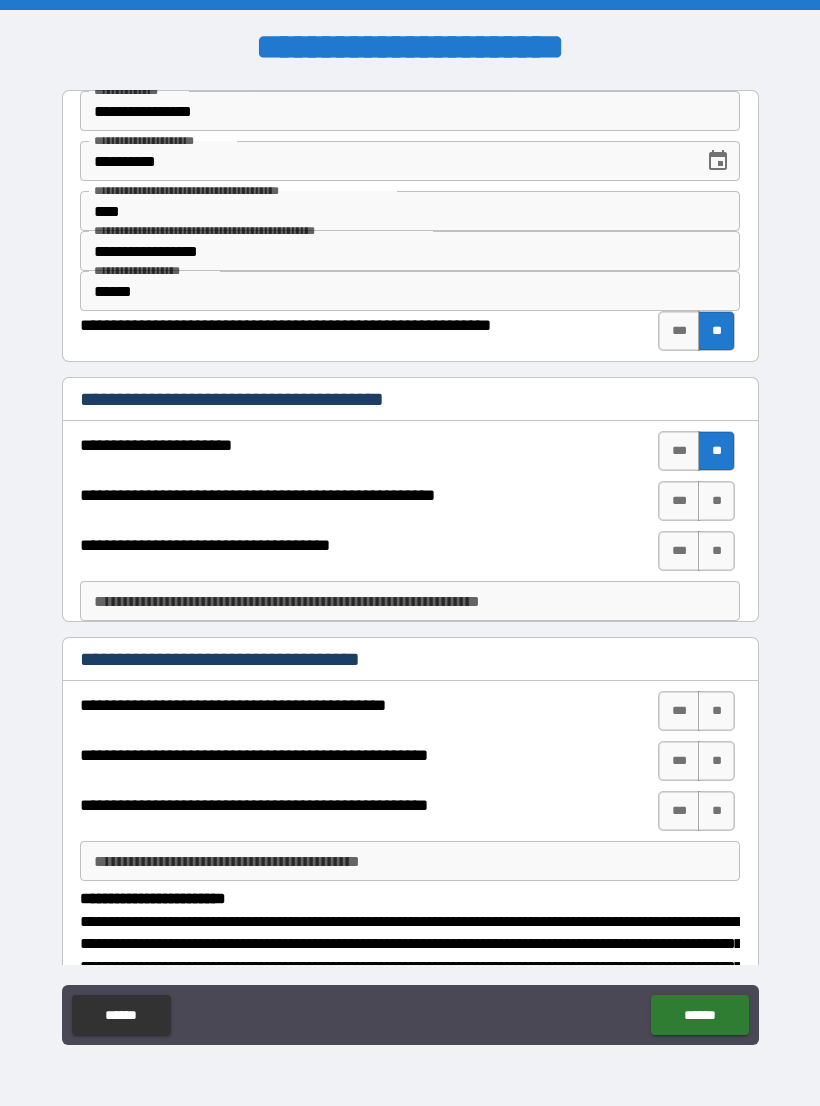 click on "**" at bounding box center (716, 501) 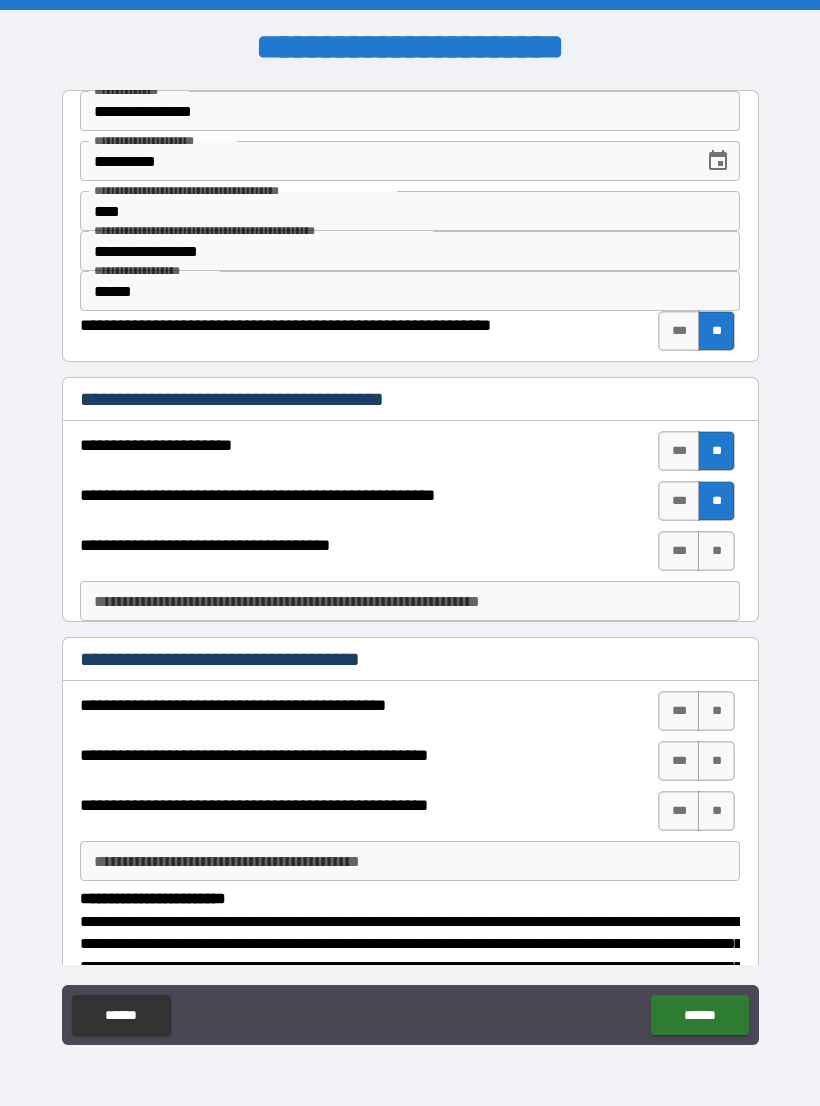 click on "**" at bounding box center [716, 551] 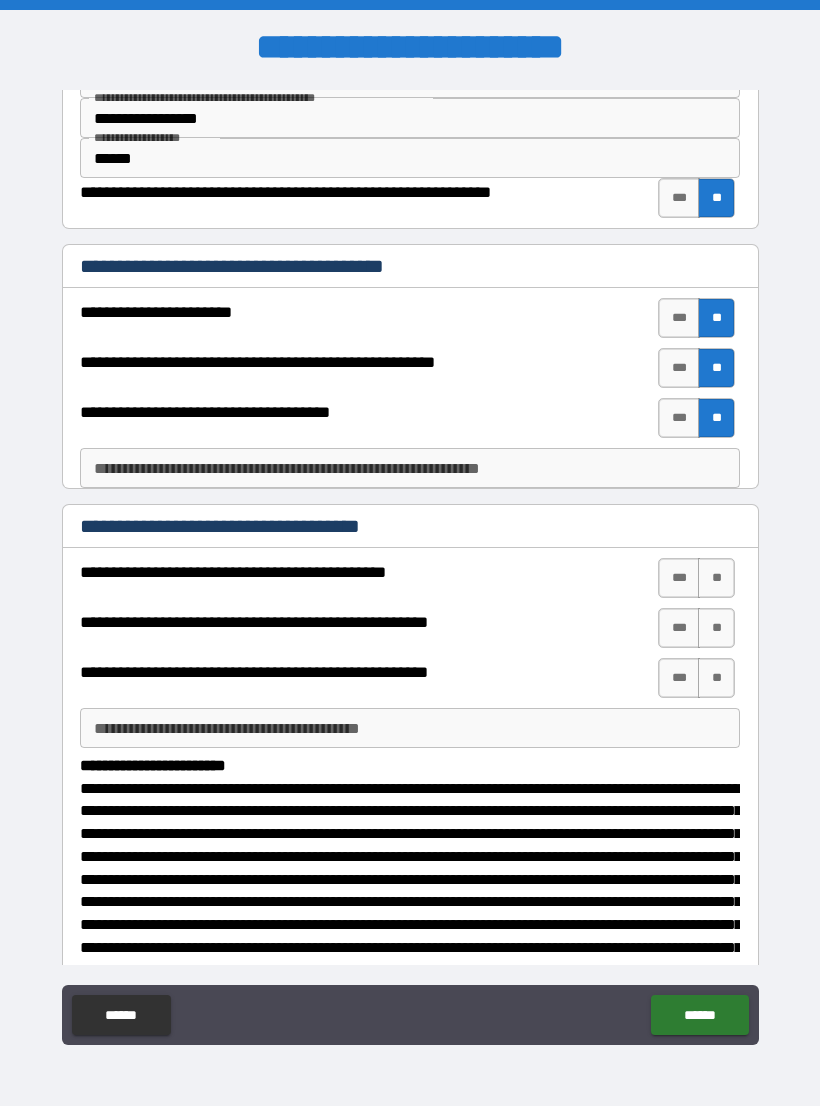 scroll, scrollTop: 134, scrollLeft: 0, axis: vertical 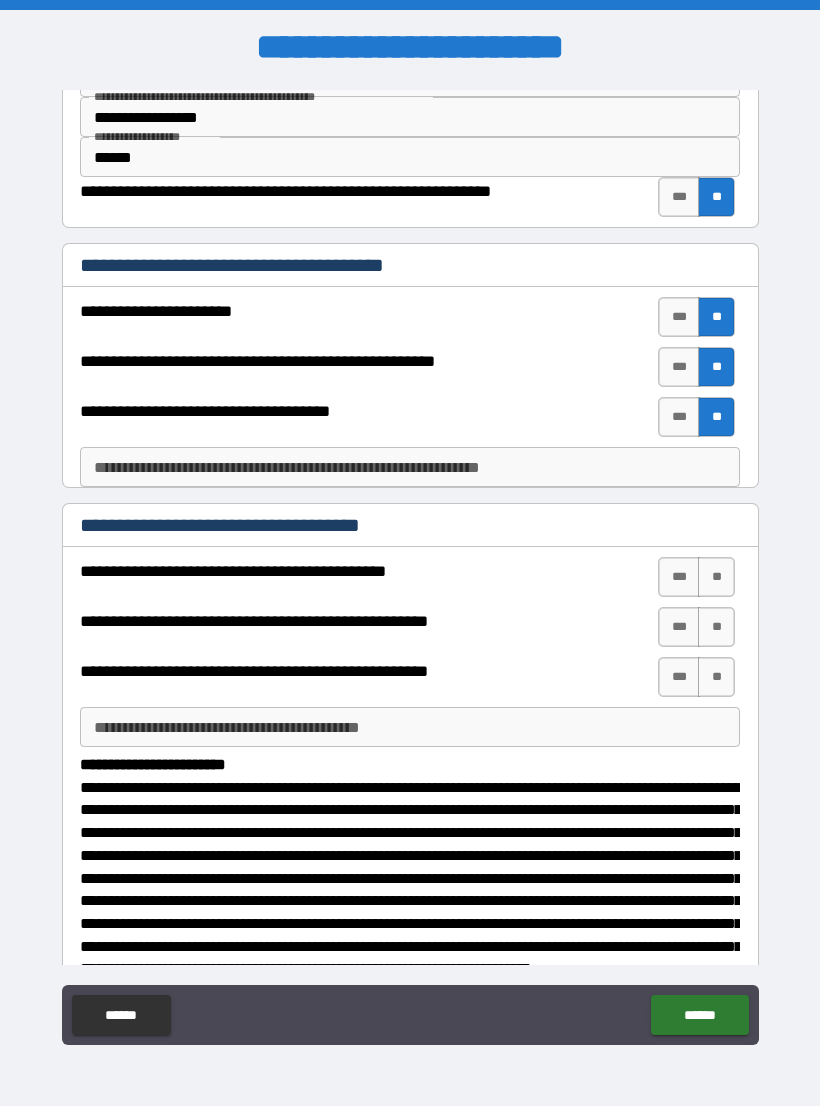 click on "***" at bounding box center [679, 577] 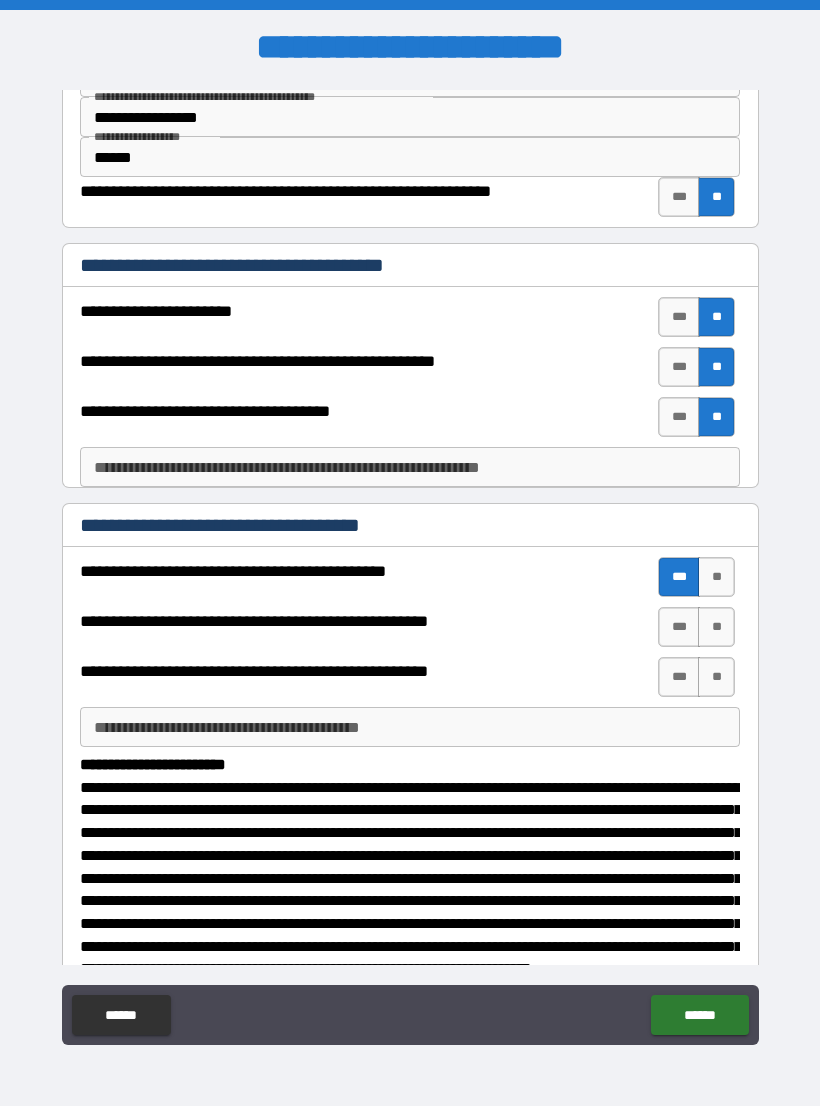click on "***" at bounding box center [679, 627] 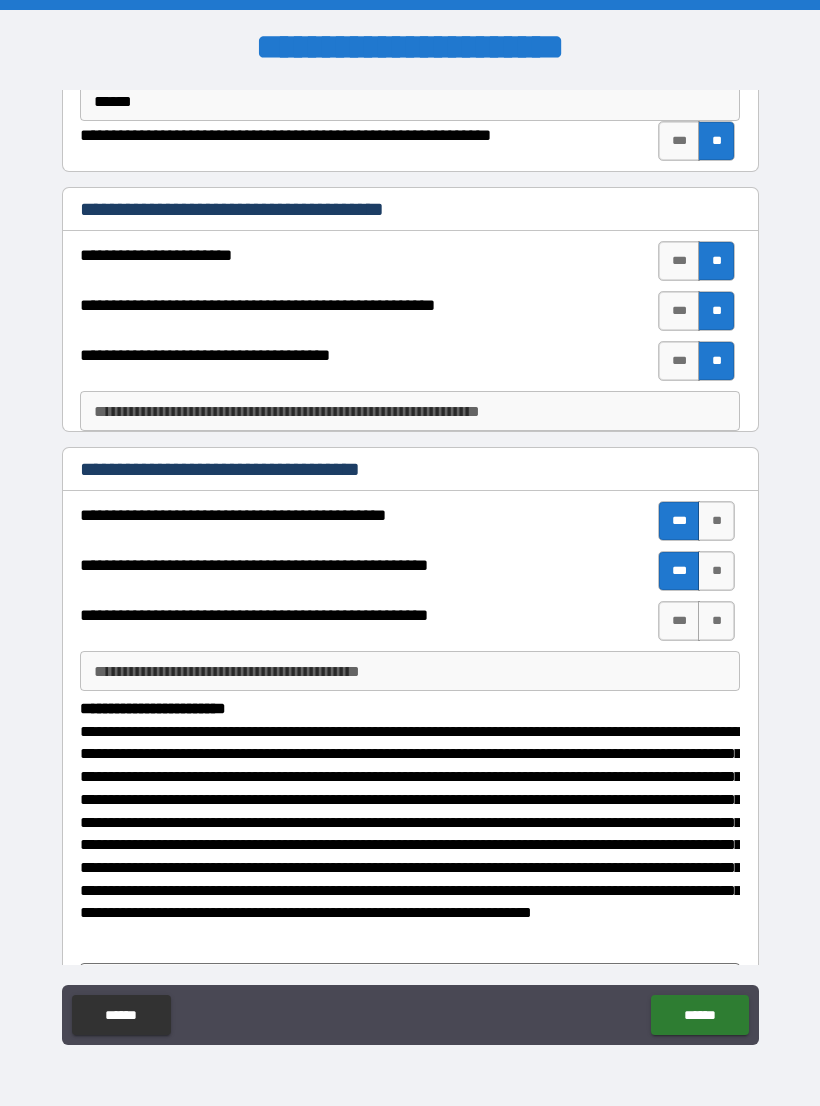 scroll, scrollTop: 195, scrollLeft: 0, axis: vertical 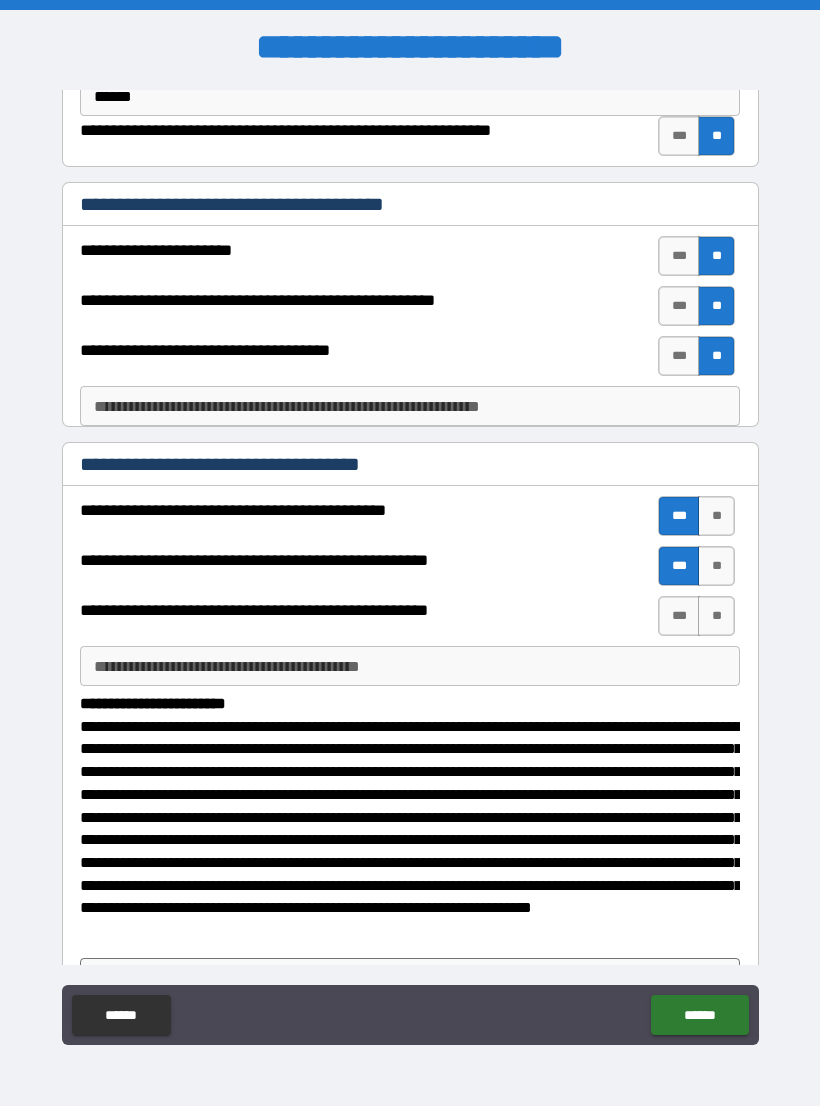click on "**" at bounding box center (716, 616) 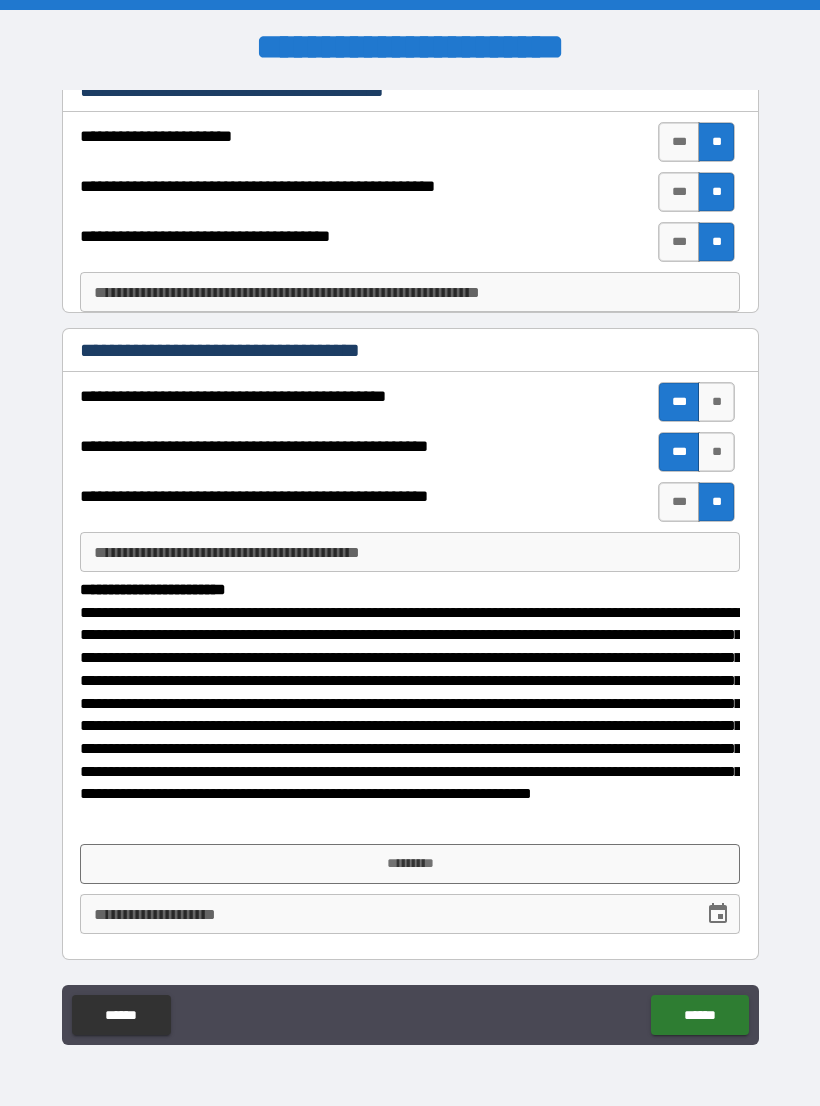 scroll, scrollTop: 308, scrollLeft: 0, axis: vertical 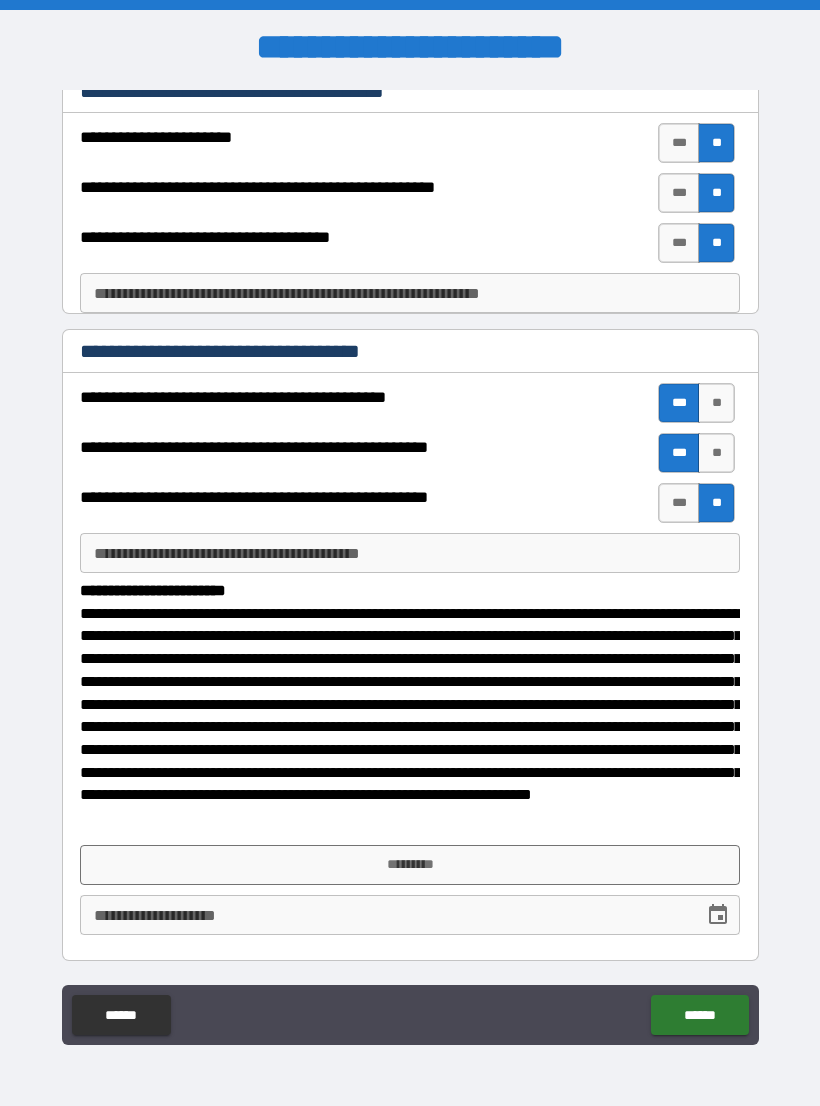 click on "*********" at bounding box center (410, 865) 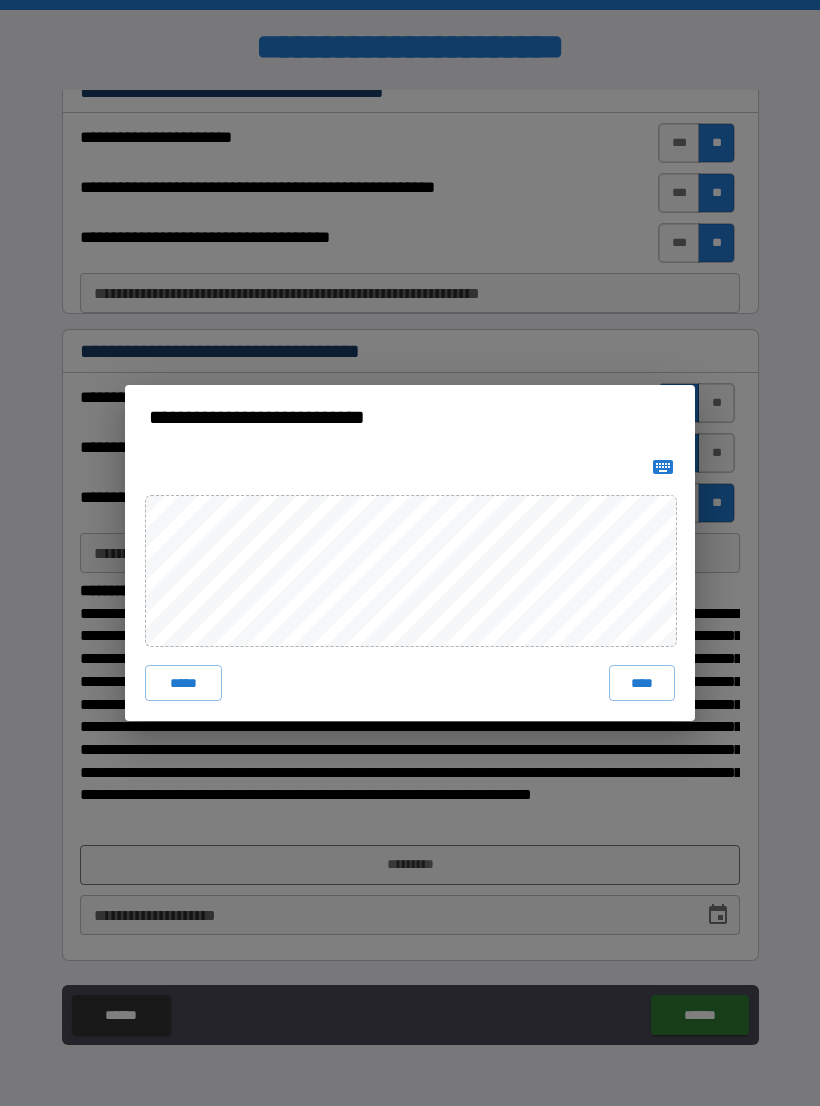 click on "****" at bounding box center (642, 683) 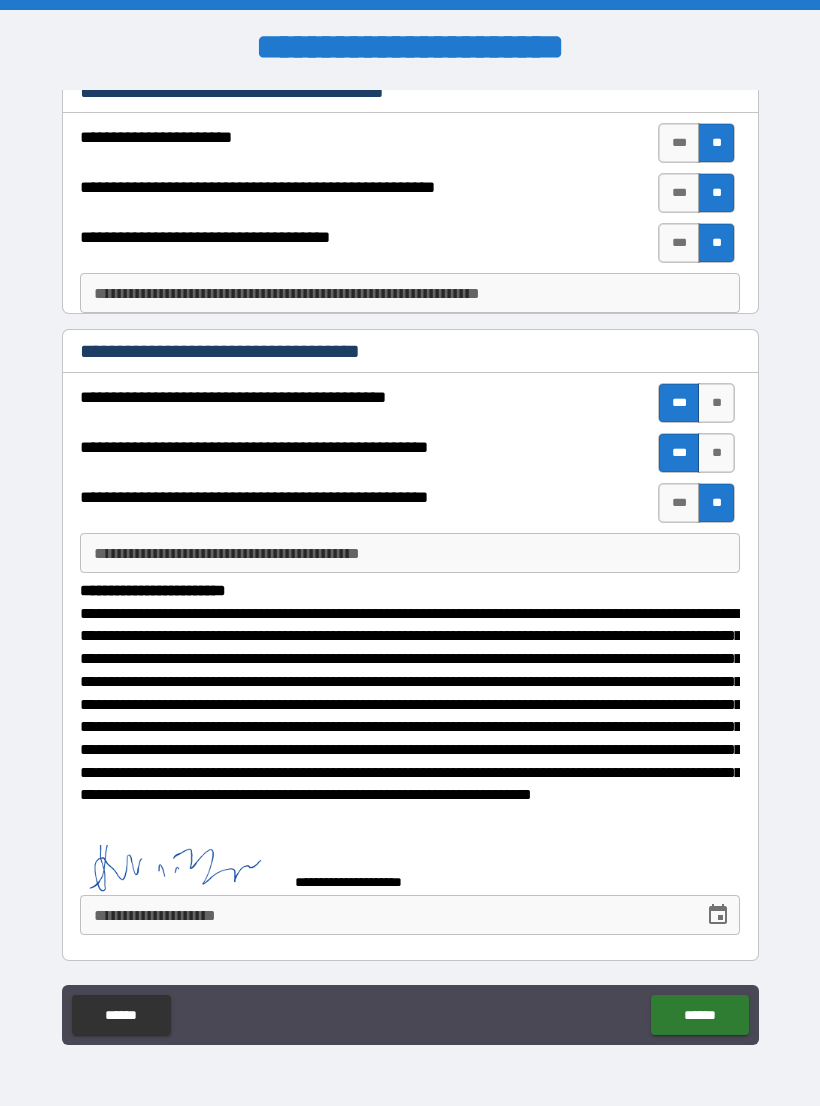 scroll, scrollTop: 298, scrollLeft: 0, axis: vertical 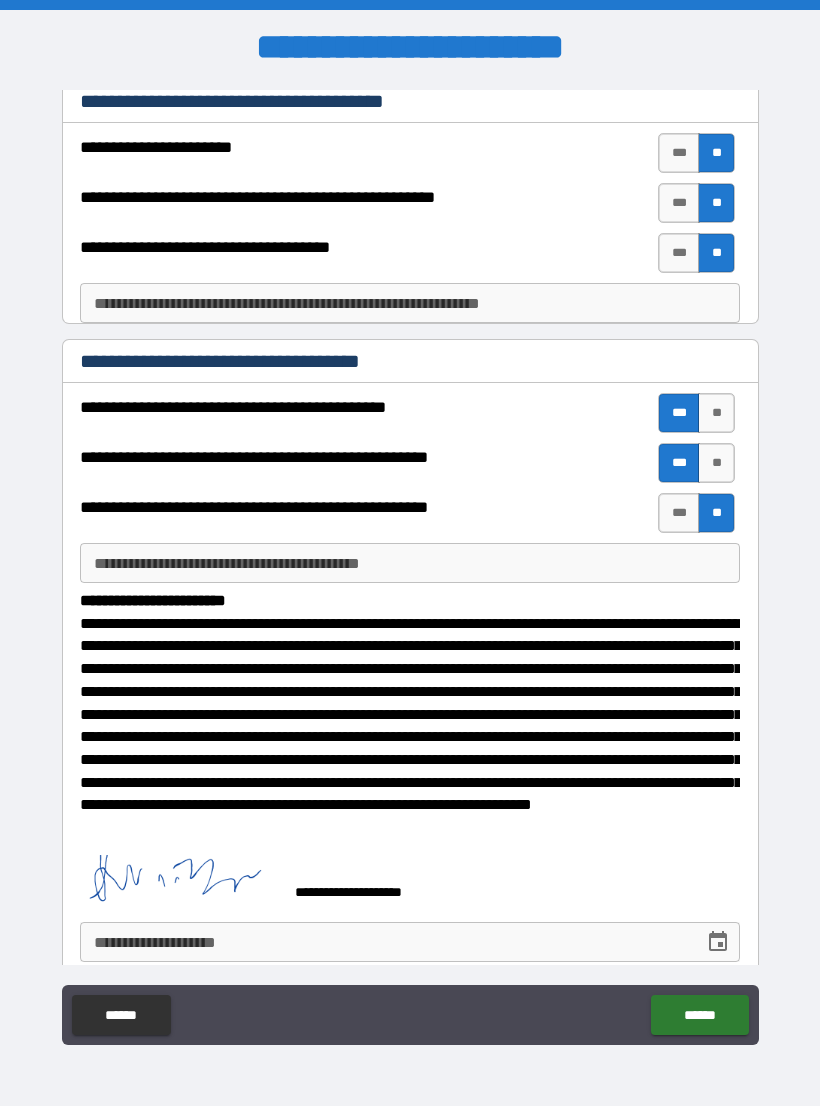 click 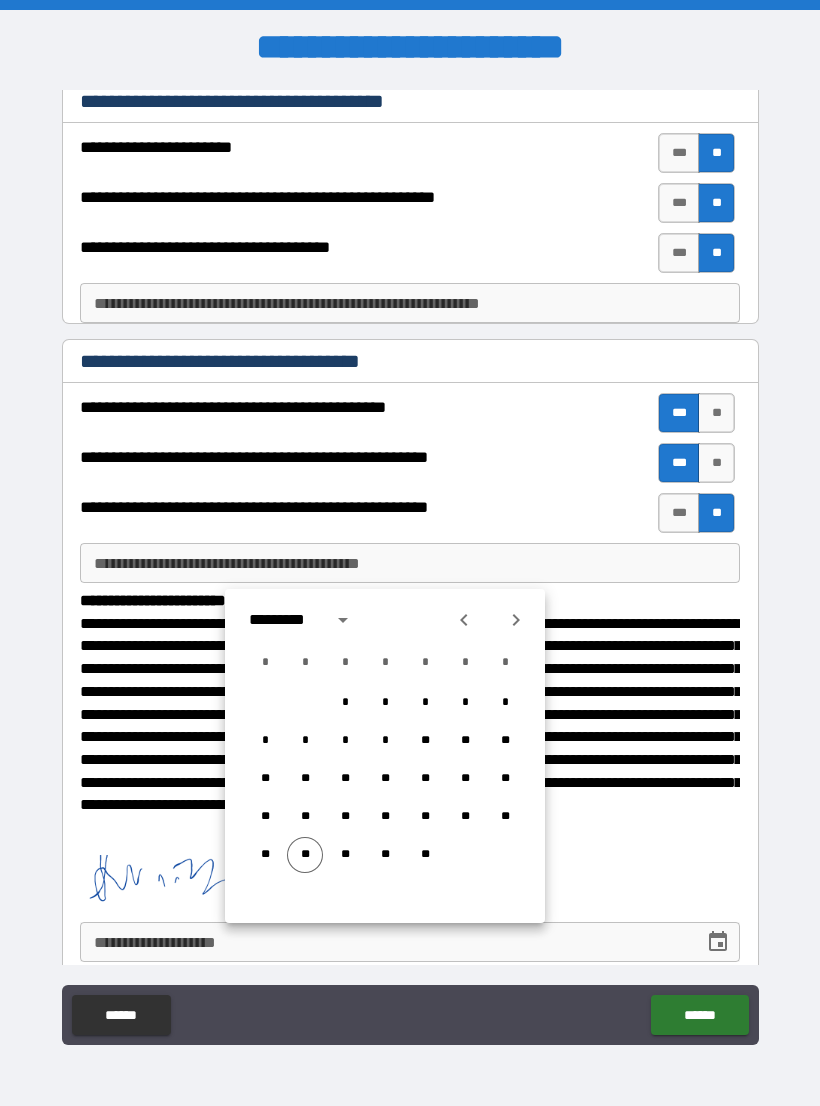 click on "**" at bounding box center [305, 855] 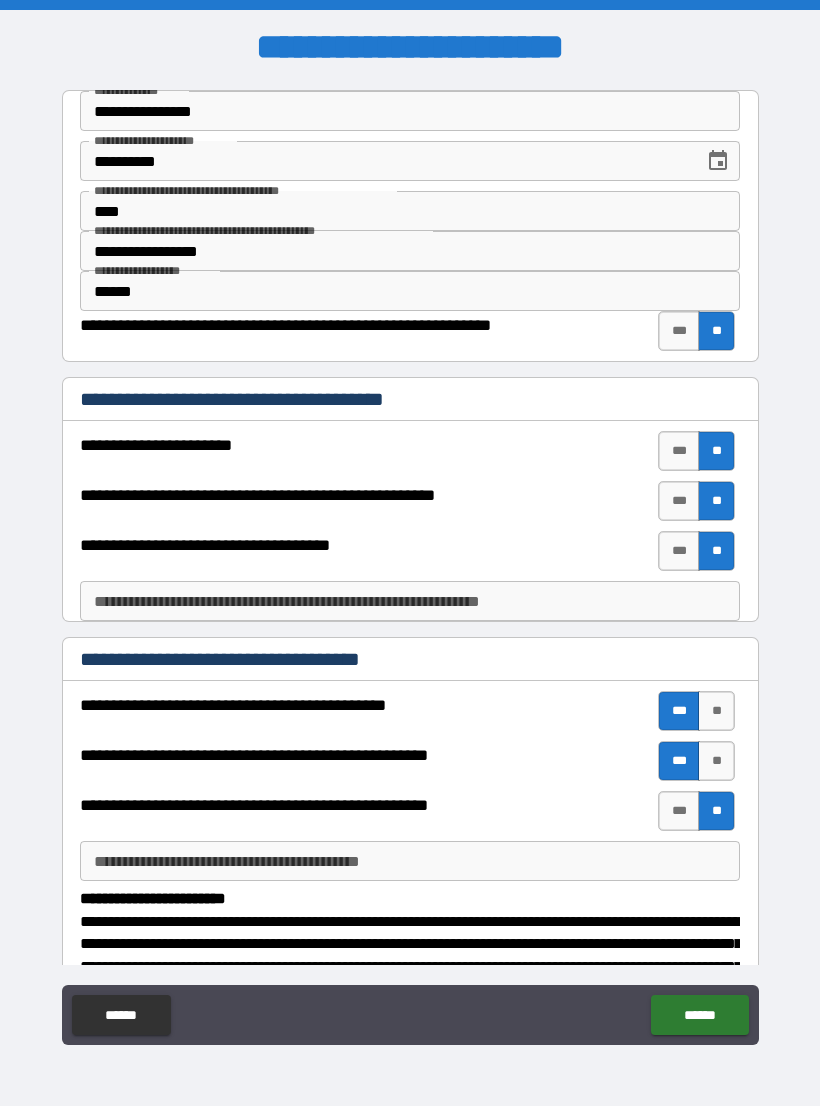 scroll, scrollTop: 0, scrollLeft: 0, axis: both 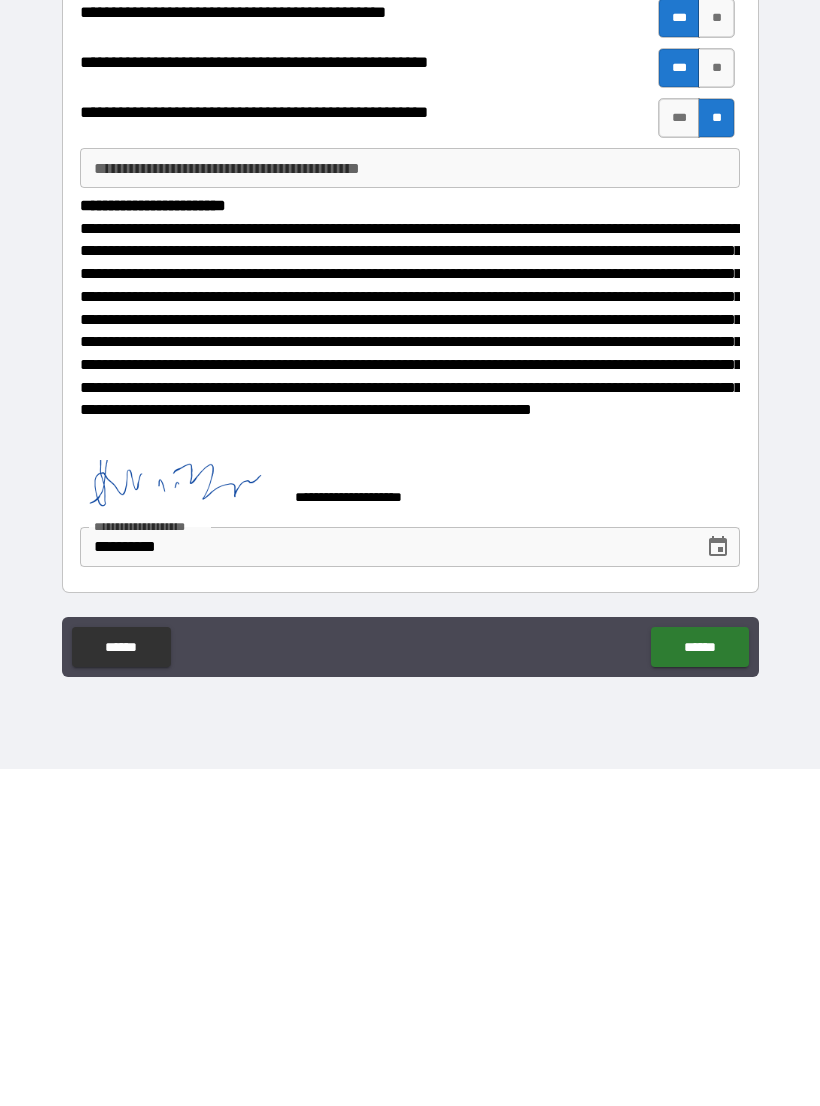 click on "******" at bounding box center (699, 984) 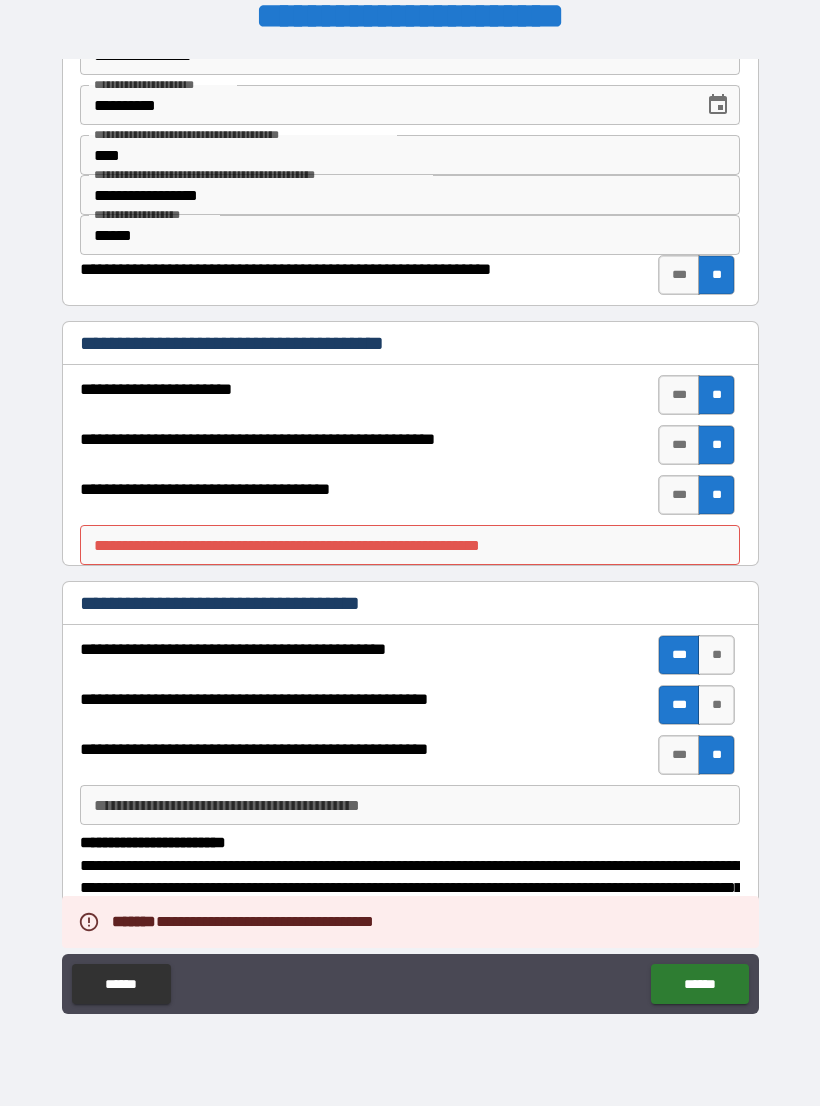 scroll, scrollTop: 38, scrollLeft: 0, axis: vertical 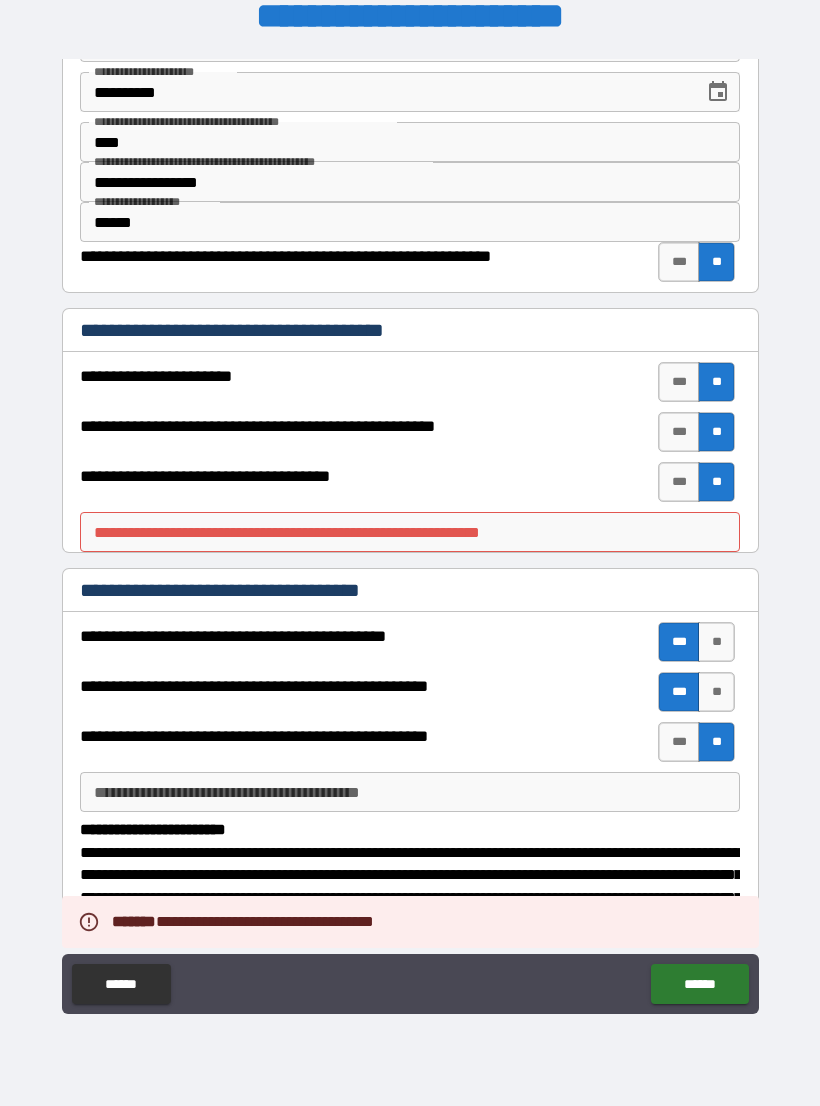 click on "**********" at bounding box center [410, 532] 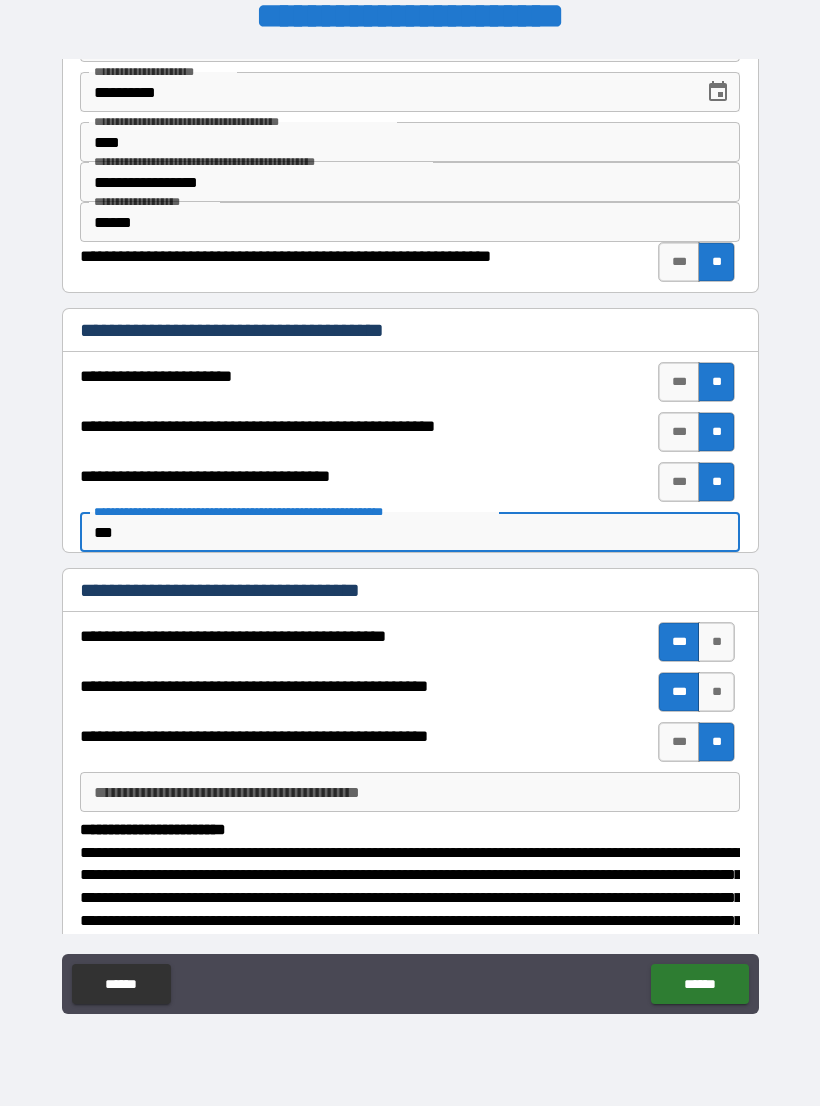 type on "****" 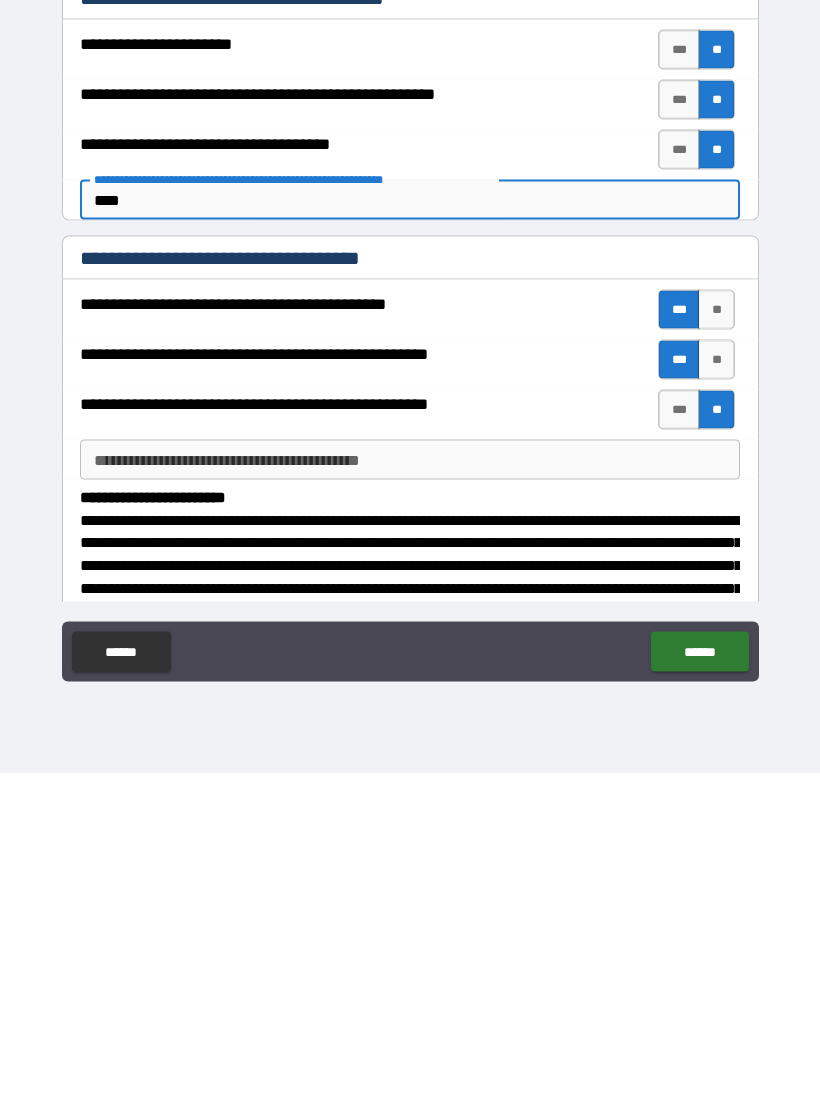 click on "******" at bounding box center [699, 984] 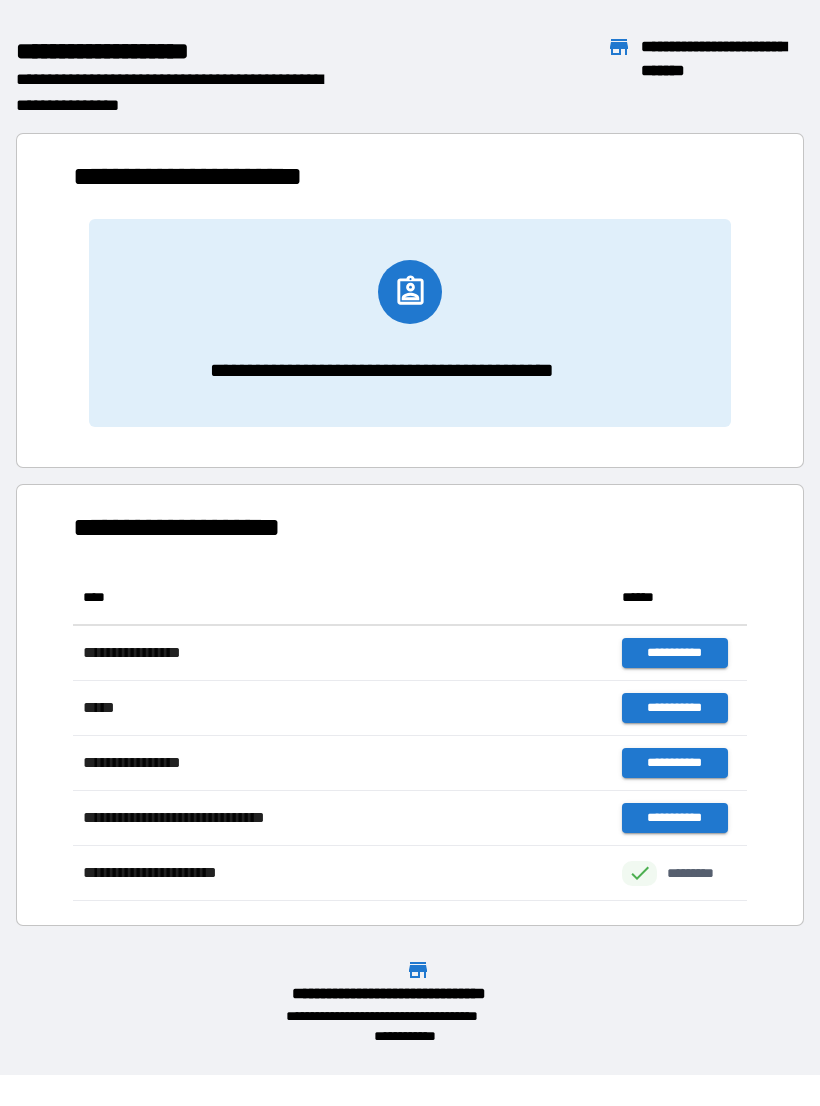 scroll, scrollTop: 1, scrollLeft: 1, axis: both 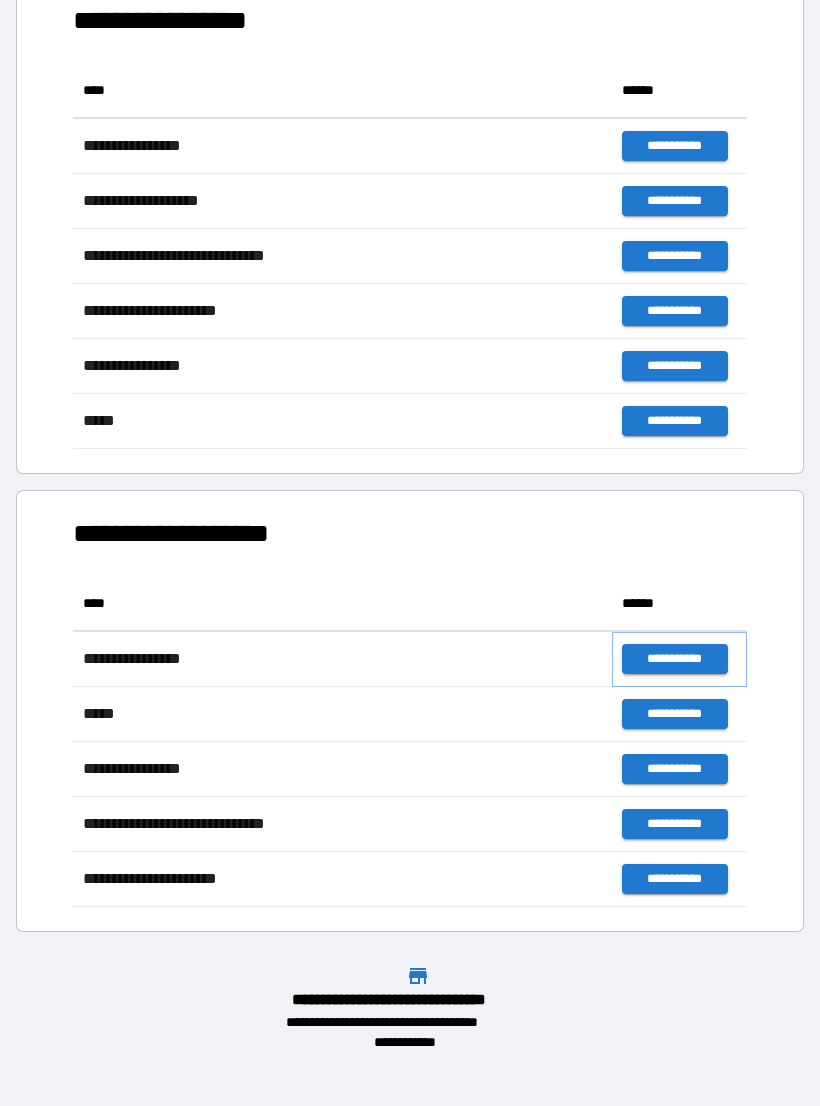 click on "**********" at bounding box center [674, 659] 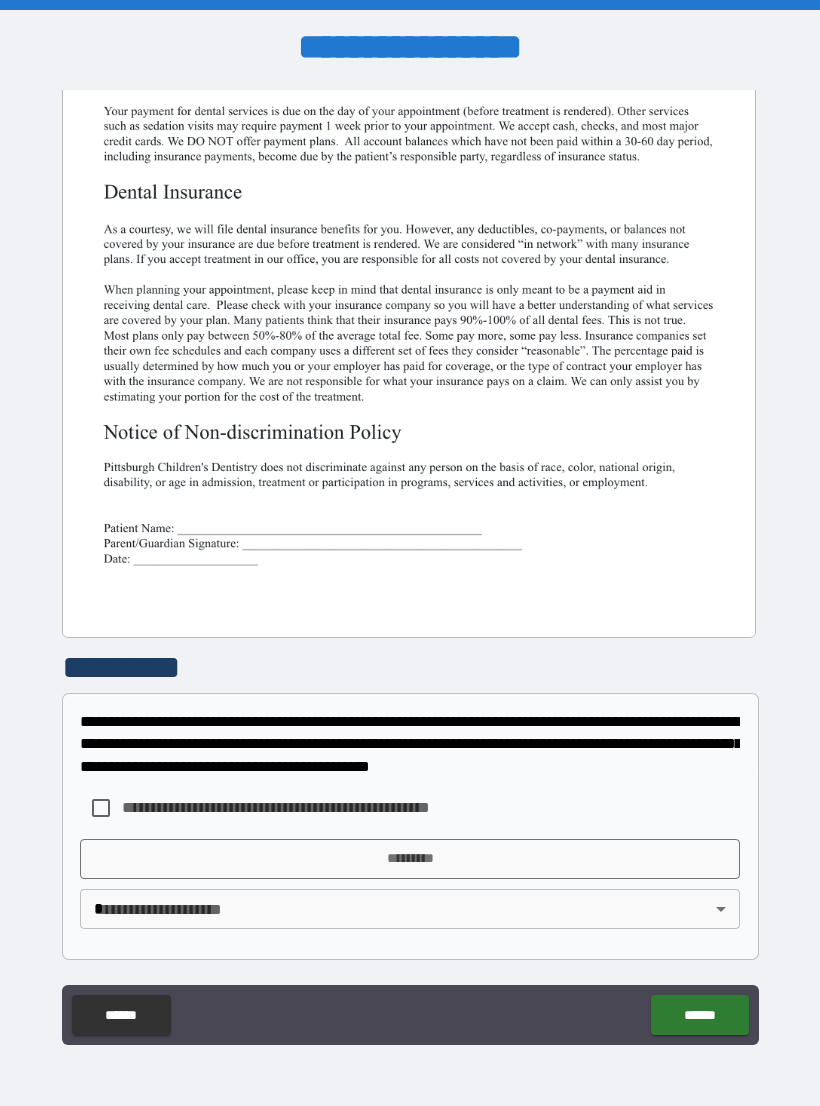 scroll, scrollTop: 380, scrollLeft: 0, axis: vertical 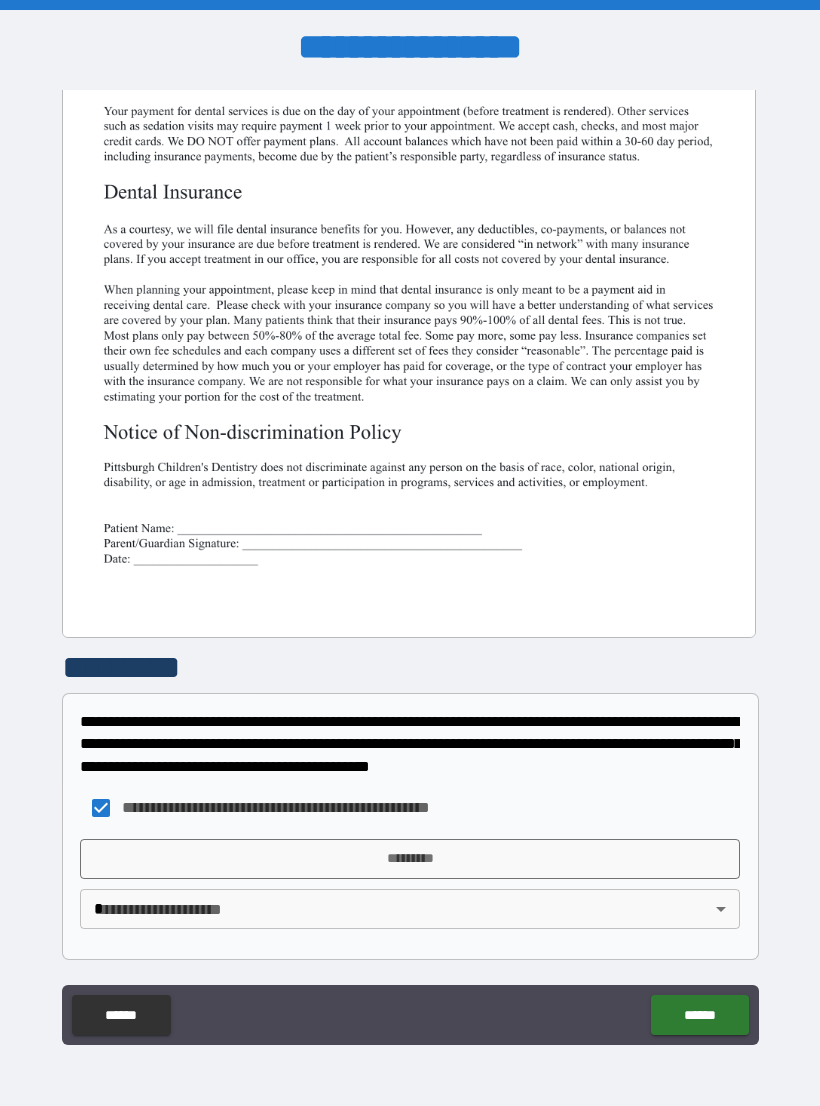 click on "**********" at bounding box center [410, 568] 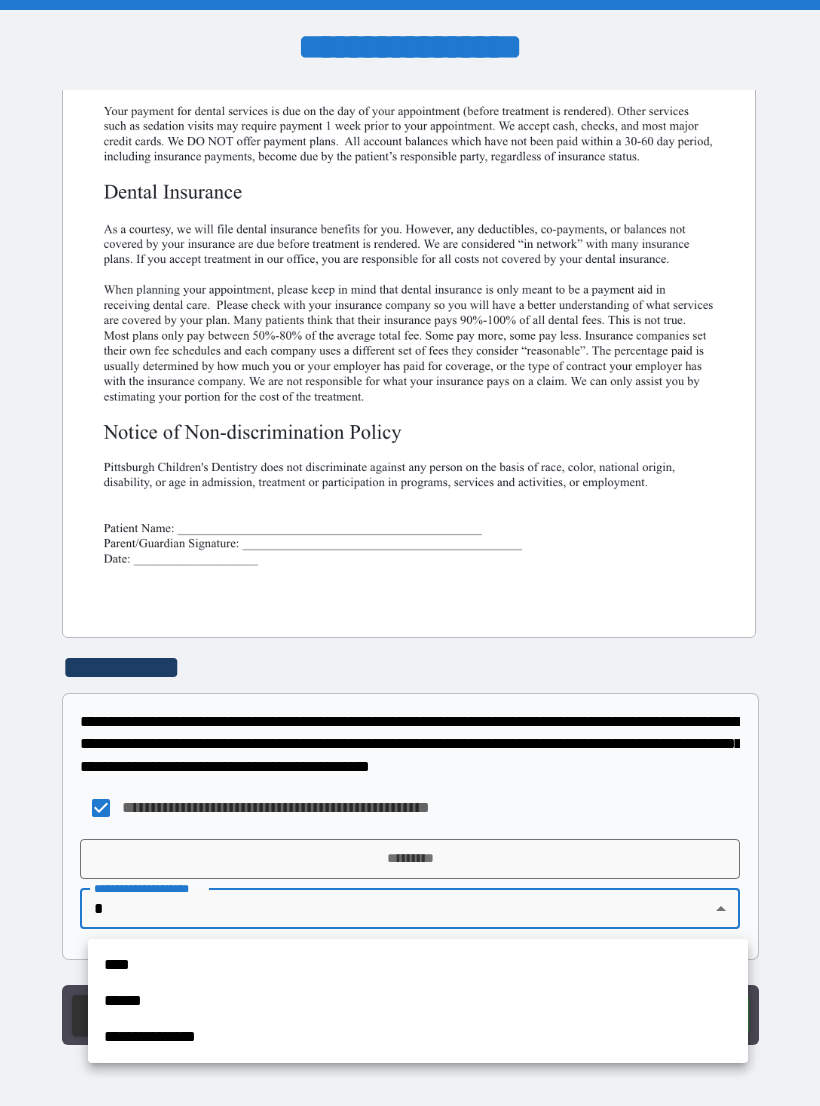 click on "**********" at bounding box center (418, 1037) 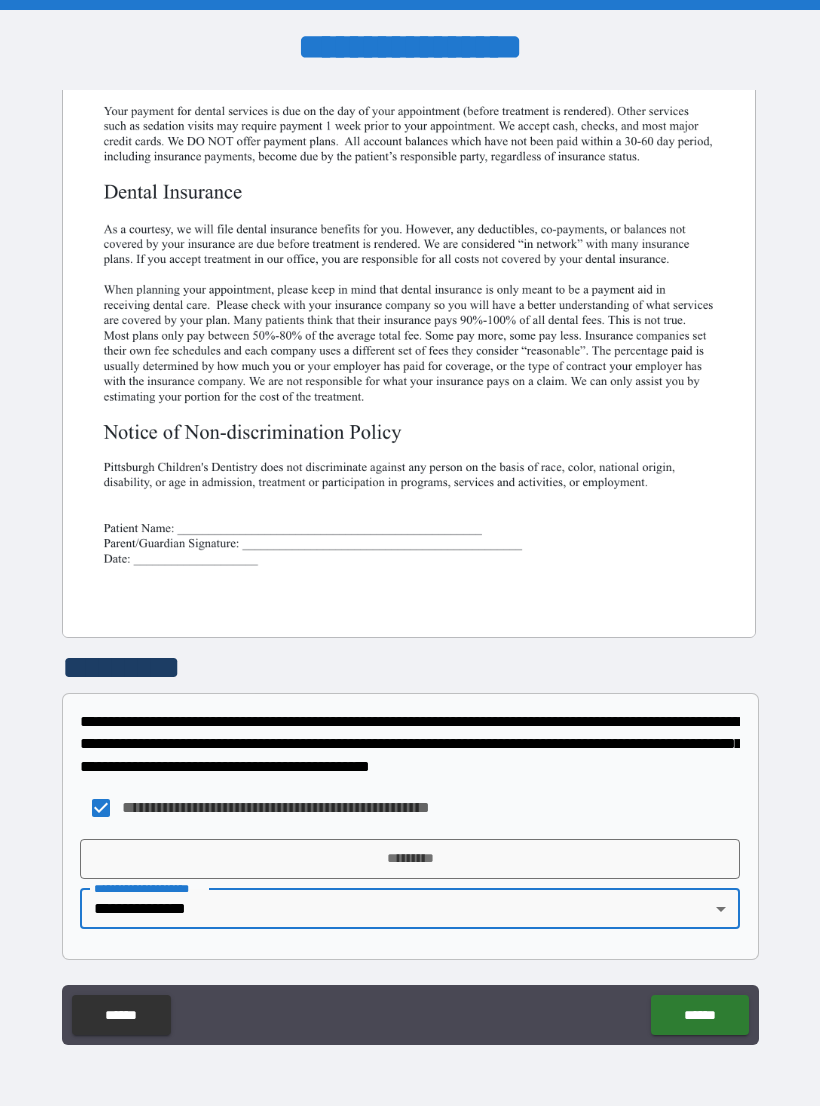 click on "*********" at bounding box center [410, 859] 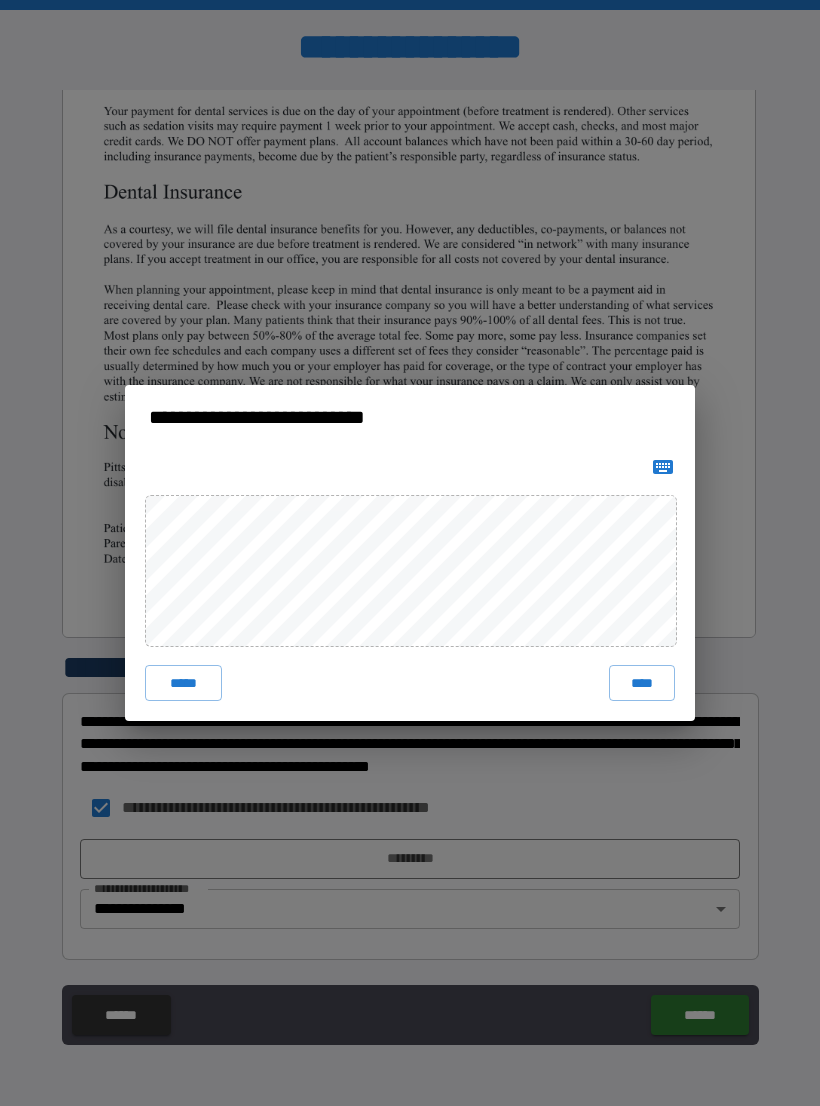 click on "****" at bounding box center [642, 683] 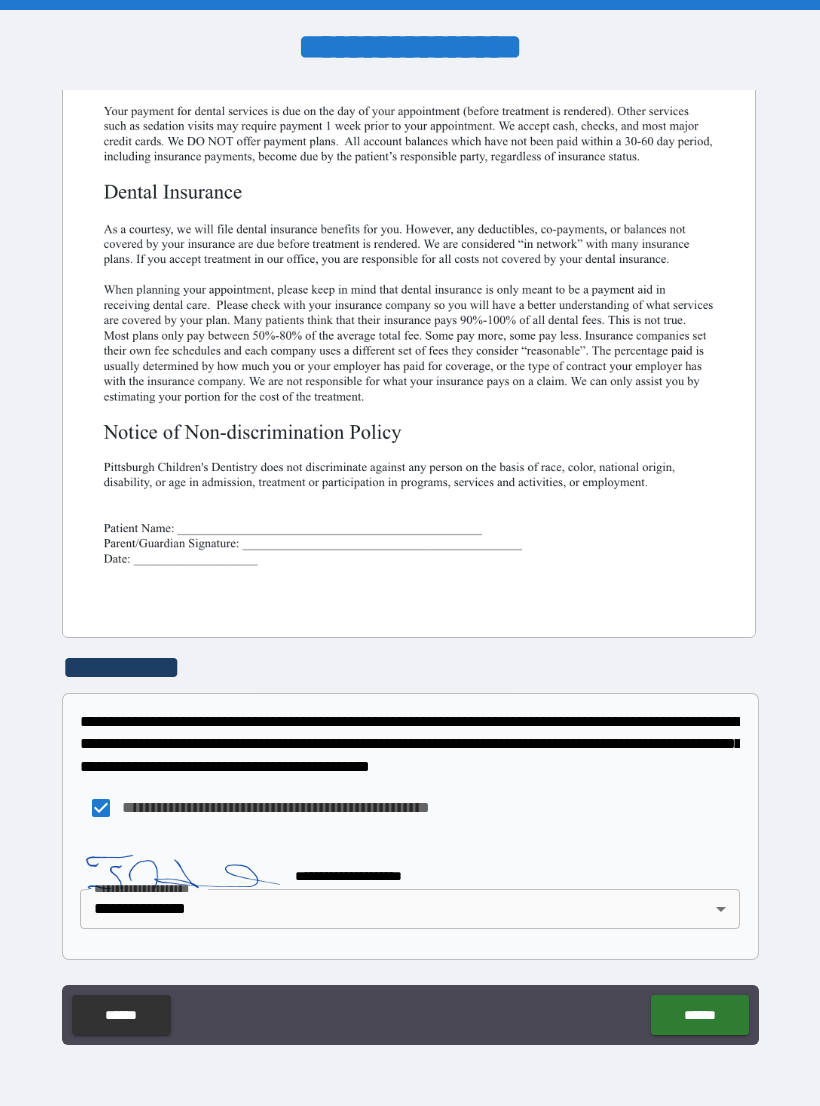 scroll, scrollTop: 370, scrollLeft: 0, axis: vertical 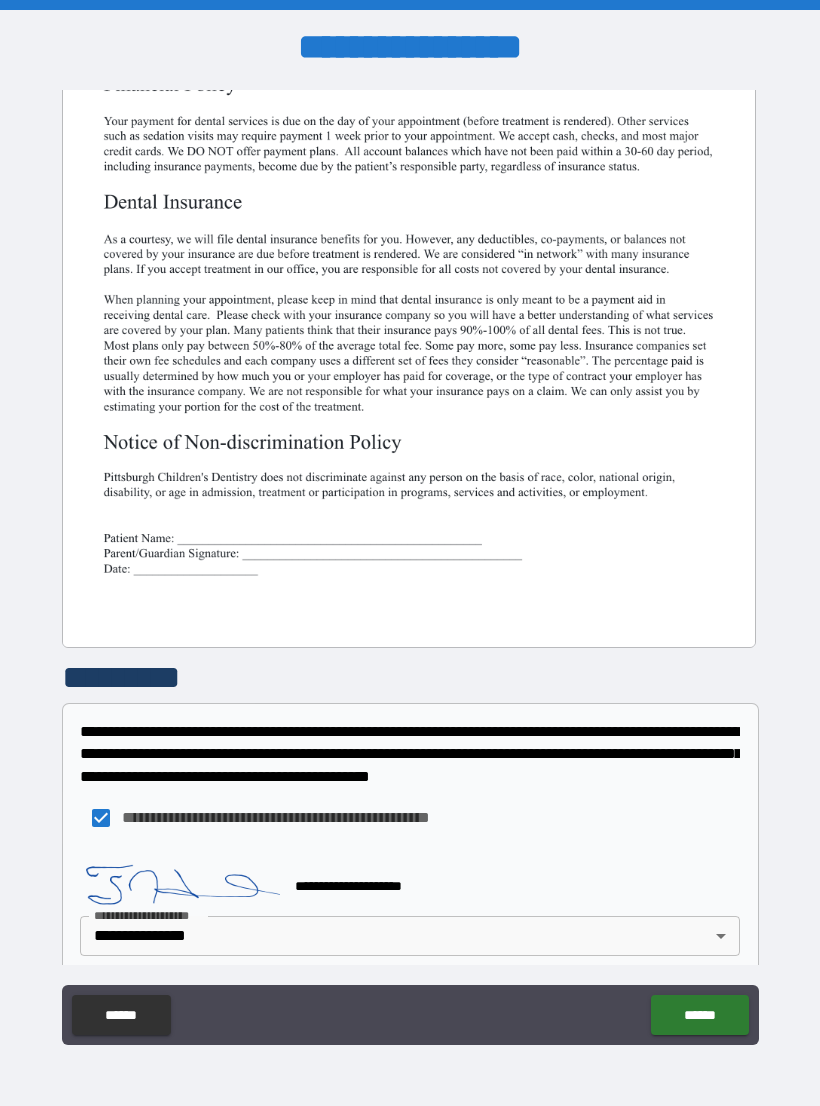 click at bounding box center (409, 199) 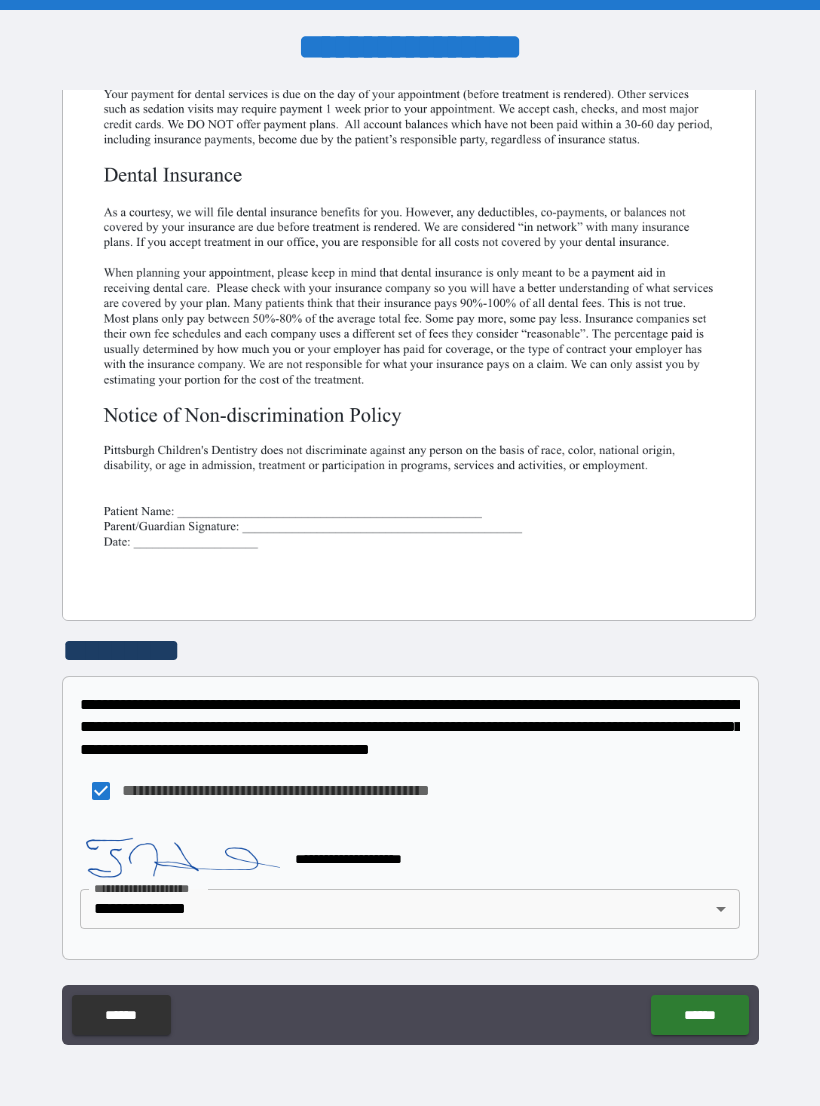scroll, scrollTop: 397, scrollLeft: 0, axis: vertical 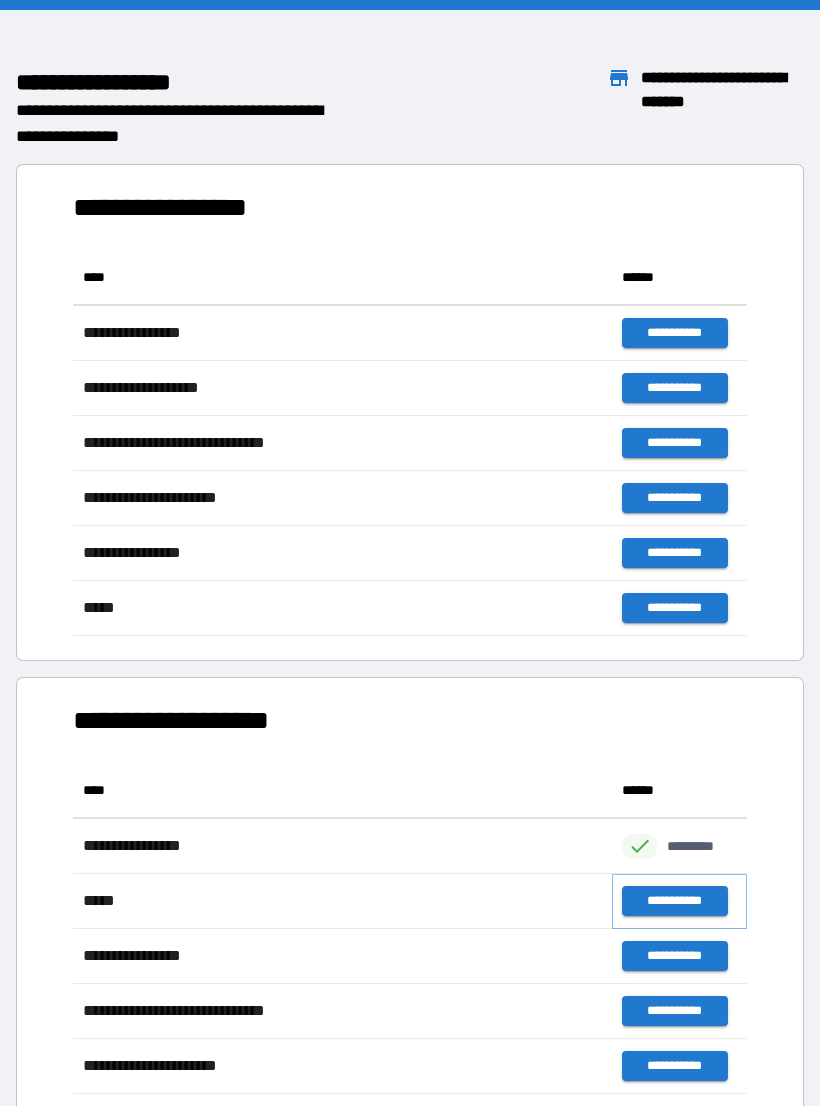 click on "**********" at bounding box center (674, 901) 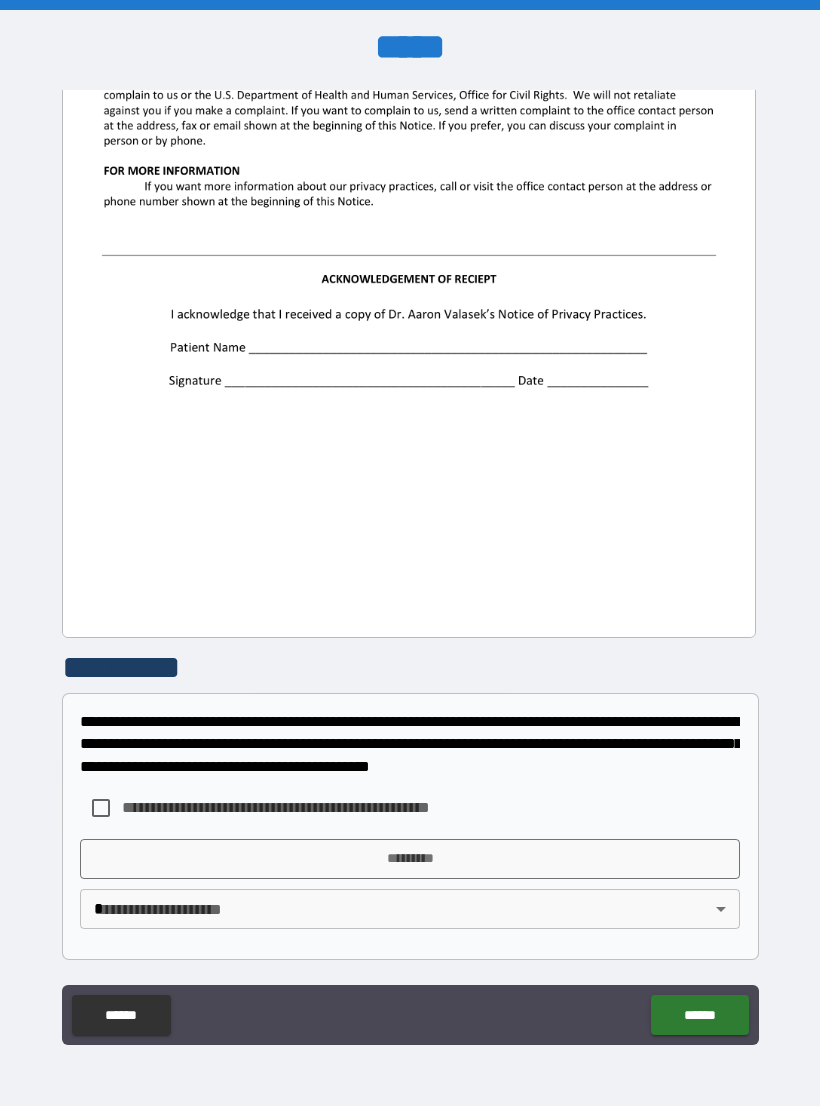 scroll, scrollTop: 2244, scrollLeft: 0, axis: vertical 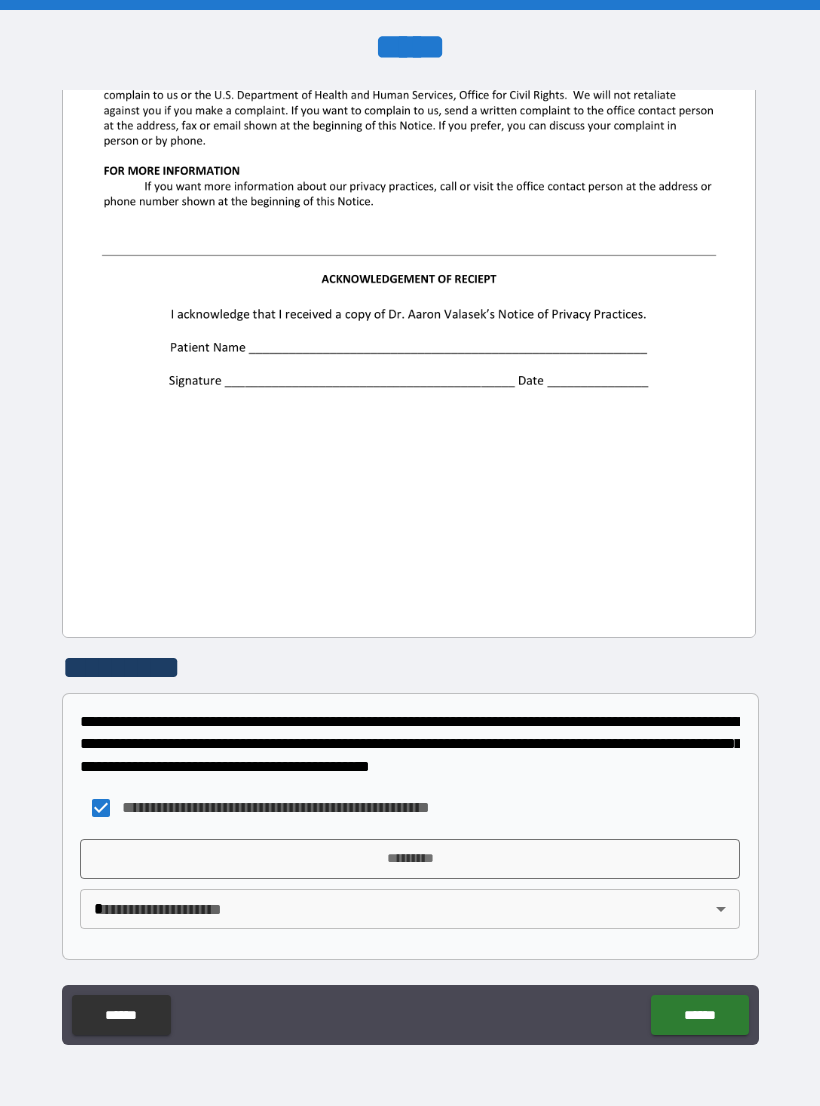 click on "*********" at bounding box center (410, 859) 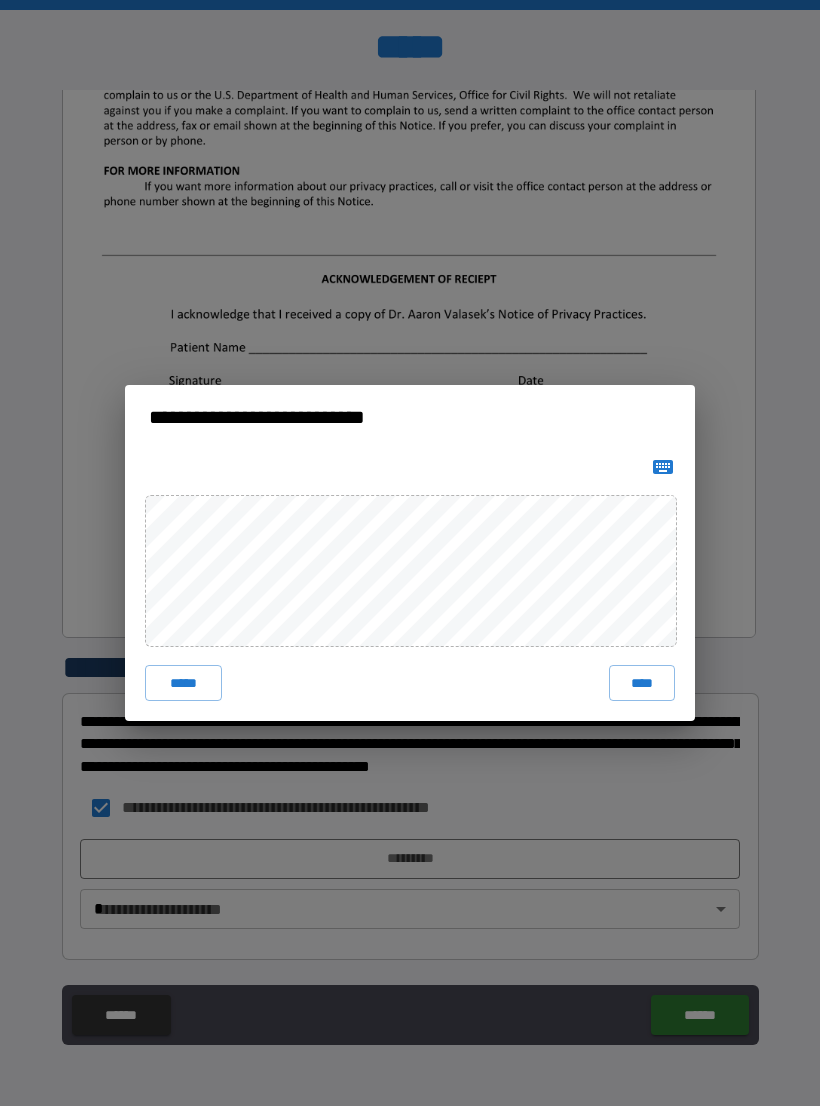 click on "**********" at bounding box center [410, 553] 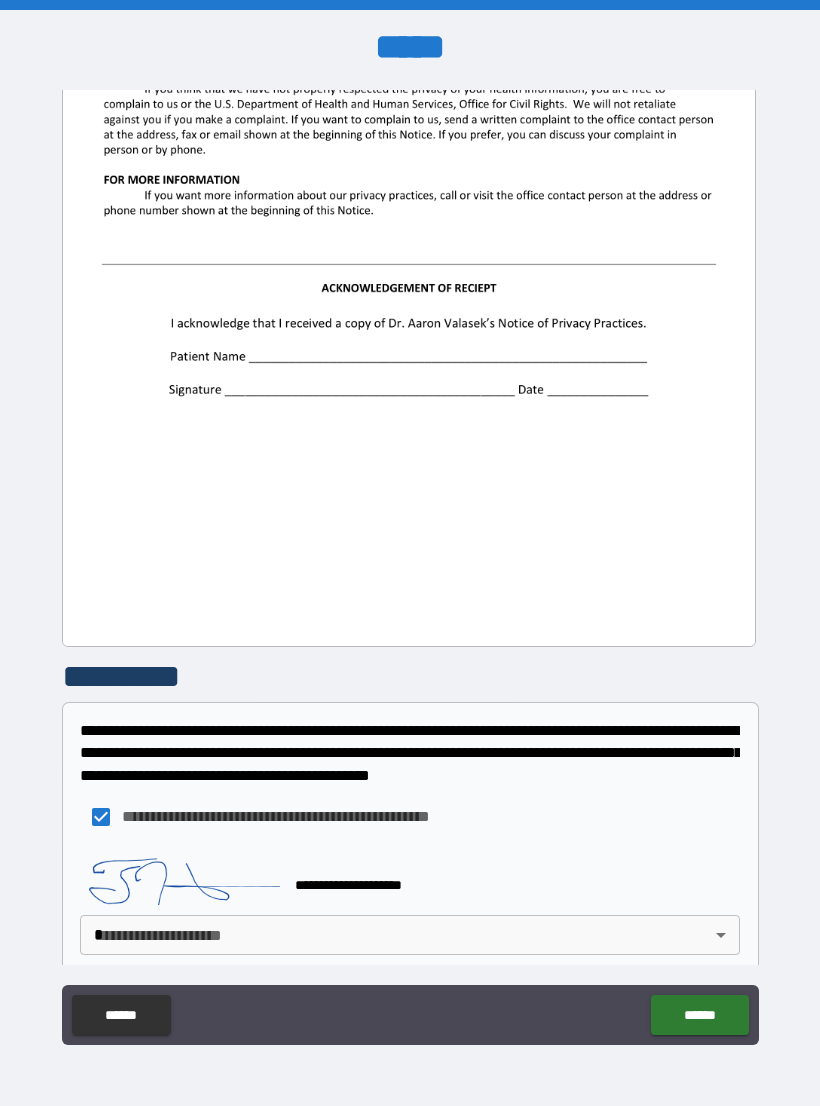 click on "**********" at bounding box center [410, 568] 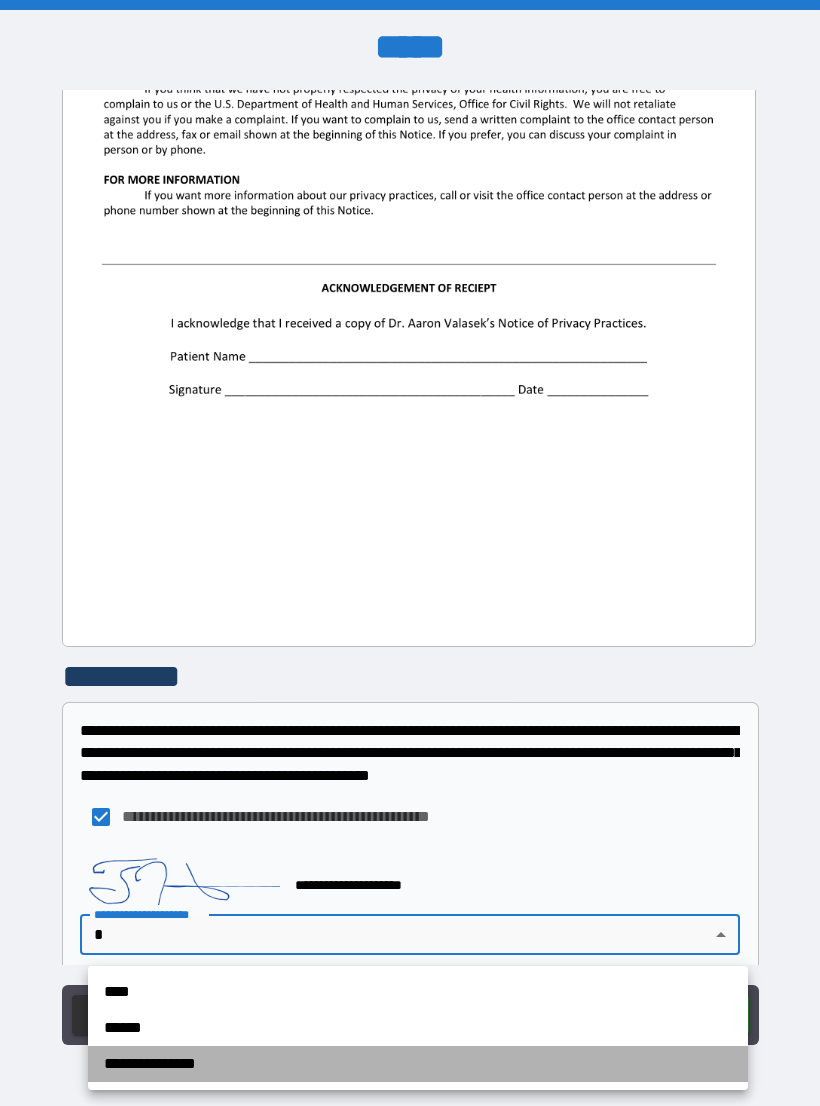 click on "**********" at bounding box center (418, 1064) 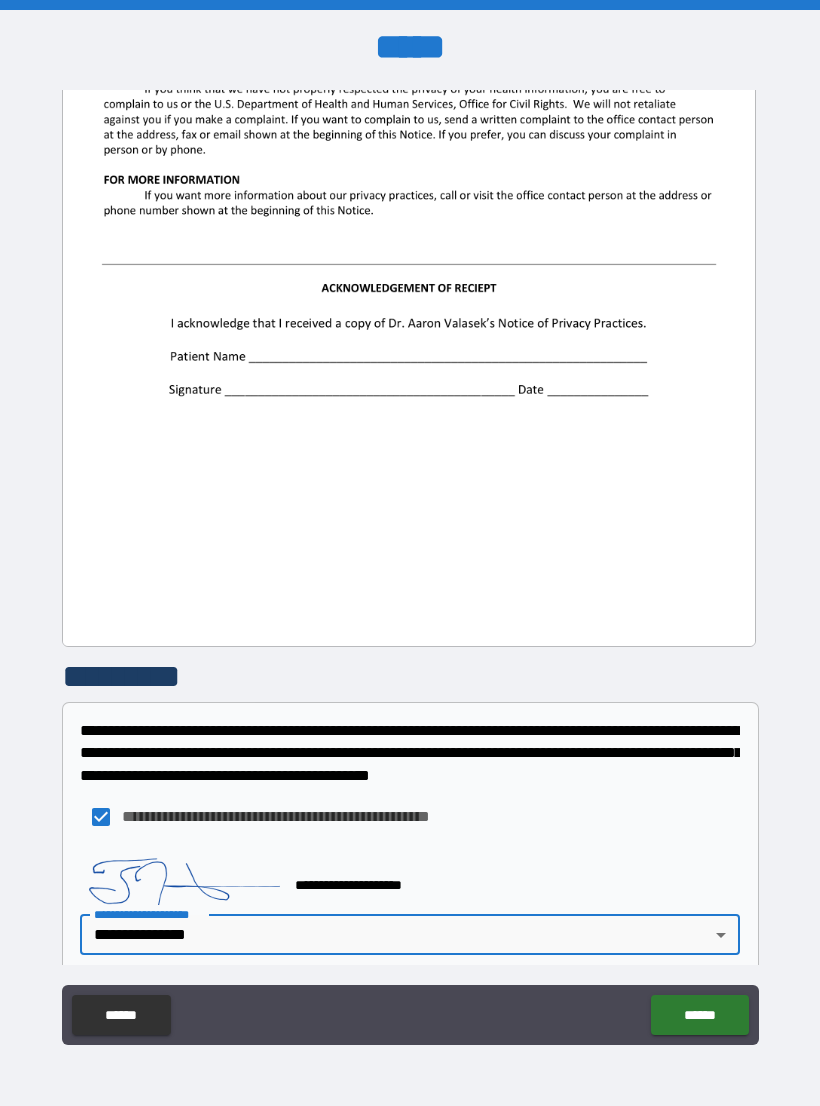 click on "******" at bounding box center (699, 1015) 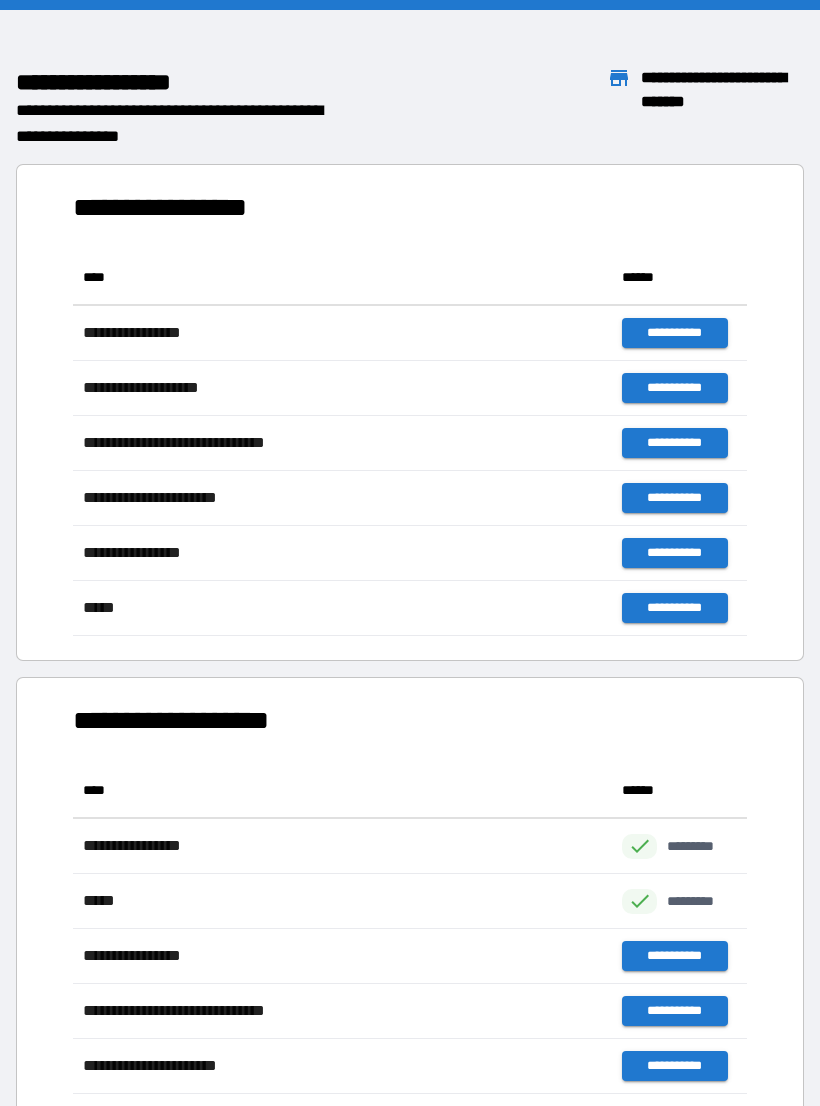 scroll, scrollTop: 386, scrollLeft: 674, axis: both 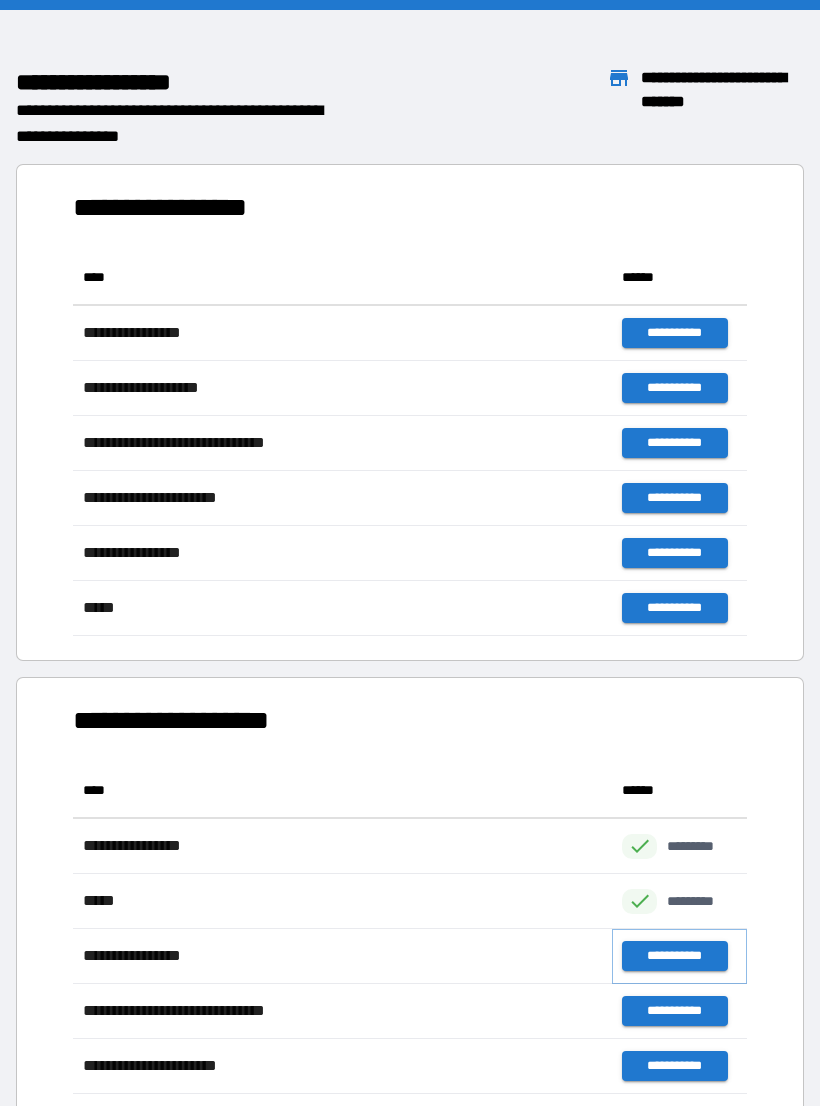 click on "**********" at bounding box center (674, 956) 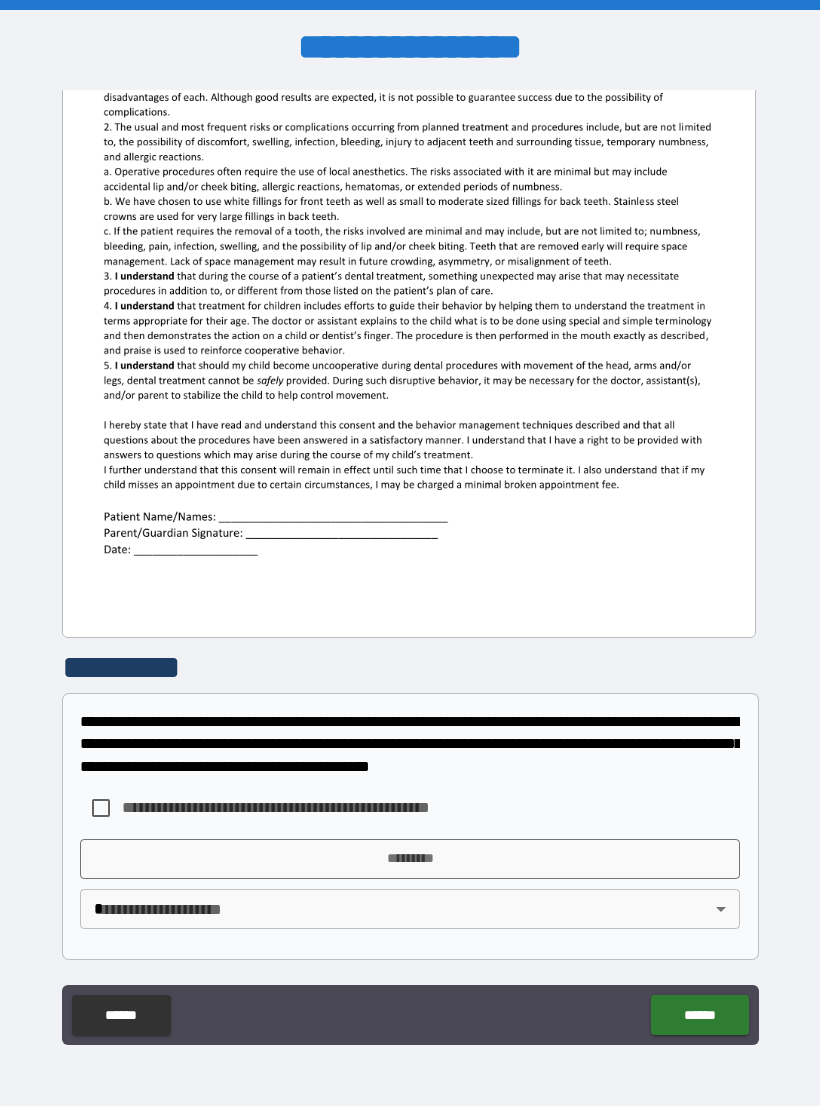 scroll, scrollTop: 380, scrollLeft: 0, axis: vertical 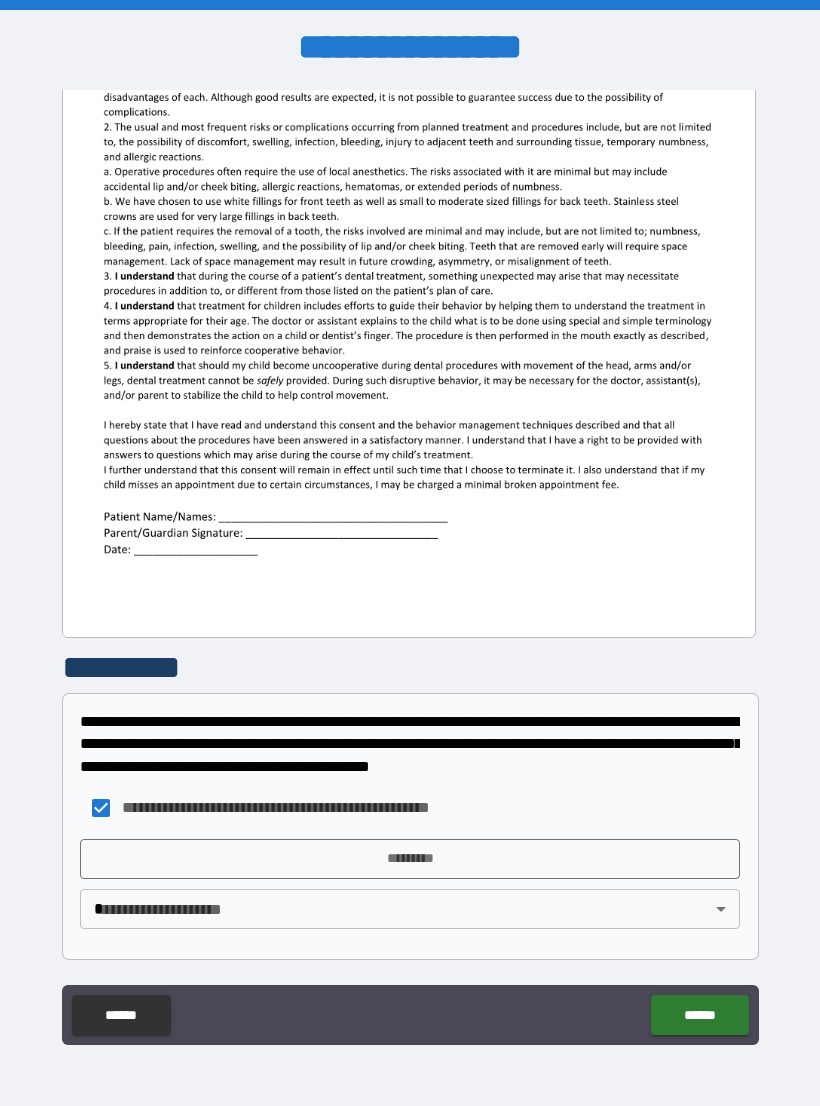 click on "*********" at bounding box center (410, 859) 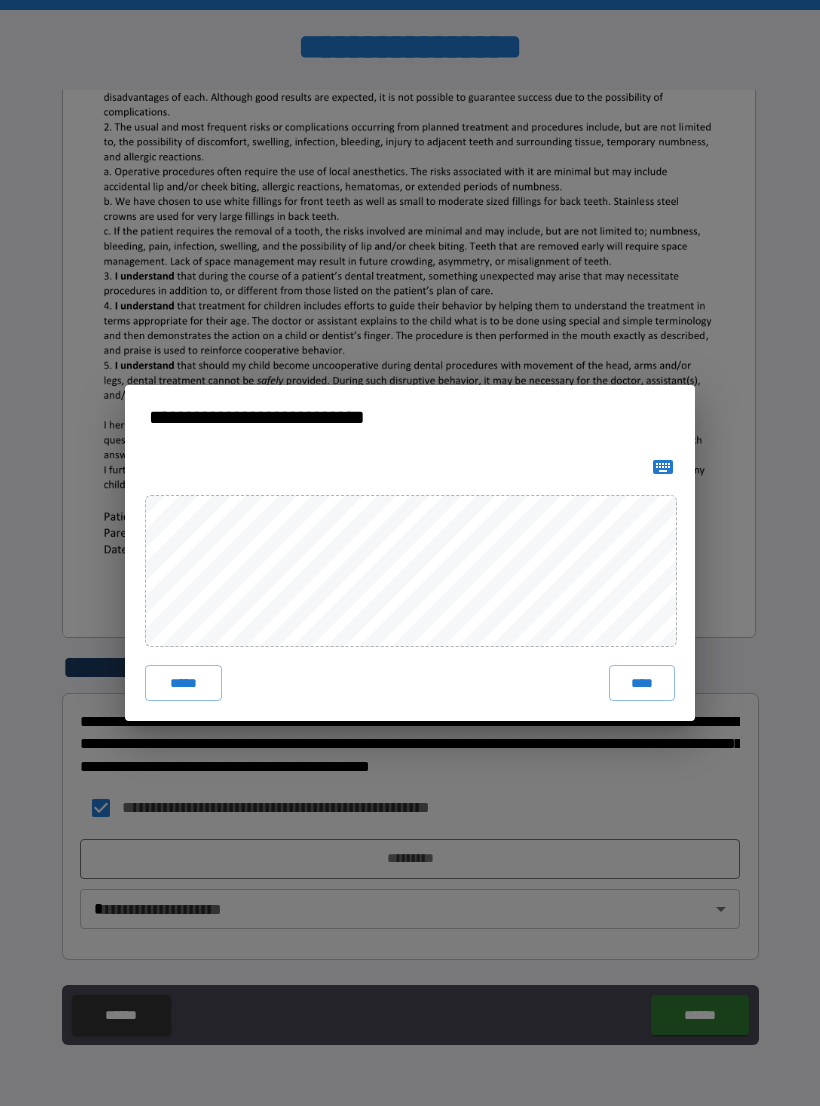 click on "**********" at bounding box center (410, 553) 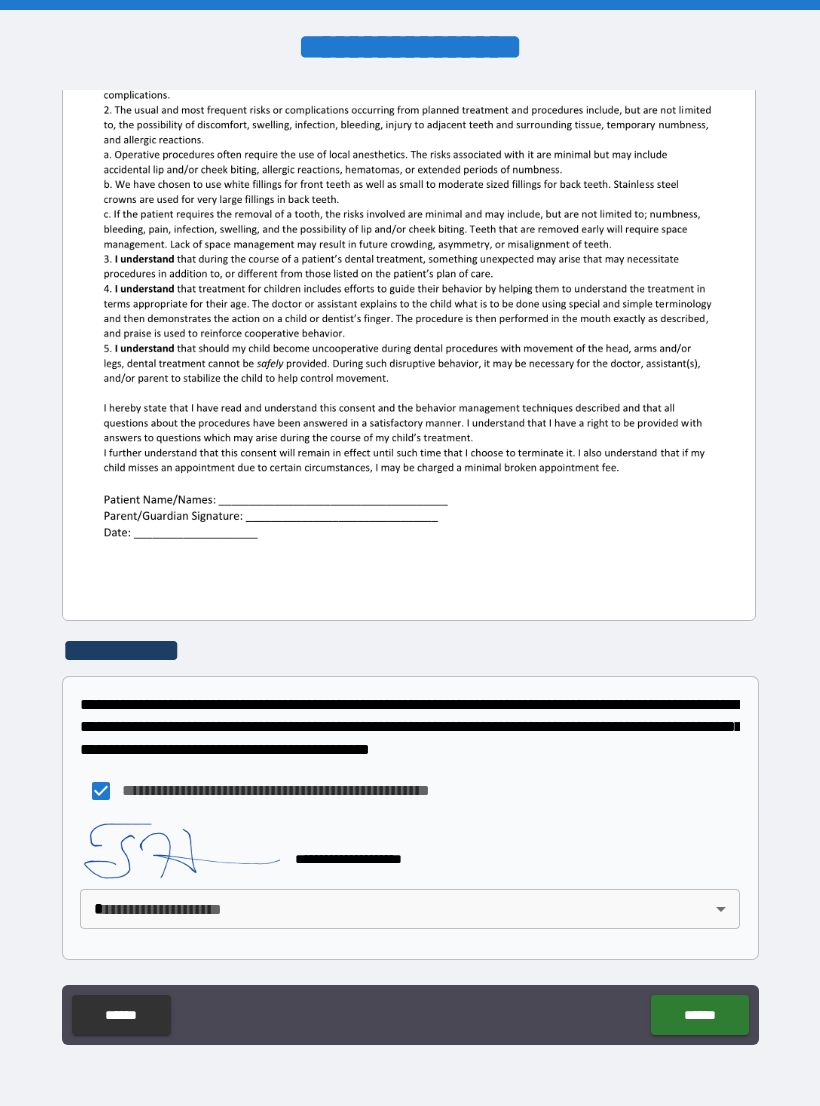 scroll, scrollTop: 397, scrollLeft: 0, axis: vertical 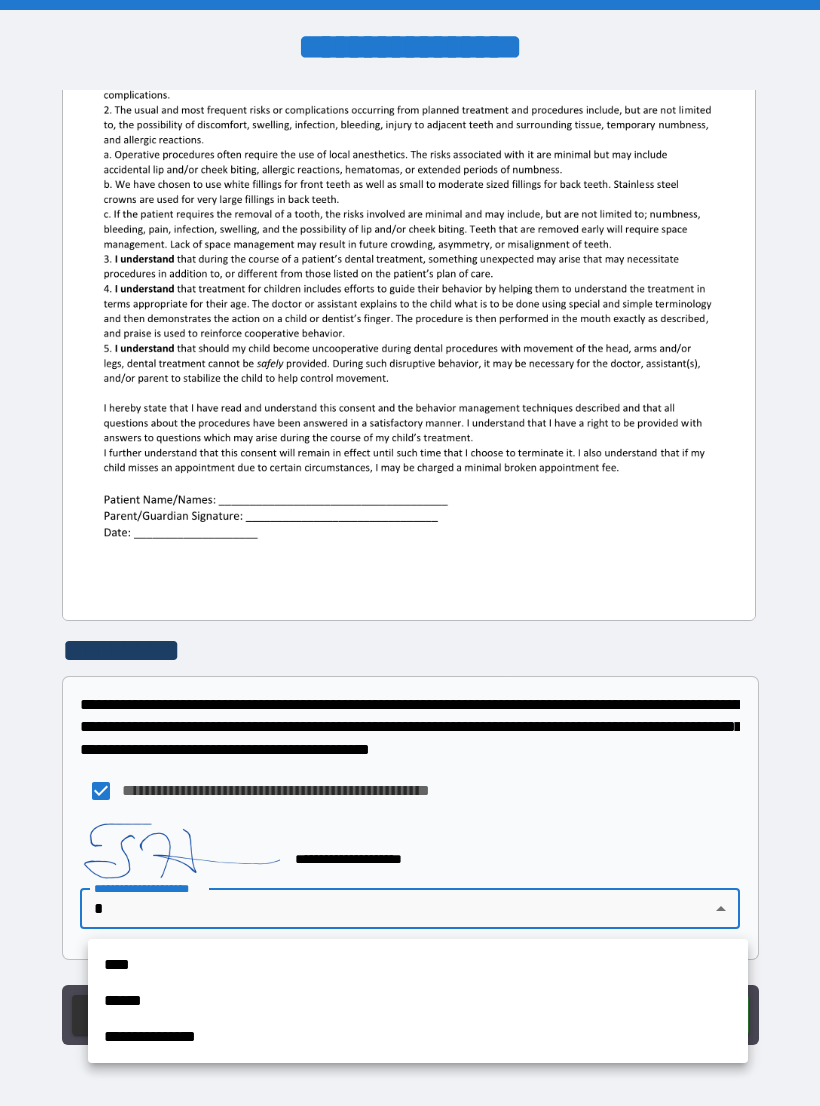 click on "**********" at bounding box center [418, 1037] 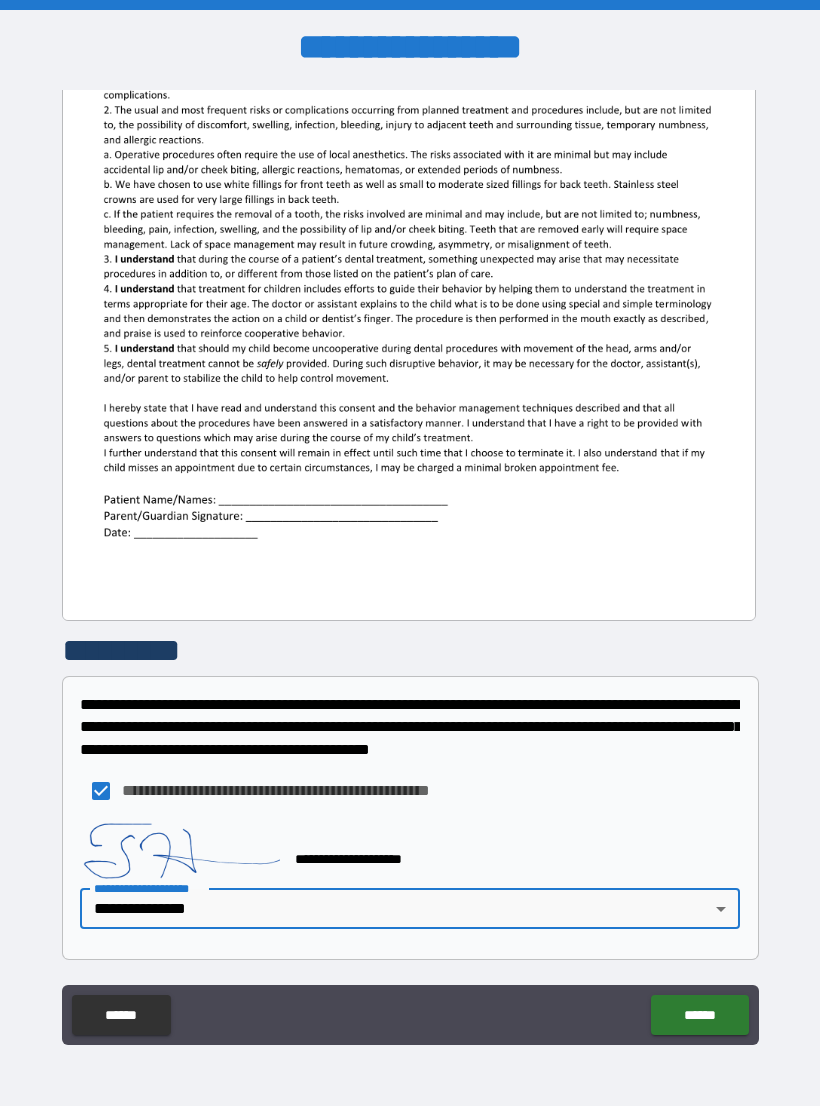 click on "******" at bounding box center [699, 1015] 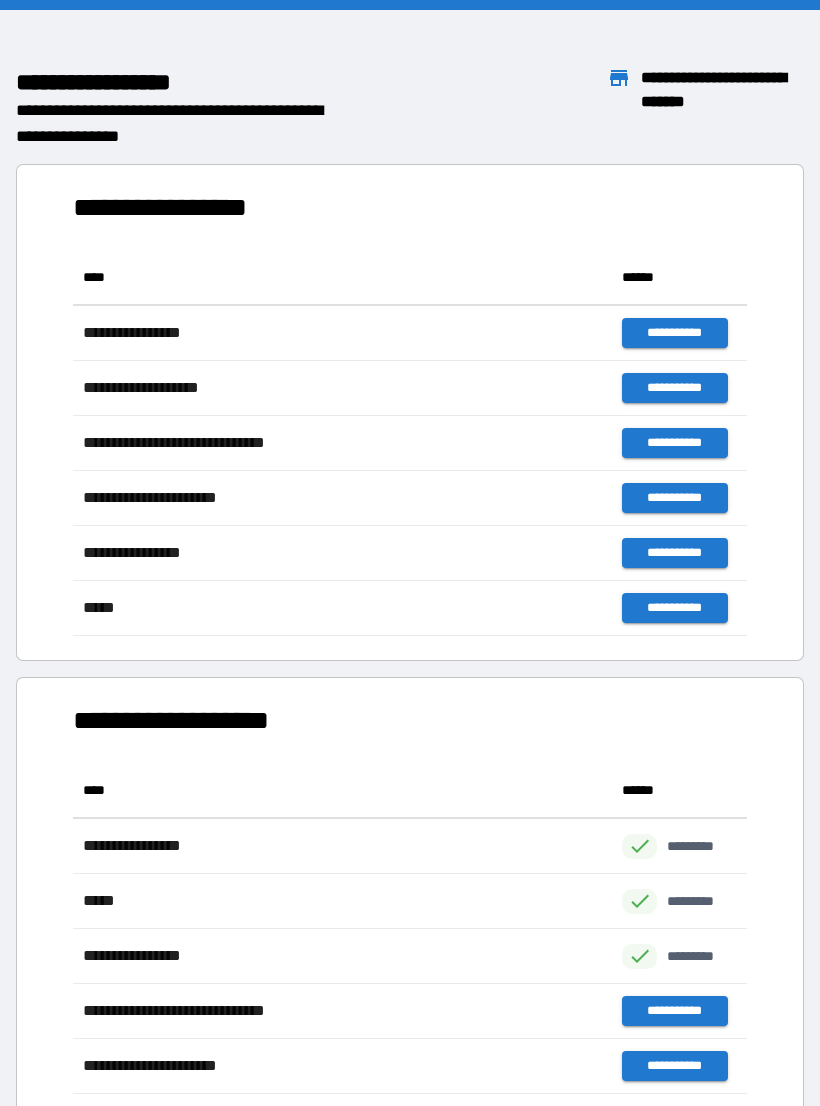 scroll, scrollTop: 386, scrollLeft: 674, axis: both 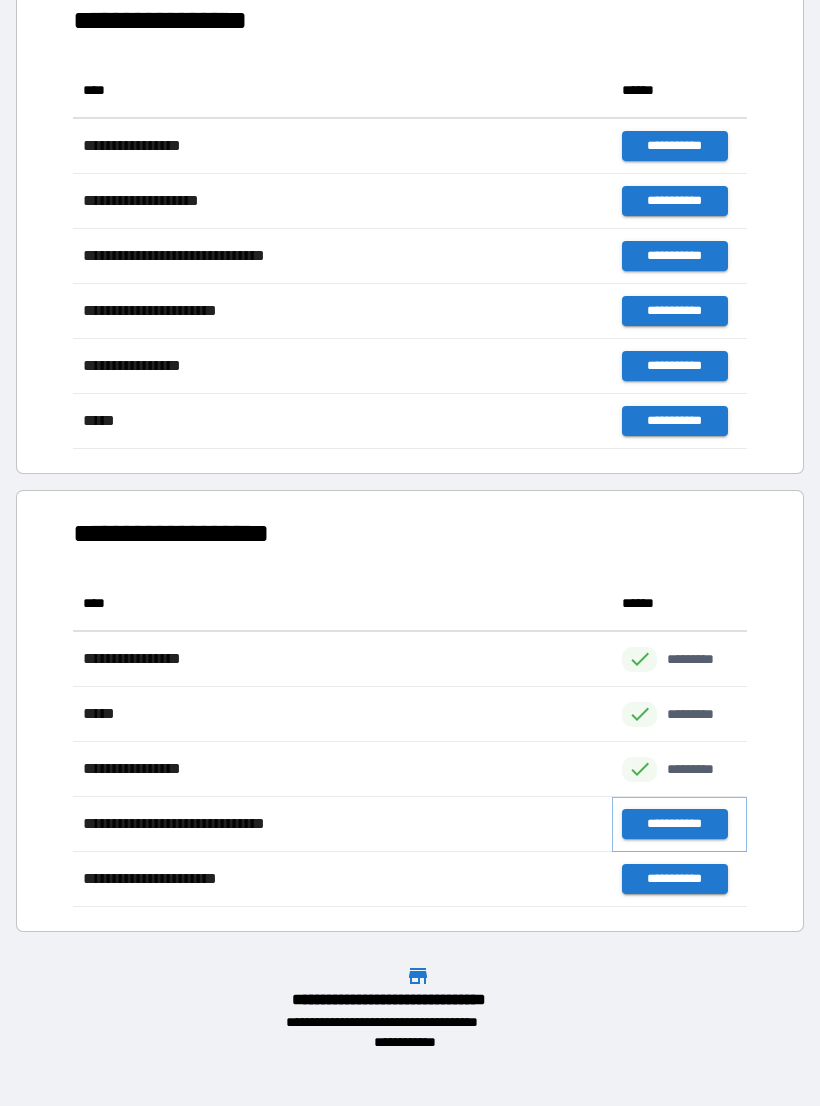 click on "**********" at bounding box center [674, 824] 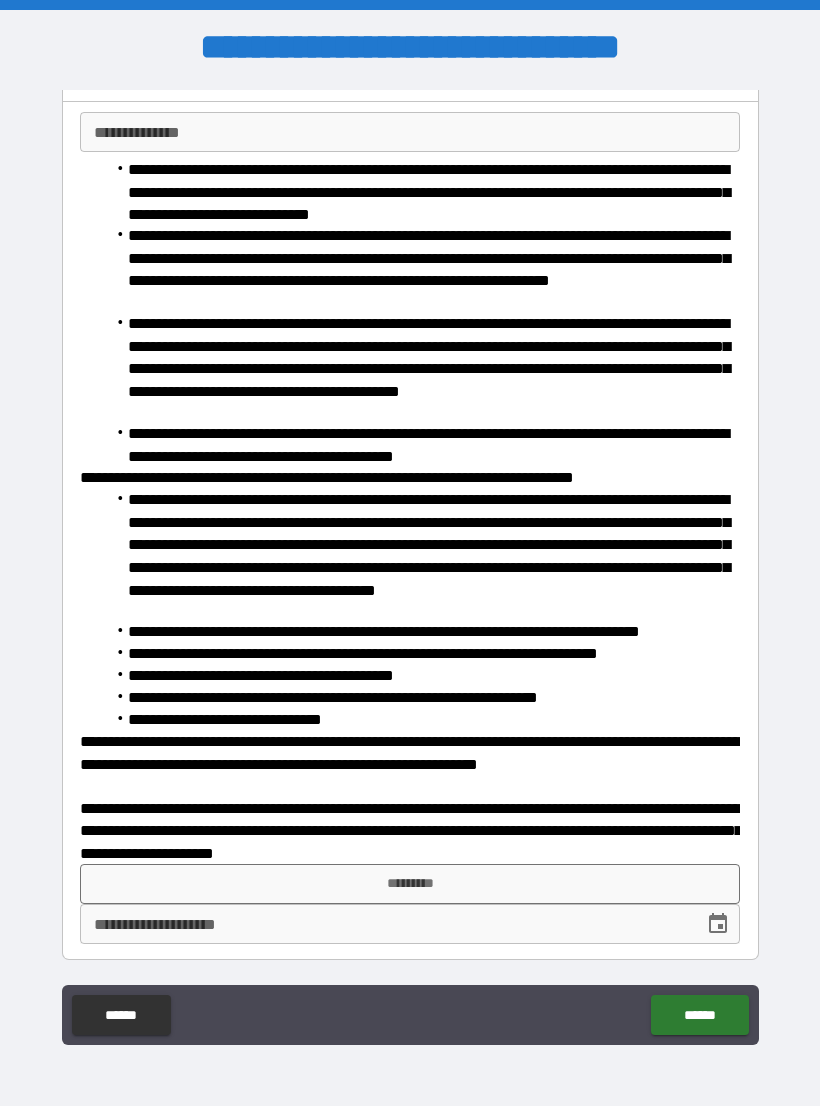 scroll, scrollTop: 119, scrollLeft: 0, axis: vertical 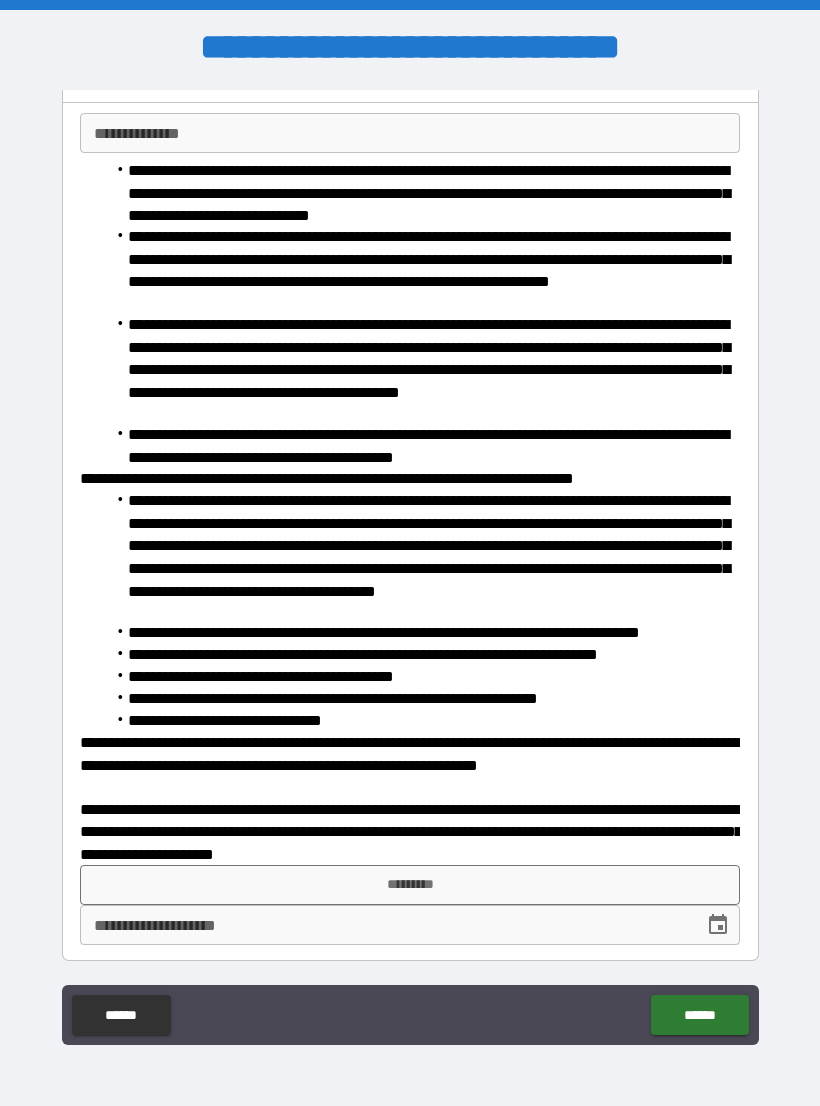 click on "*********" at bounding box center [410, 885] 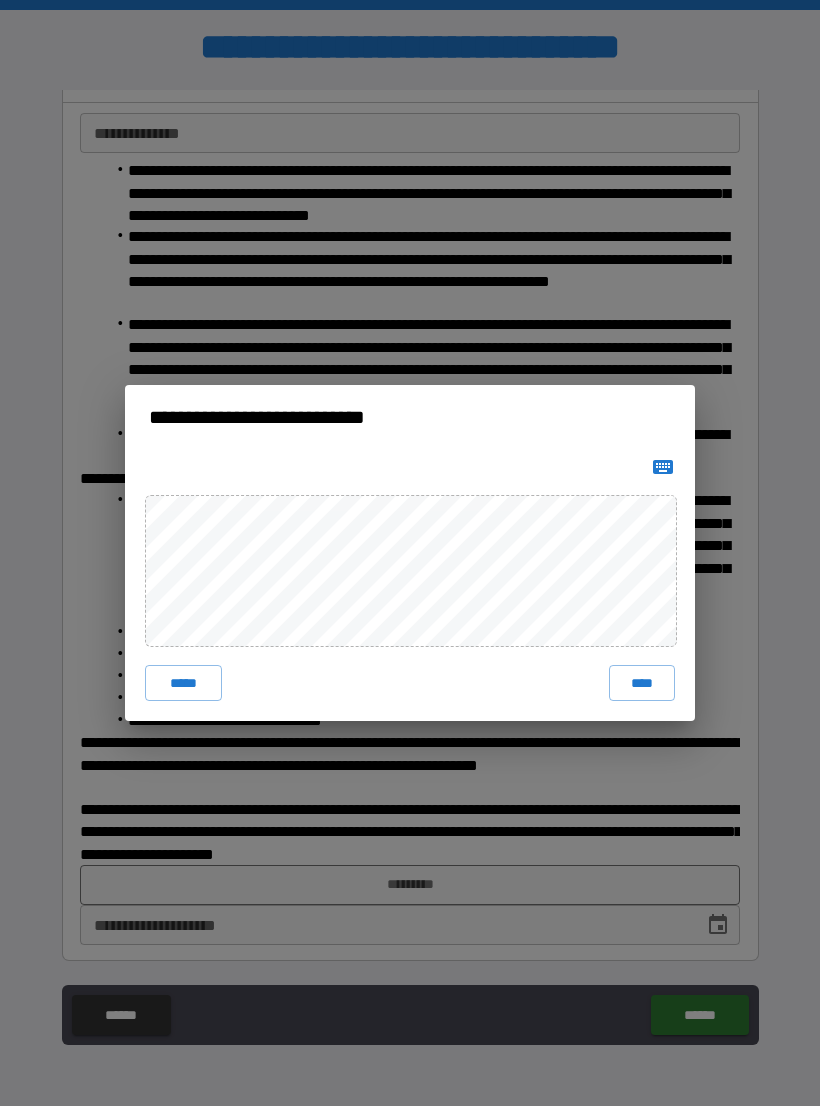 click on "****" at bounding box center [642, 683] 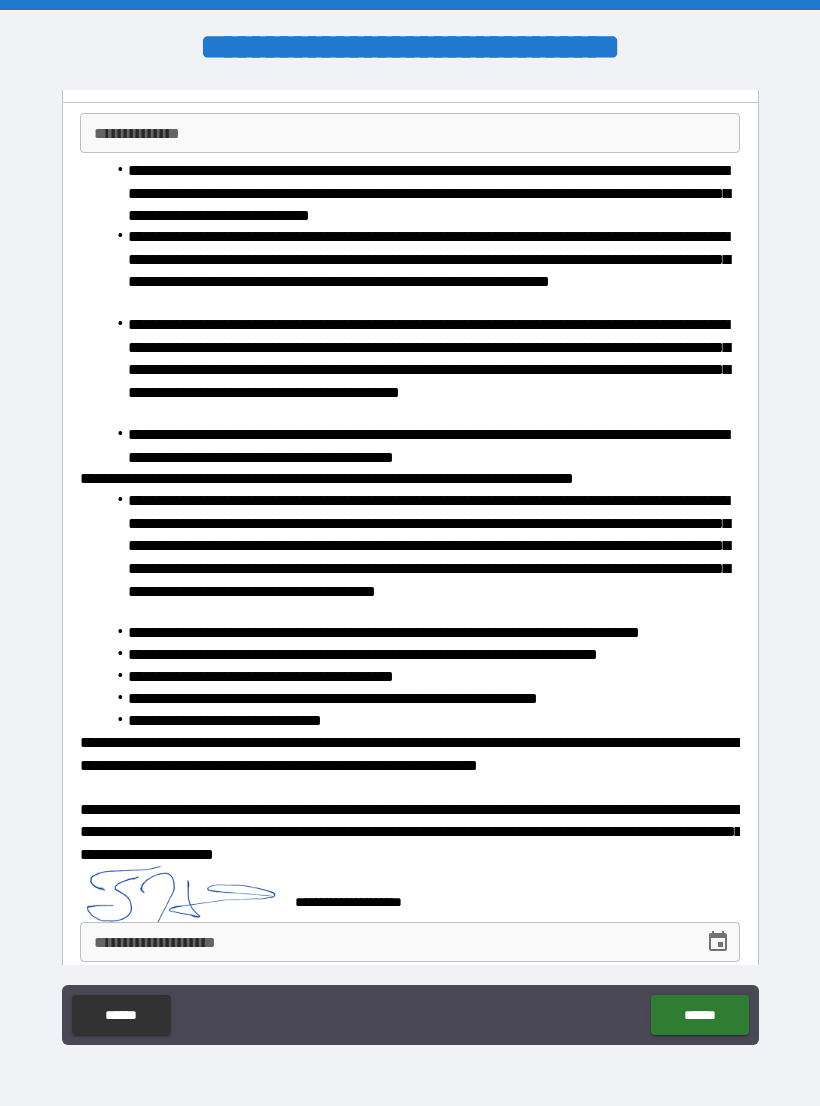 scroll, scrollTop: 109, scrollLeft: 0, axis: vertical 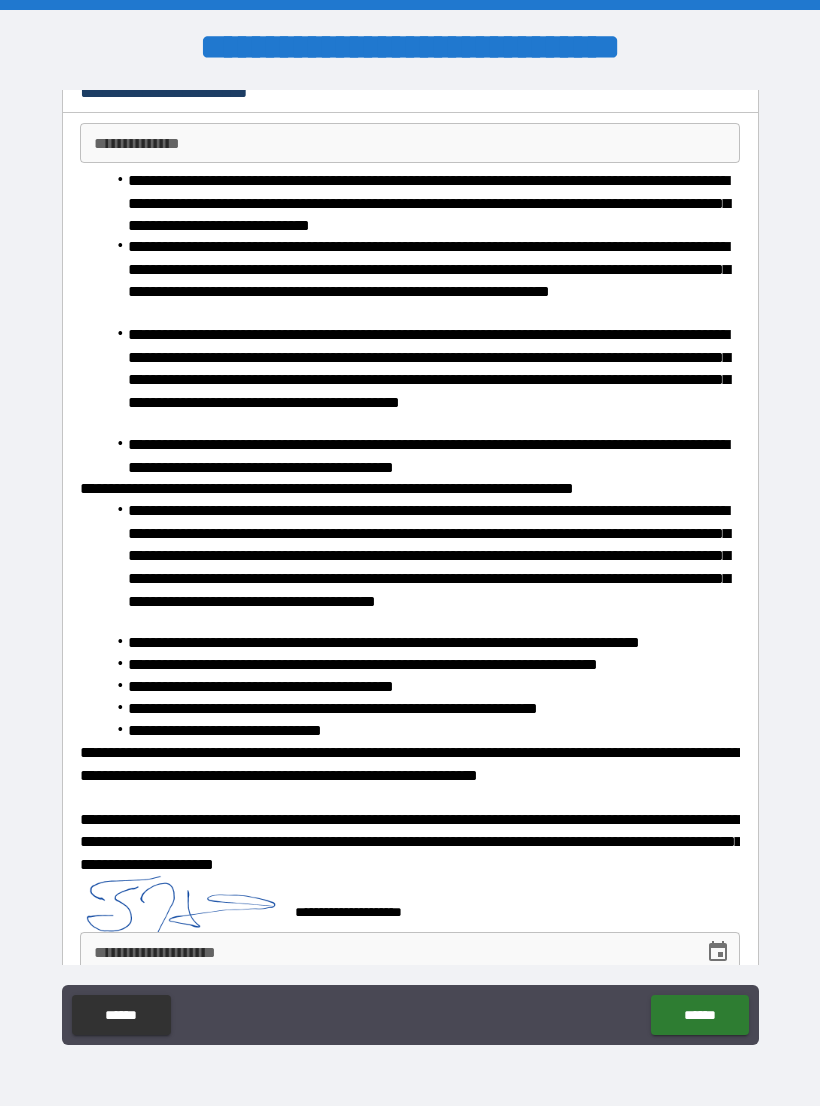 click 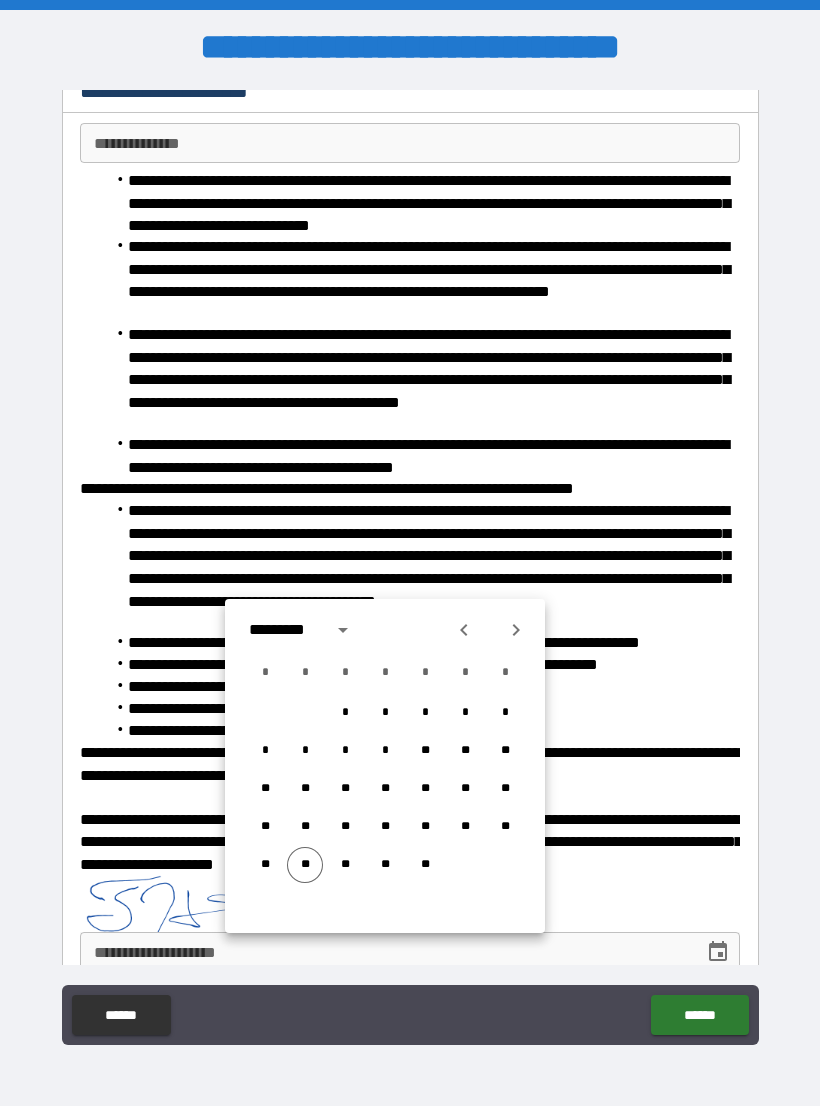 click on "**" at bounding box center (305, 865) 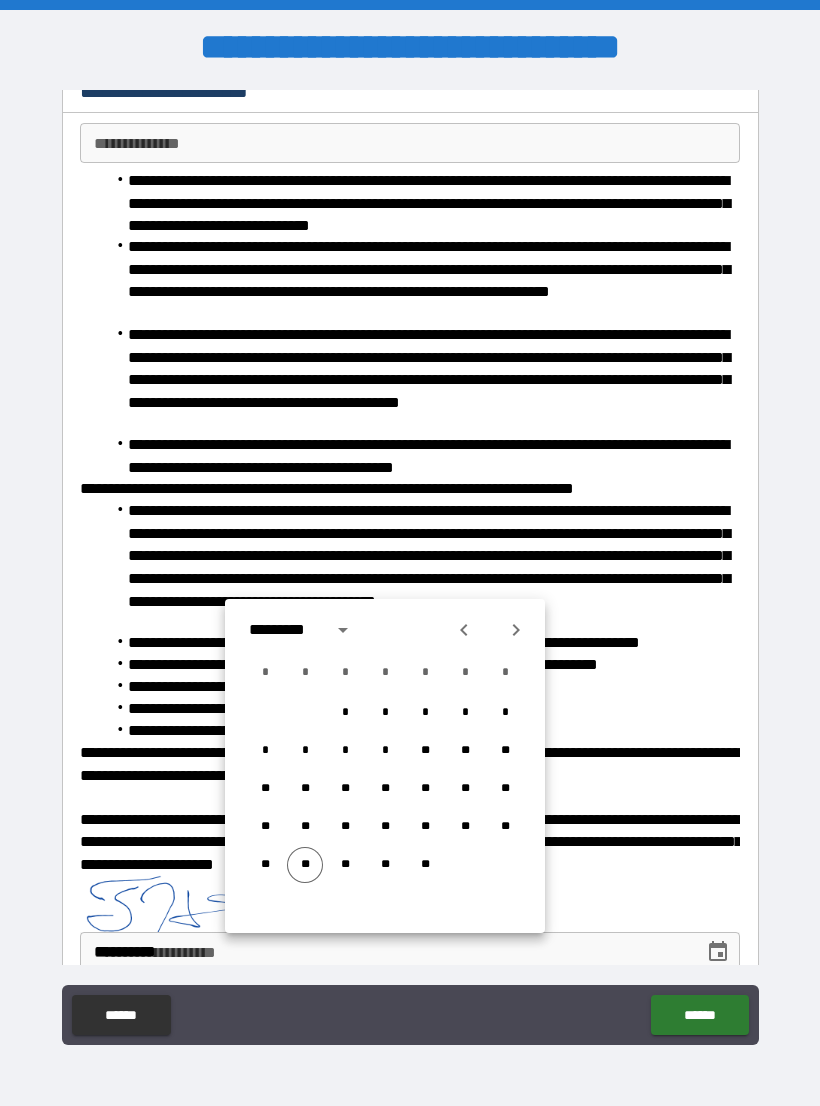 scroll, scrollTop: 115, scrollLeft: 0, axis: vertical 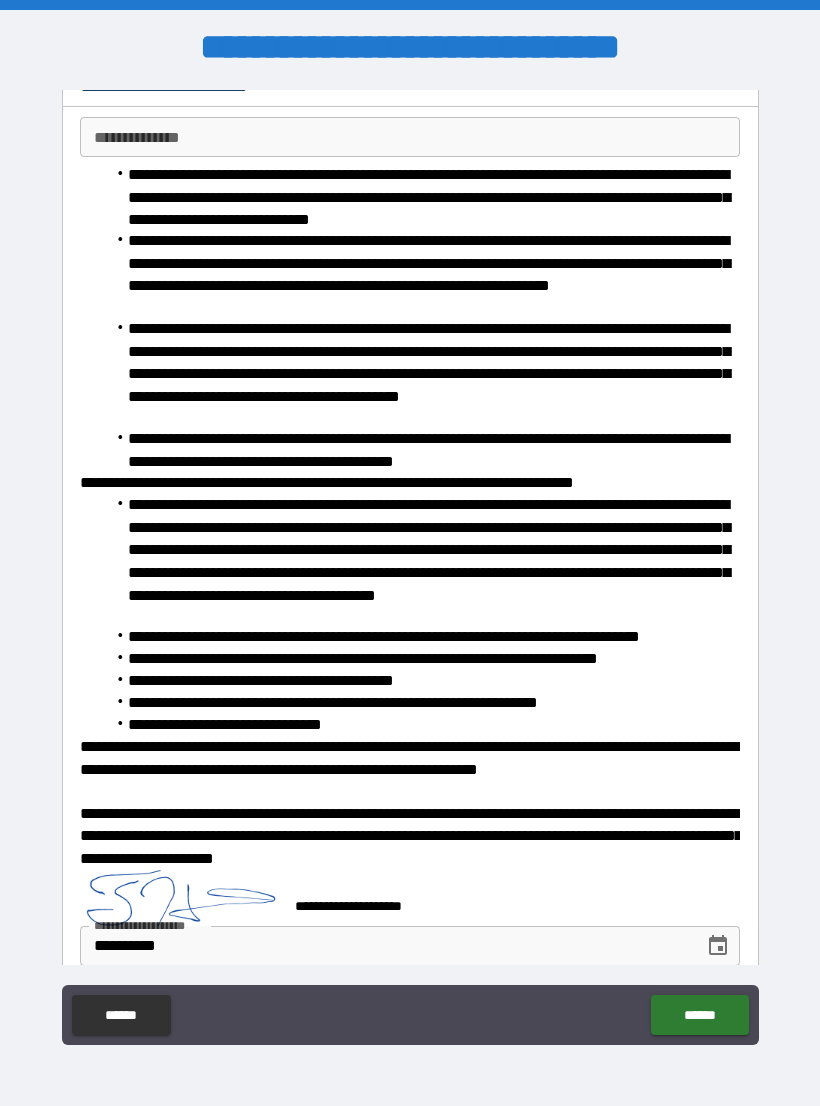 click on "**********" at bounding box center (410, 137) 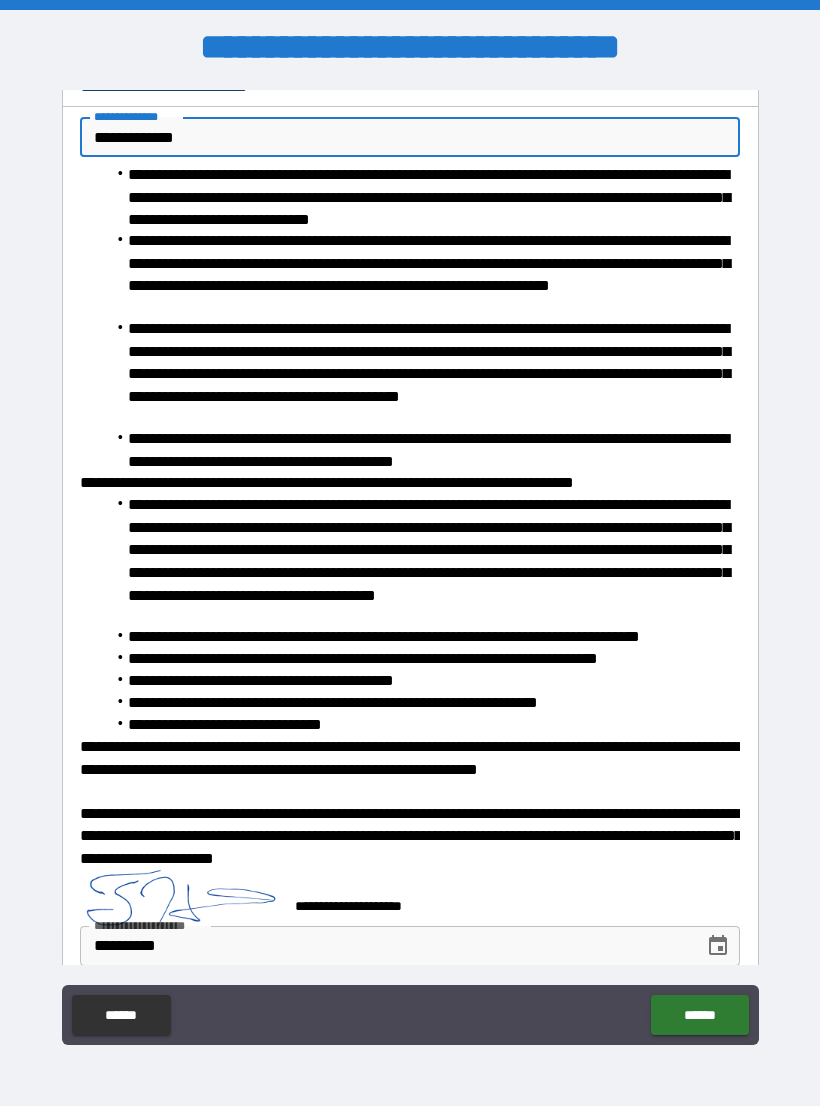type on "**********" 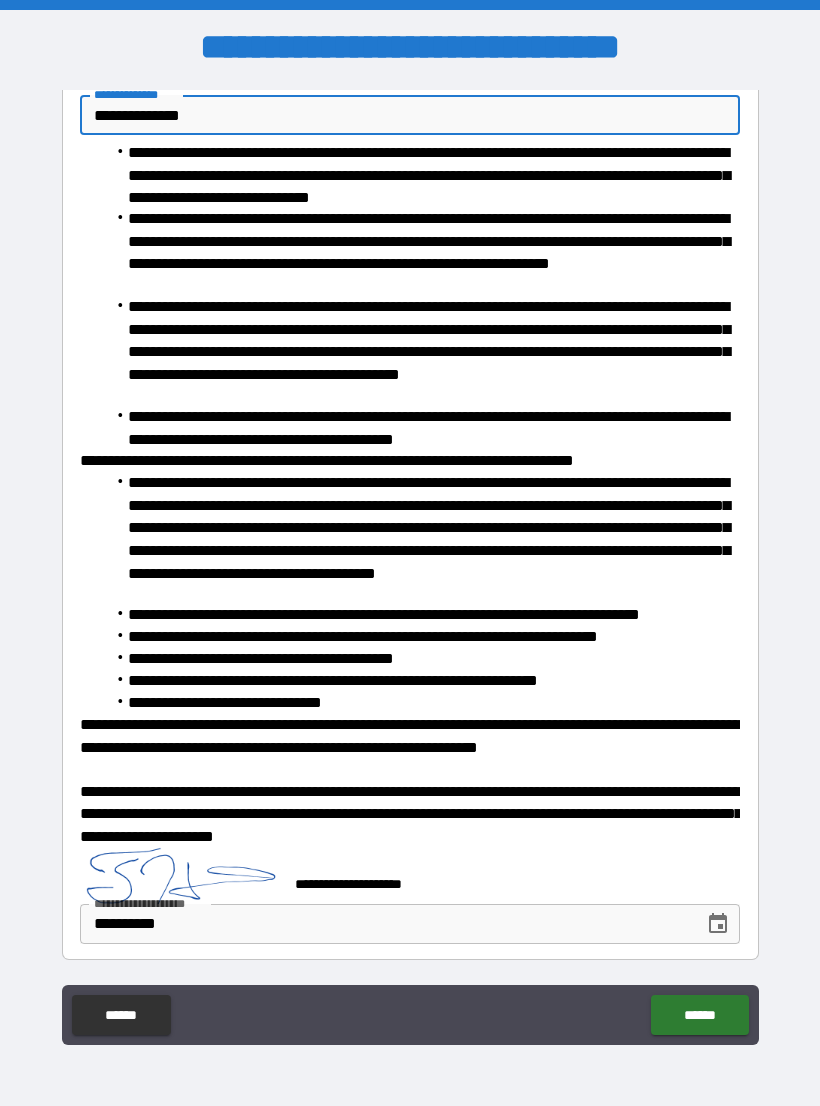scroll, scrollTop: 136, scrollLeft: 0, axis: vertical 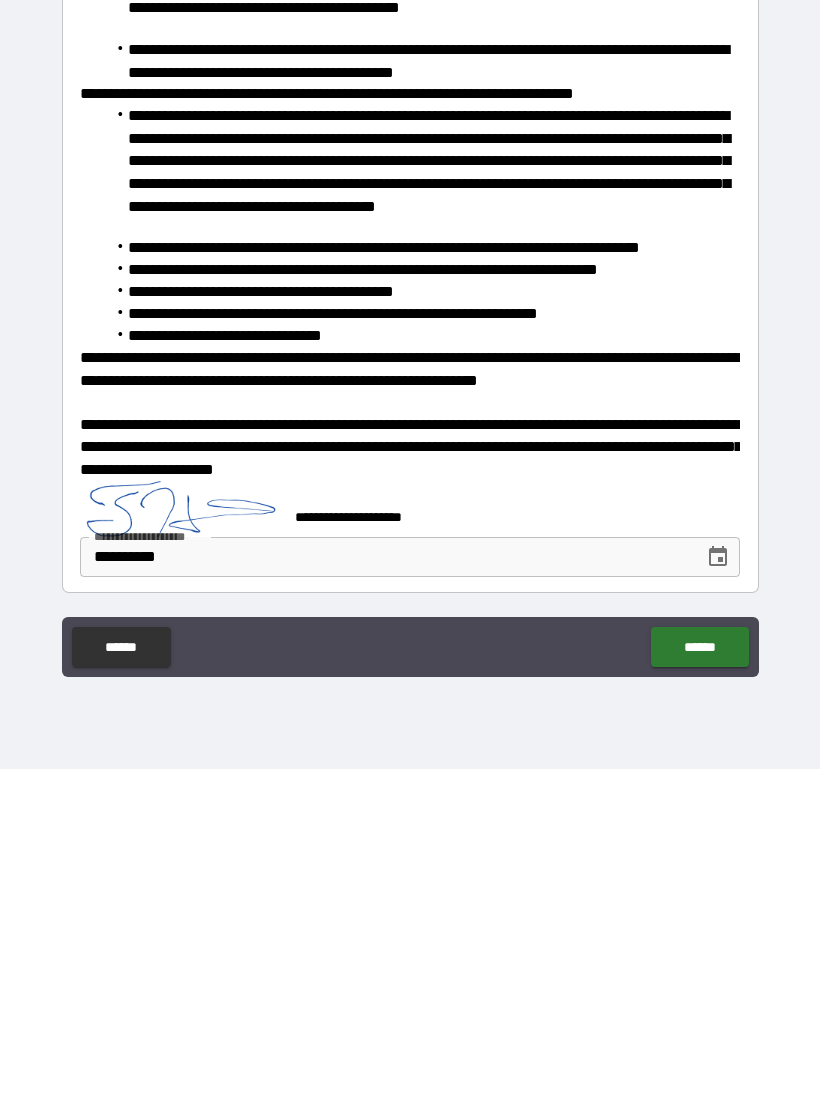 click on "******" at bounding box center [699, 984] 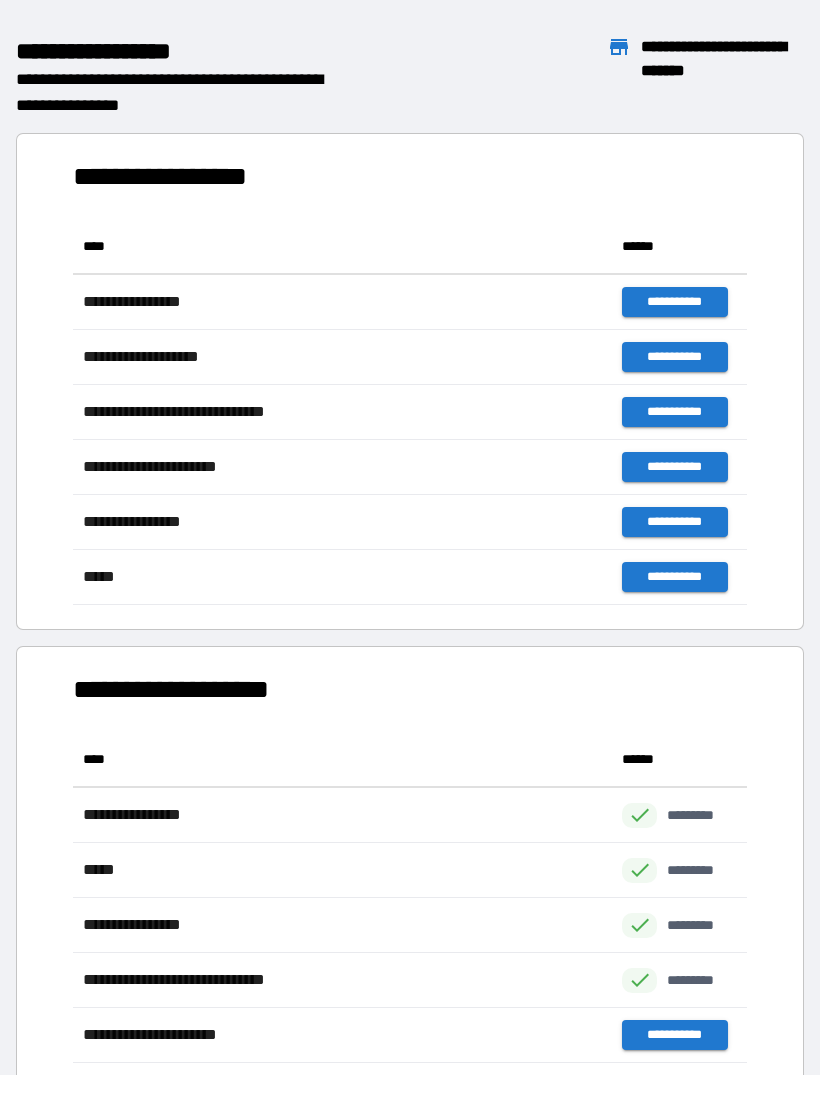scroll, scrollTop: 1, scrollLeft: 1, axis: both 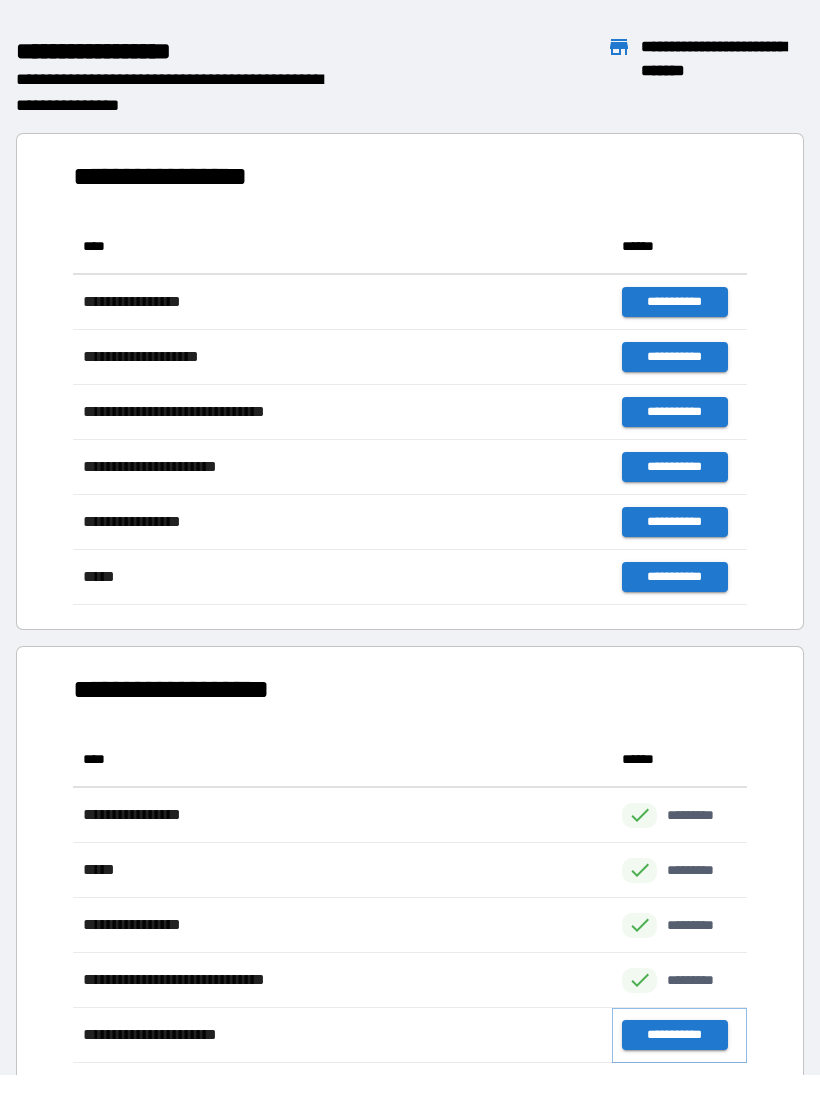 click on "**********" at bounding box center [674, 1035] 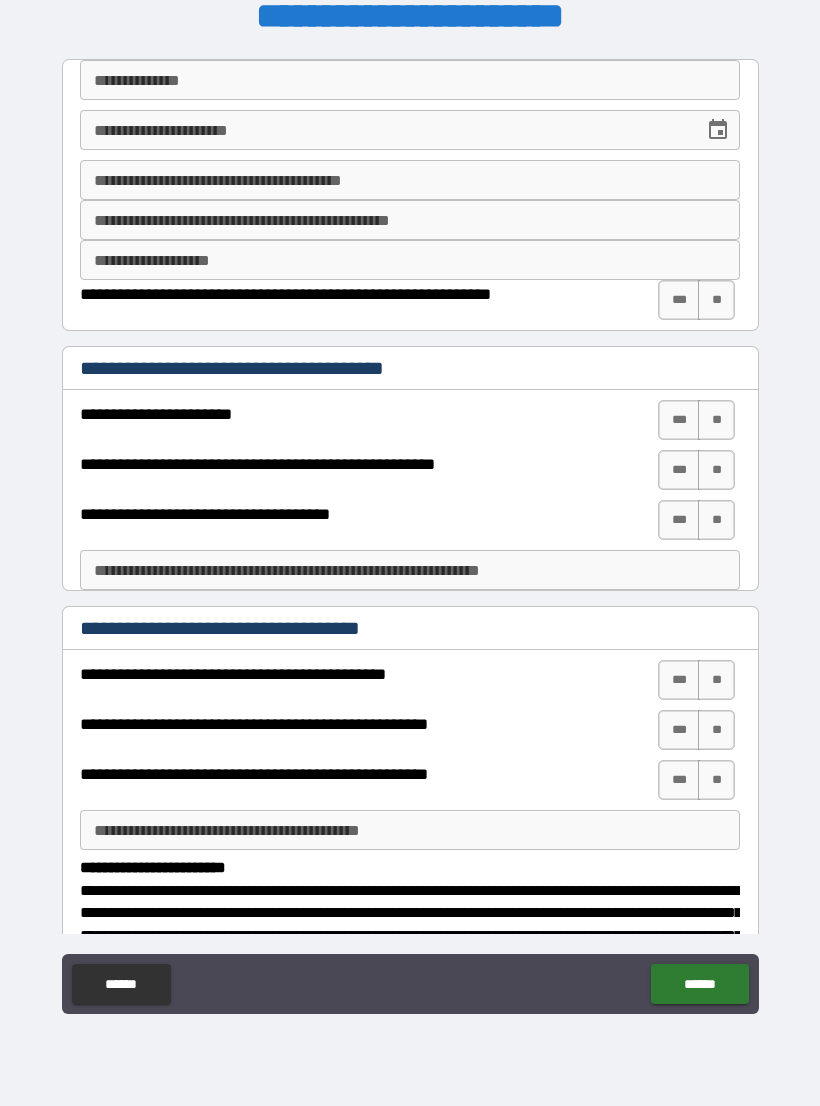 click on "**********" at bounding box center (410, 80) 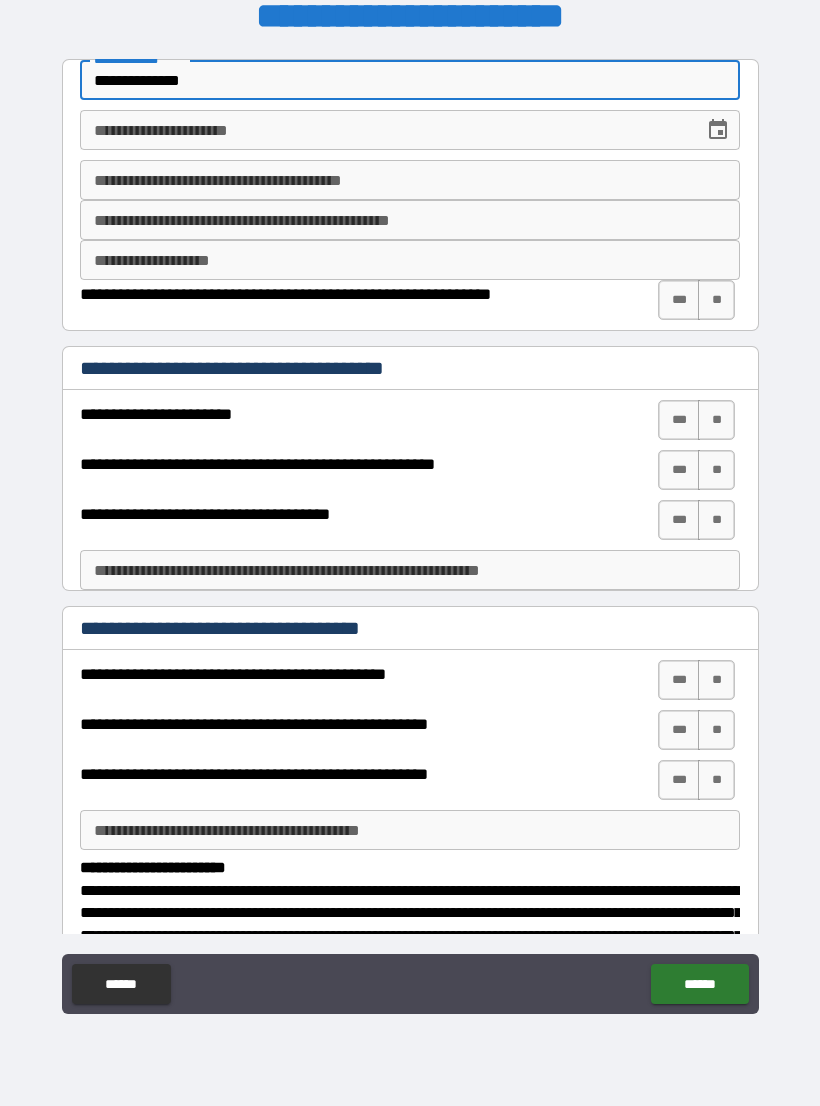 type on "**********" 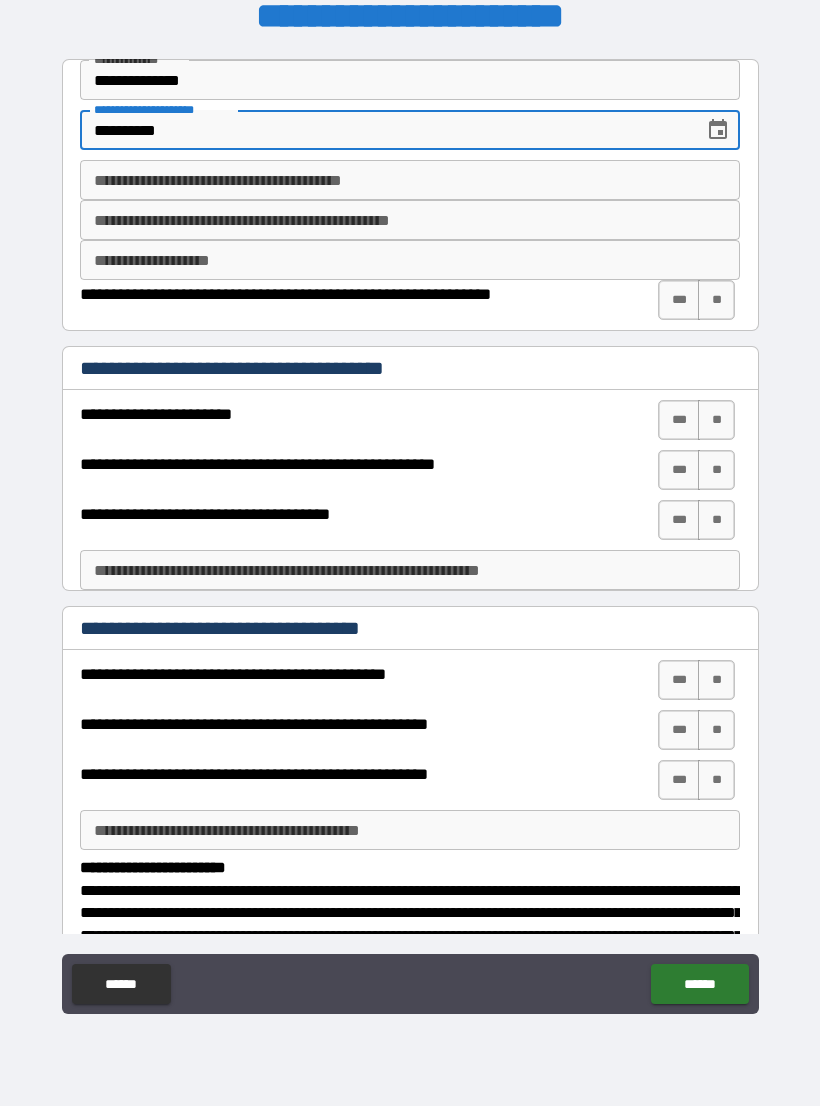 type on "**********" 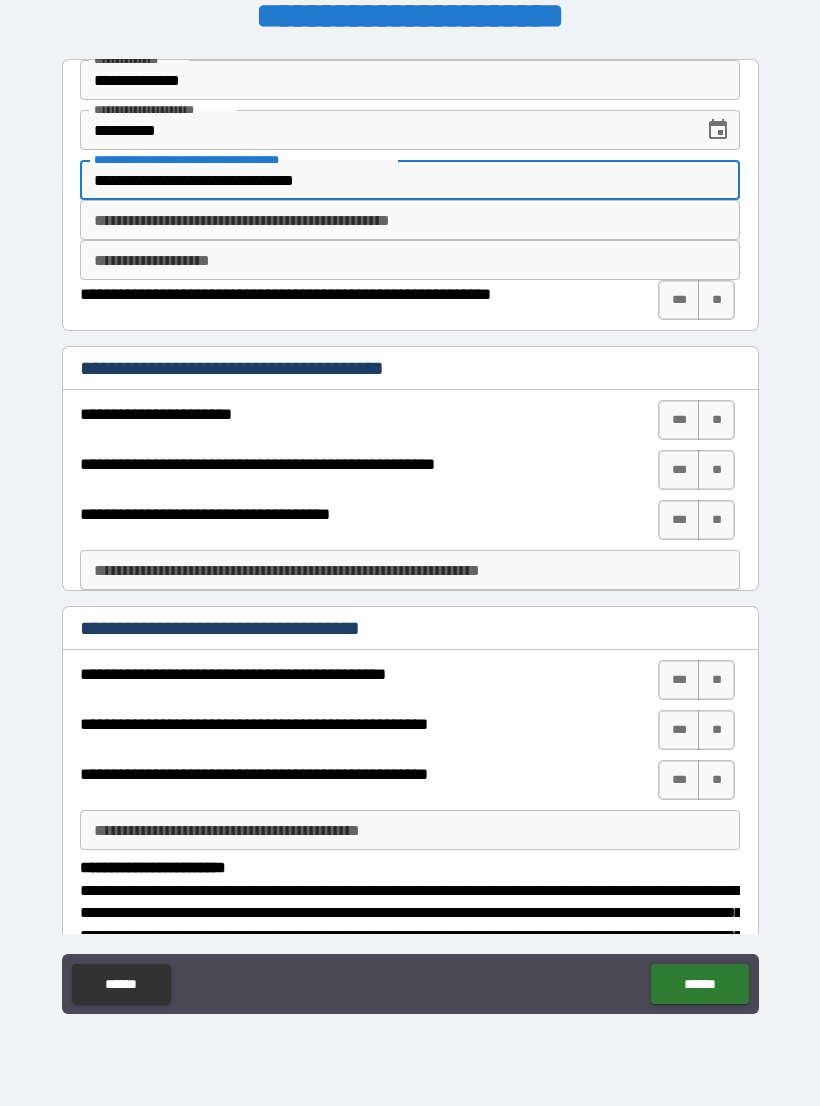 type on "**********" 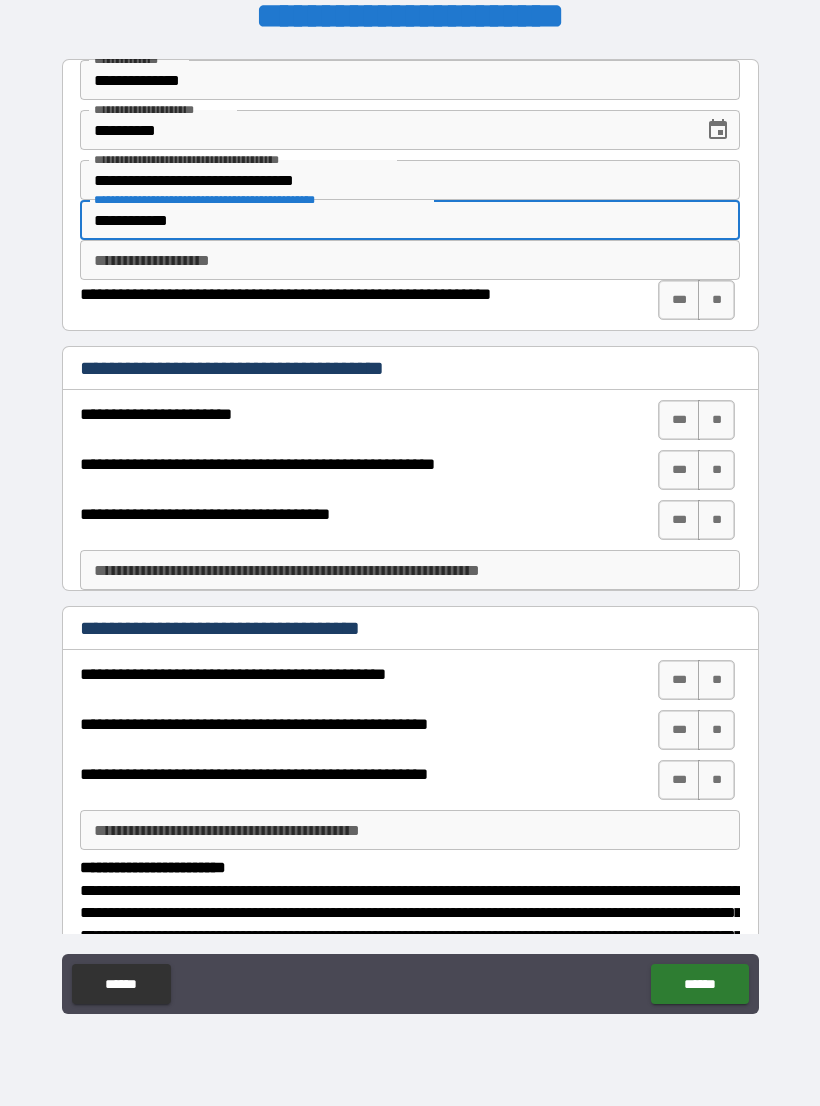 type on "**********" 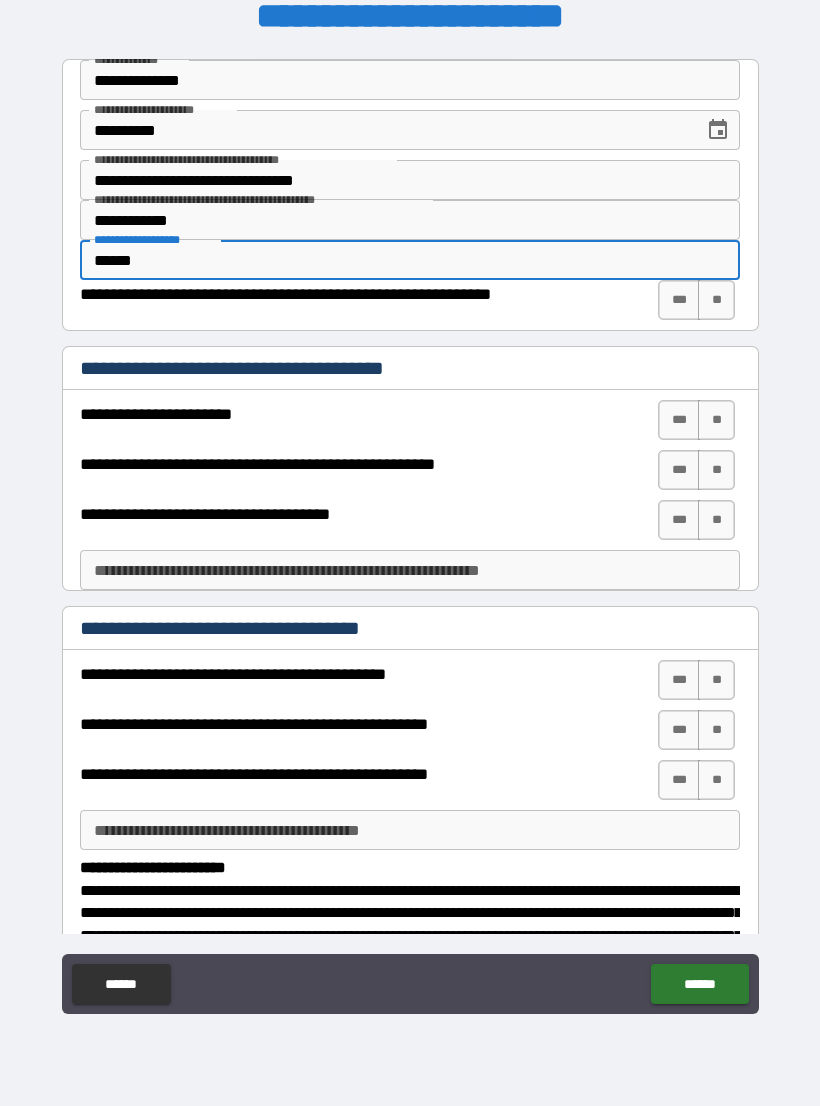 type on "******" 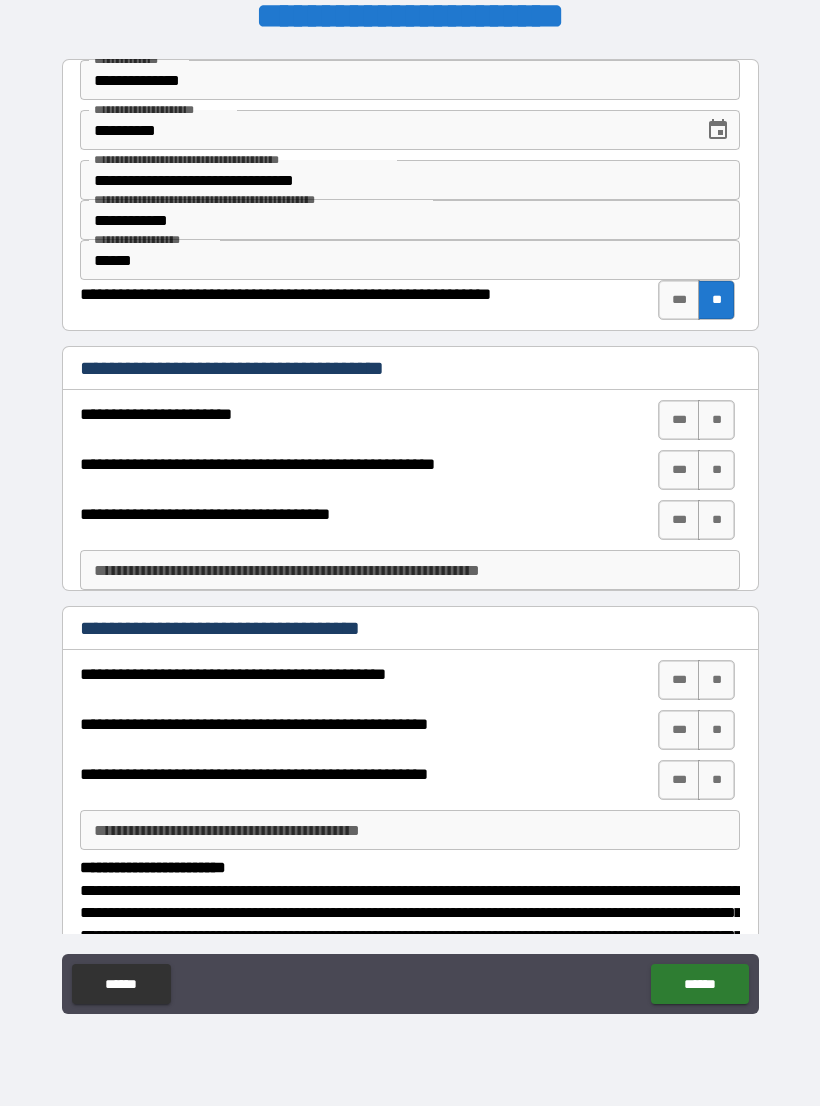 click on "**" at bounding box center (716, 420) 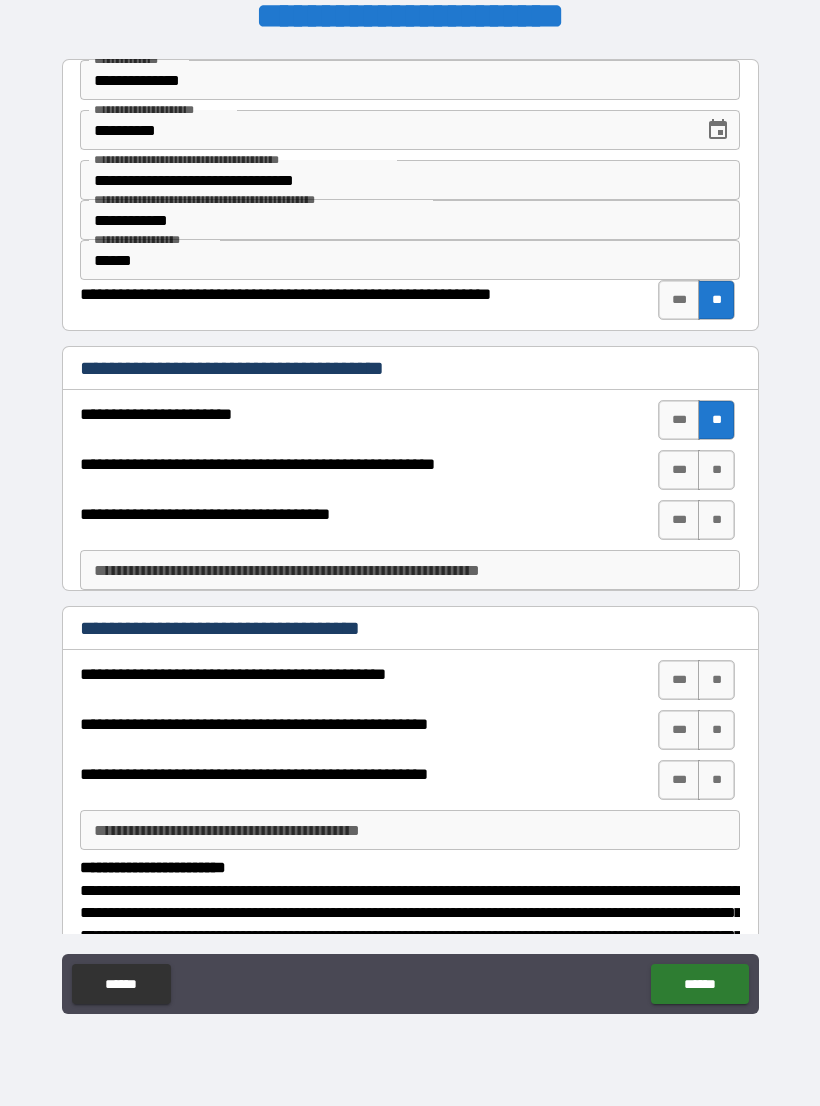 click on "**" at bounding box center (716, 470) 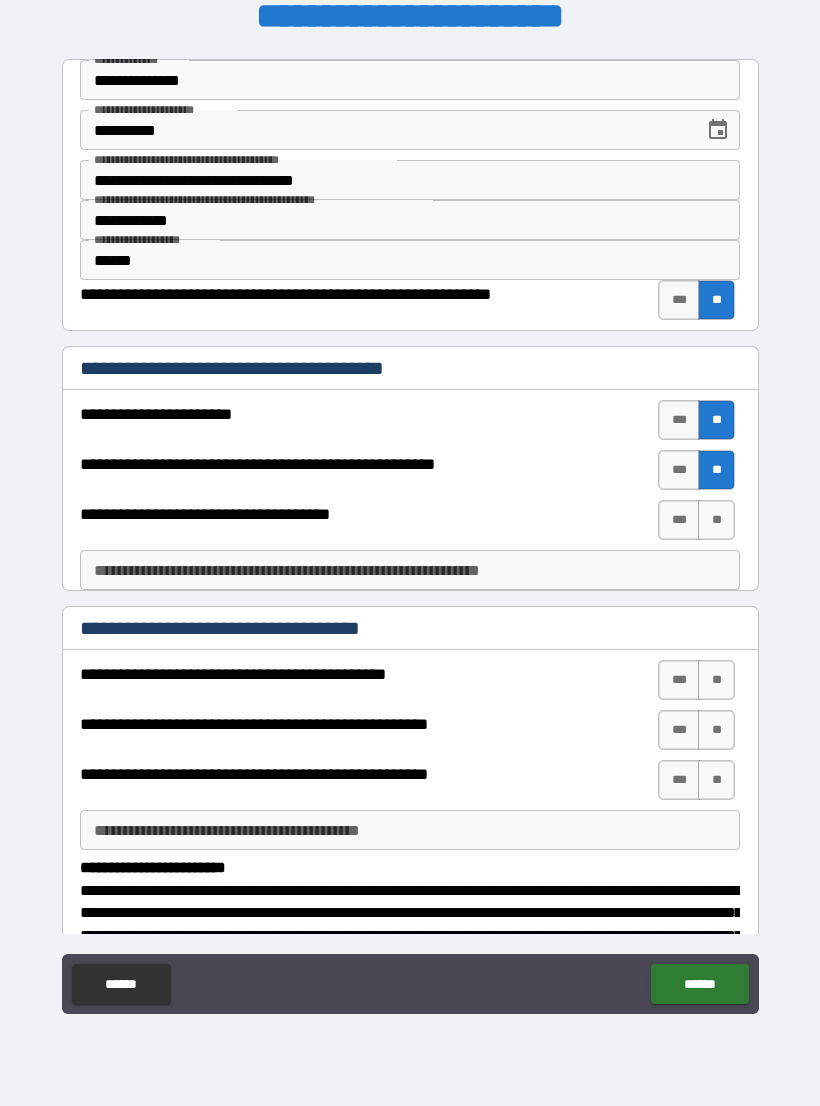click on "**" at bounding box center [716, 520] 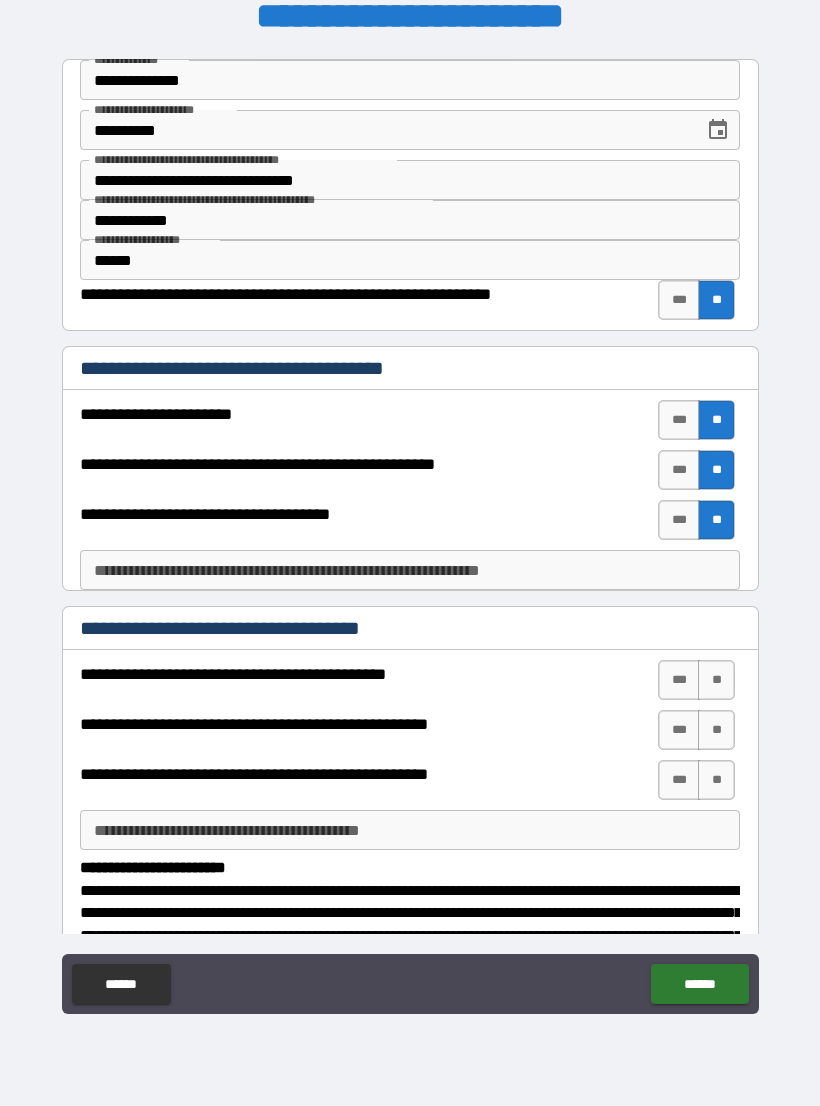 click on "**********" at bounding box center (410, 570) 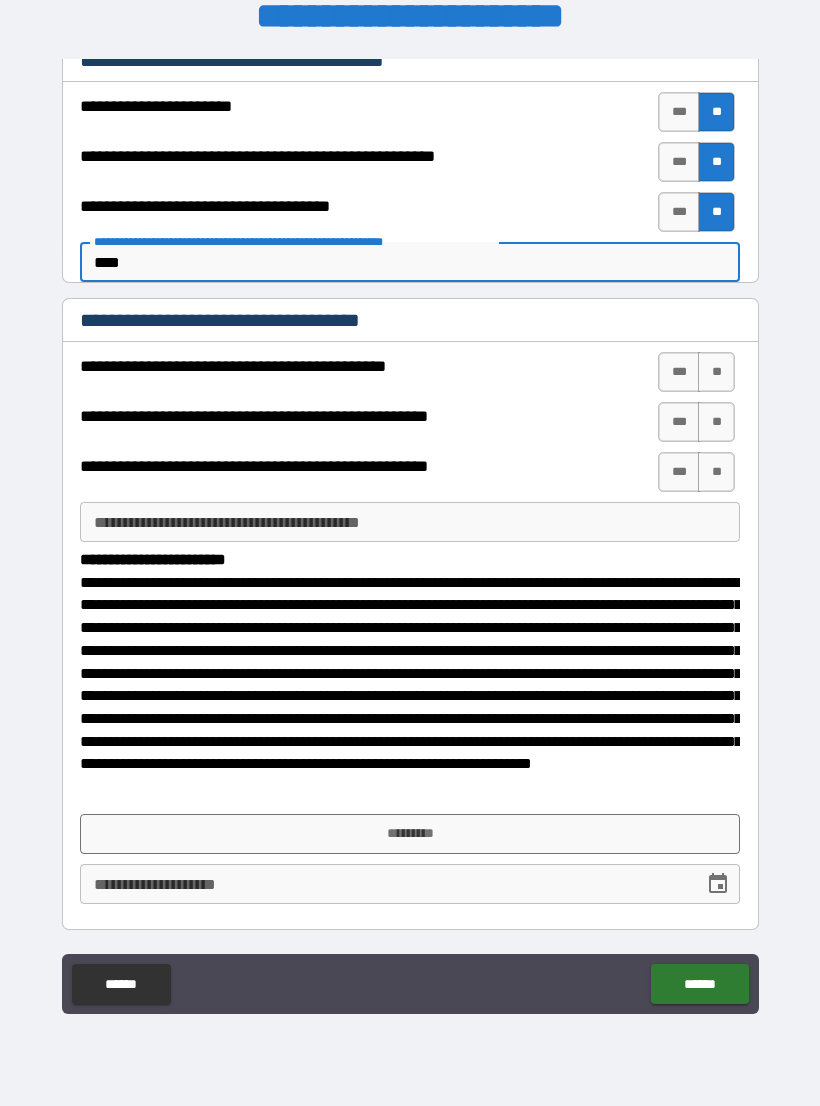 scroll, scrollTop: 308, scrollLeft: 0, axis: vertical 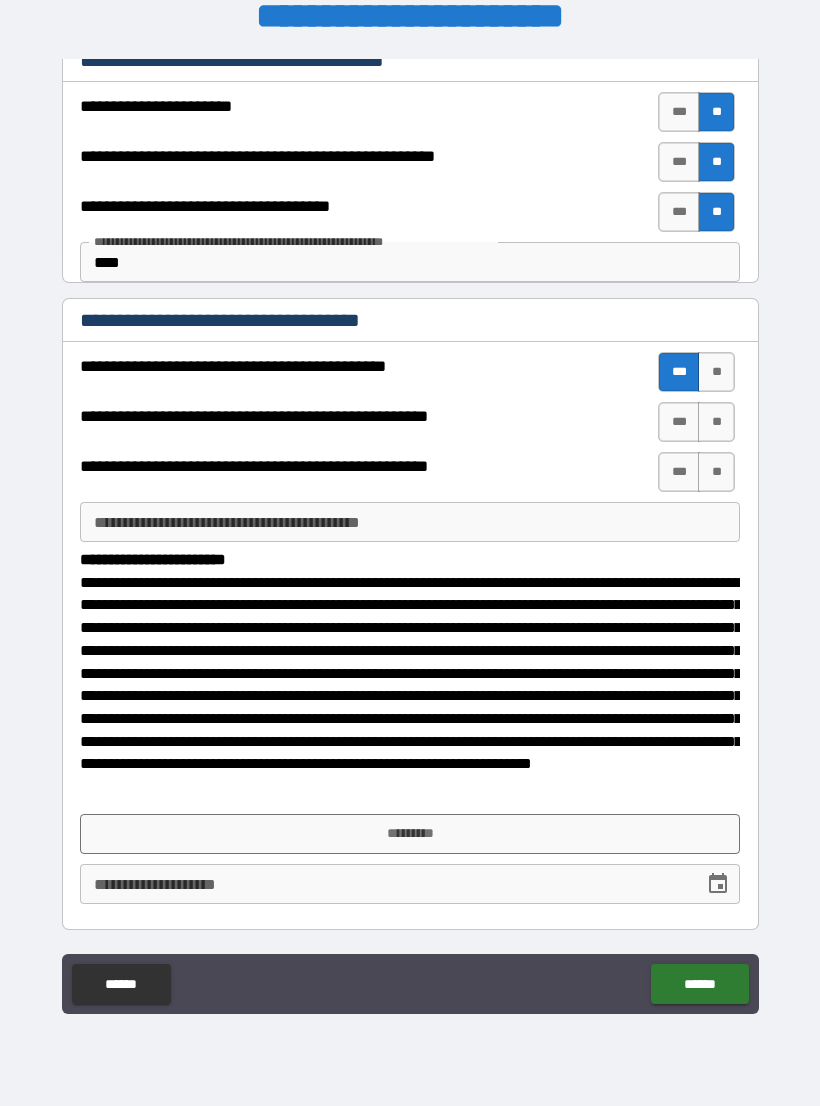 click on "***" at bounding box center (679, 422) 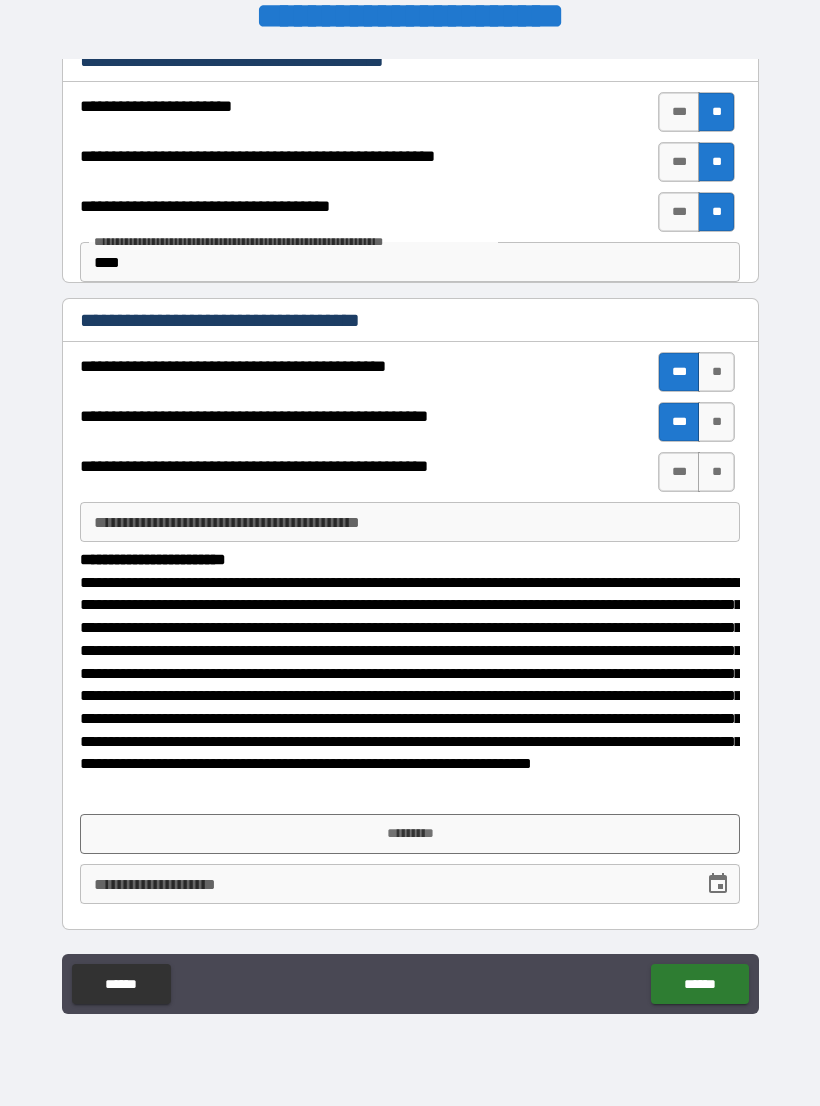 click on "**" at bounding box center (716, 472) 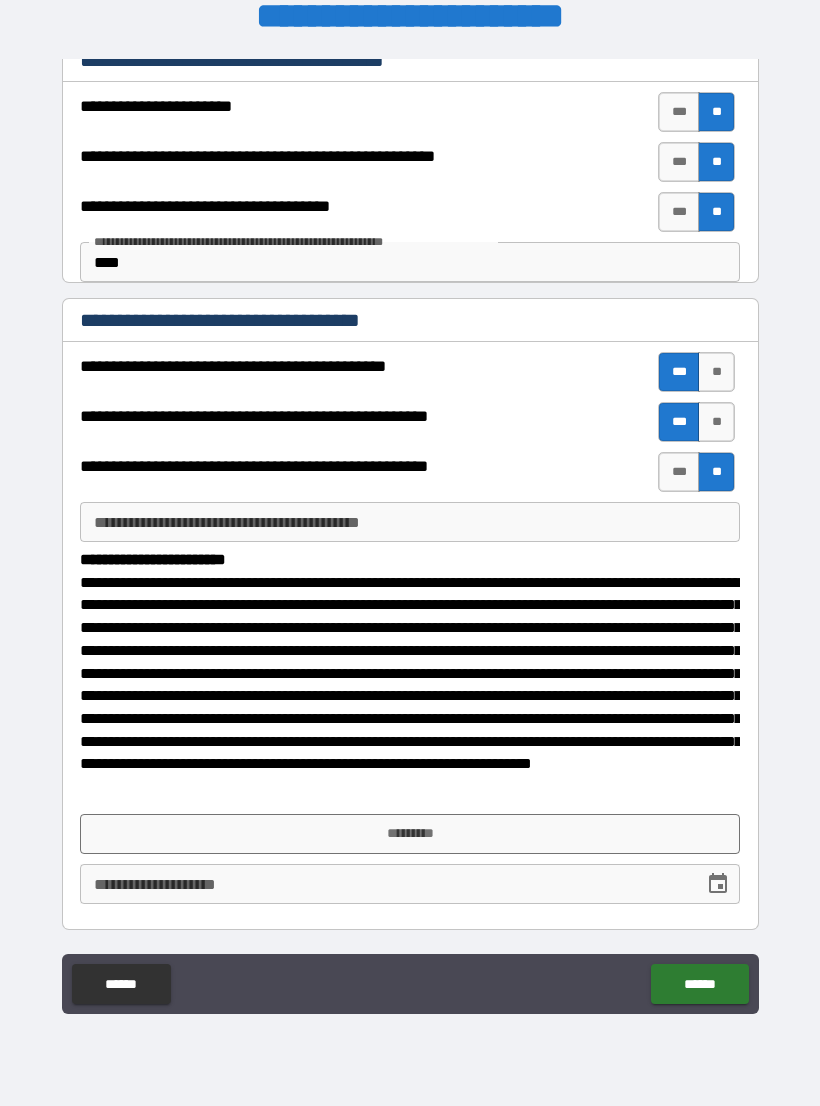 click on "*********" at bounding box center [410, 834] 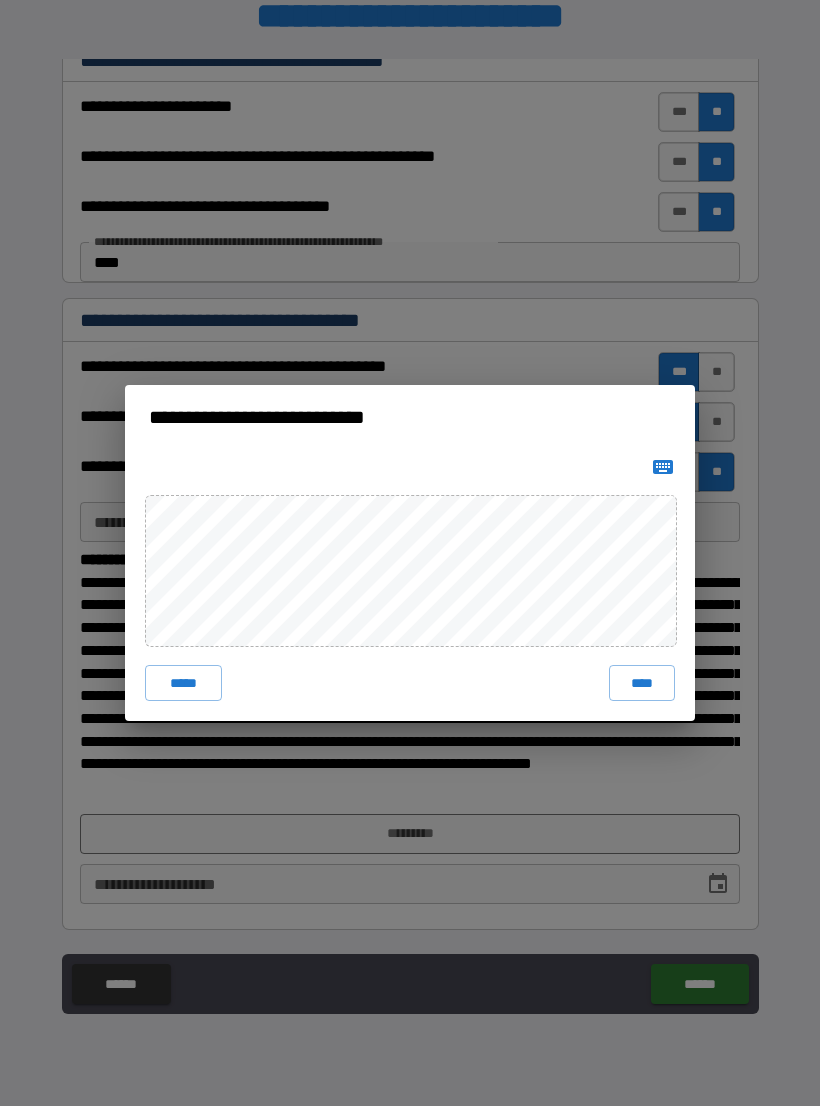 click on "****" at bounding box center [642, 683] 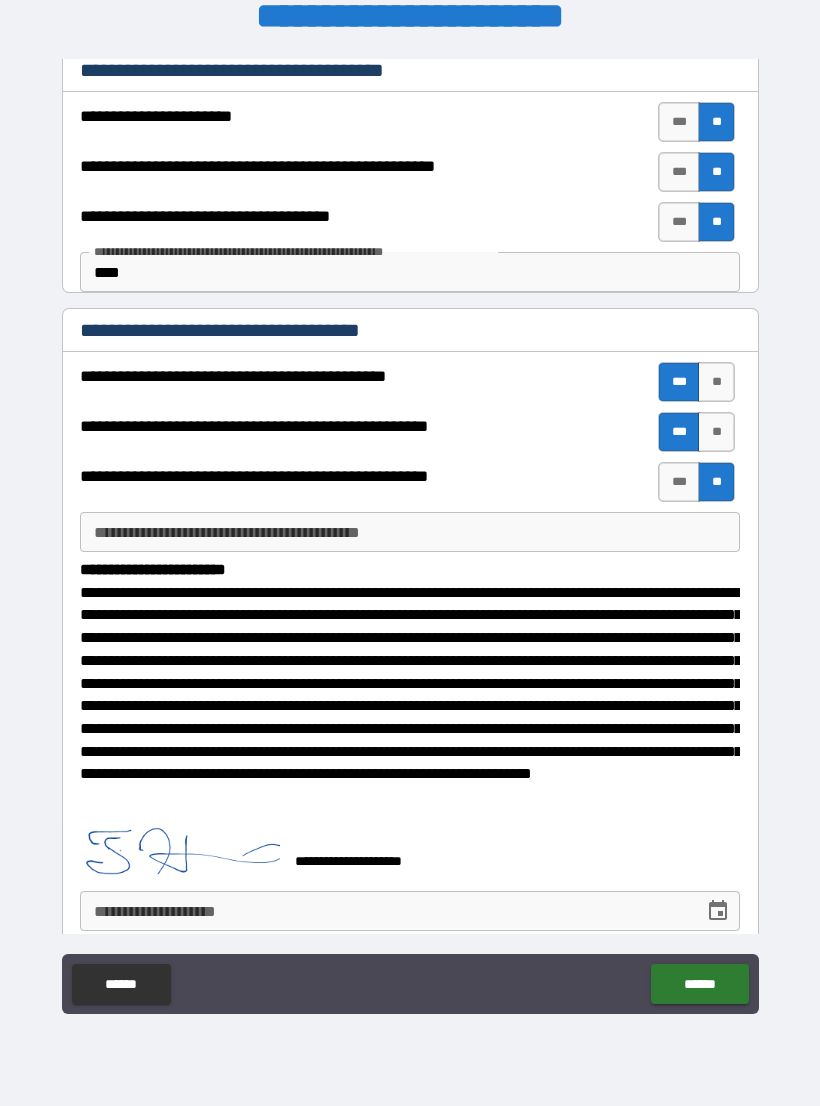 click 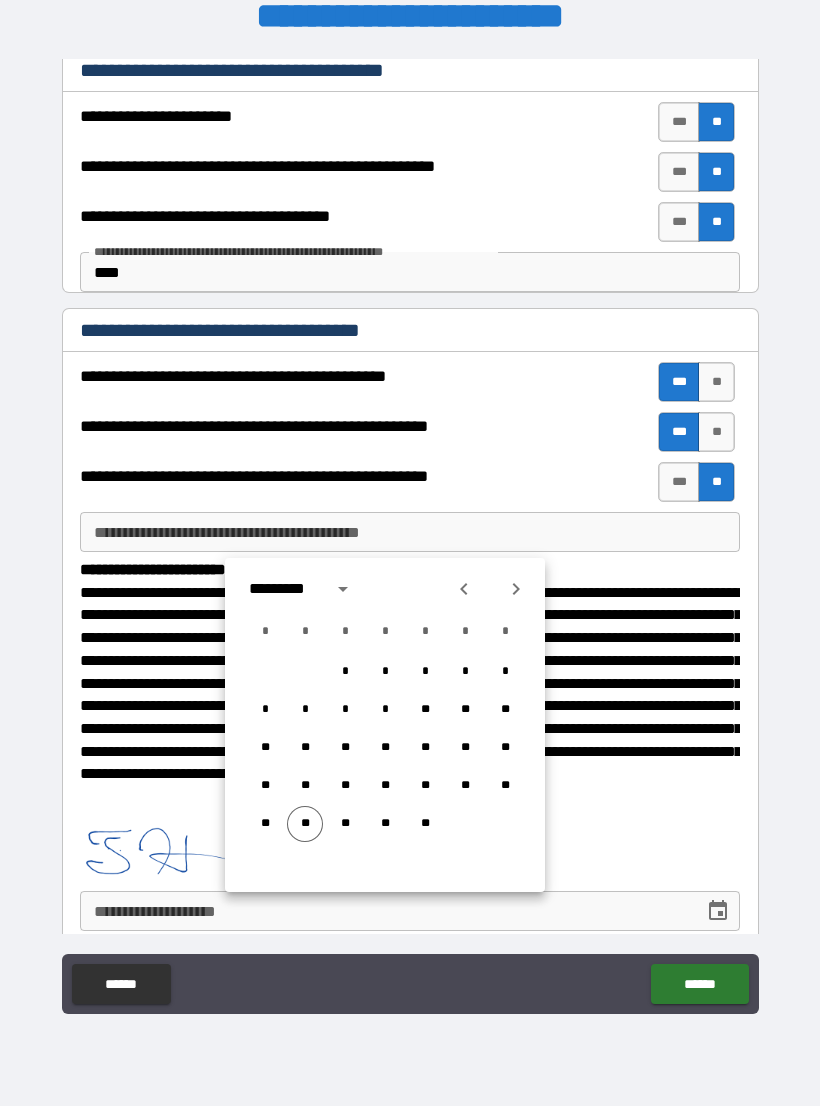 click on "**" at bounding box center (305, 824) 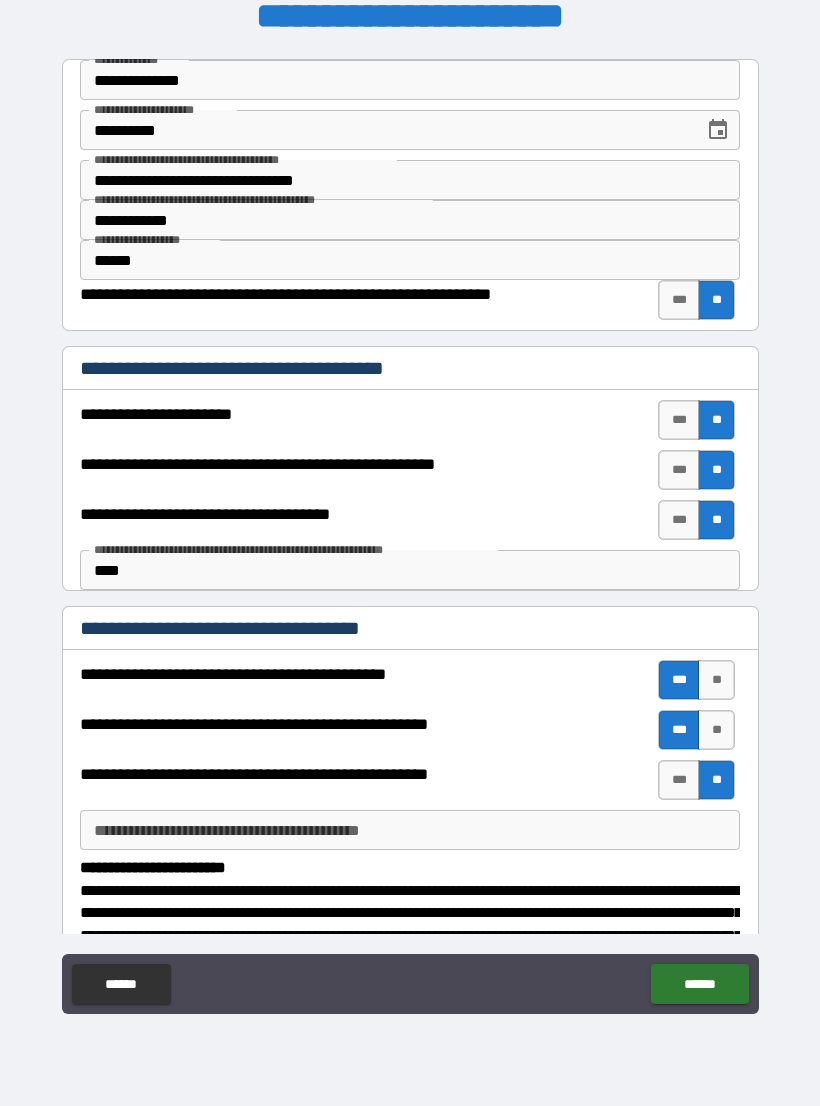 scroll, scrollTop: 0, scrollLeft: 0, axis: both 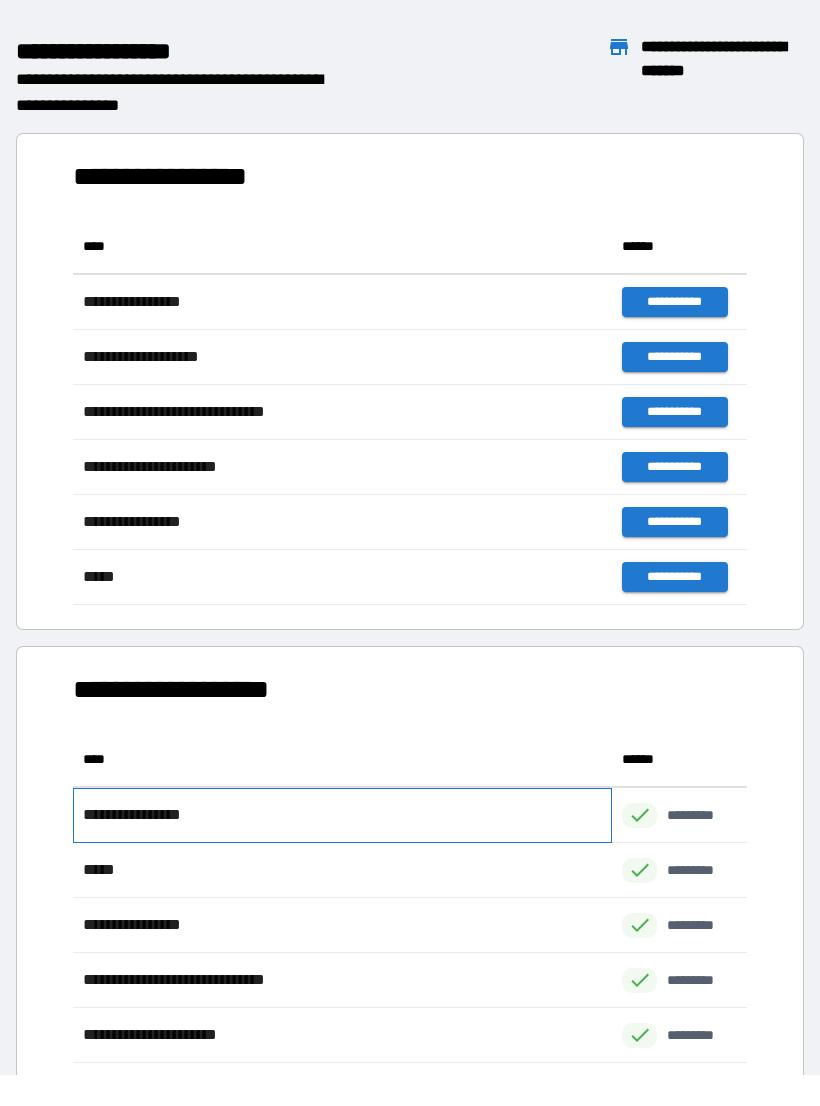 click on "**********" at bounding box center [342, 815] 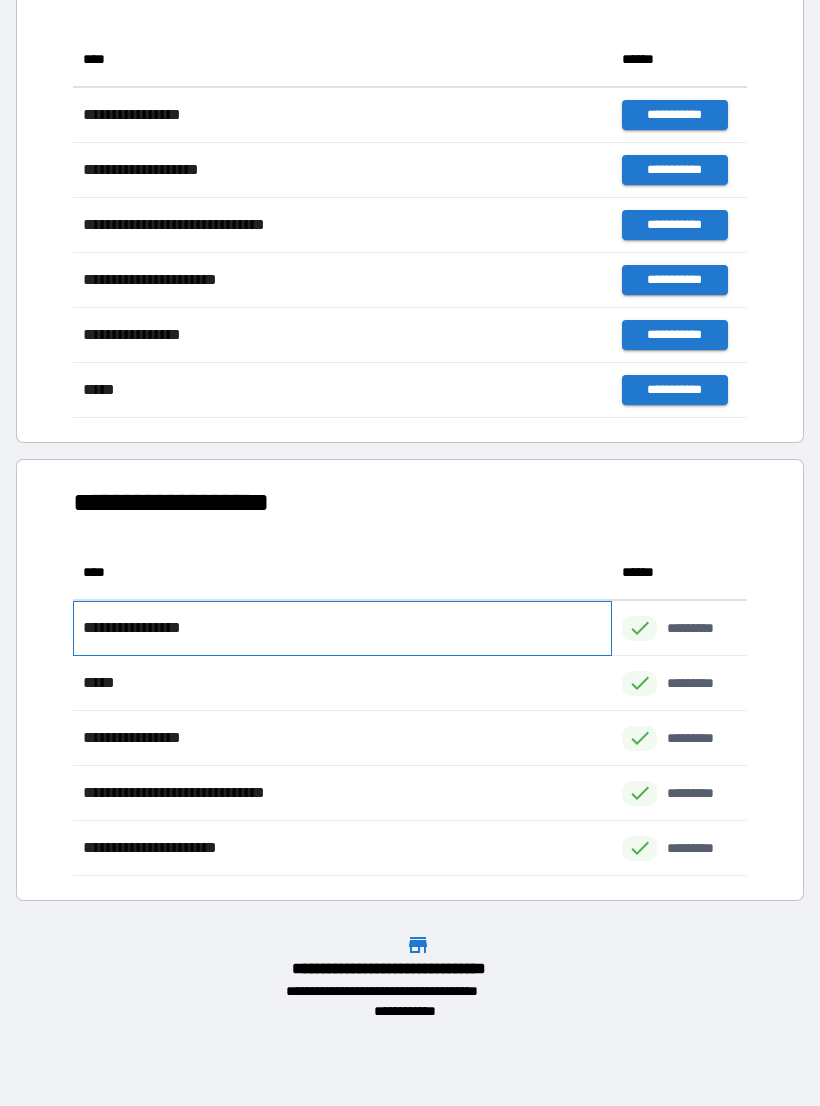 scroll, scrollTop: 187, scrollLeft: 0, axis: vertical 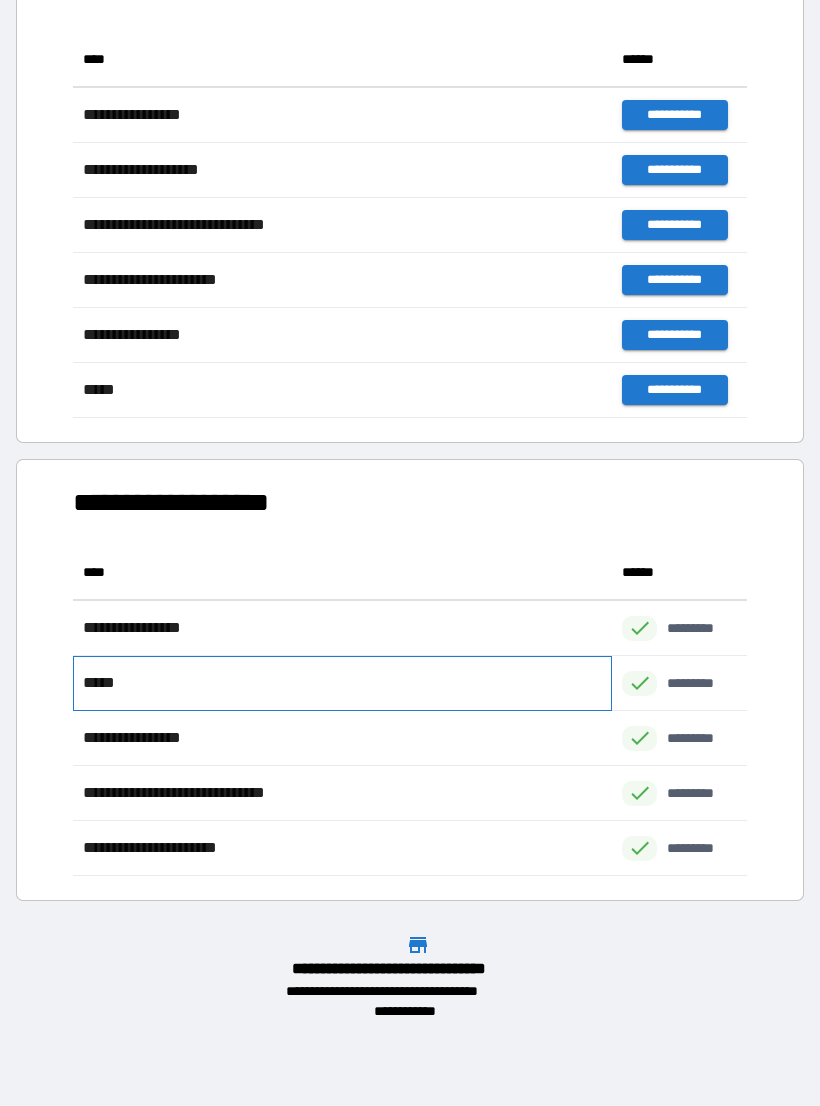click on "*****" at bounding box center (342, 683) 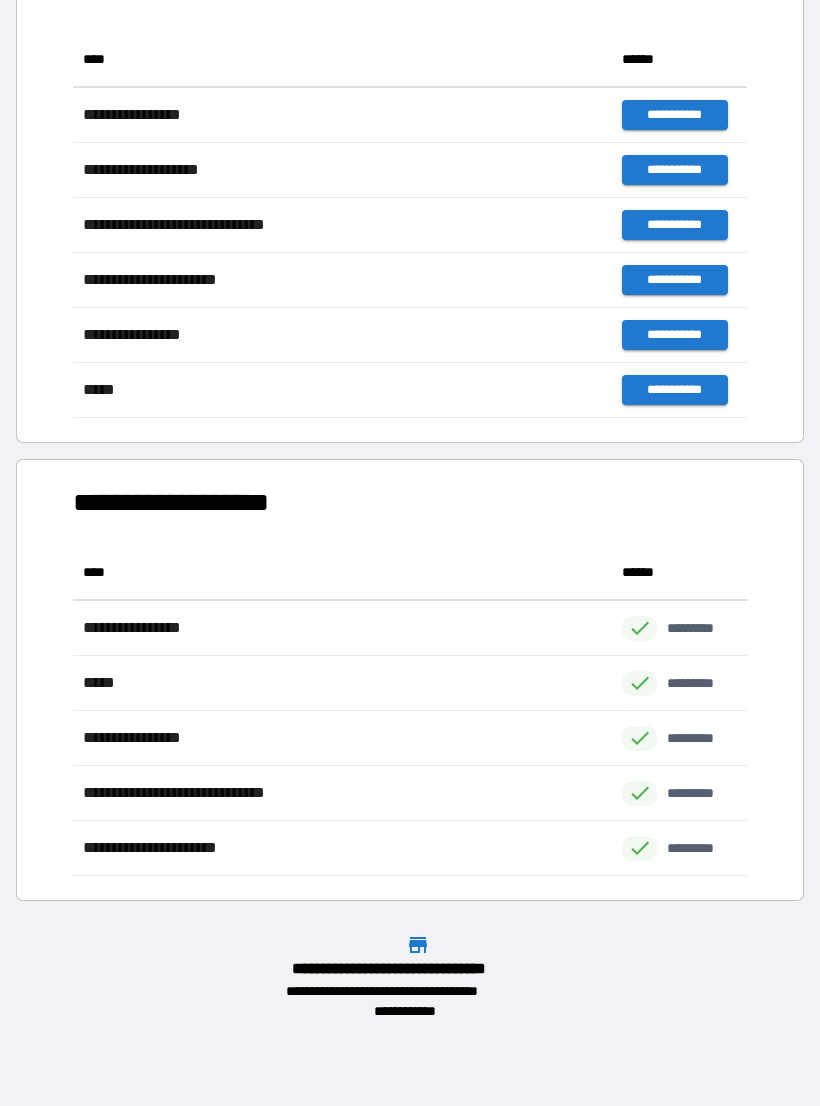click on "**********" at bounding box center [410, 406] 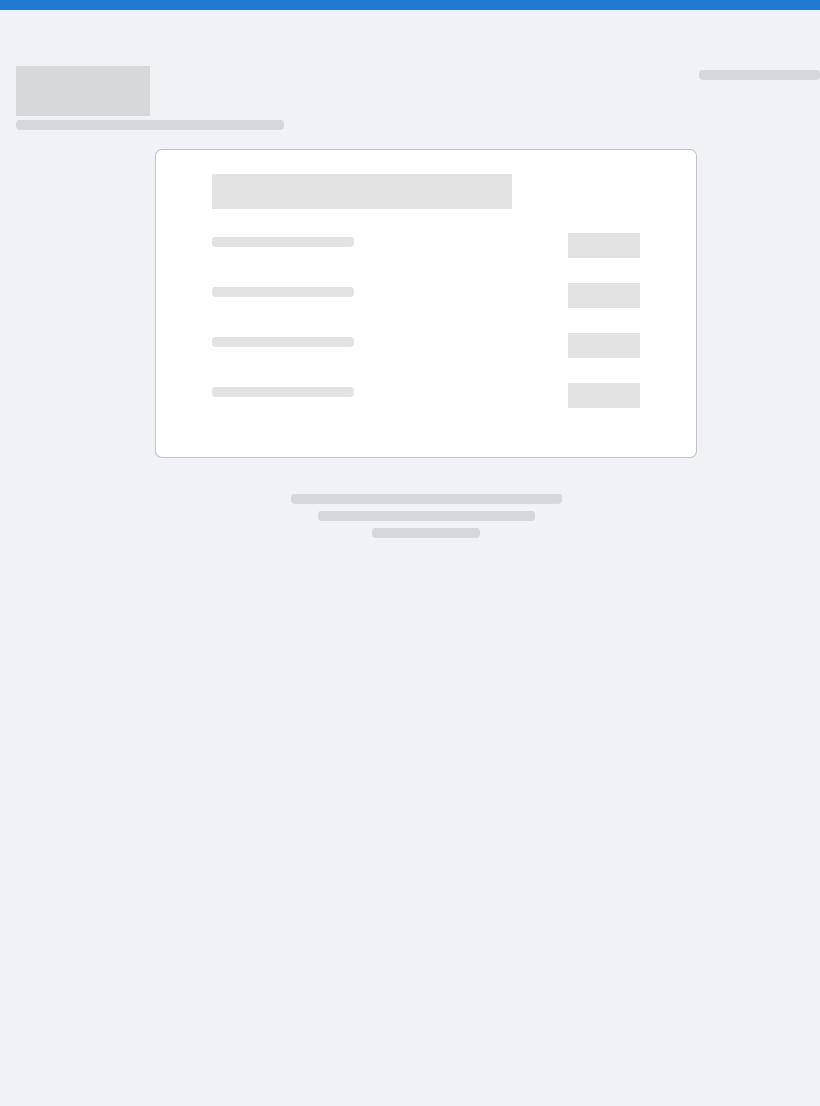 scroll, scrollTop: 0, scrollLeft: 0, axis: both 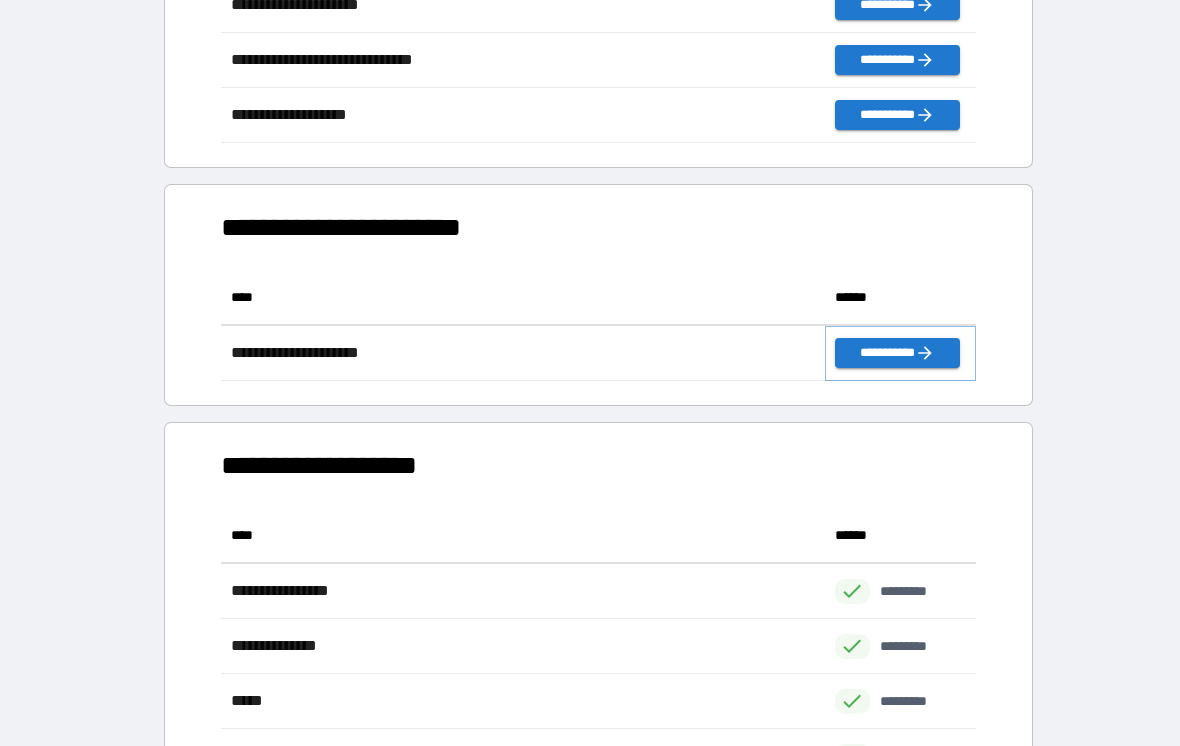 click on "**********" at bounding box center [897, 353] 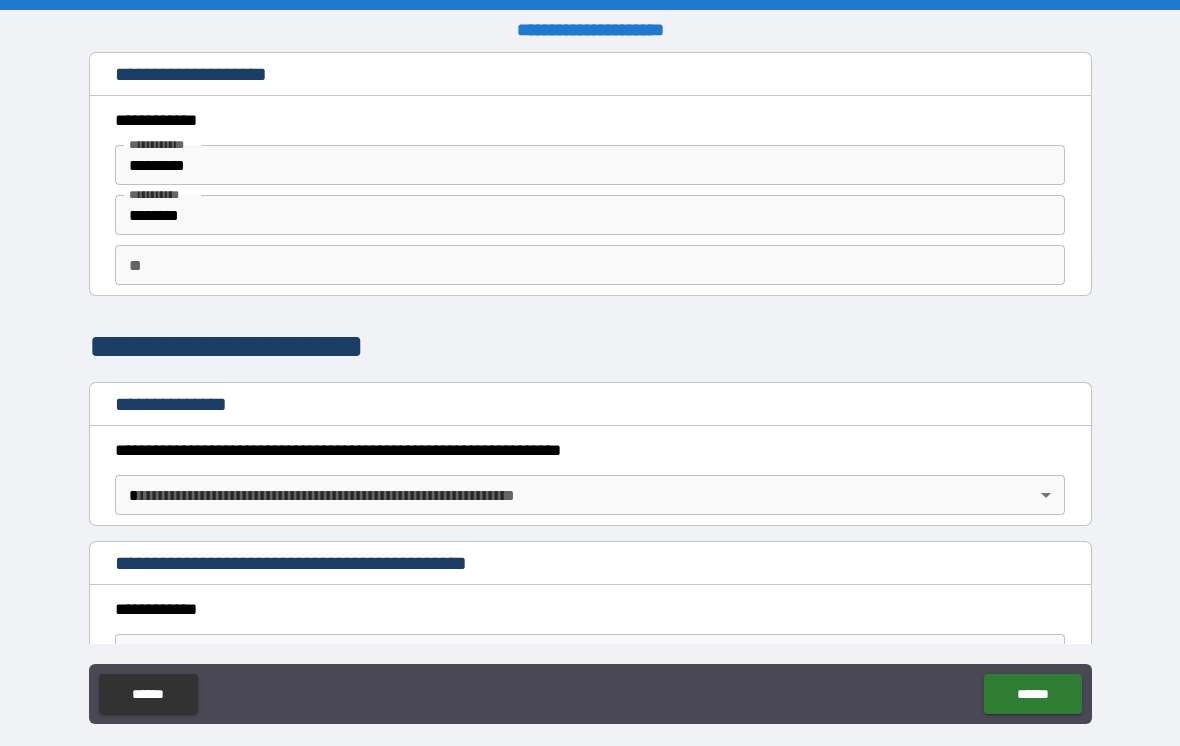 click on "**********" at bounding box center (590, 388) 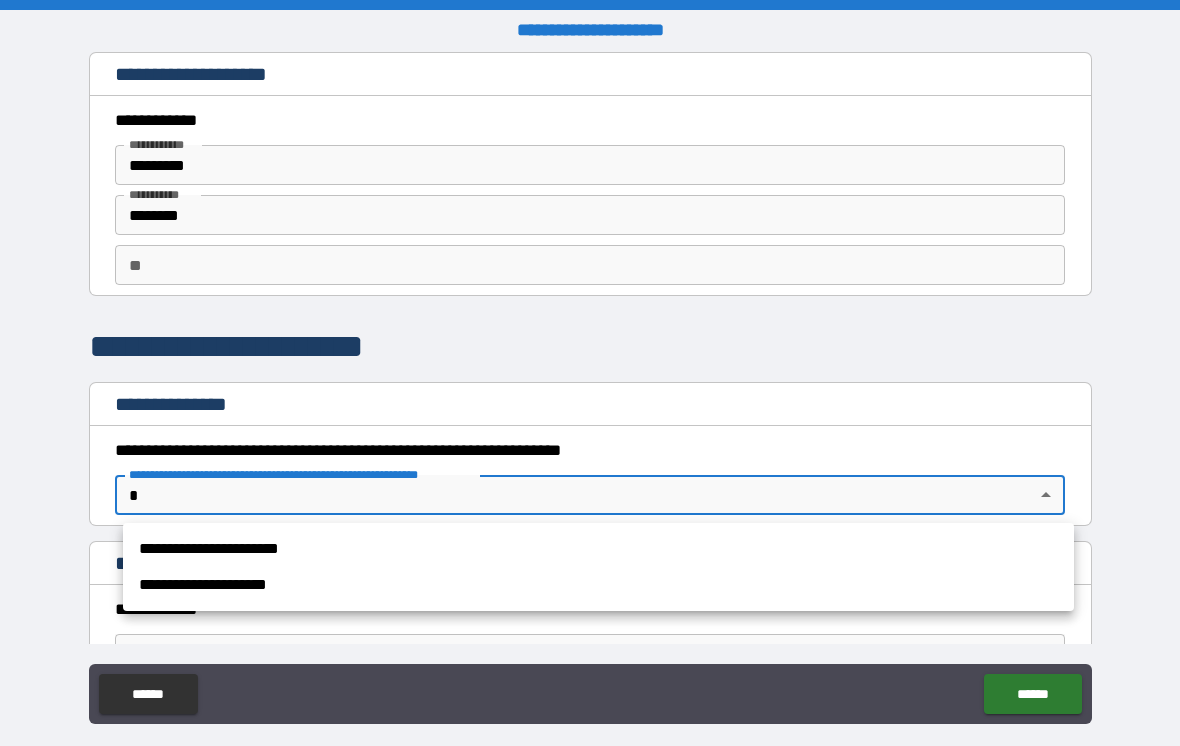 click on "**********" at bounding box center (598, 549) 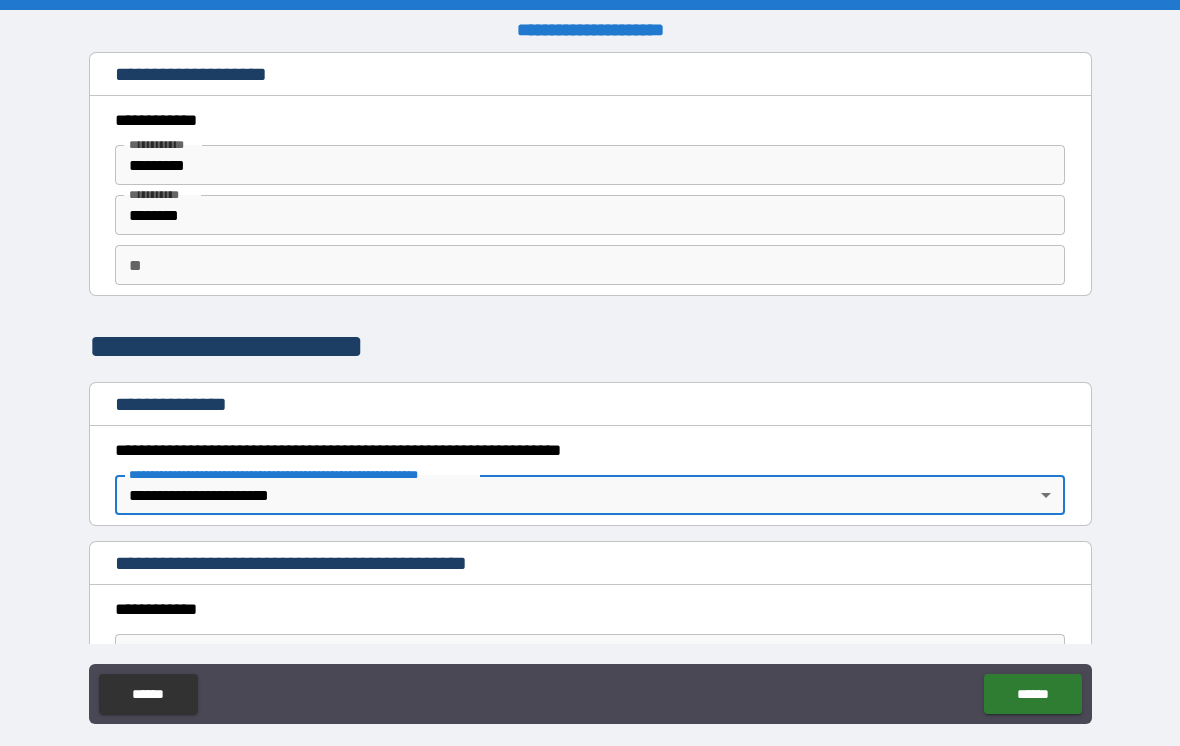 type on "*" 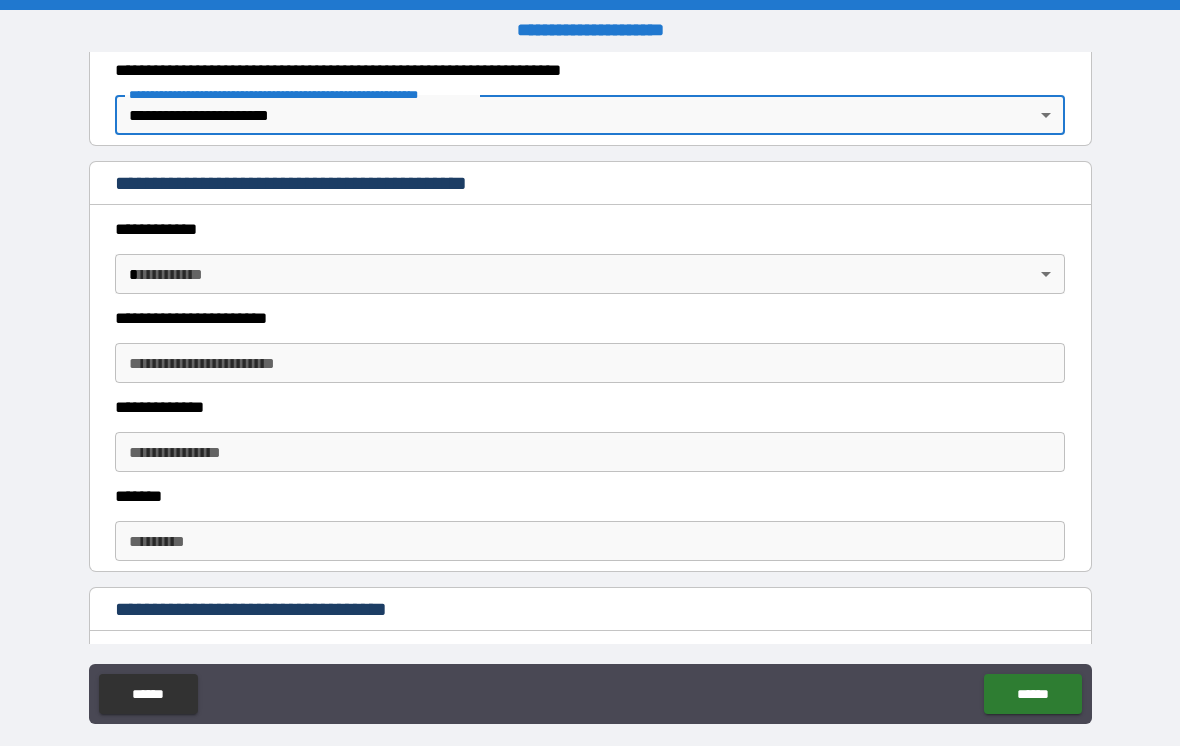 scroll, scrollTop: 380, scrollLeft: 0, axis: vertical 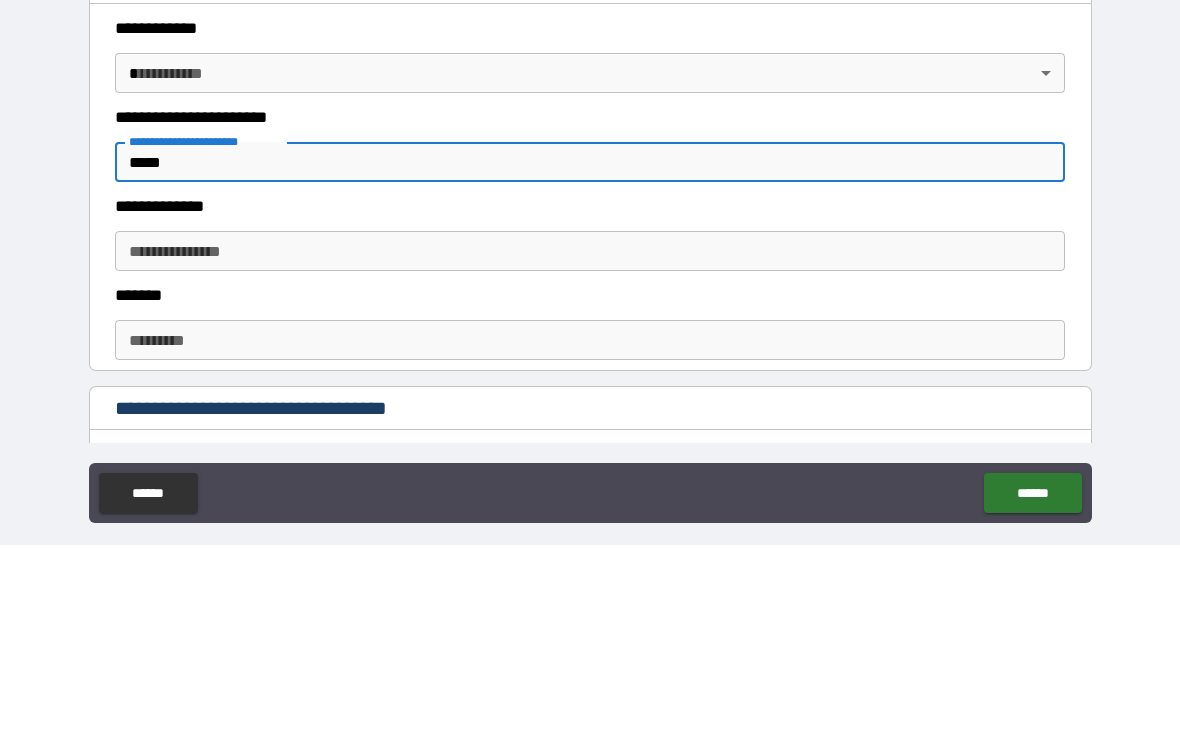type on "*****" 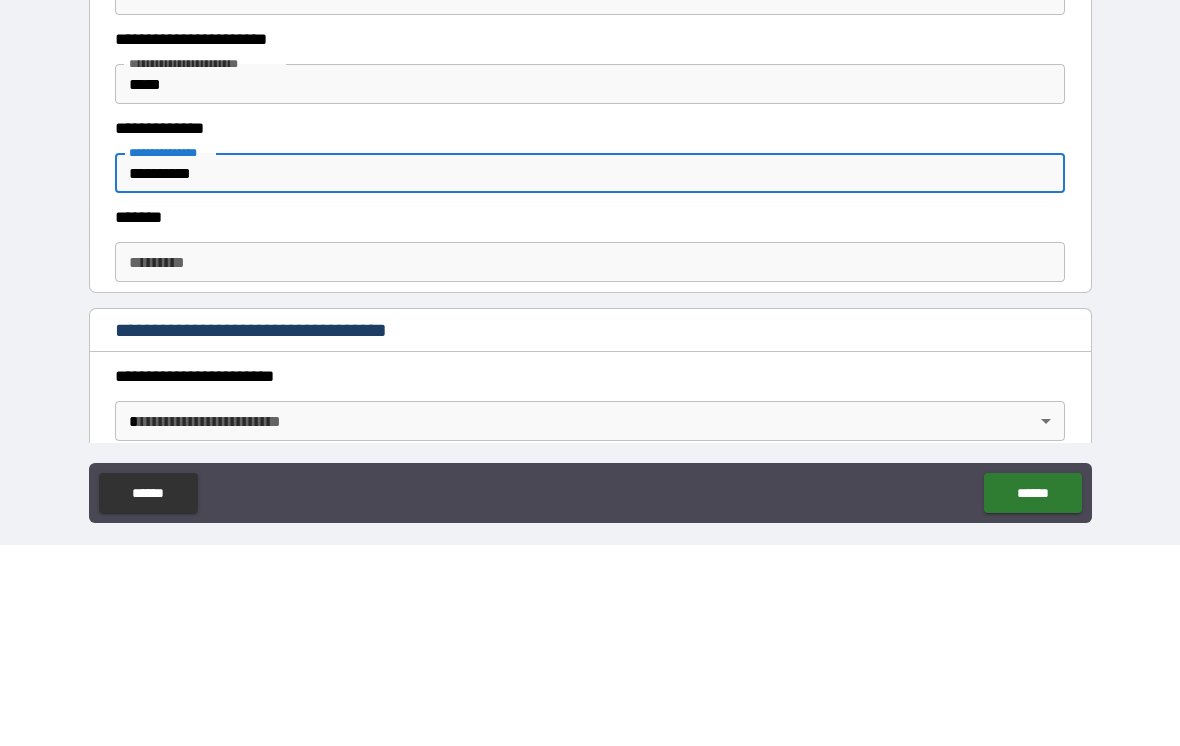 scroll, scrollTop: 477, scrollLeft: 0, axis: vertical 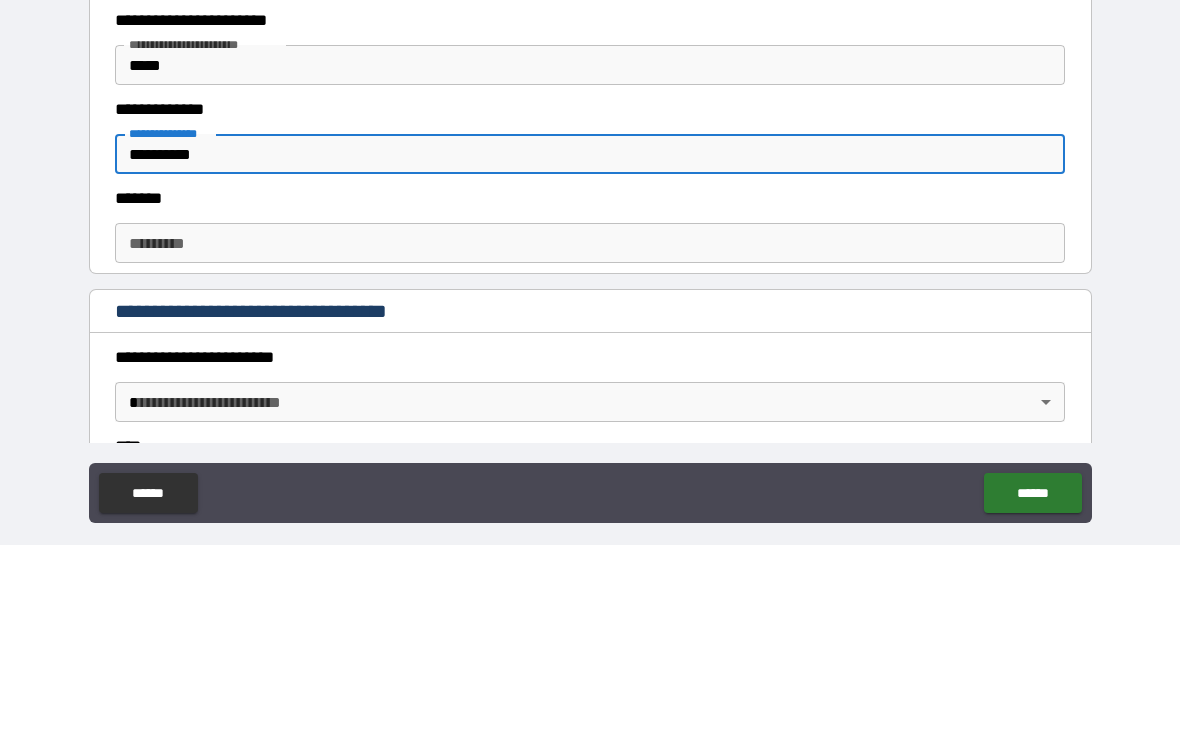 type on "**********" 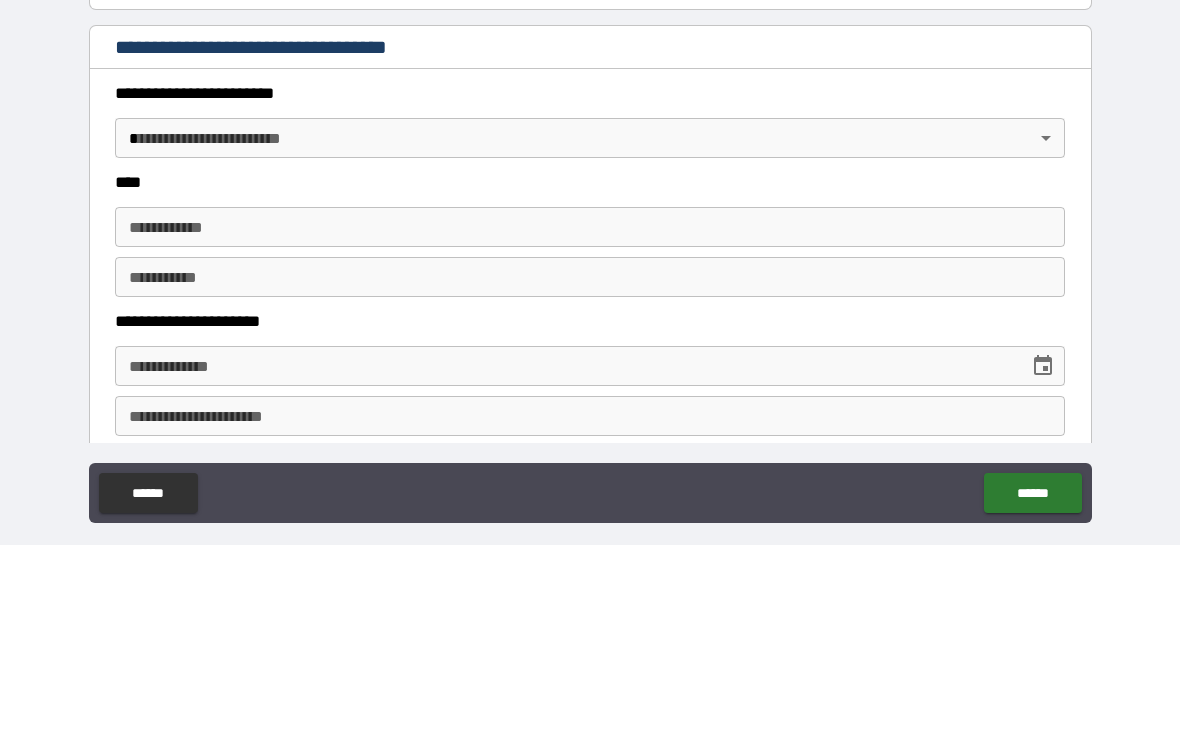 scroll, scrollTop: 745, scrollLeft: 0, axis: vertical 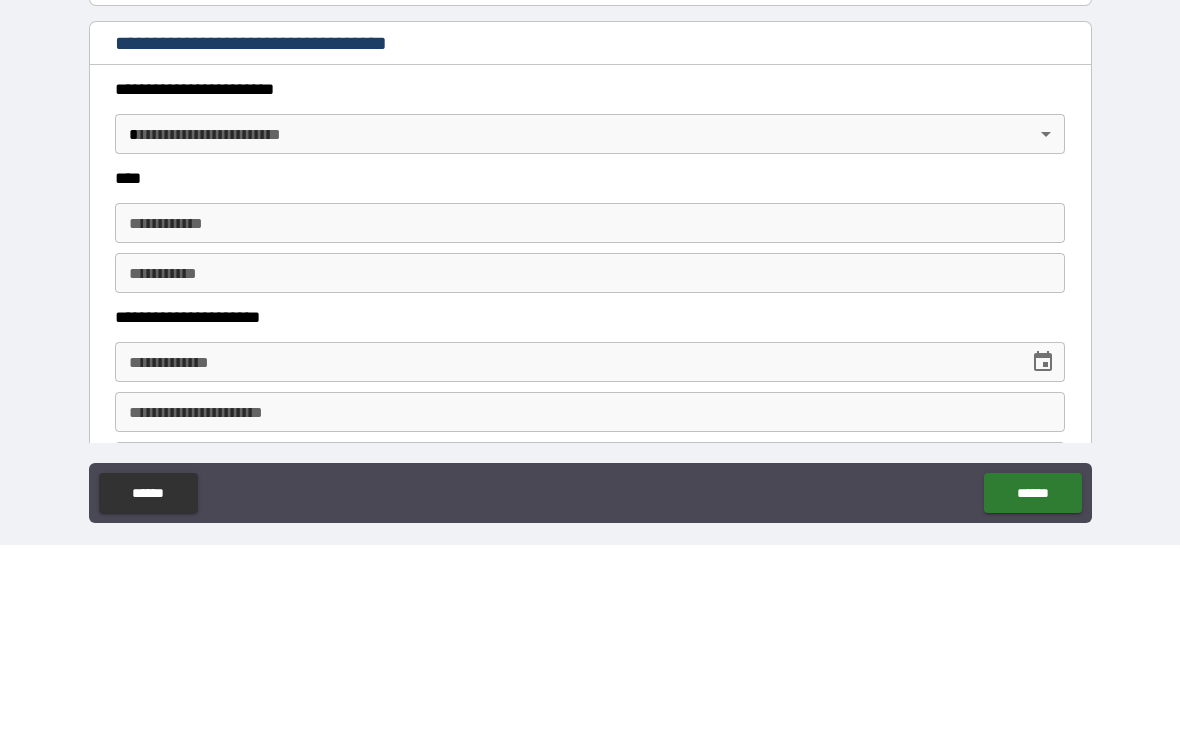 type on "**********" 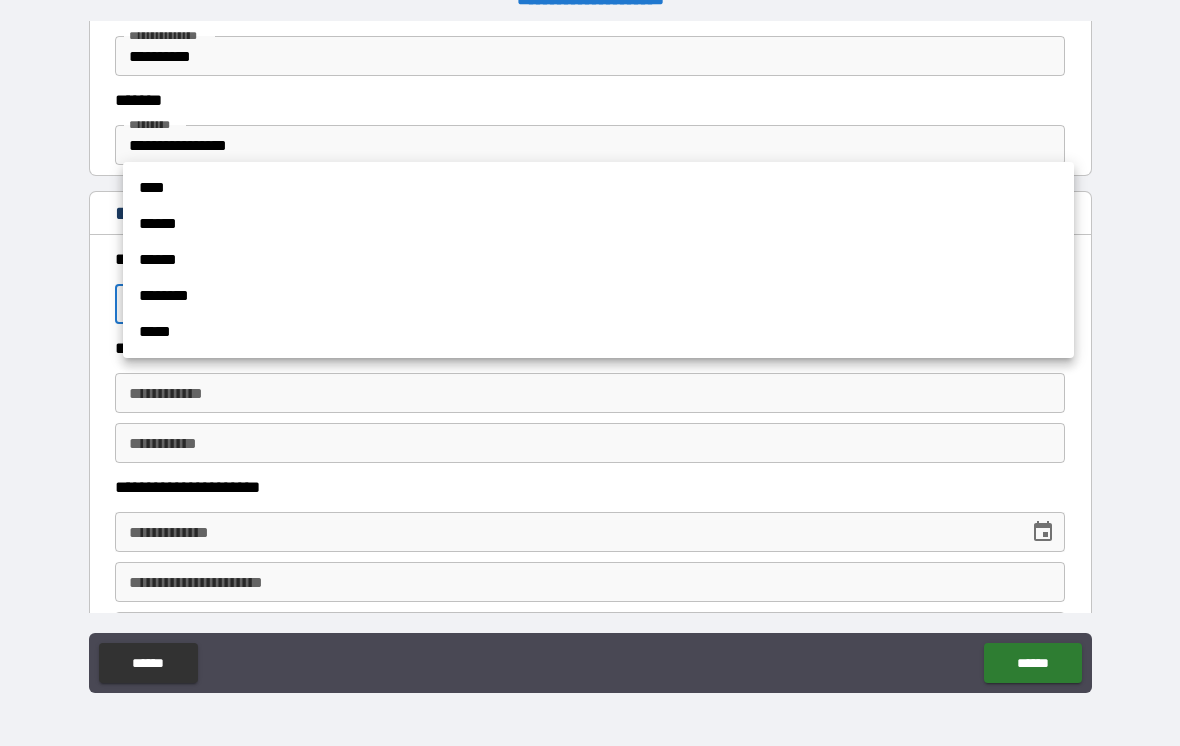click on "*****" at bounding box center (598, 332) 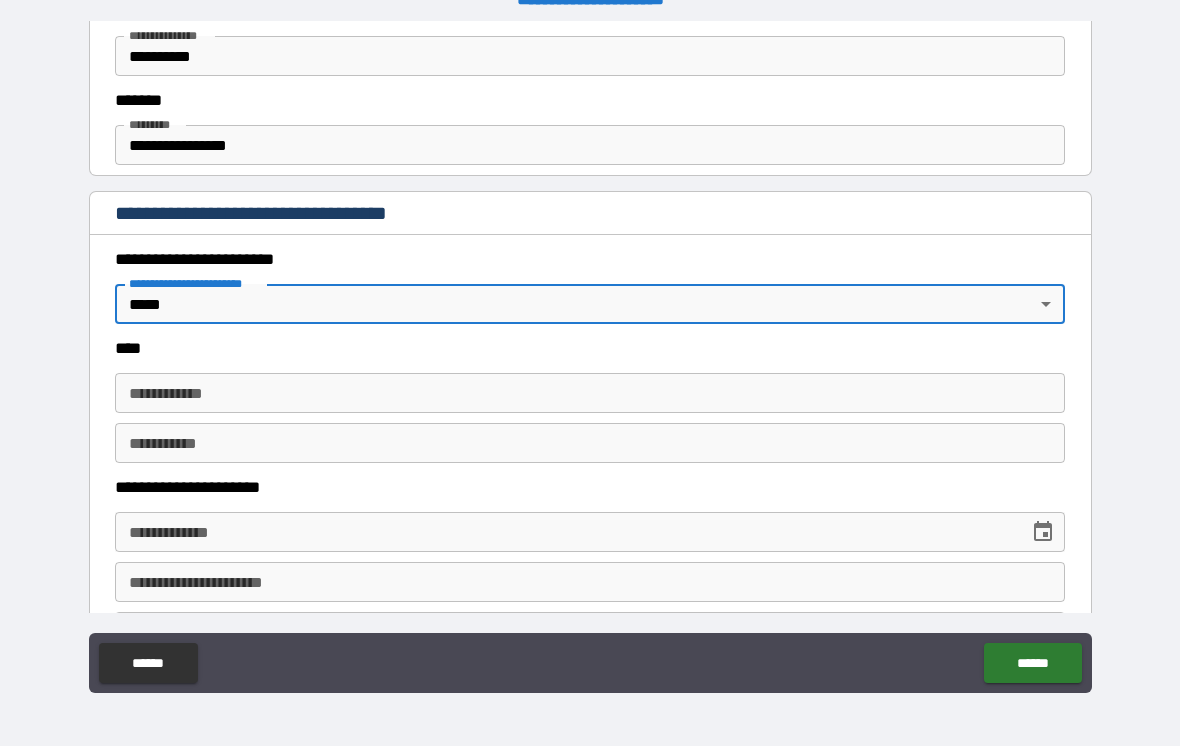 click on "**********" at bounding box center (590, 393) 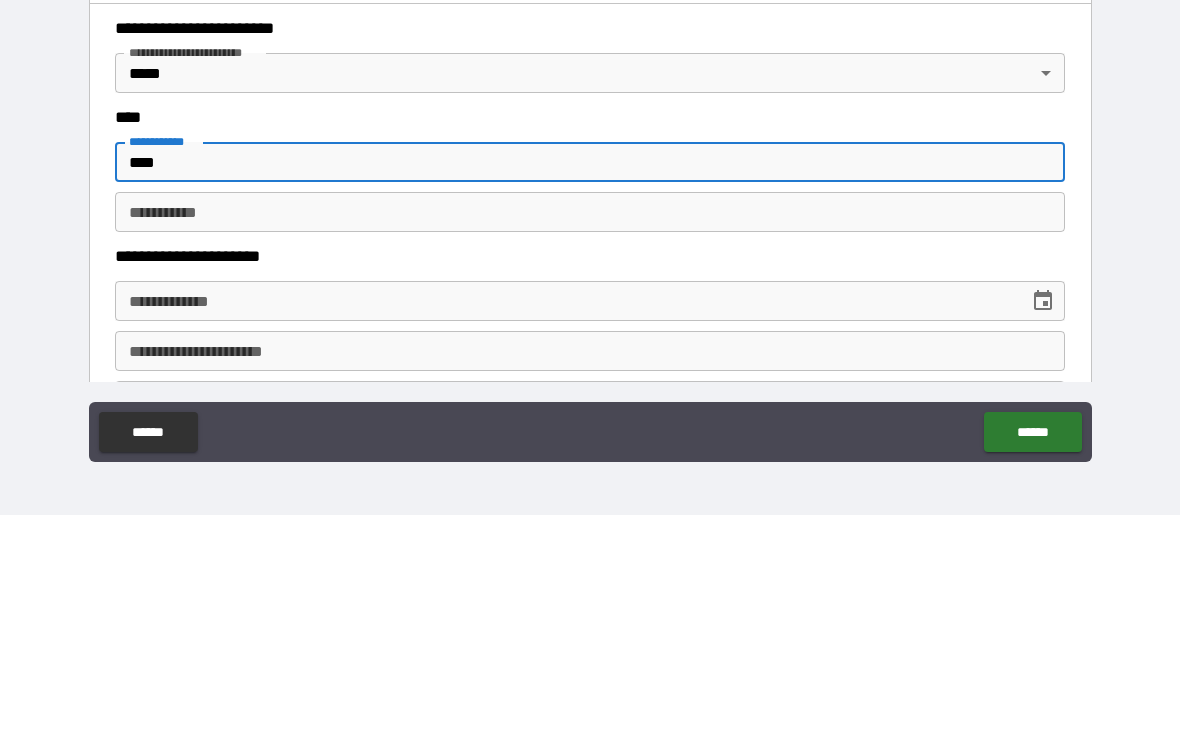 type on "****" 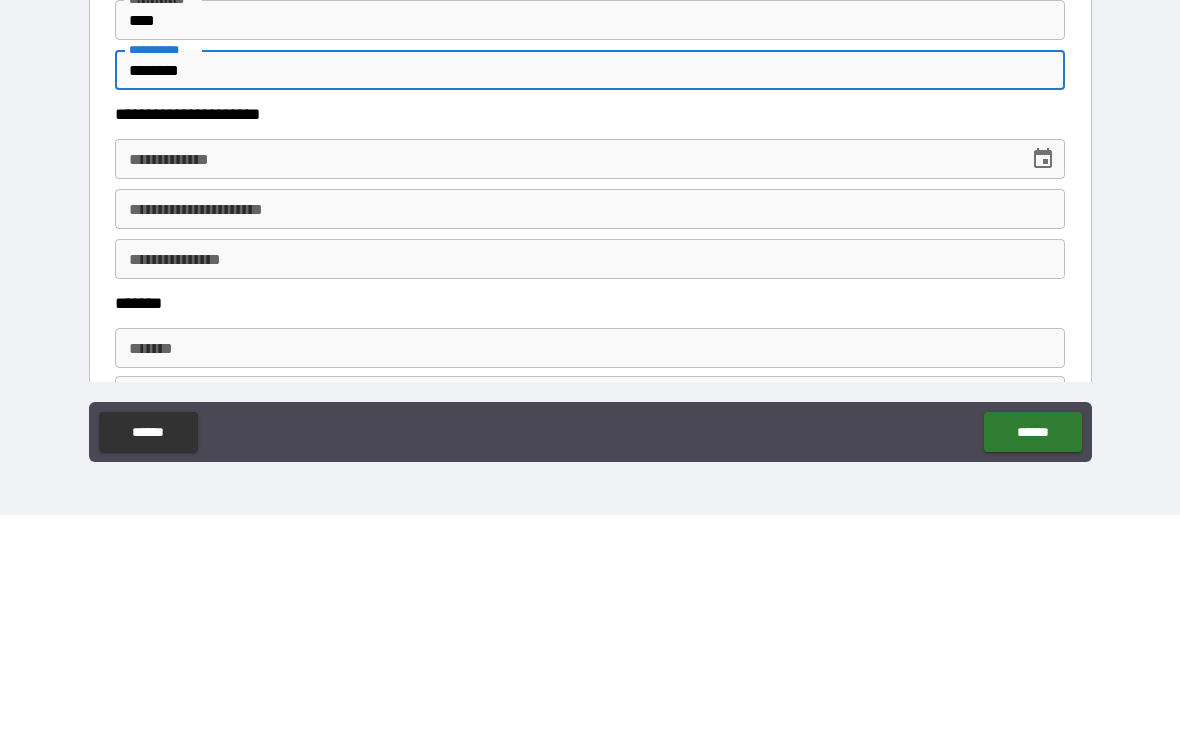 scroll, scrollTop: 888, scrollLeft: 0, axis: vertical 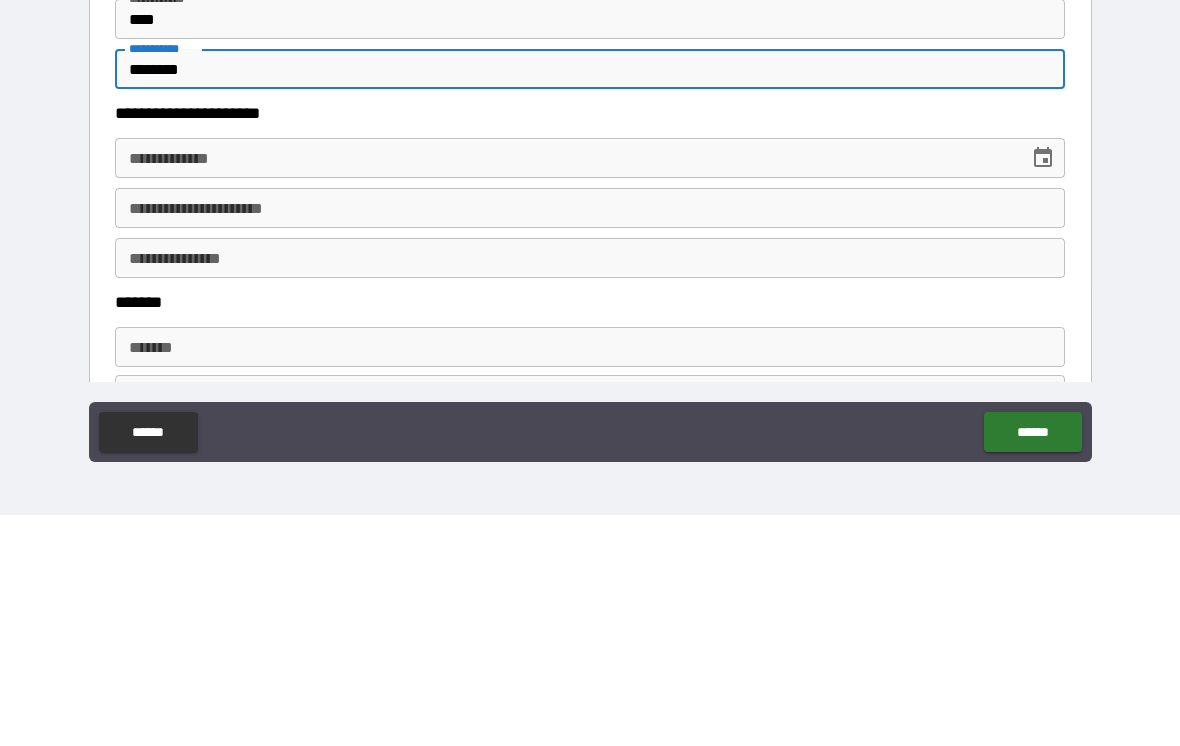 type on "********" 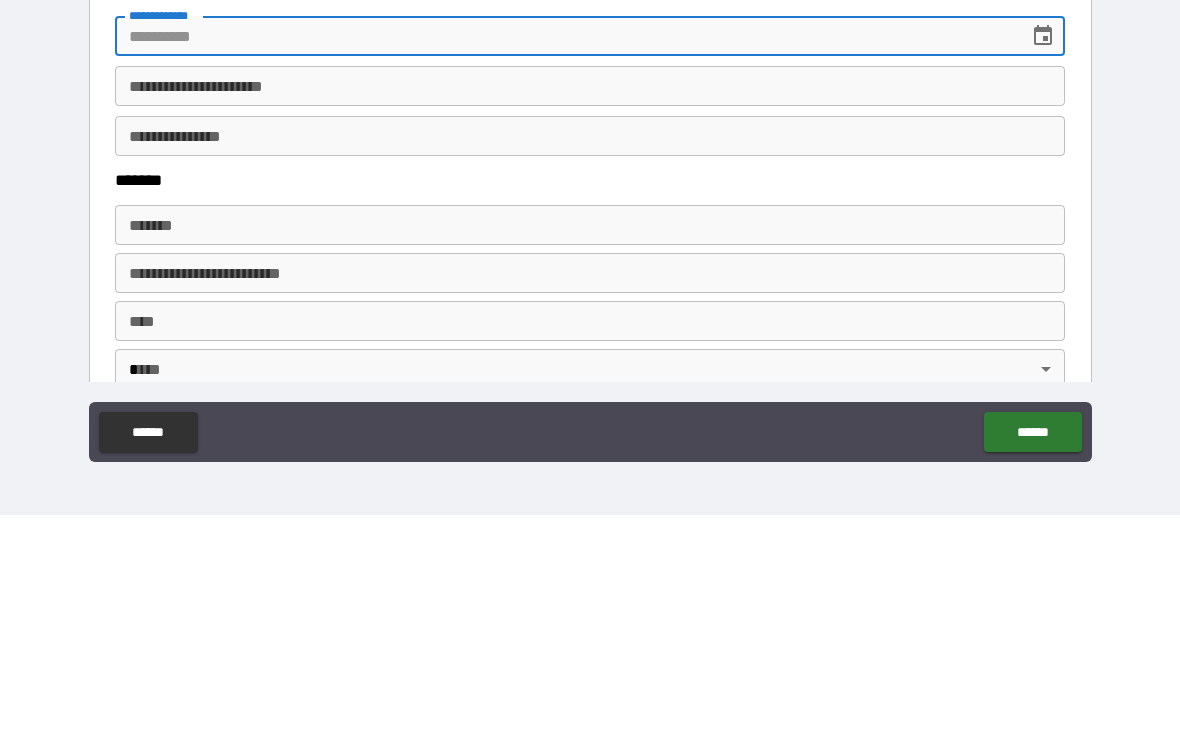 scroll, scrollTop: 1018, scrollLeft: 0, axis: vertical 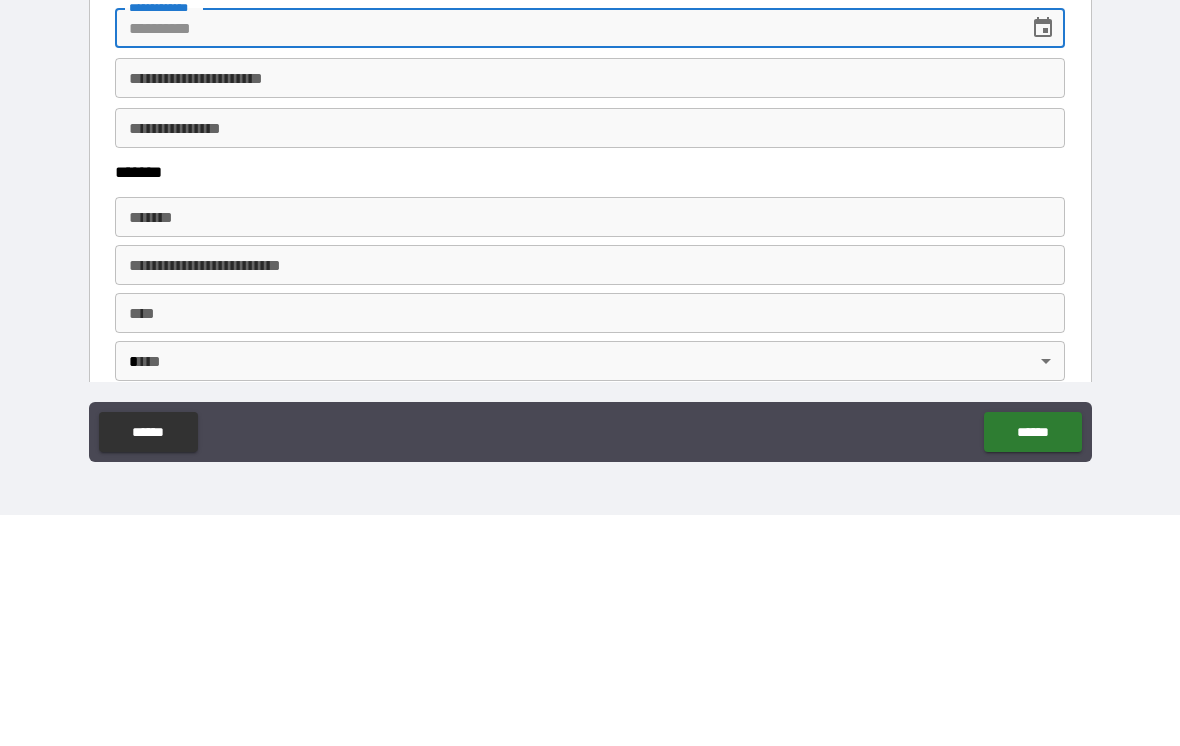 click on "*******" at bounding box center [590, 448] 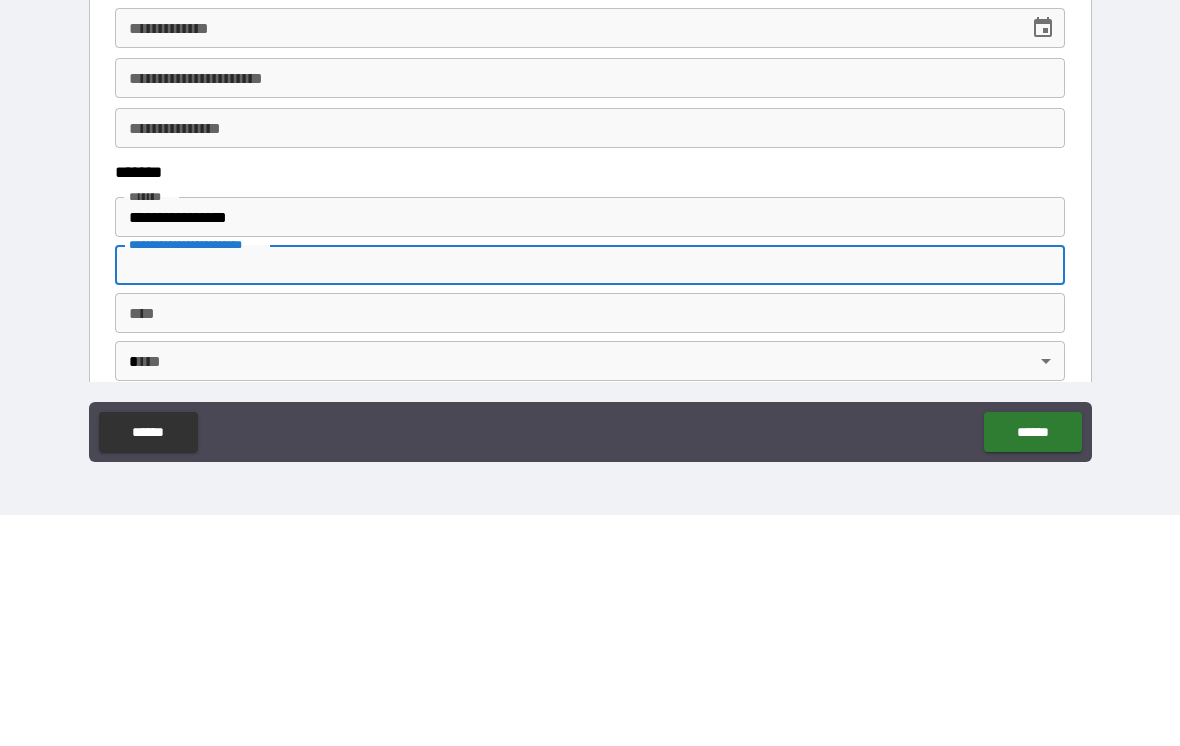 type on "**********" 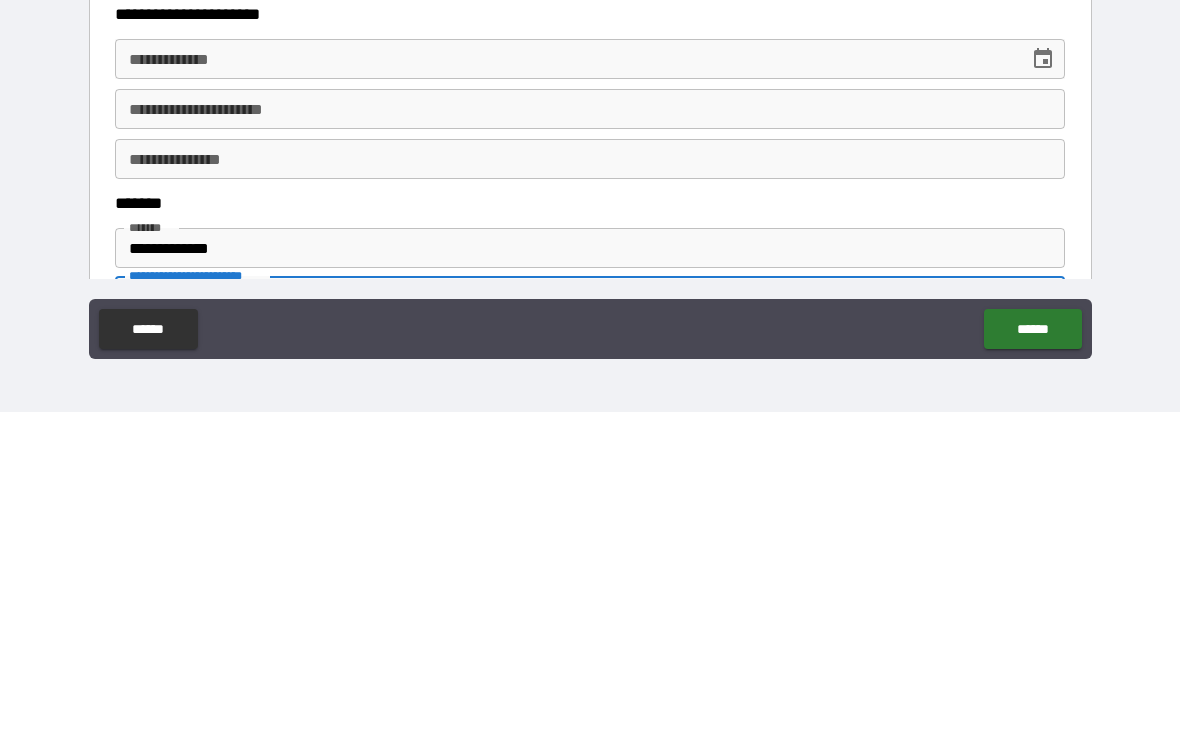 scroll, scrollTop: 837, scrollLeft: 0, axis: vertical 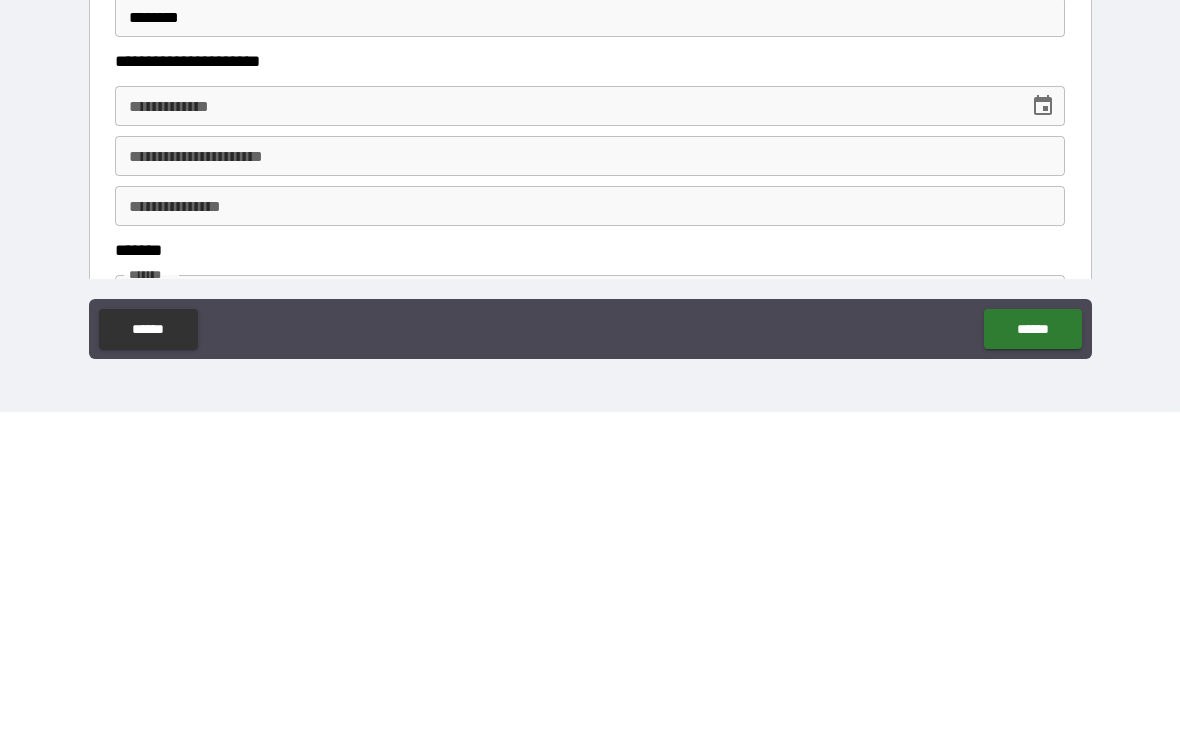 click on "**********" at bounding box center [565, 440] 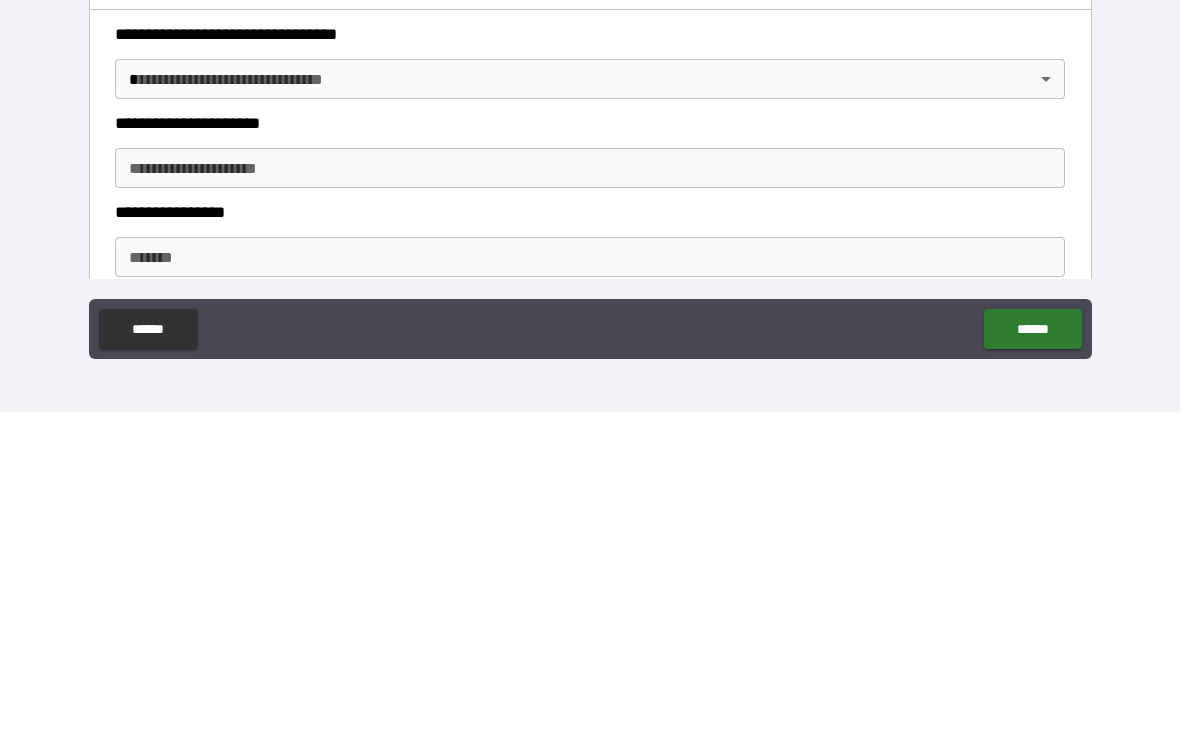 scroll, scrollTop: 1419, scrollLeft: 0, axis: vertical 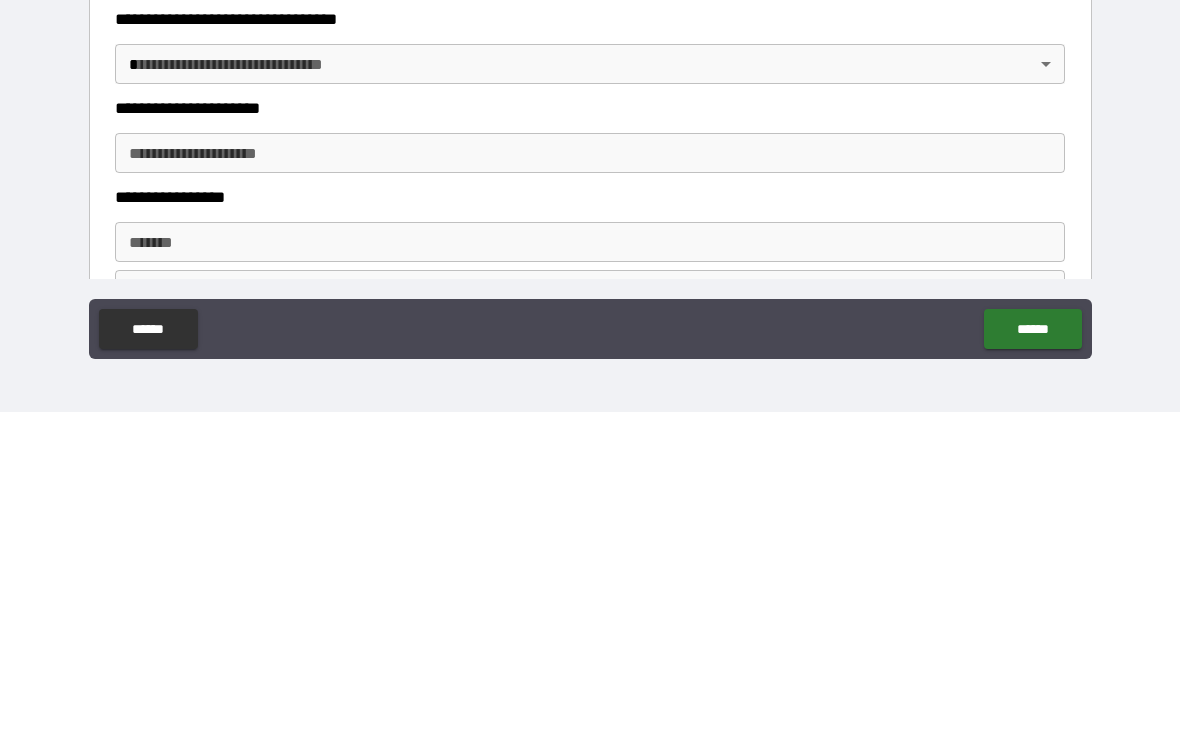 type on "**********" 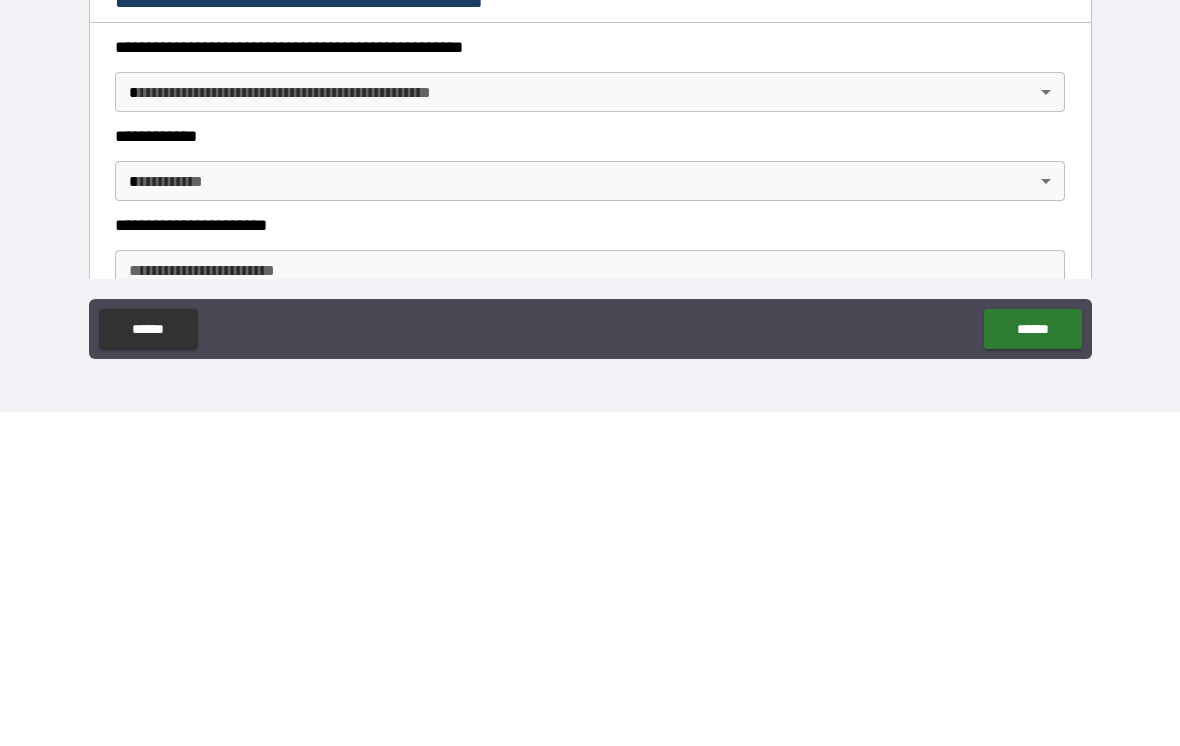 scroll, scrollTop: 1922, scrollLeft: 0, axis: vertical 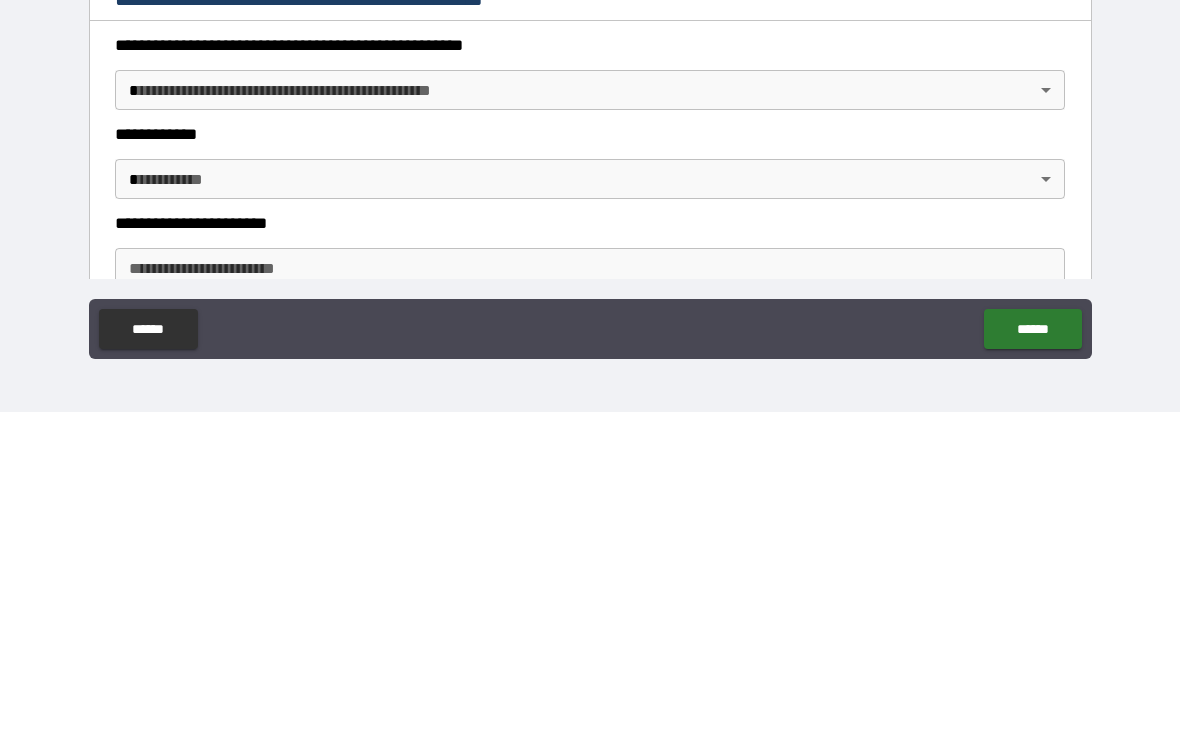 type on "**********" 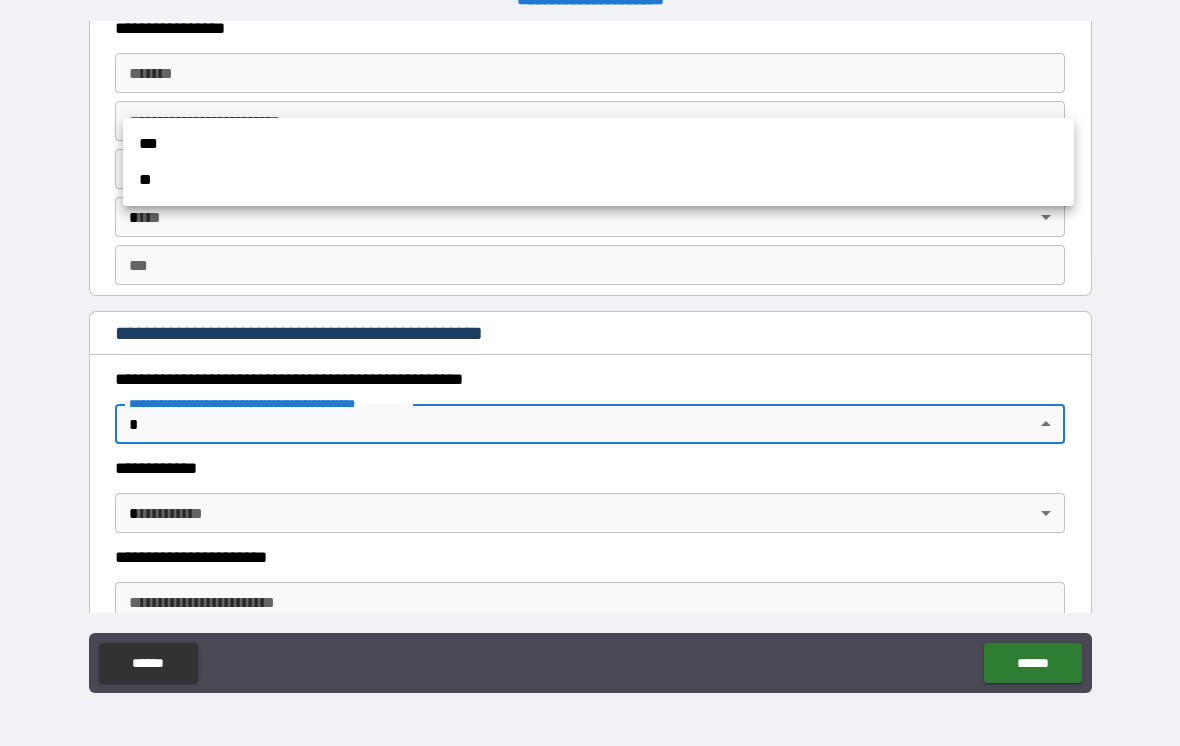 click on "**" at bounding box center [598, 180] 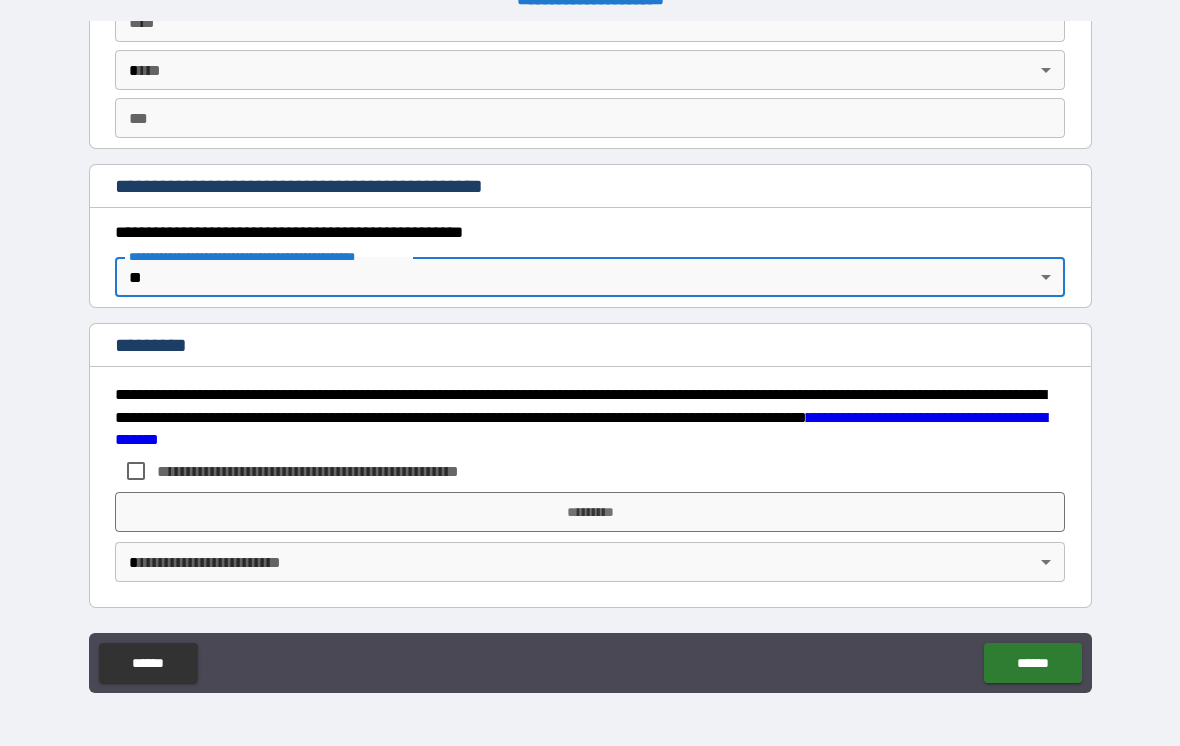 scroll, scrollTop: 2069, scrollLeft: 0, axis: vertical 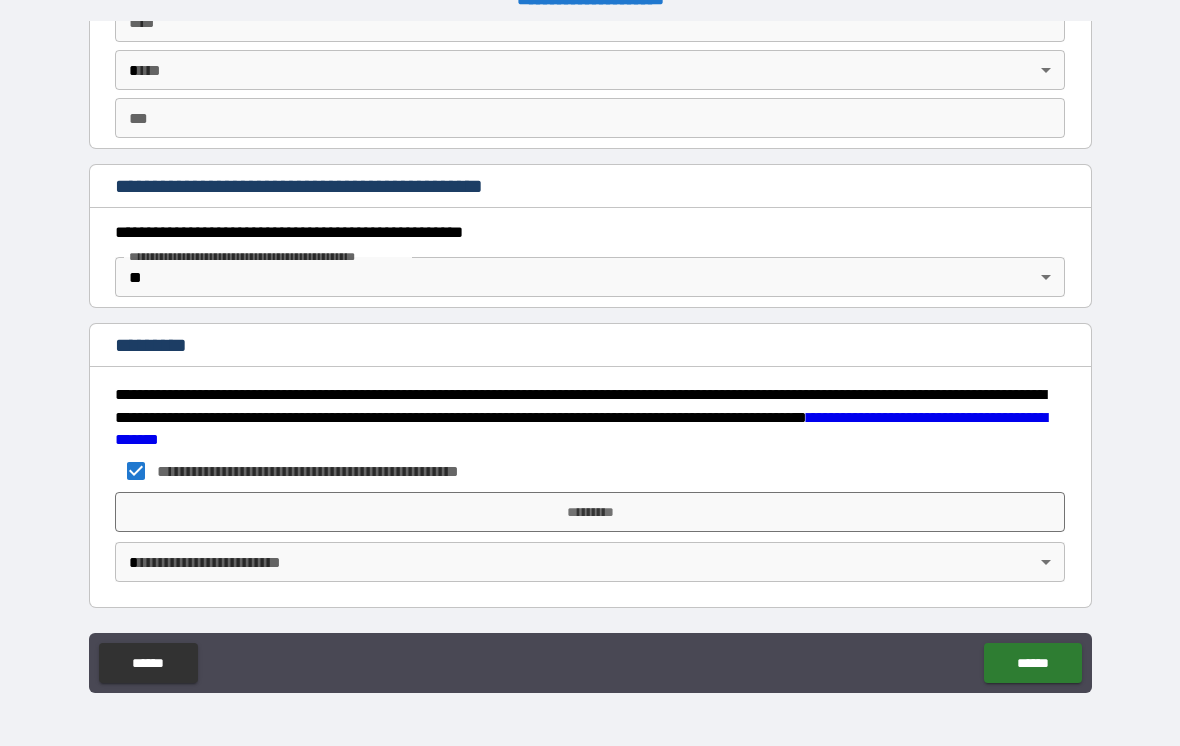click on "**********" at bounding box center [590, 357] 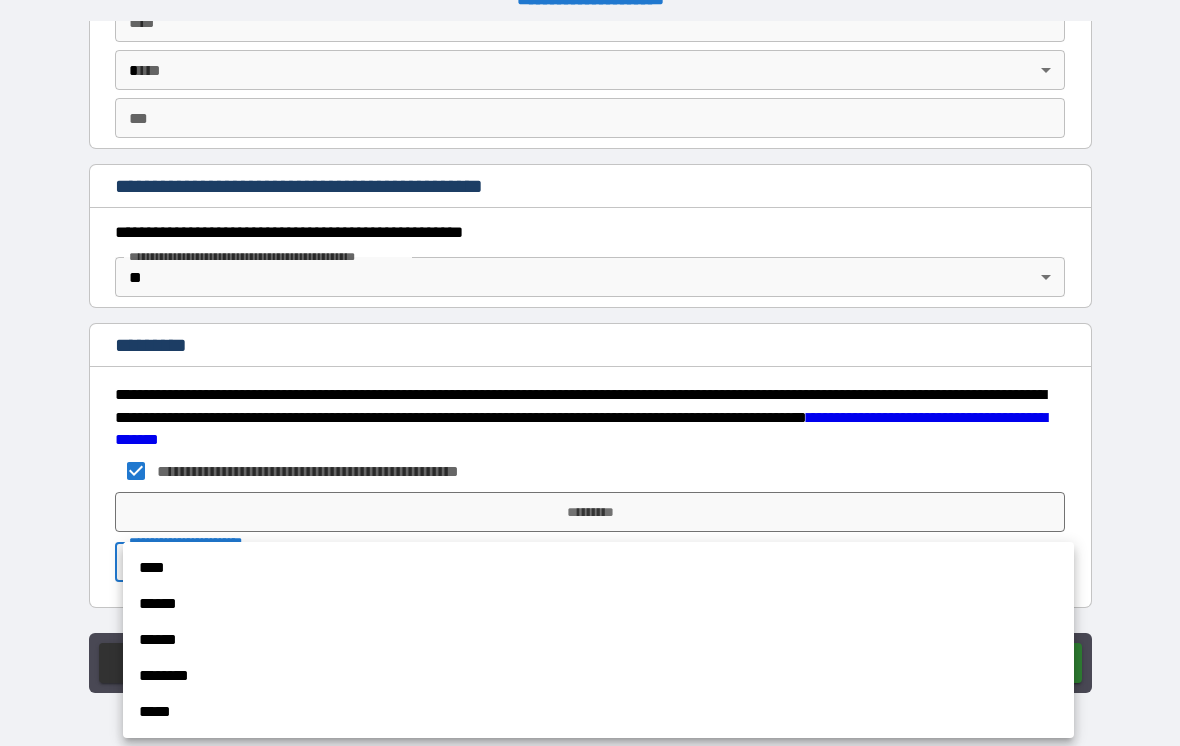 click on "******" at bounding box center [598, 604] 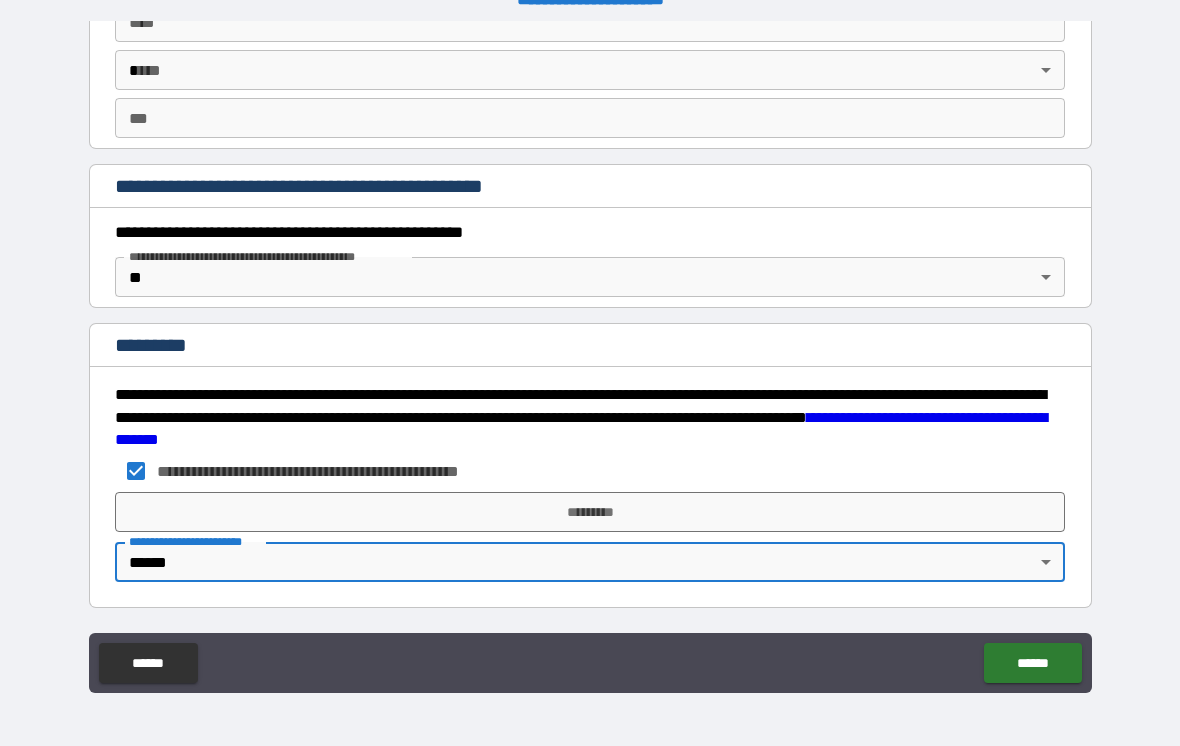 click on "*********" at bounding box center [590, 512] 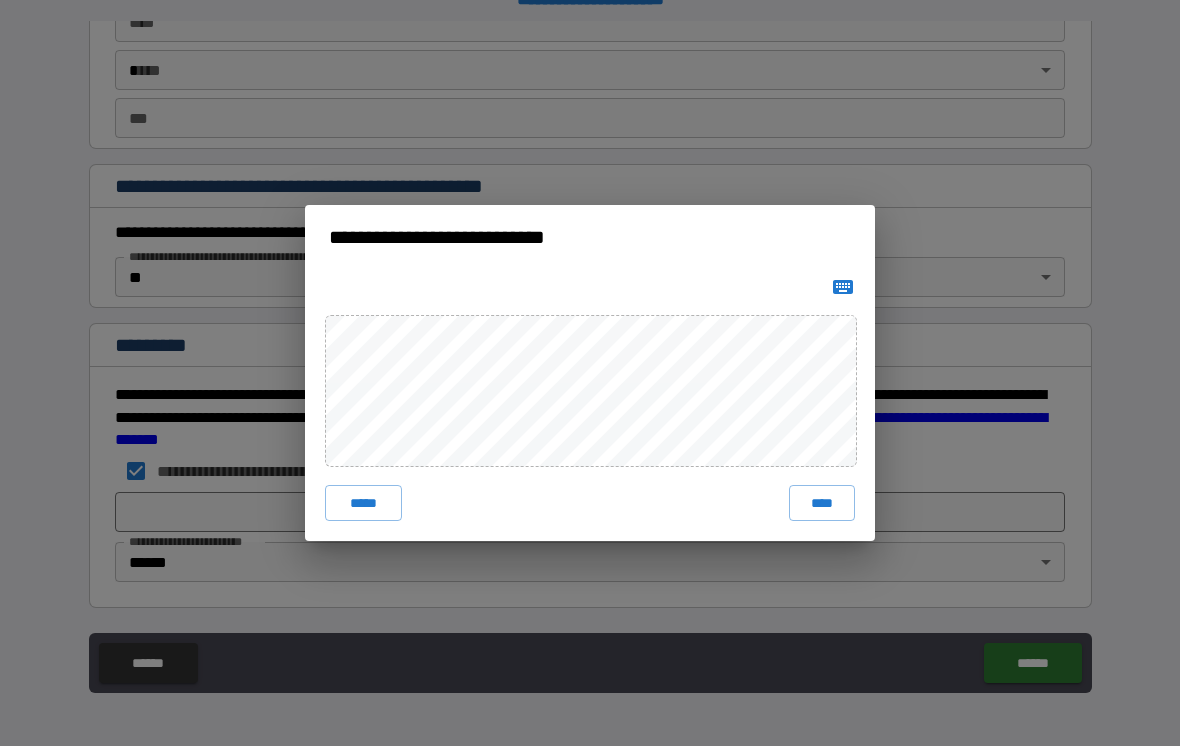 click on "****" at bounding box center (822, 503) 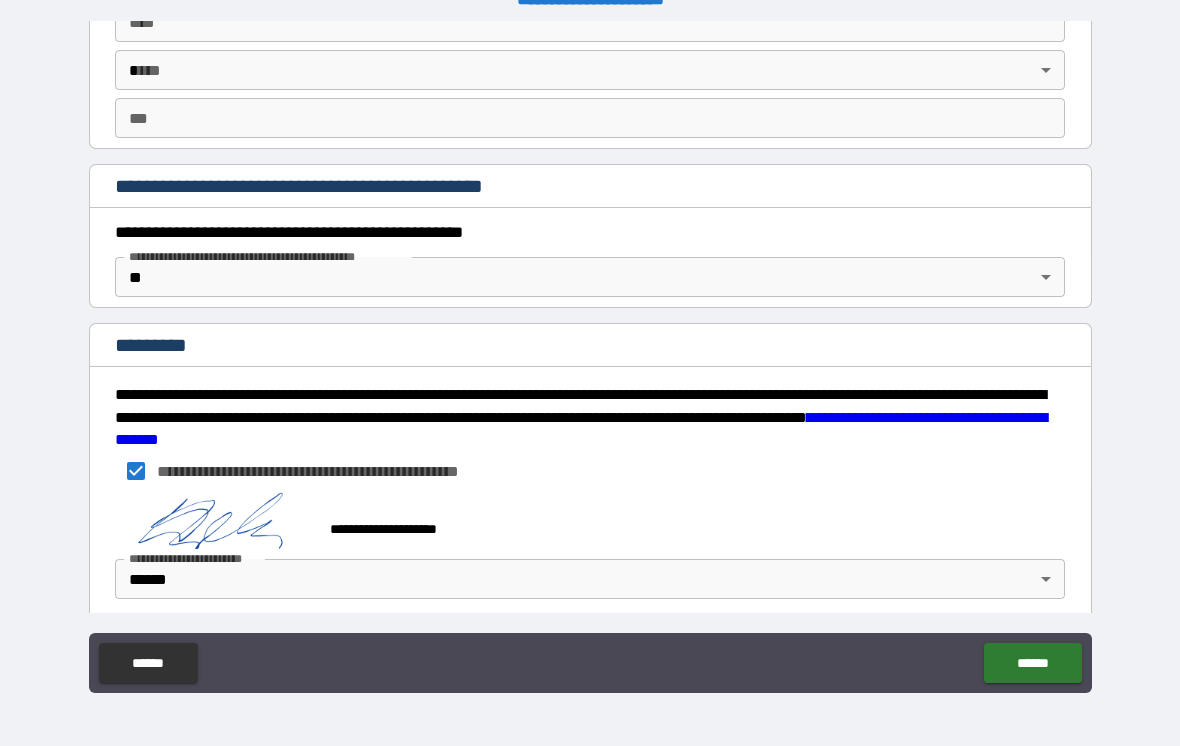 scroll, scrollTop: 2059, scrollLeft: 0, axis: vertical 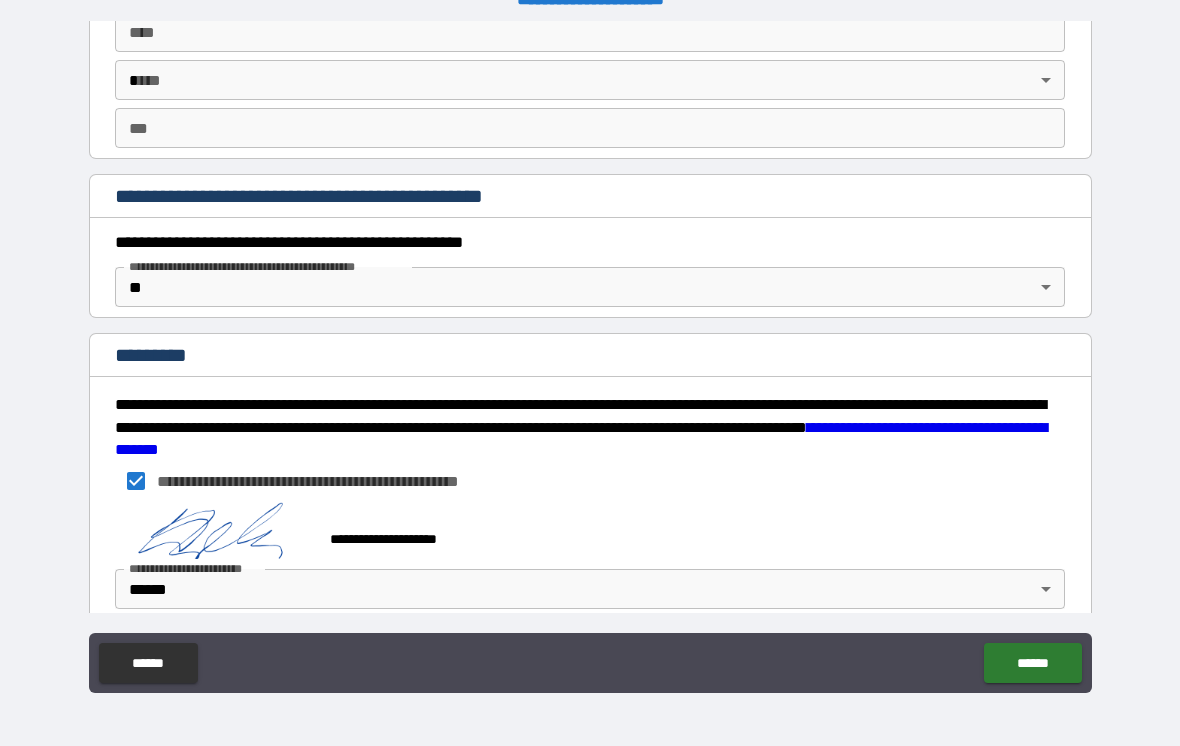 click on "******" at bounding box center (1032, 663) 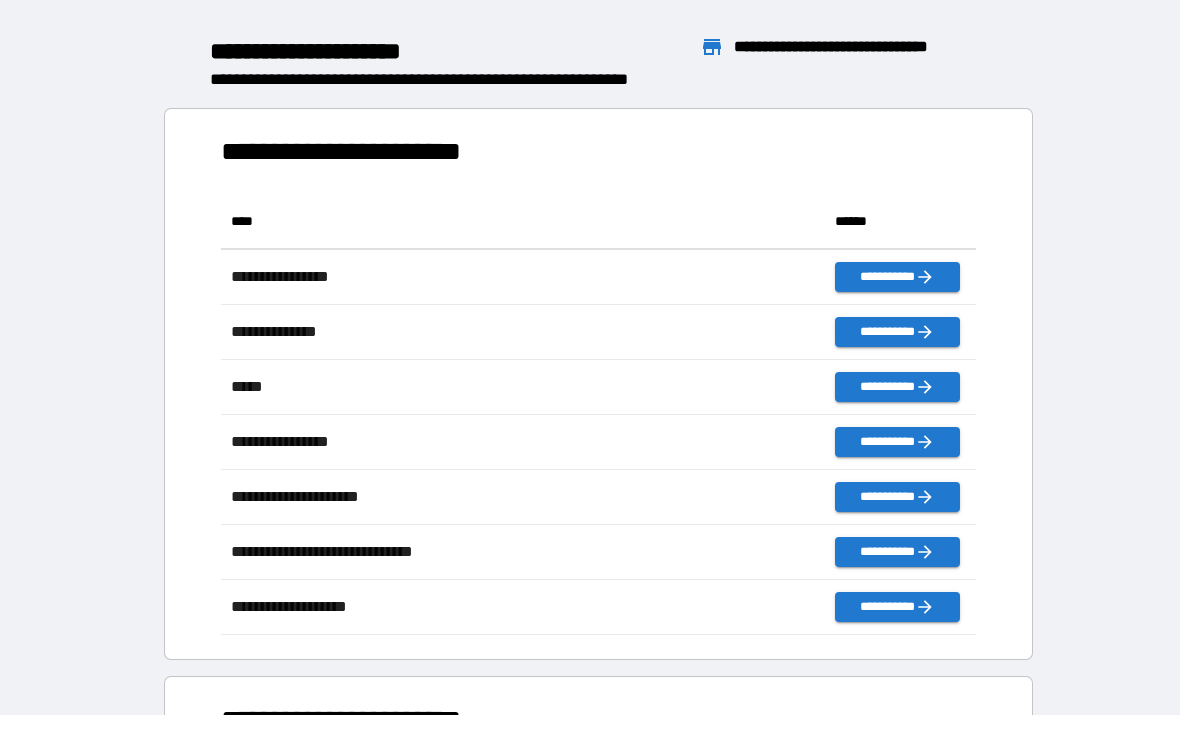 scroll, scrollTop: 1, scrollLeft: 1, axis: both 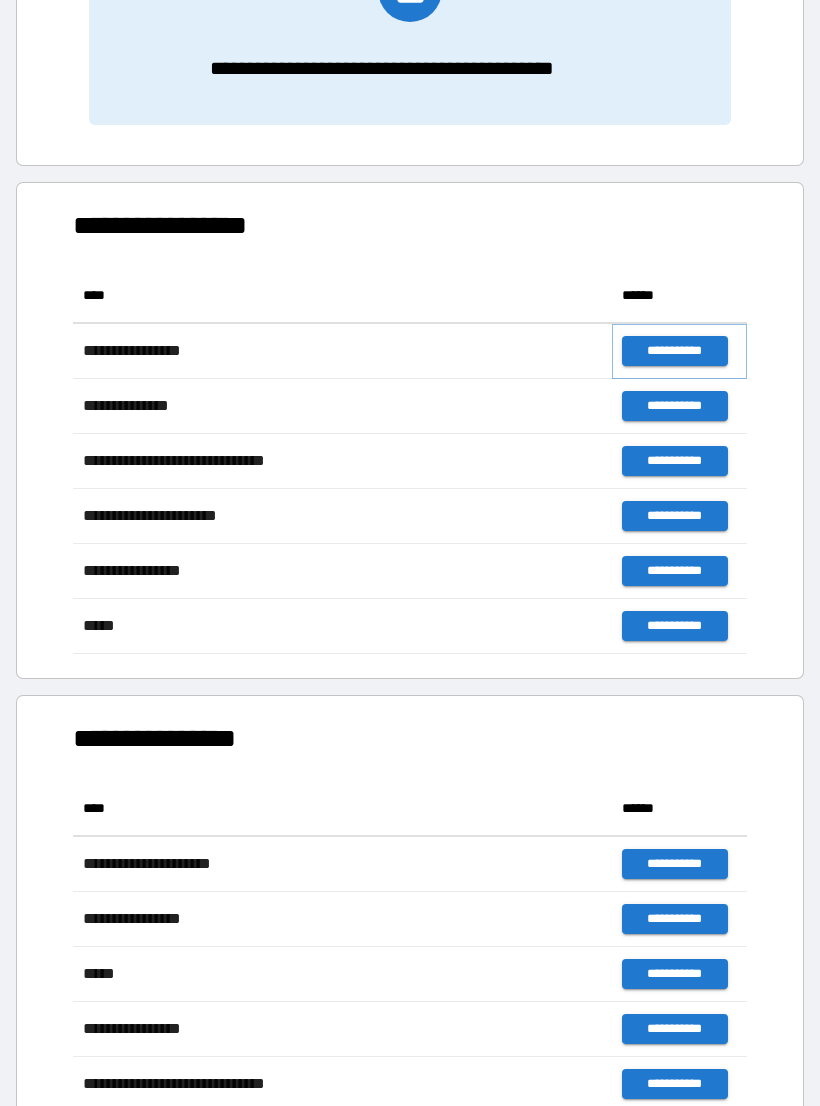 click on "**********" at bounding box center [674, 351] 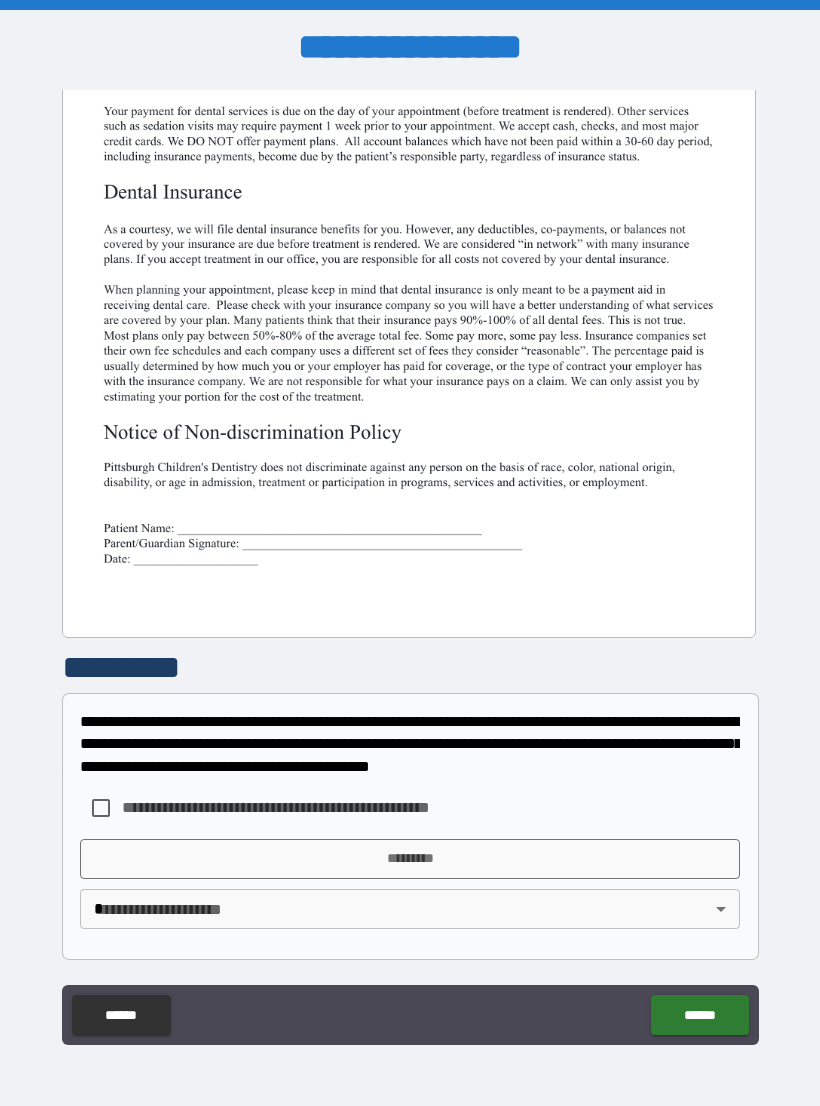scroll, scrollTop: 380, scrollLeft: 0, axis: vertical 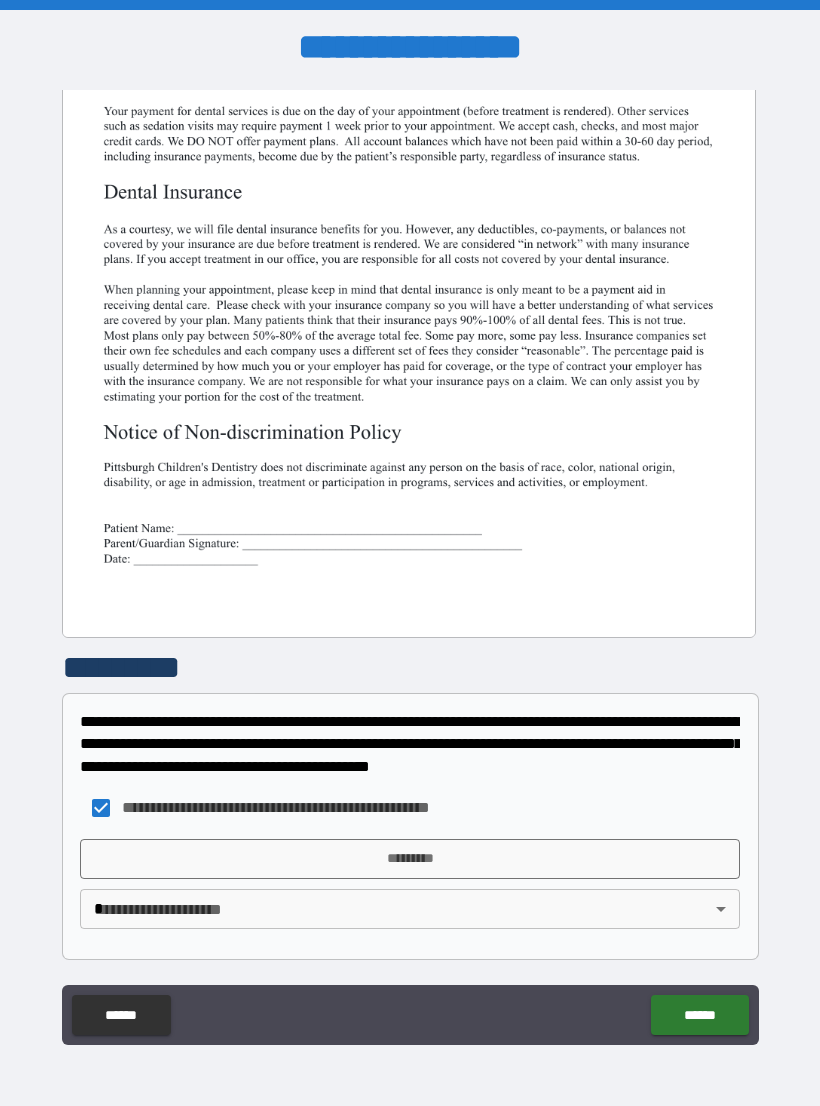 click on "**********" at bounding box center (410, 568) 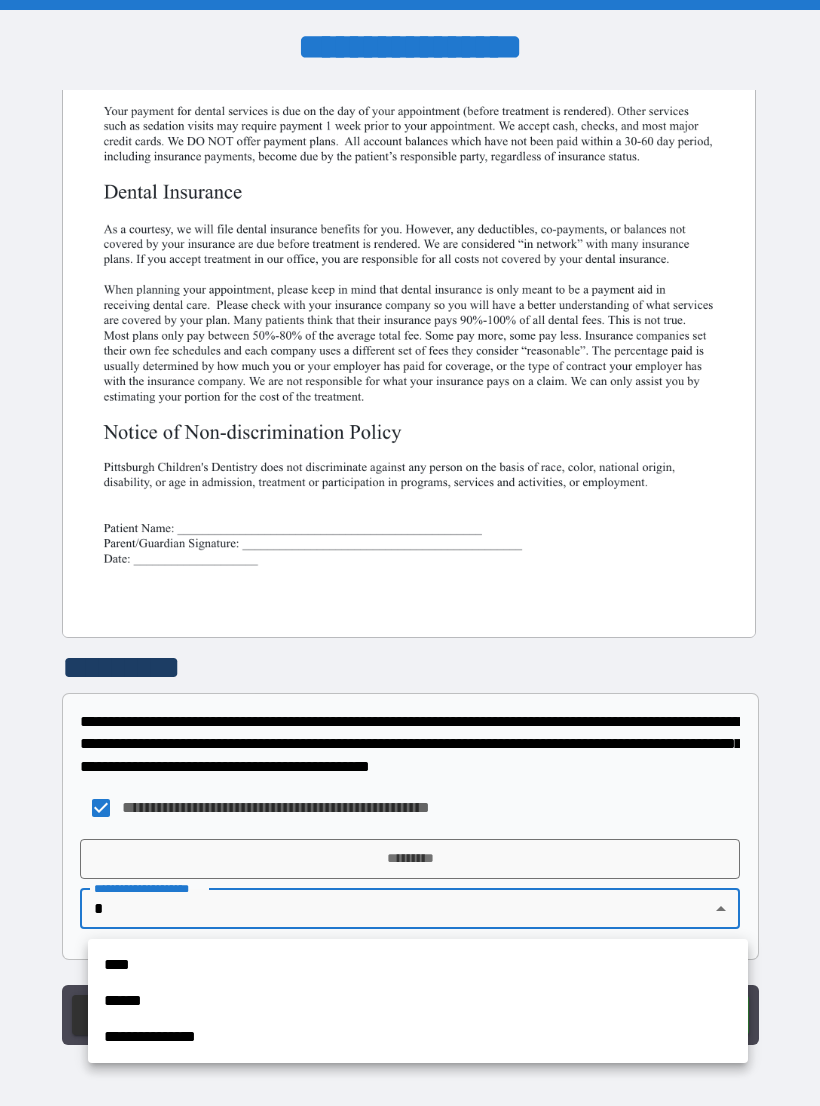 click on "**********" at bounding box center (418, 1037) 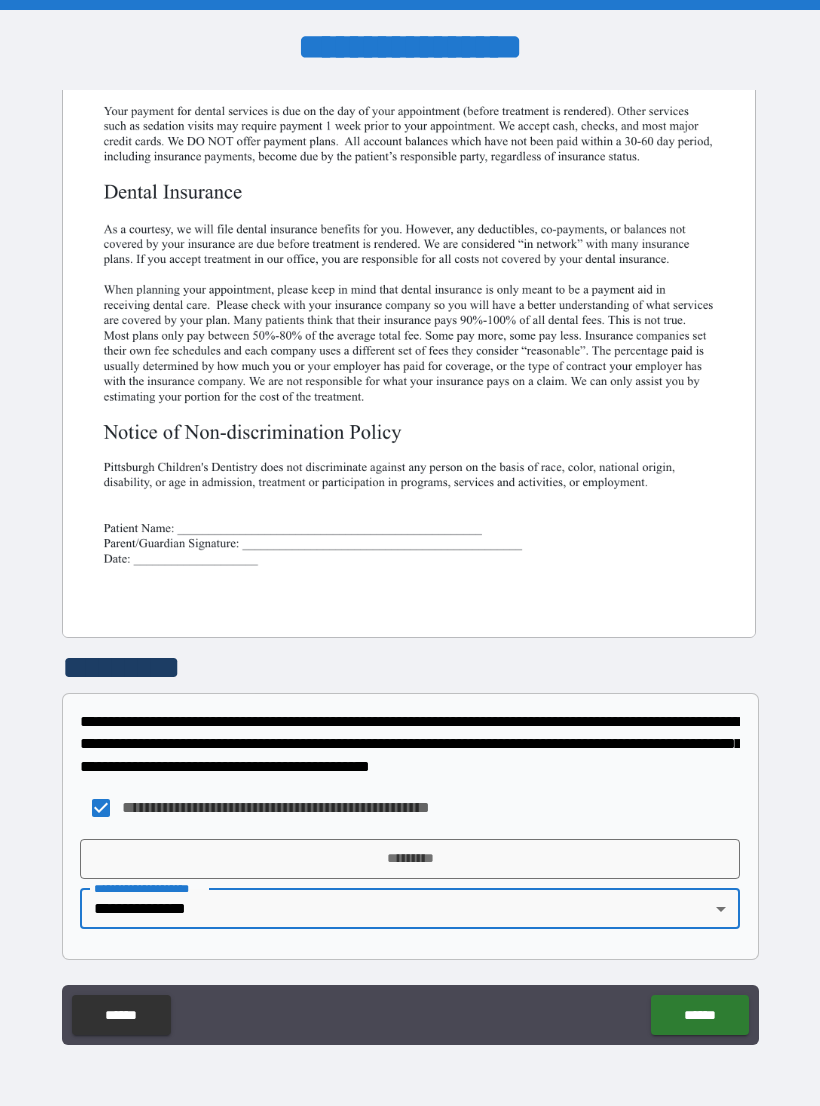 click on "*********" at bounding box center [410, 859] 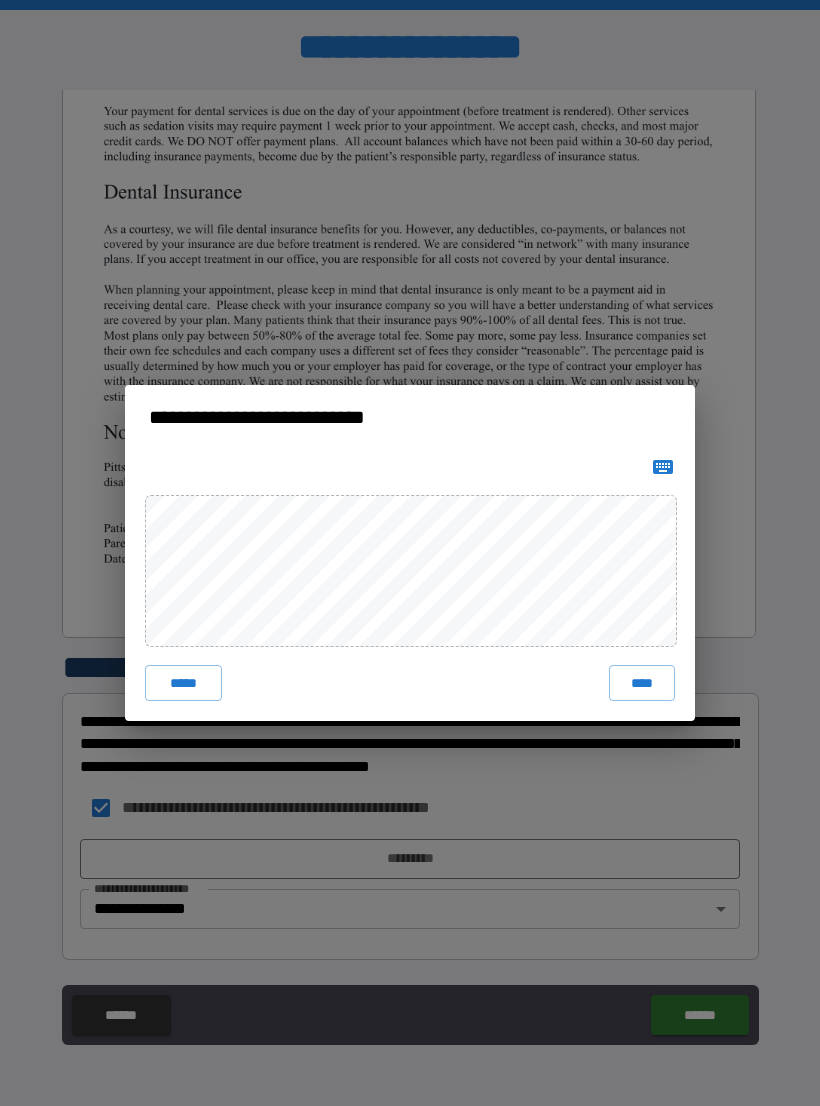 click on "****" at bounding box center (642, 683) 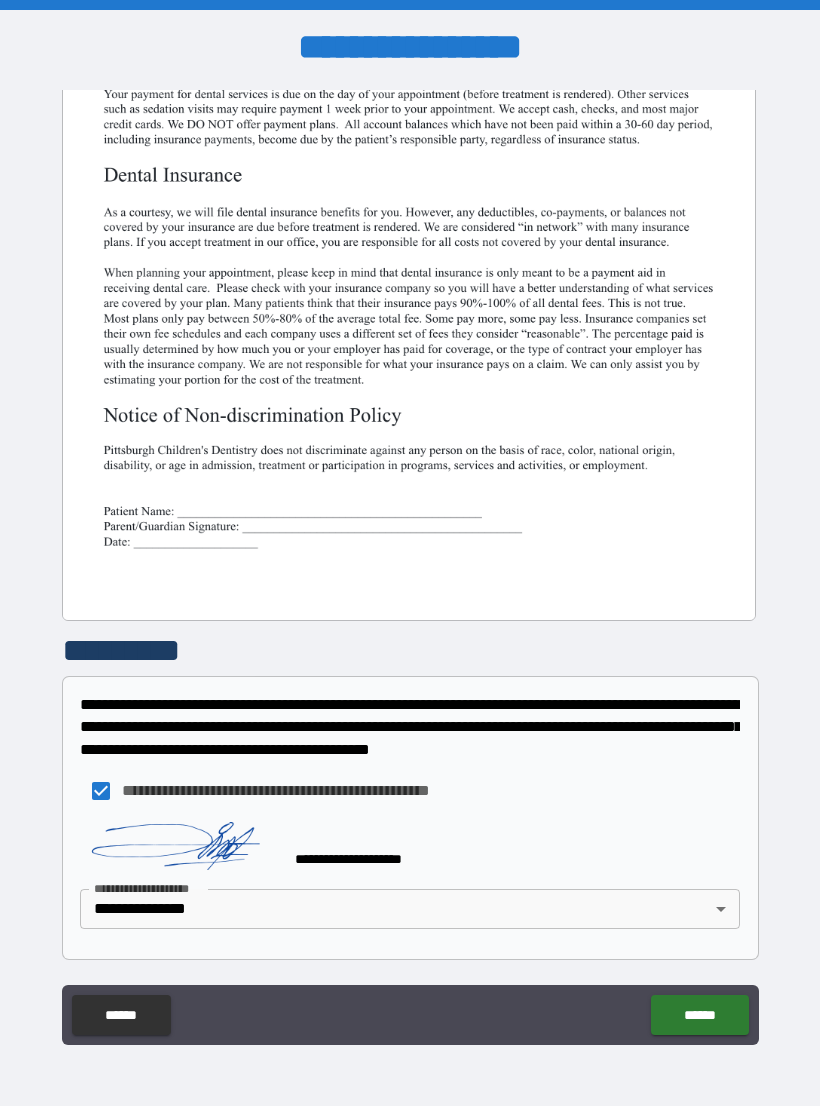 scroll, scrollTop: 397, scrollLeft: 0, axis: vertical 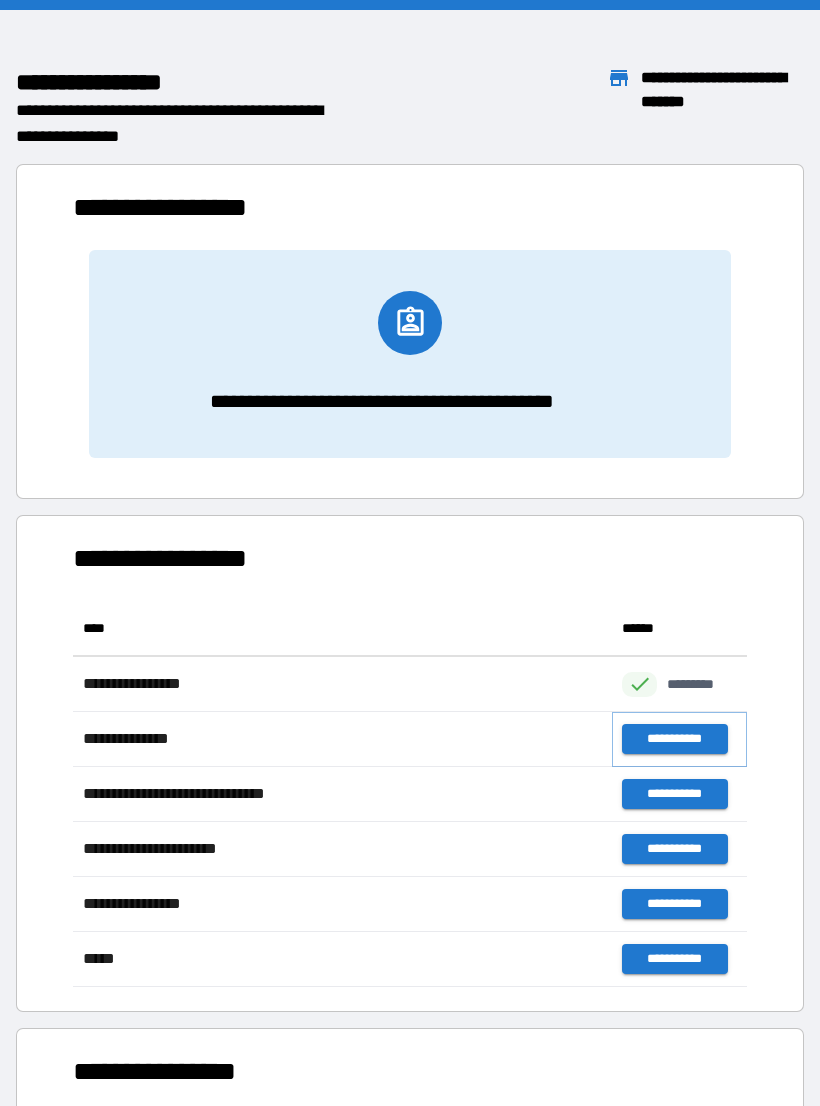 click on "**********" at bounding box center (674, 739) 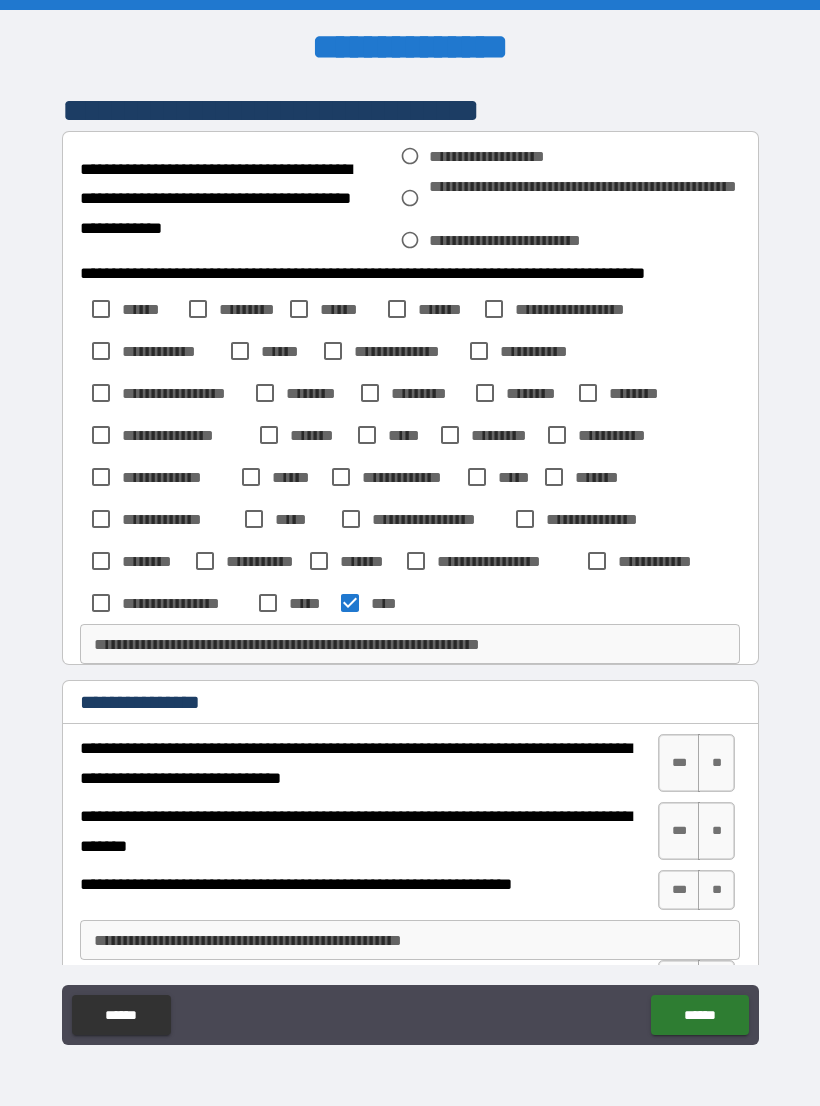 click on "***" at bounding box center (679, 763) 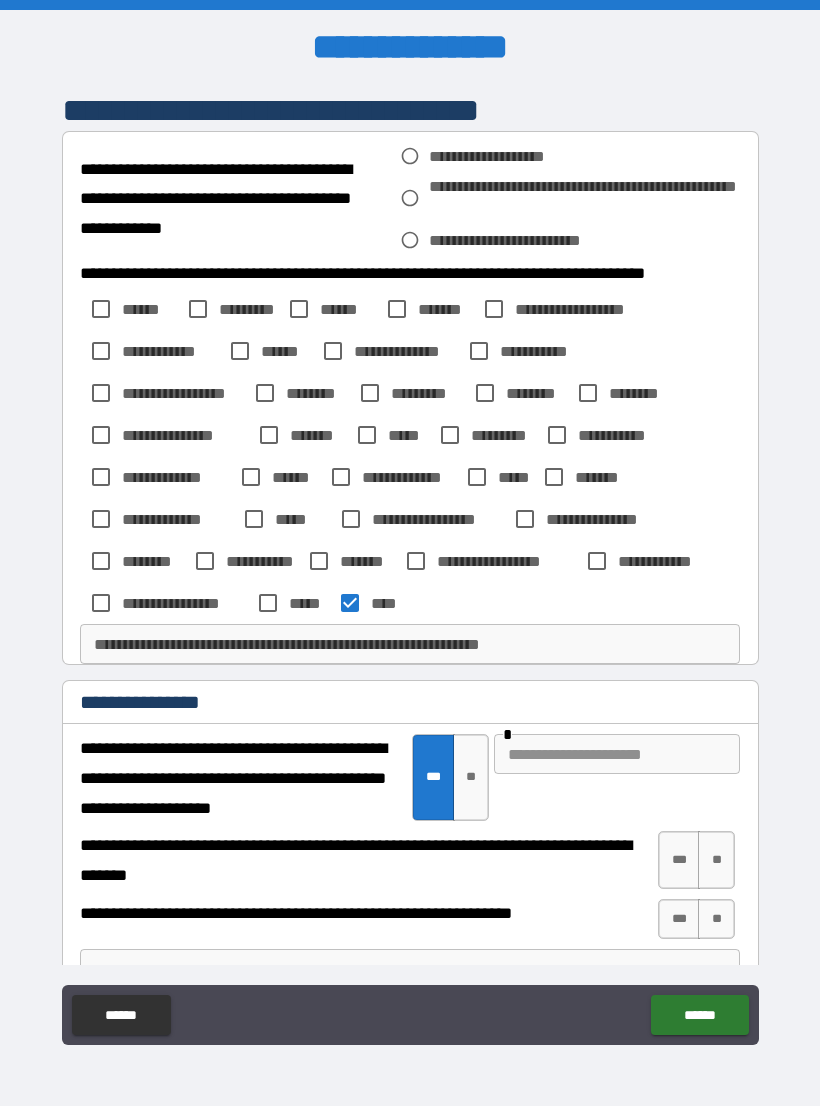 click on "**" at bounding box center (471, 777) 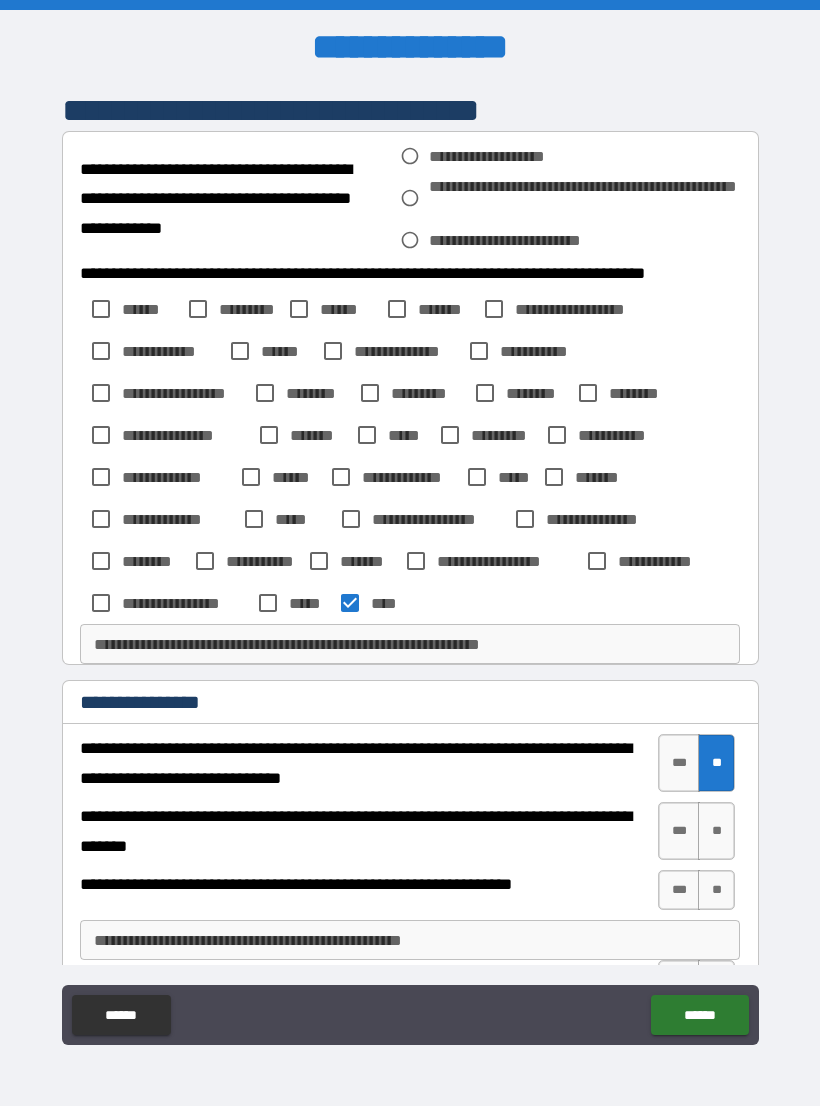 click on "**" at bounding box center (716, 831) 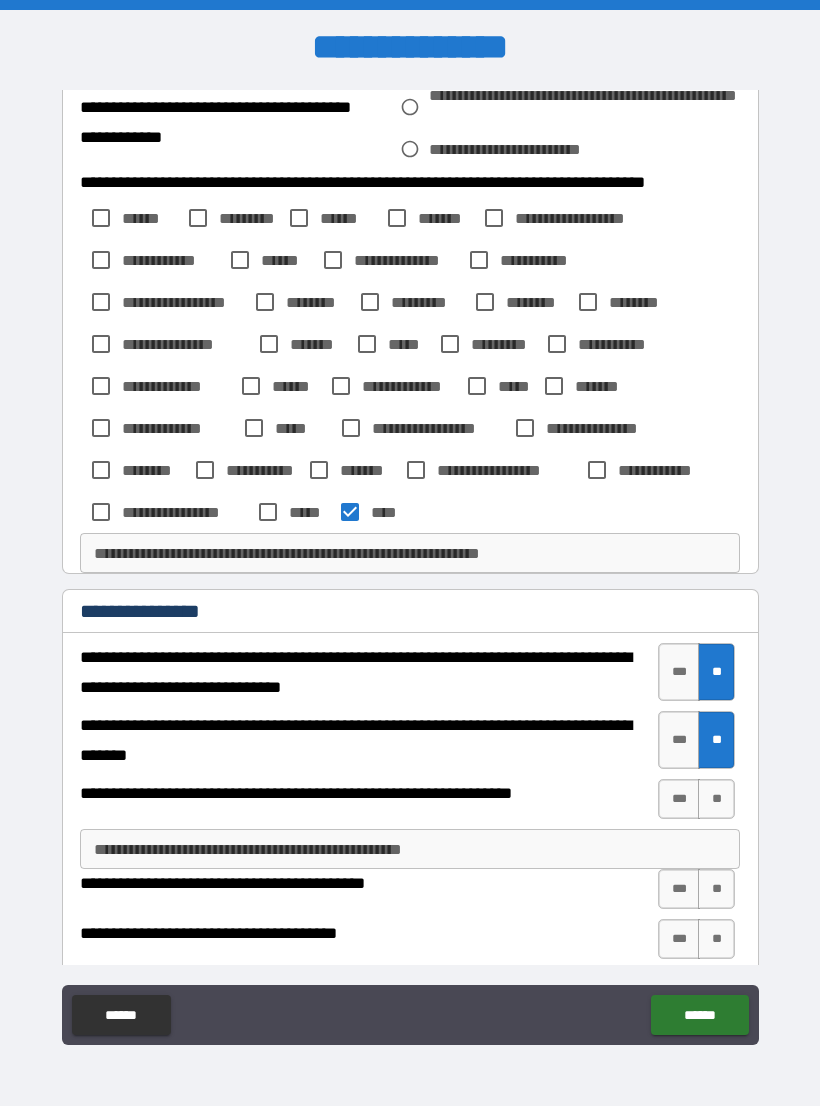 scroll, scrollTop: 95, scrollLeft: 0, axis: vertical 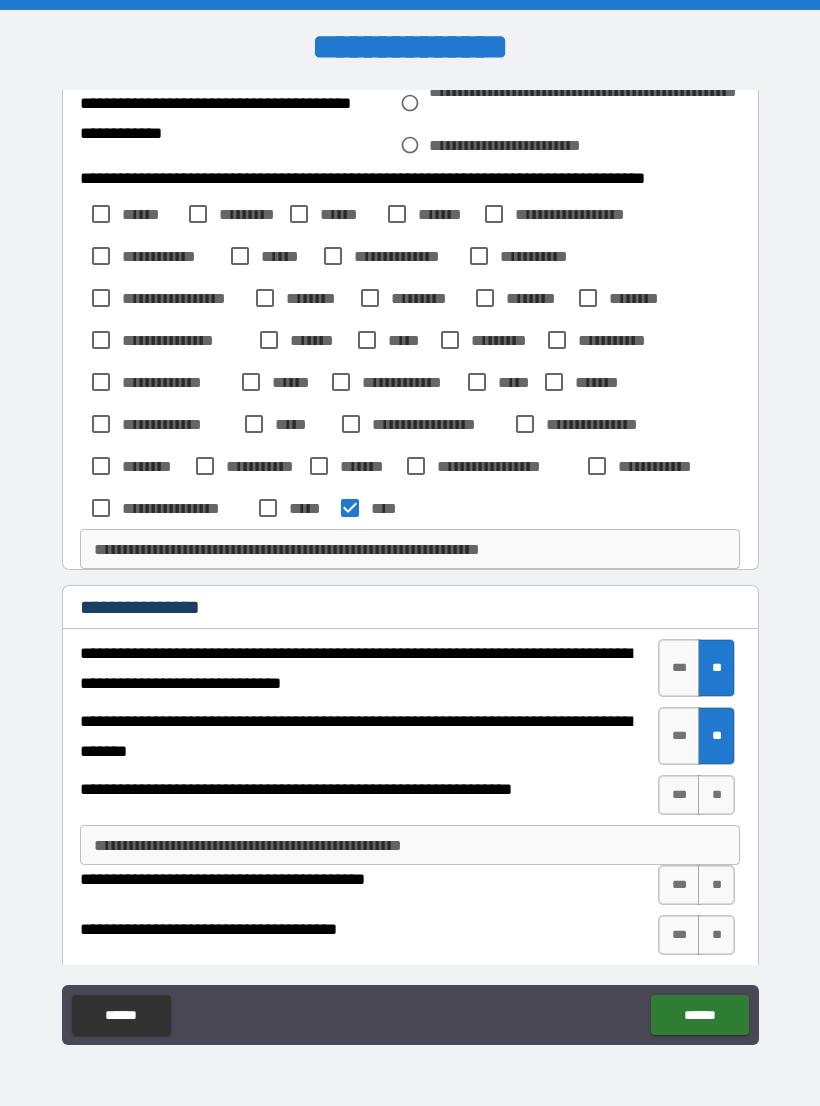 click on "**" at bounding box center [716, 795] 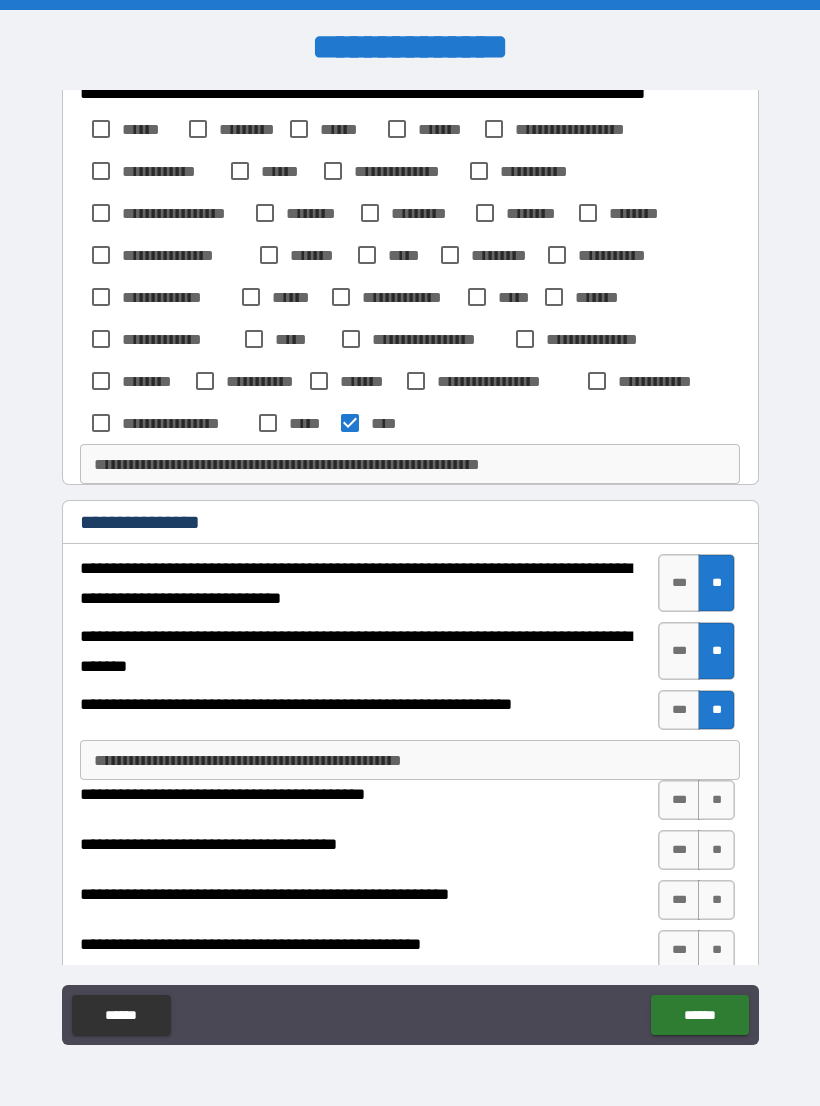 scroll, scrollTop: 190, scrollLeft: 0, axis: vertical 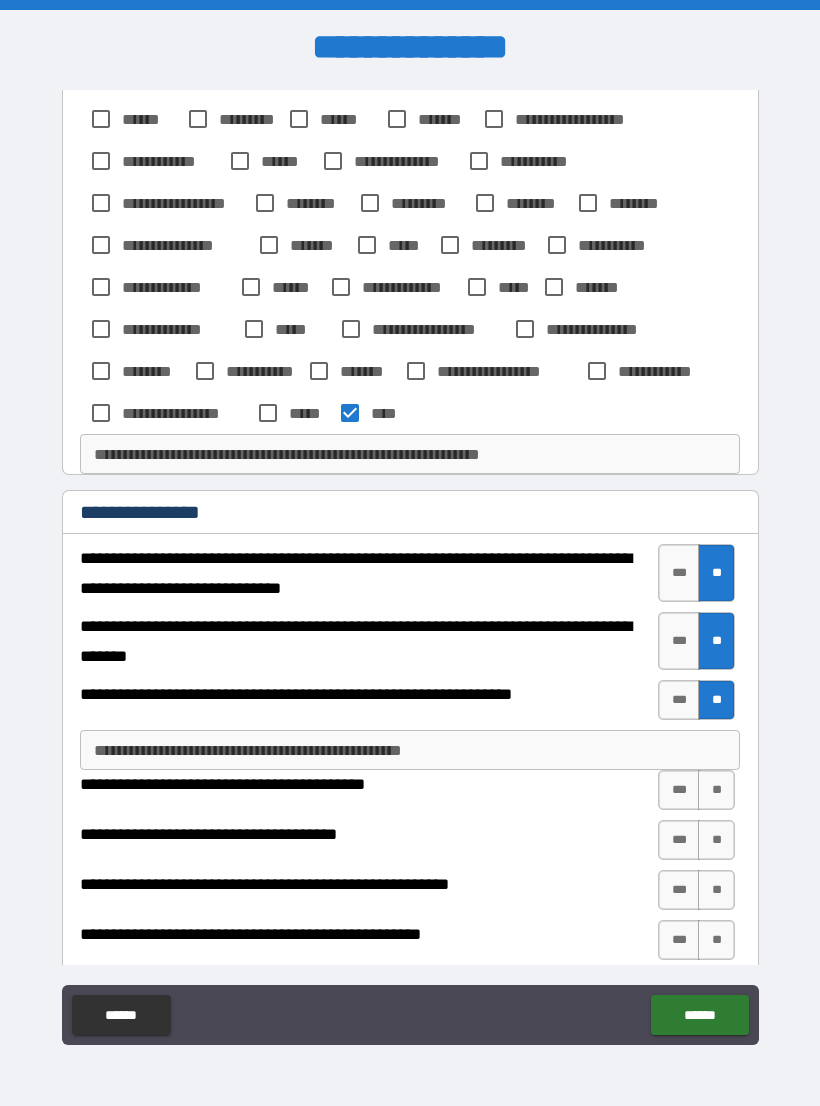 click on "**" at bounding box center [716, 790] 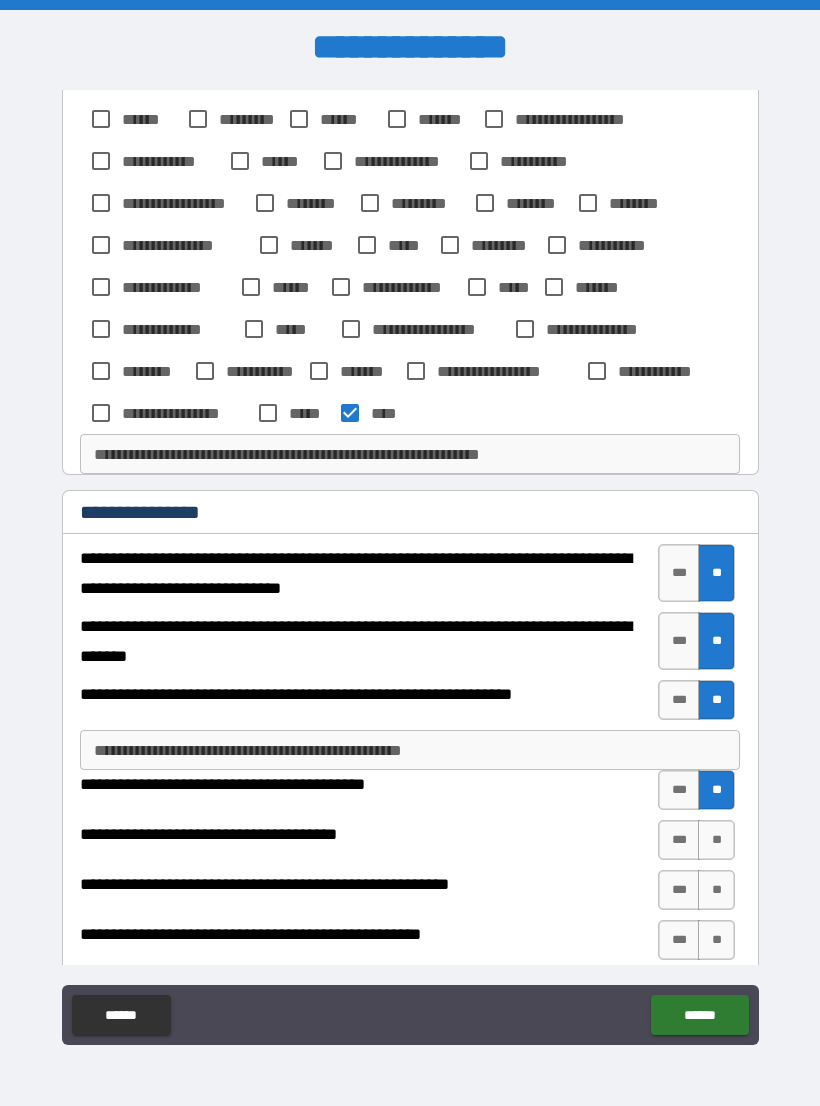 click on "**" at bounding box center [716, 840] 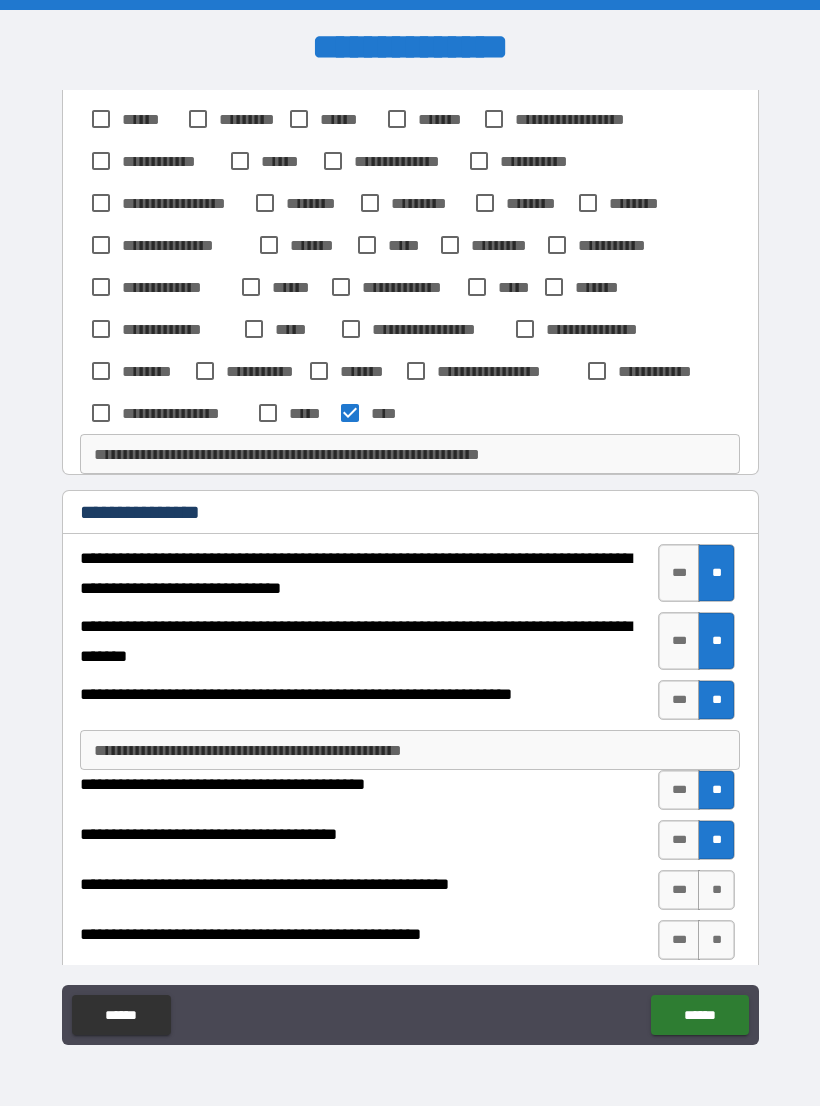 click on "**" at bounding box center (716, 890) 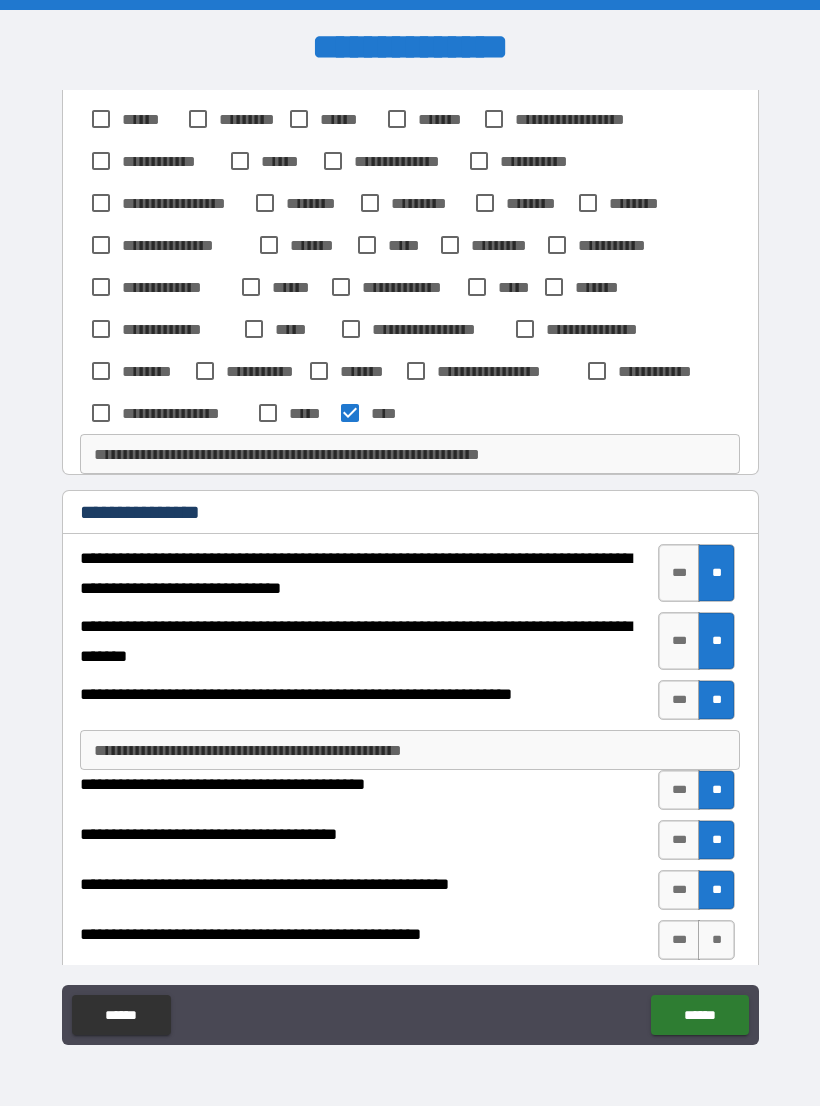 click on "**" at bounding box center [716, 940] 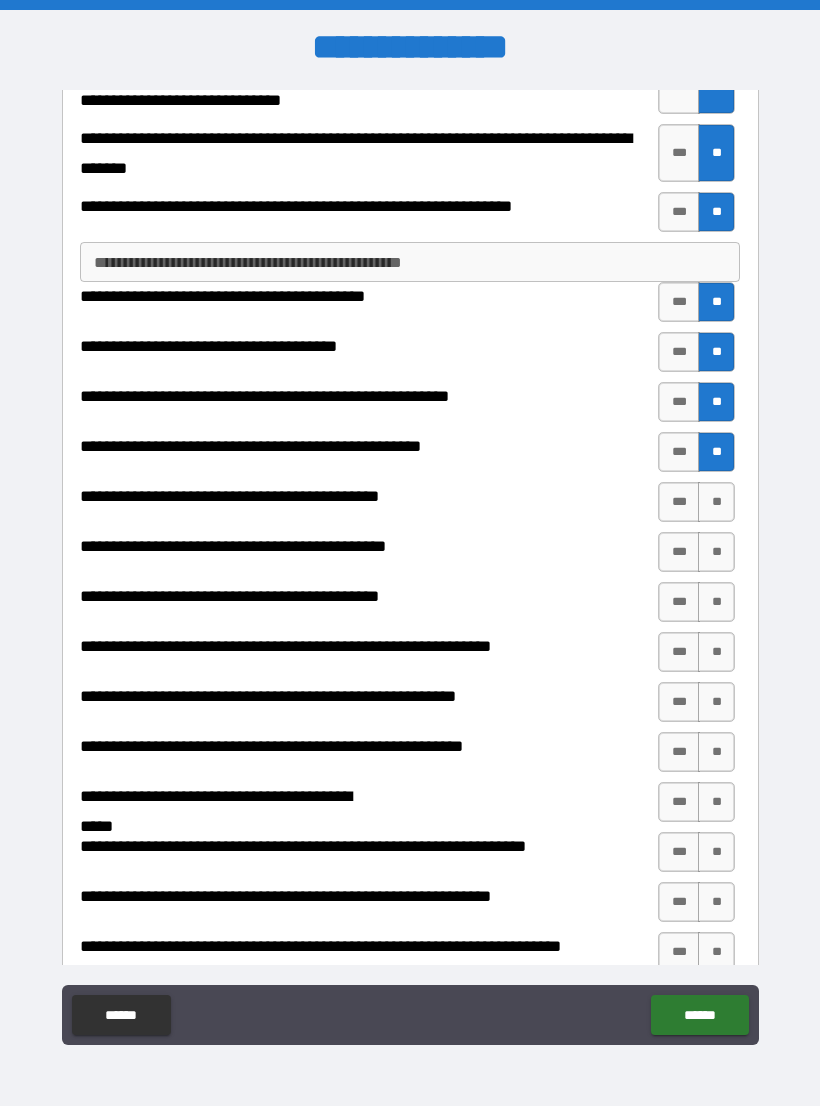 scroll, scrollTop: 657, scrollLeft: 0, axis: vertical 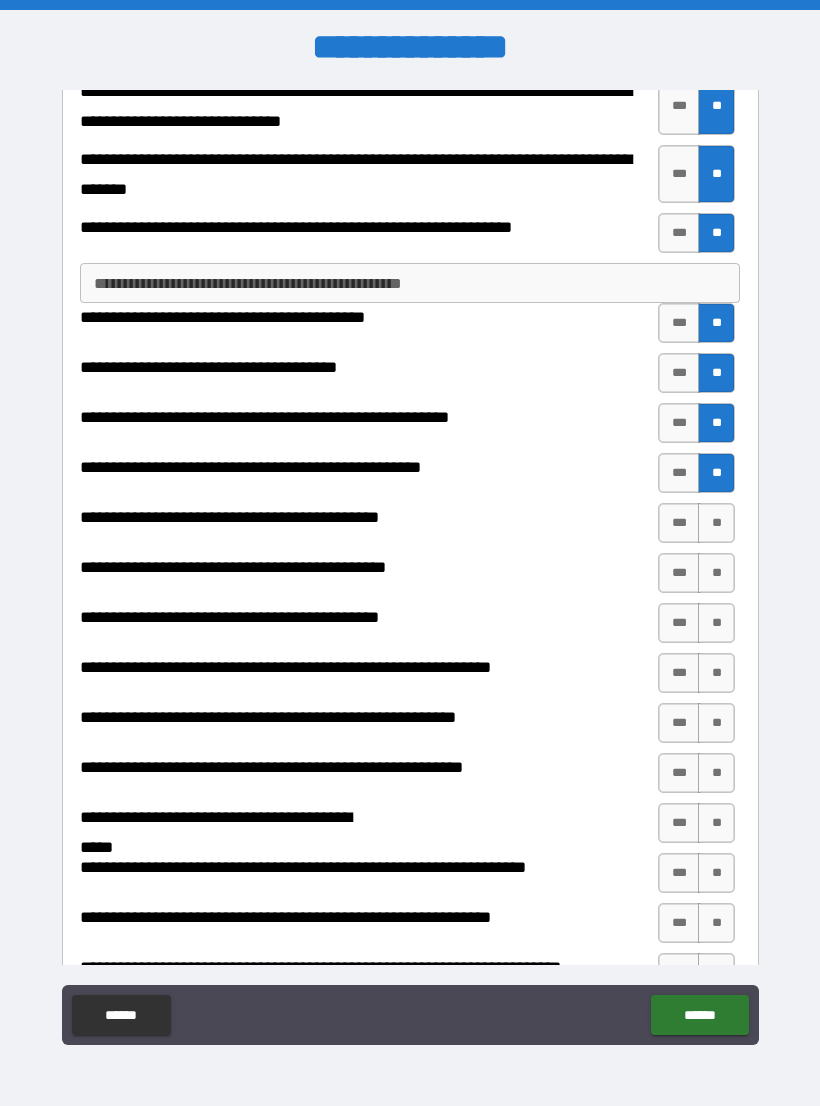 click on "**" at bounding box center (716, 523) 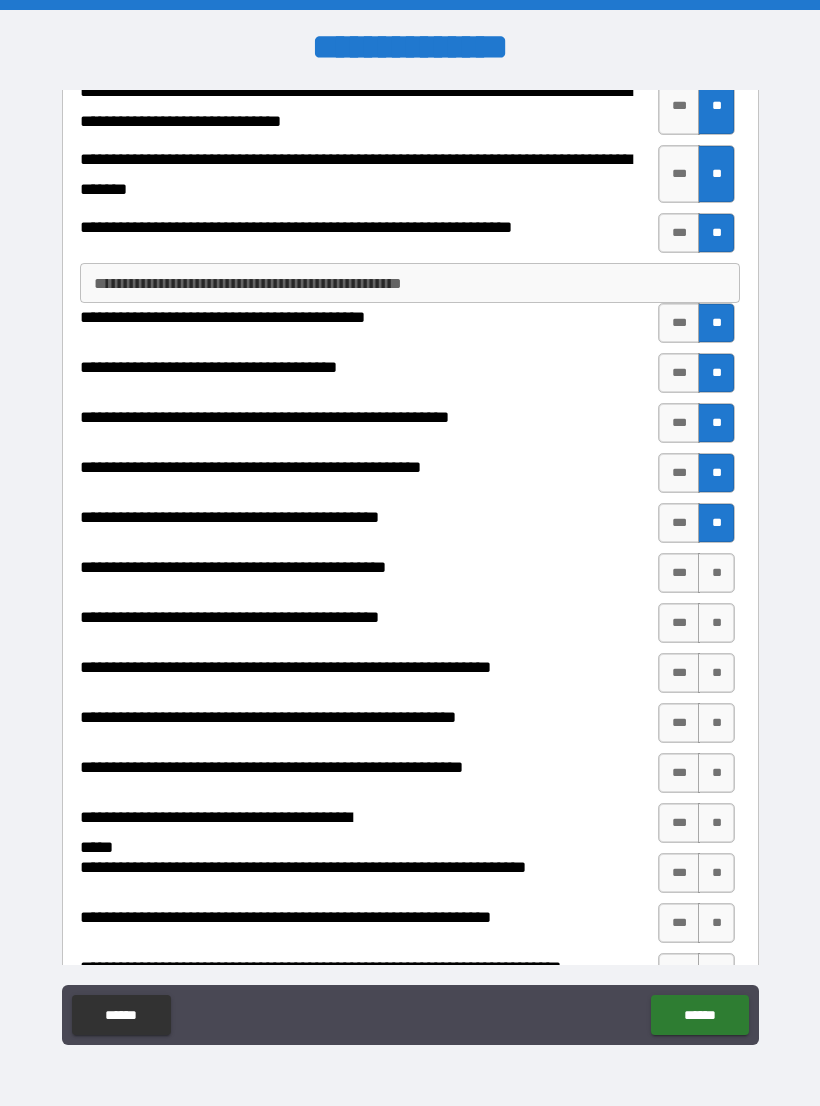 click on "**" at bounding box center (716, 573) 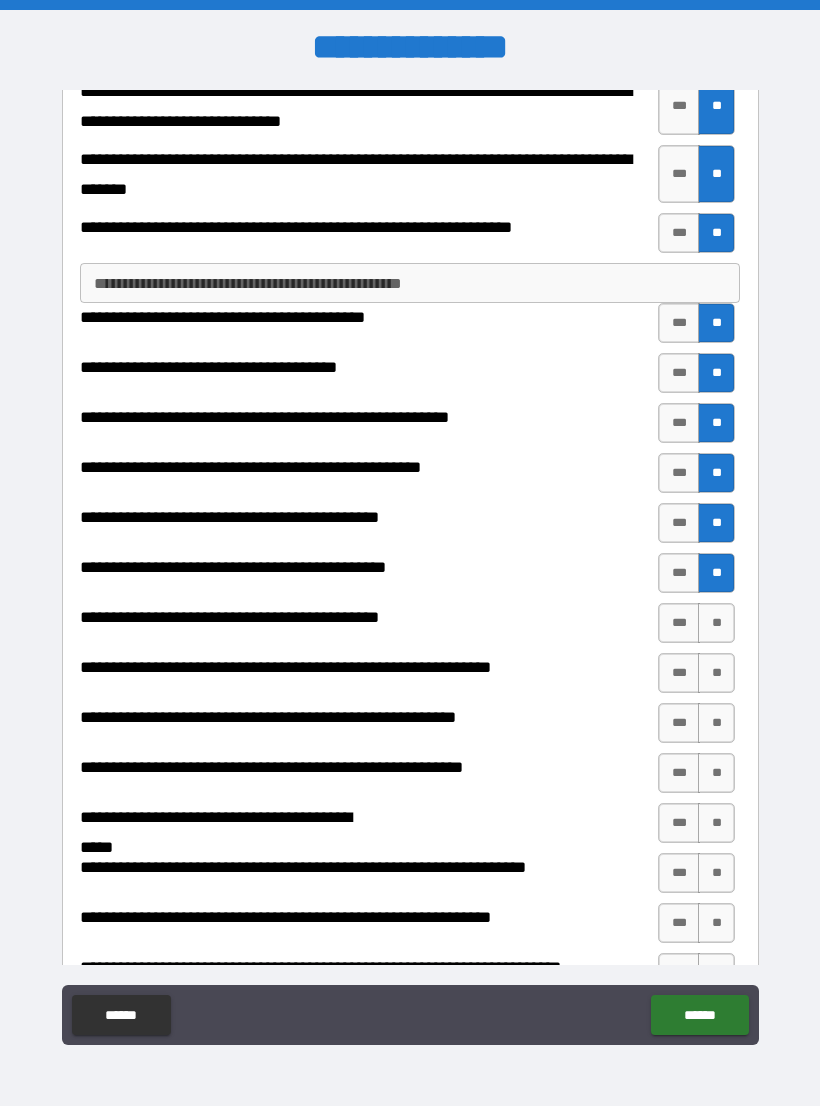 click on "**" at bounding box center [716, 623] 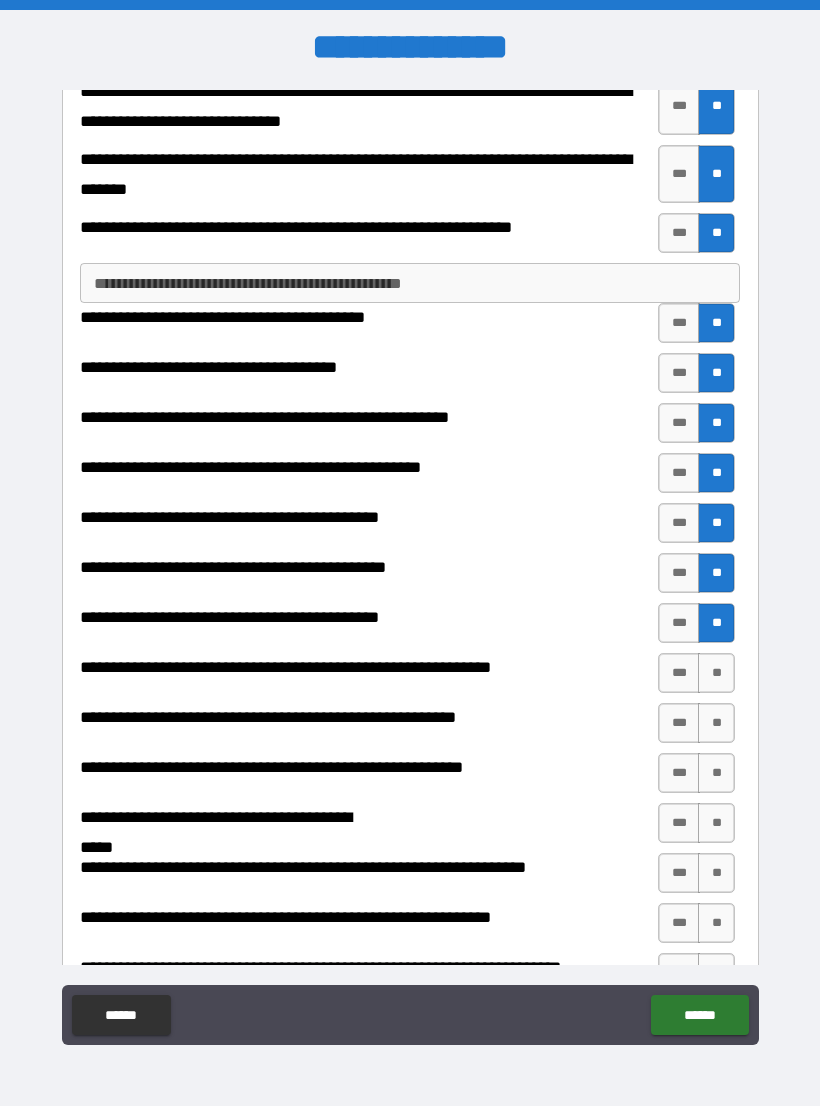 click on "**" at bounding box center (716, 673) 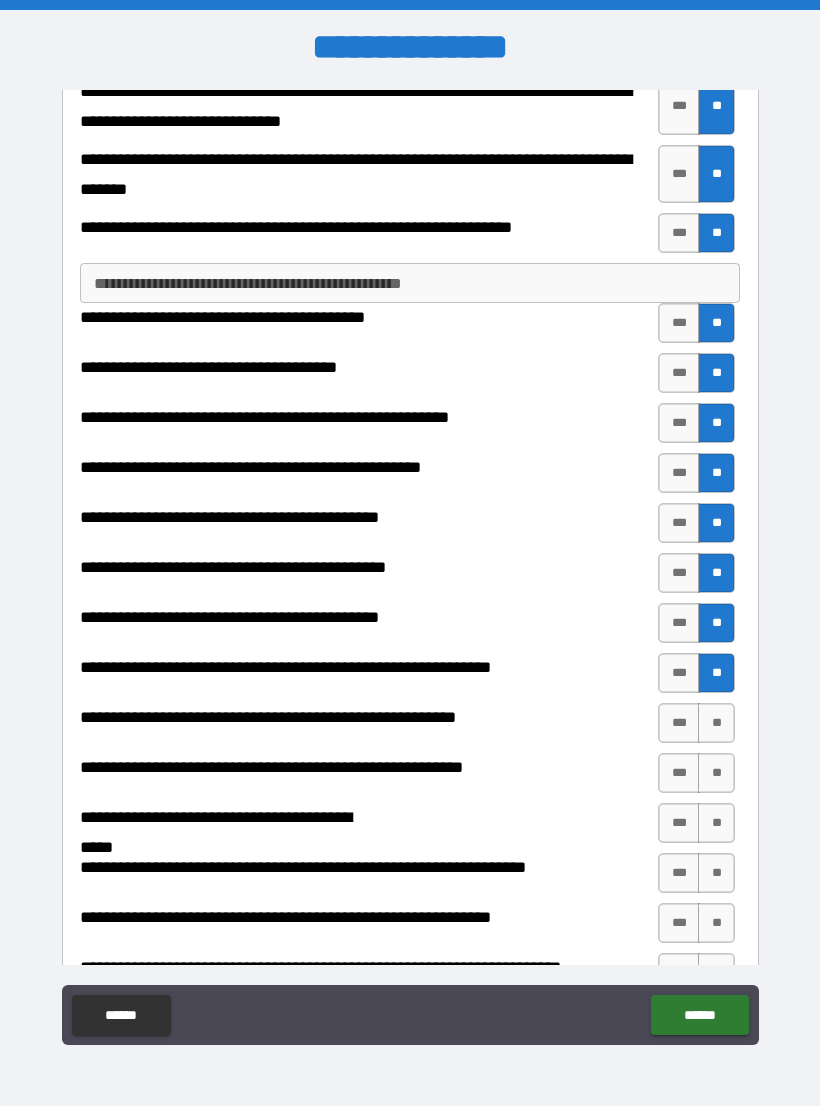 click on "**" at bounding box center (716, 723) 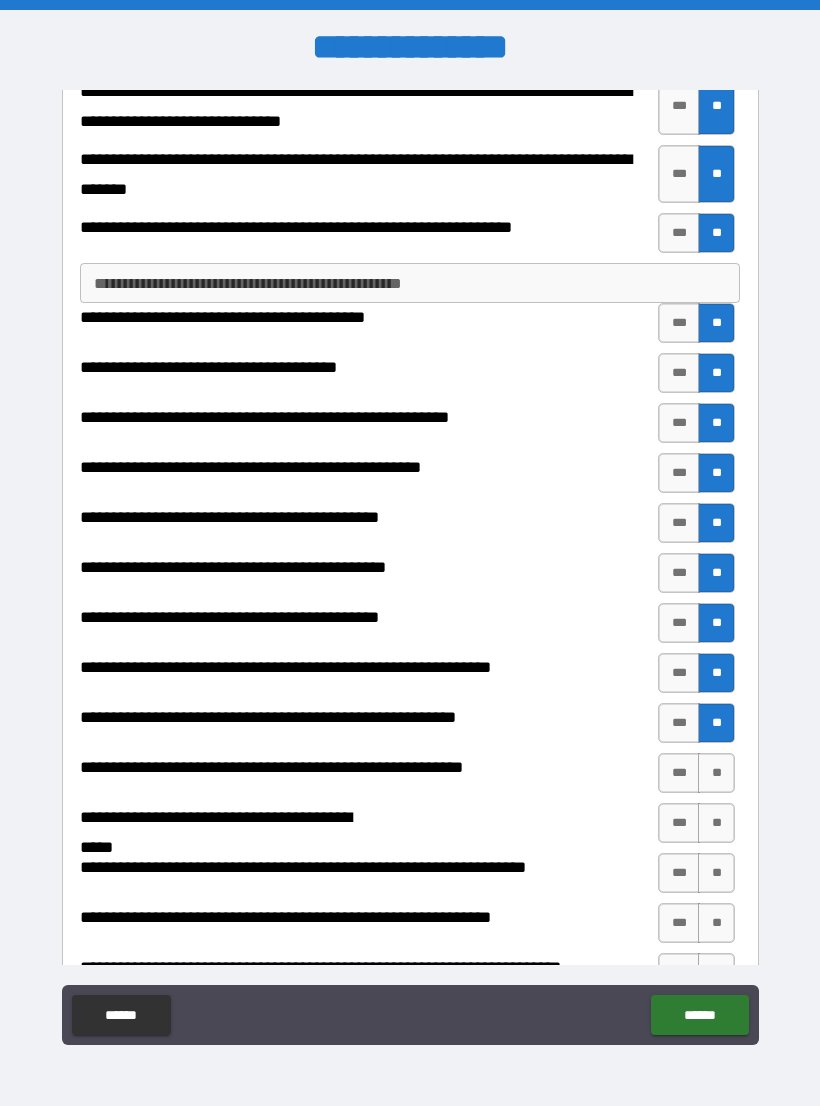 click on "**" at bounding box center (716, 773) 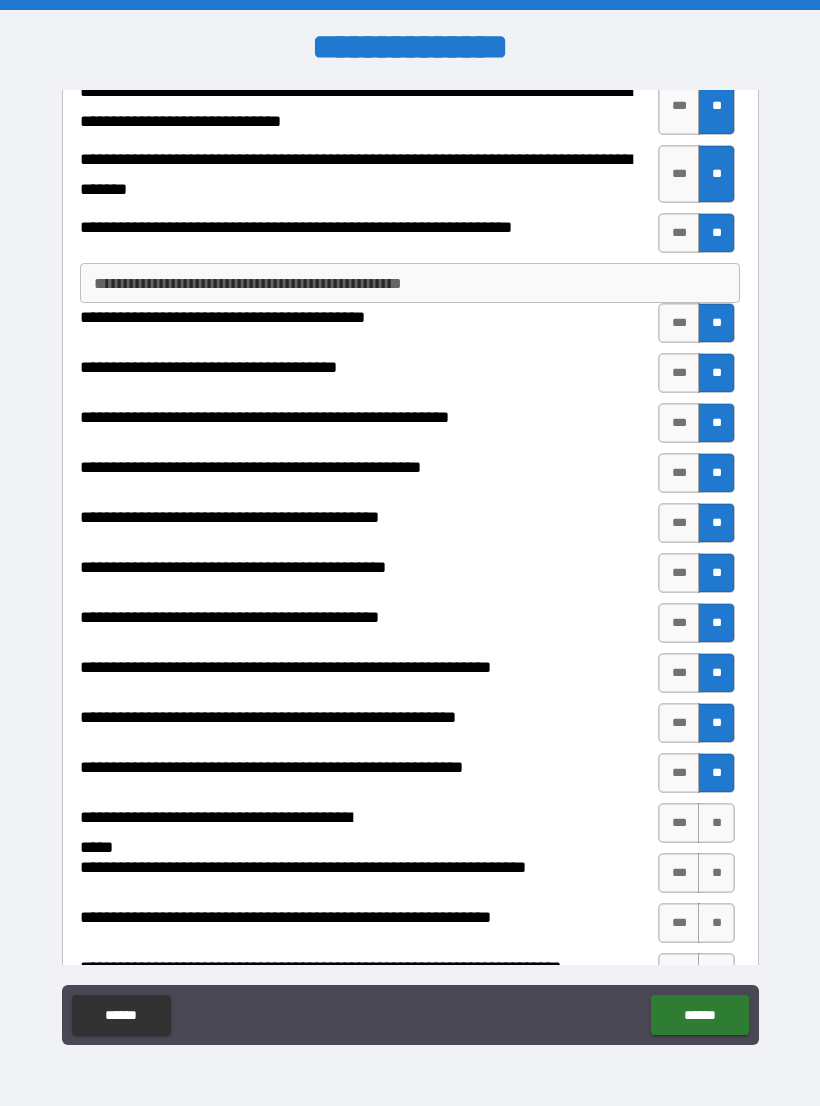 click on "**" at bounding box center [716, 823] 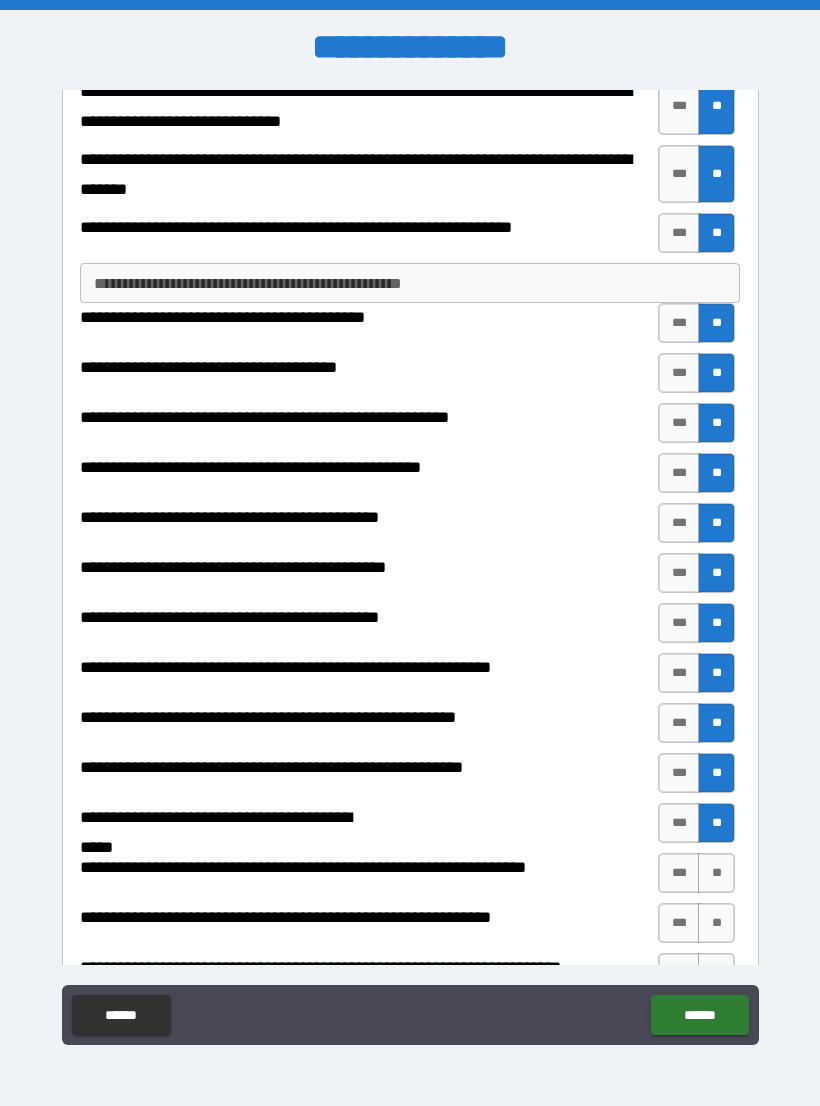 click on "**" at bounding box center (716, 873) 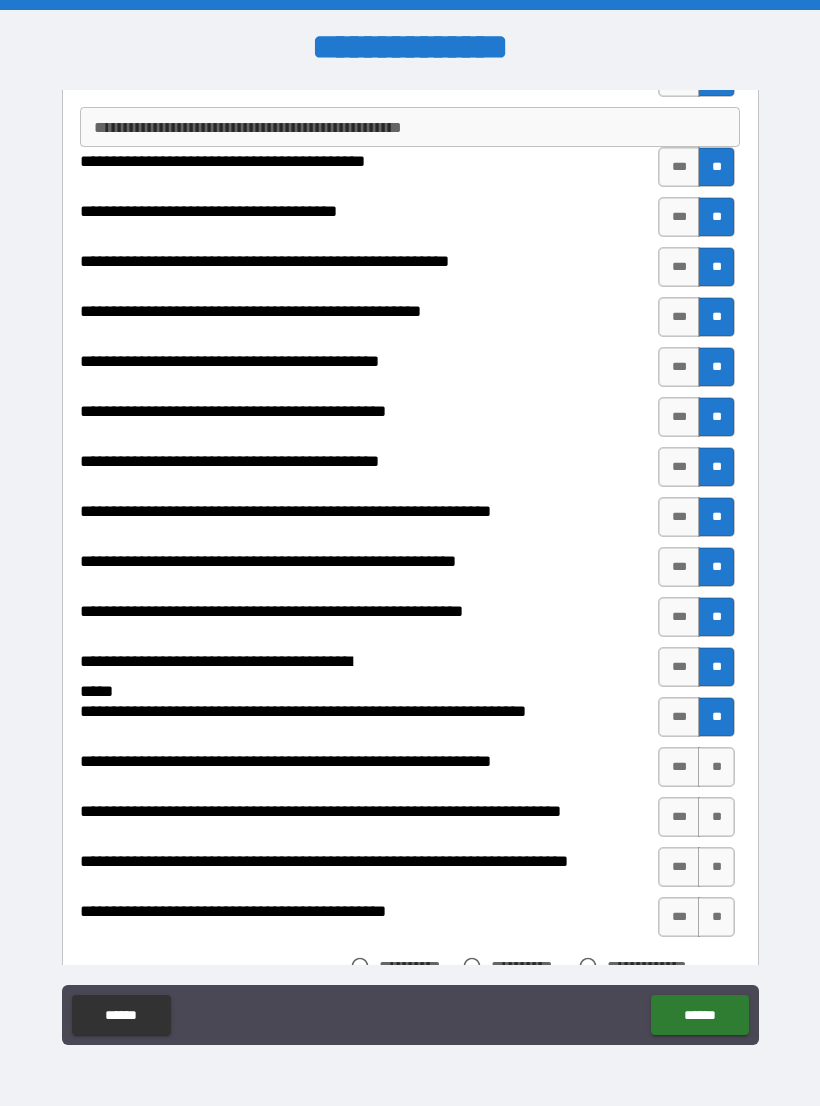 scroll, scrollTop: 814, scrollLeft: 0, axis: vertical 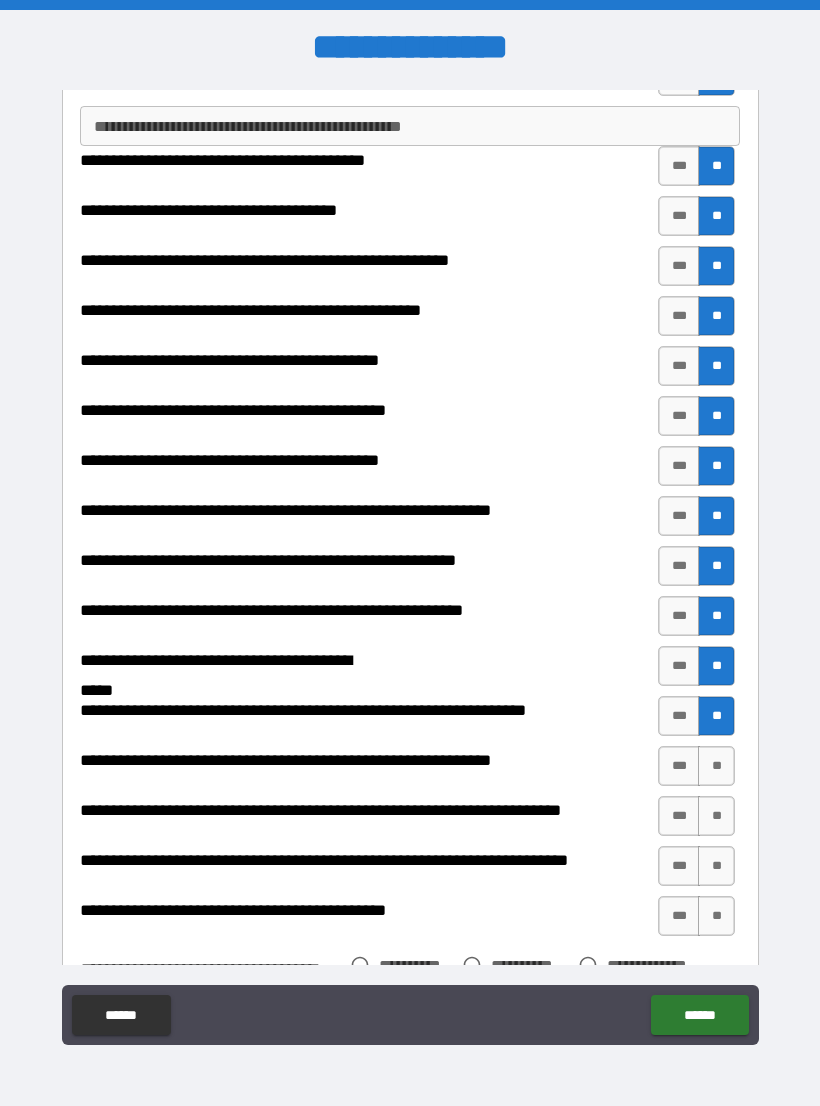 click on "**" at bounding box center (716, 766) 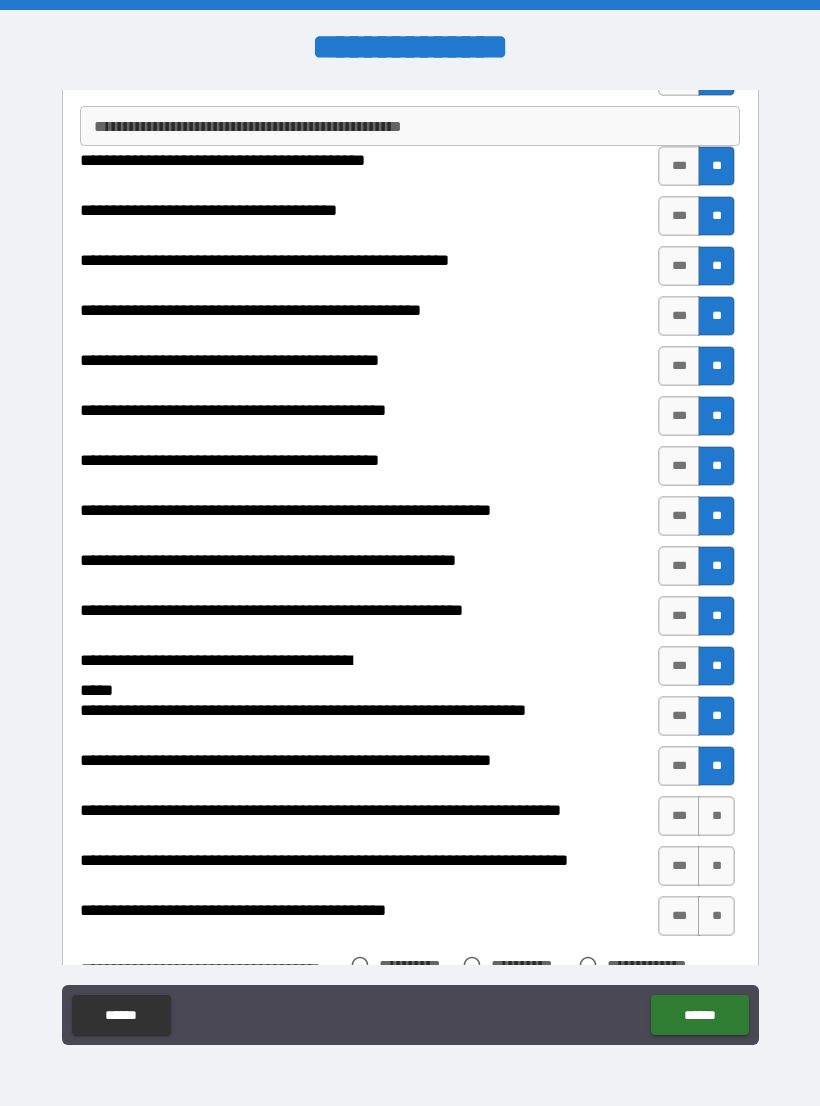click on "**" at bounding box center [716, 816] 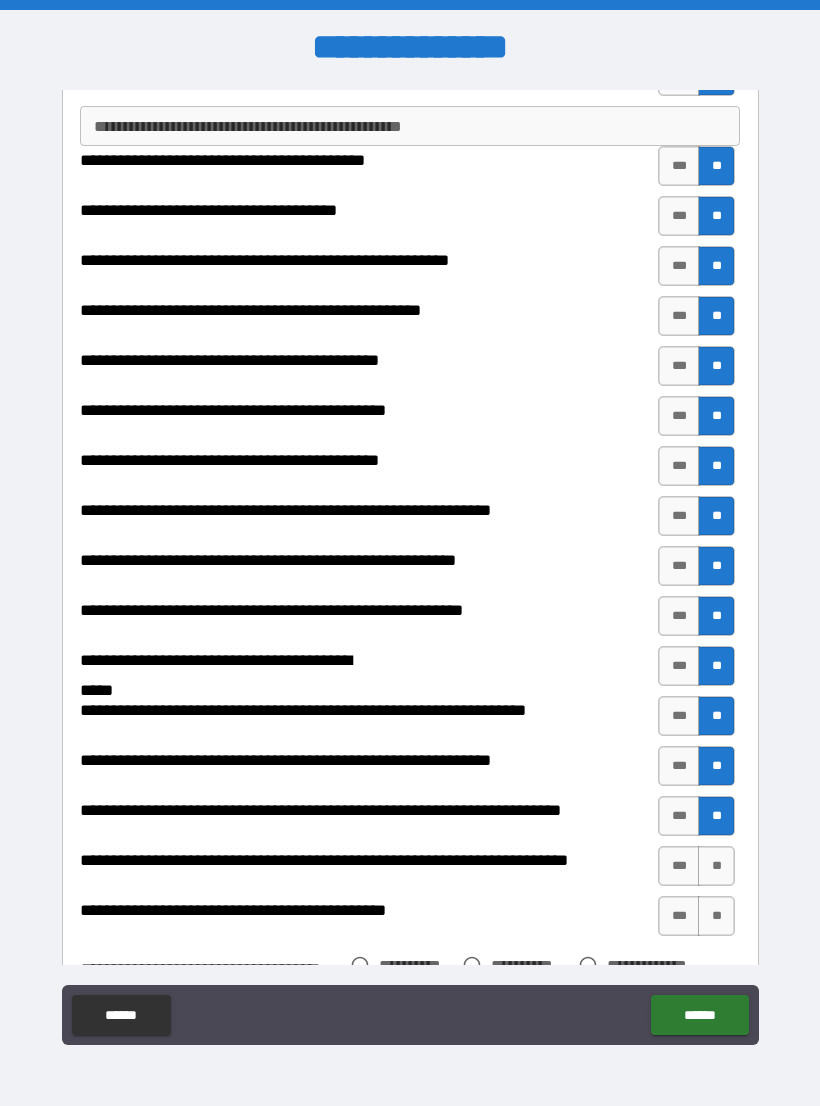 click on "**" at bounding box center [716, 866] 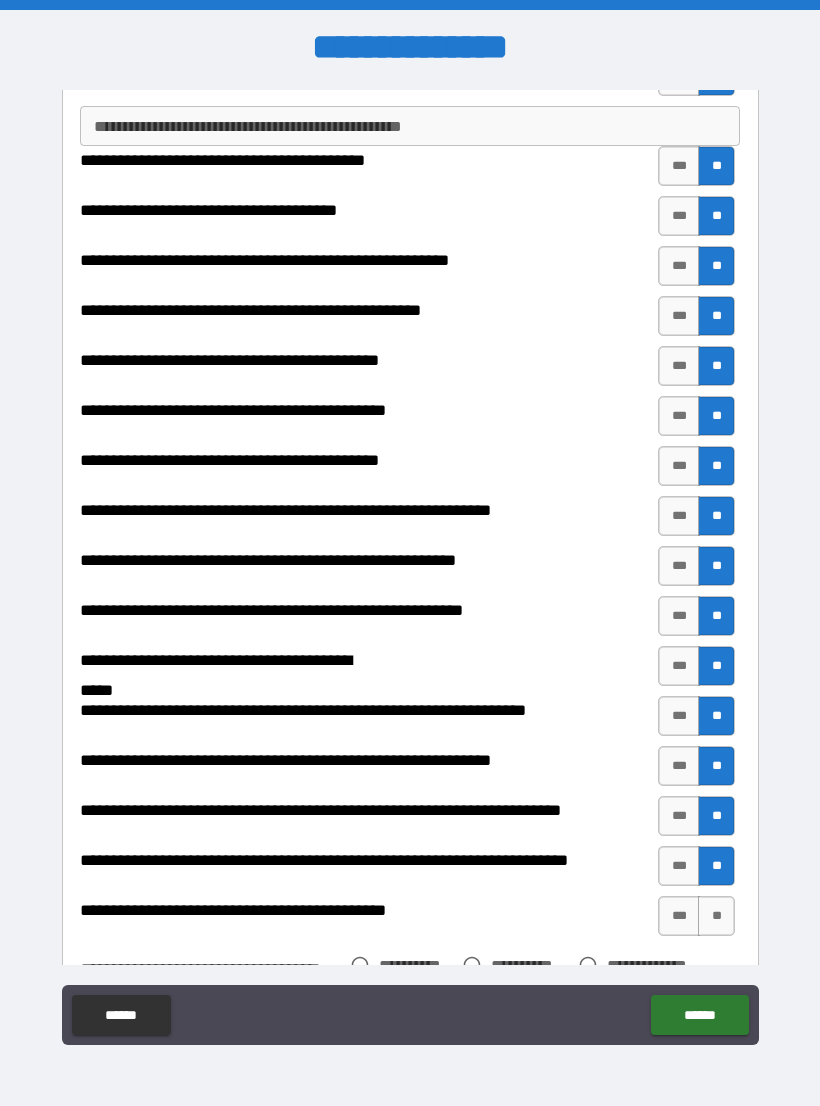 click on "**" at bounding box center [716, 916] 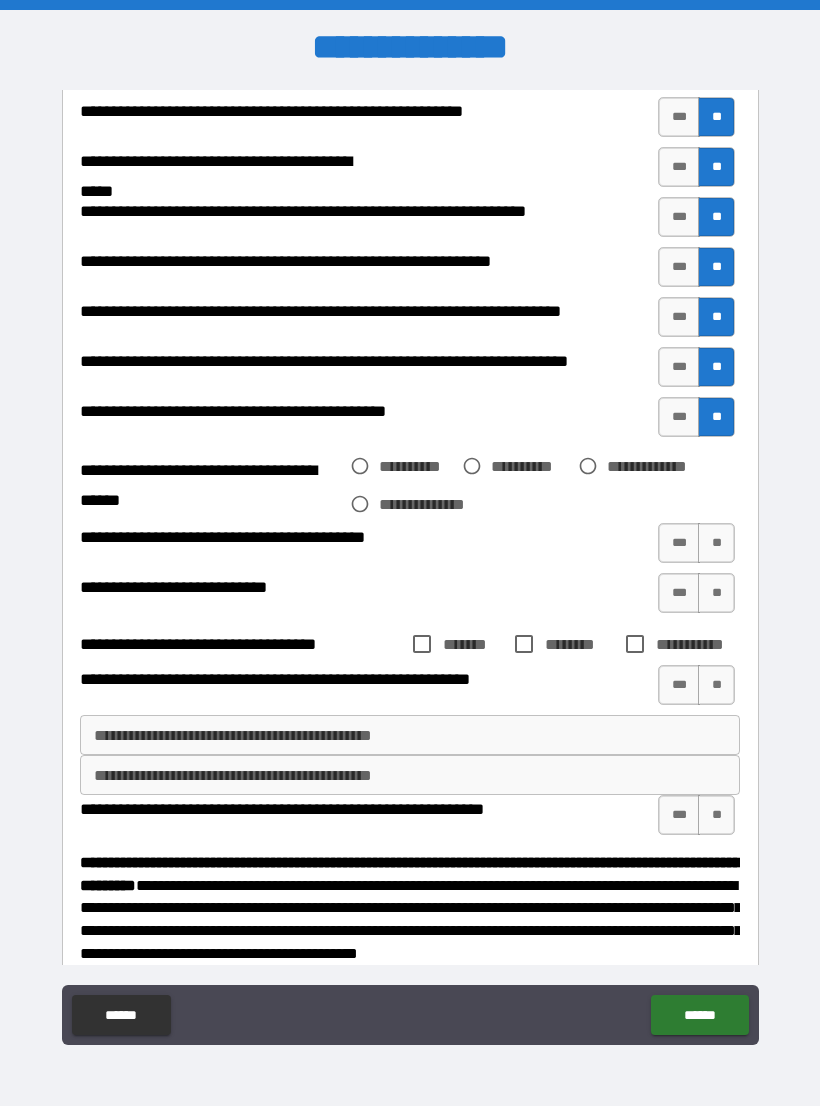 scroll, scrollTop: 1317, scrollLeft: 0, axis: vertical 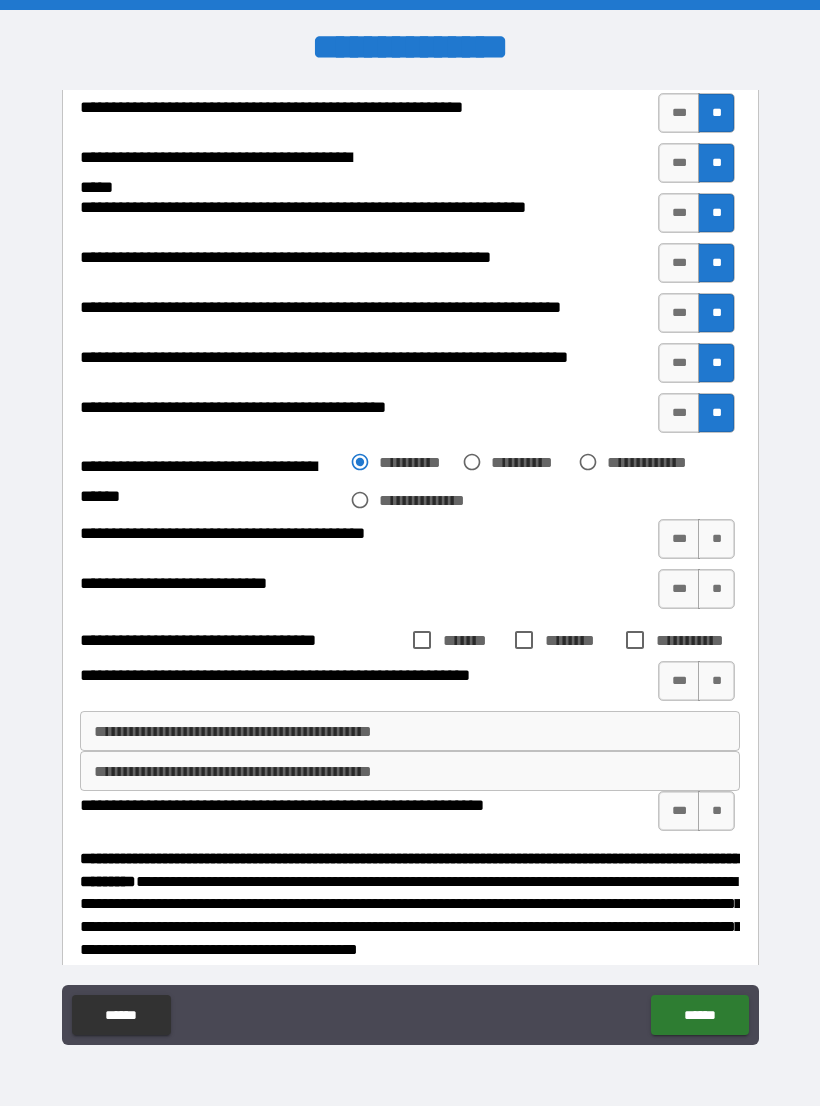 click on "**" at bounding box center [716, 539] 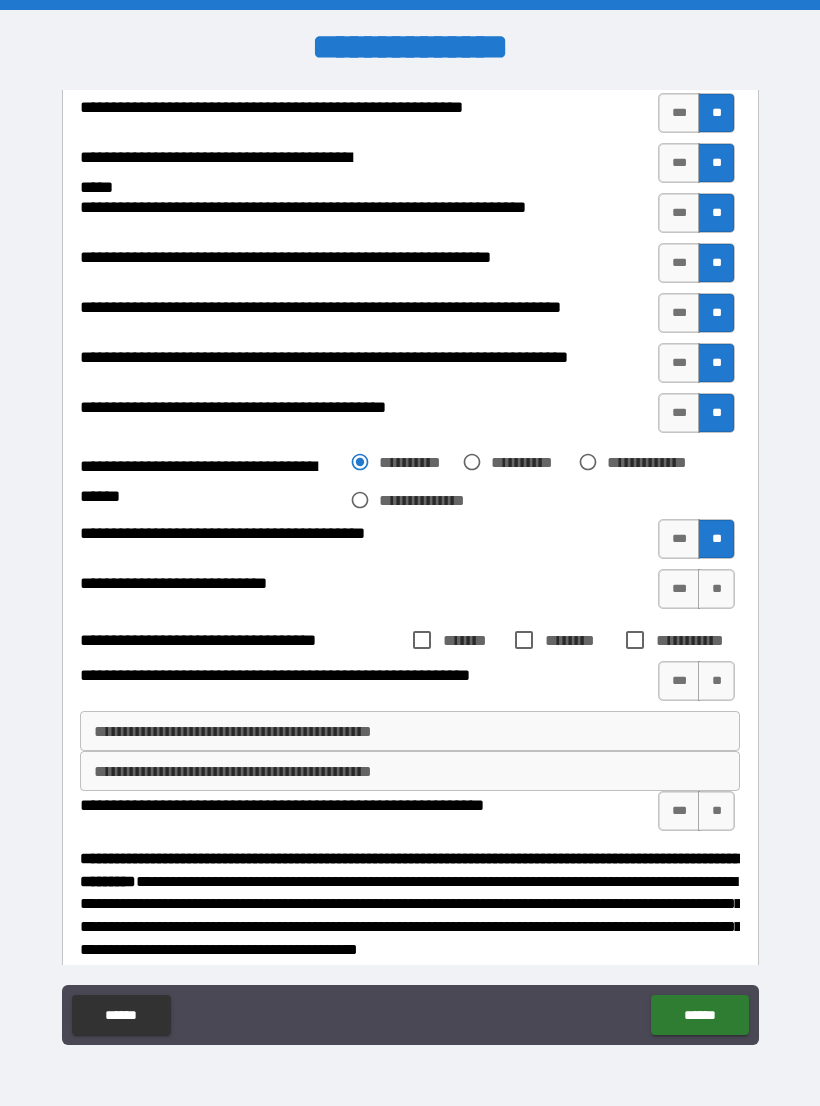 click on "***" at bounding box center (679, 589) 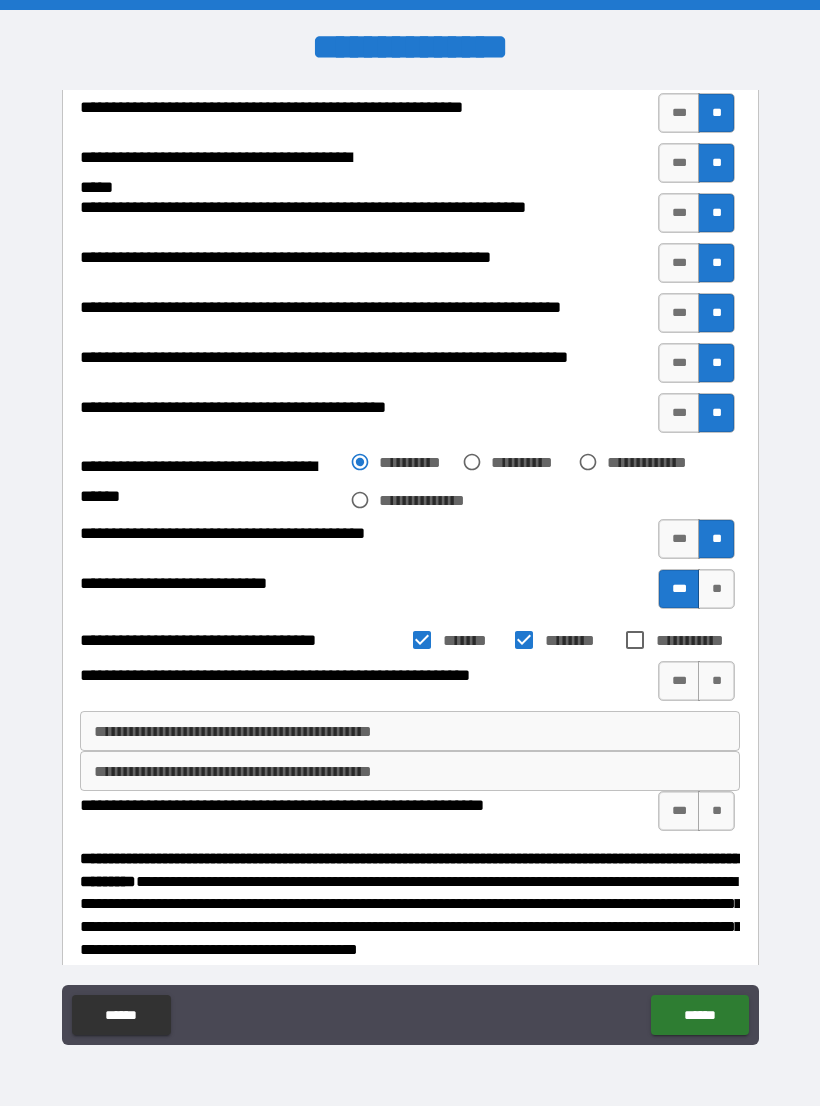 click on "**" at bounding box center [716, 681] 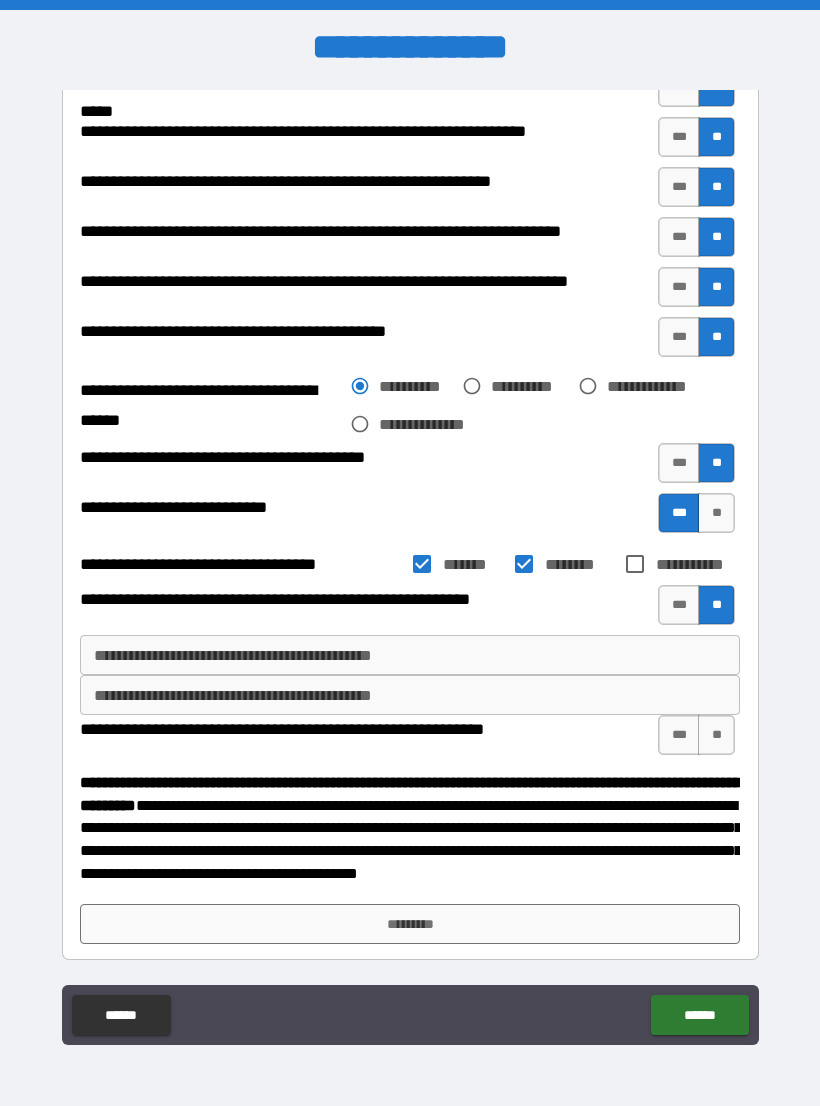 scroll, scrollTop: 1393, scrollLeft: 0, axis: vertical 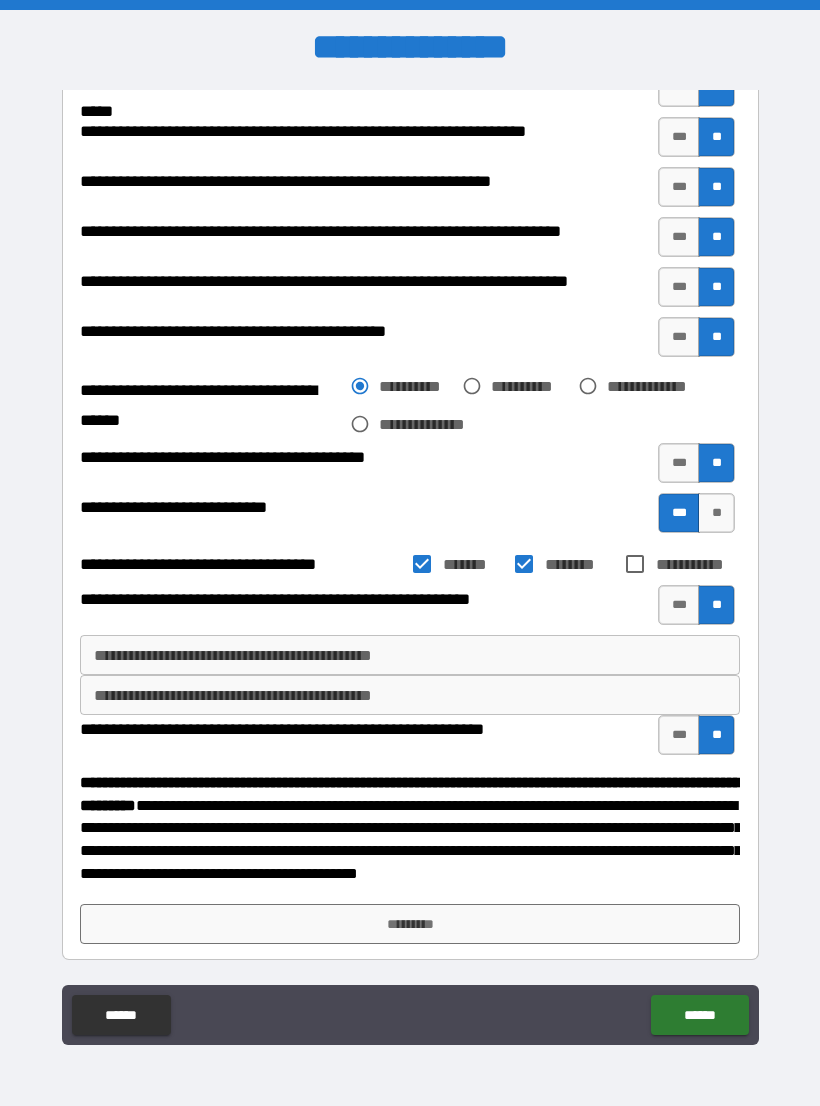 click on "*********" at bounding box center [410, 924] 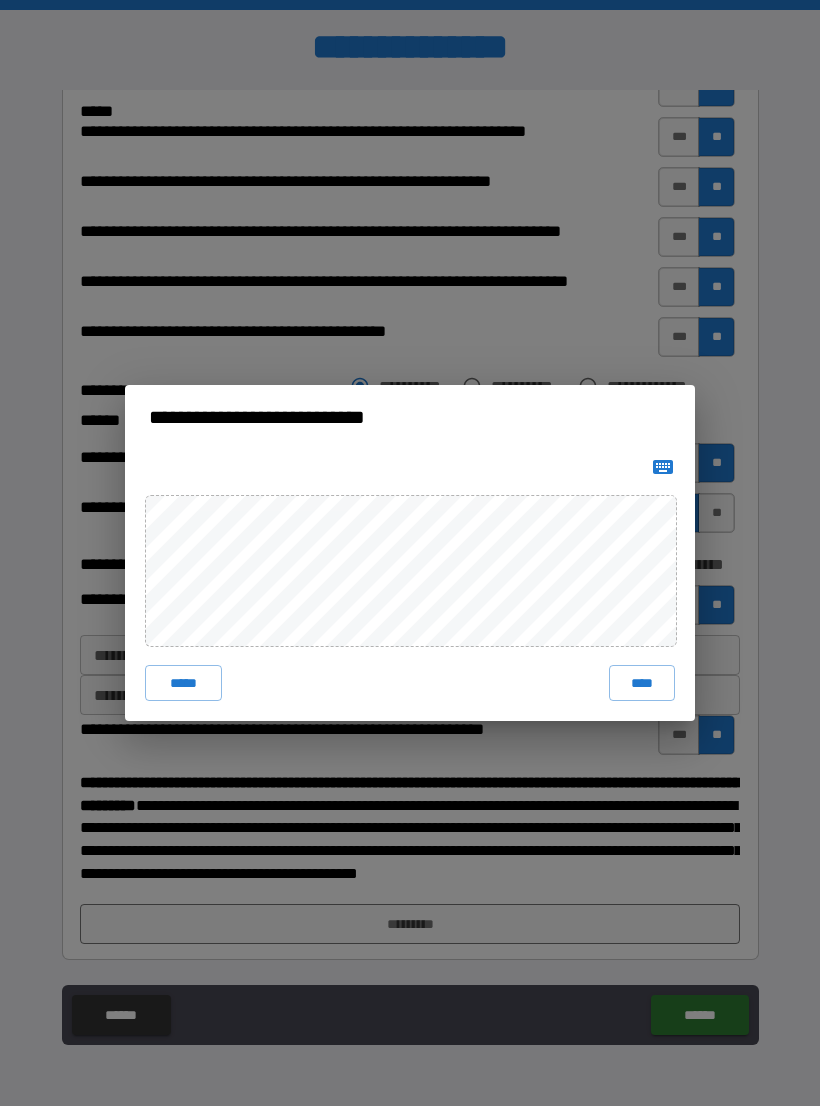 click on "****" at bounding box center [642, 683] 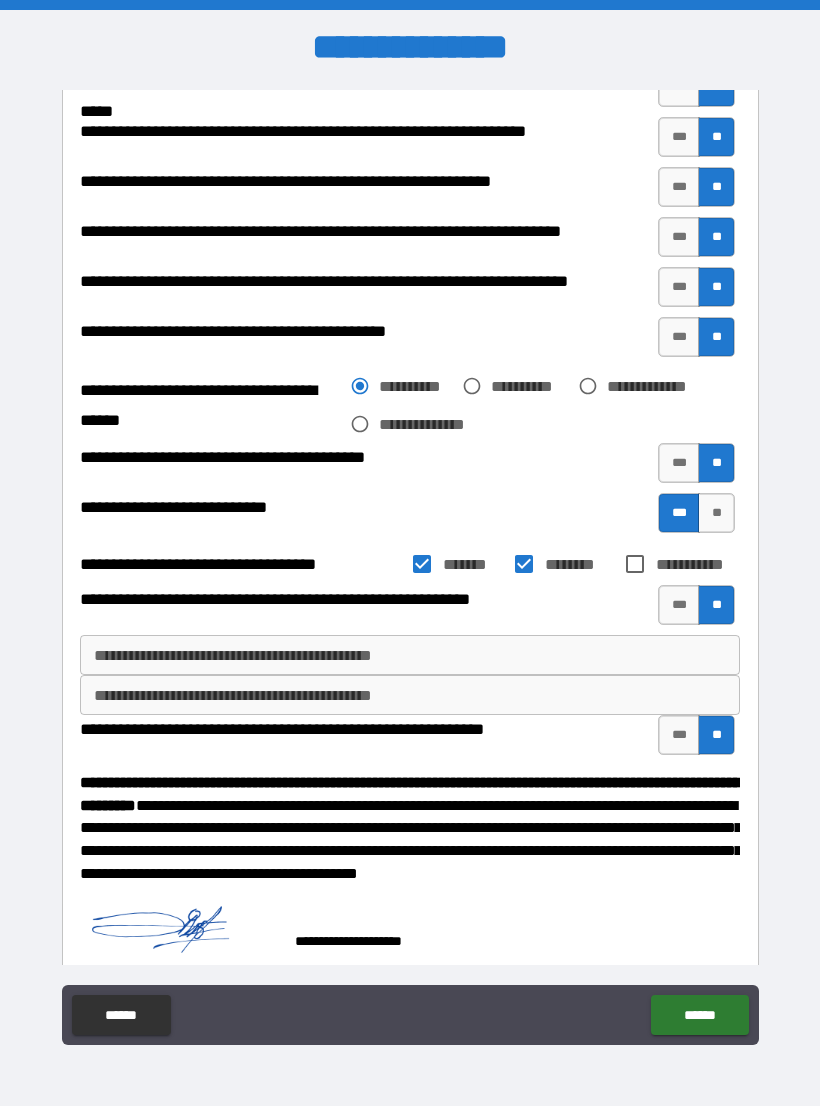 scroll, scrollTop: 1383, scrollLeft: 0, axis: vertical 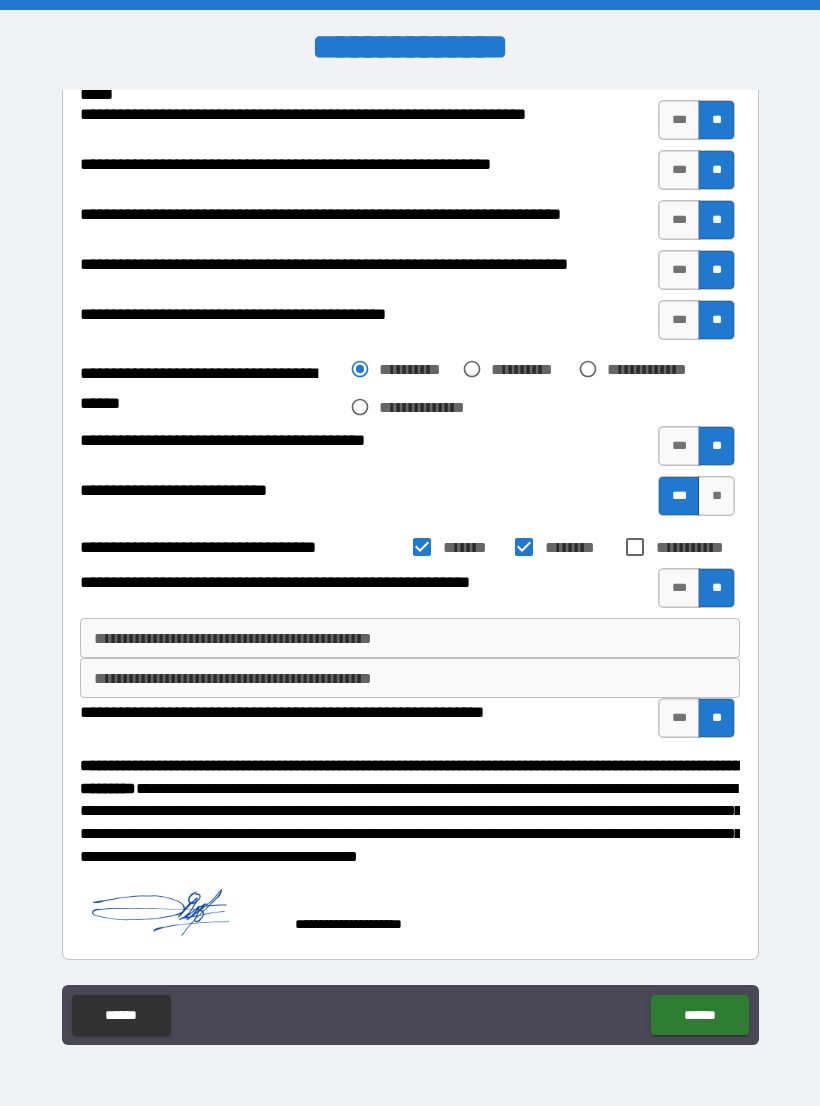 click on "******" at bounding box center (699, 1015) 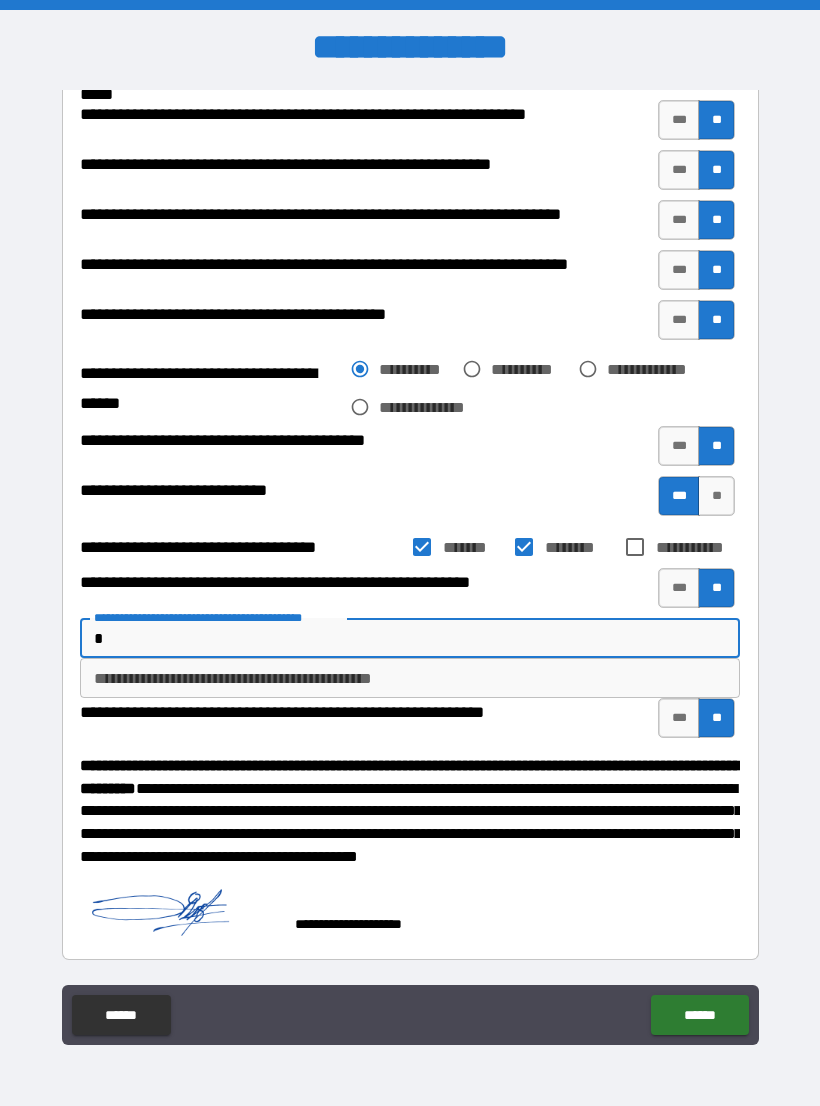 type on "*" 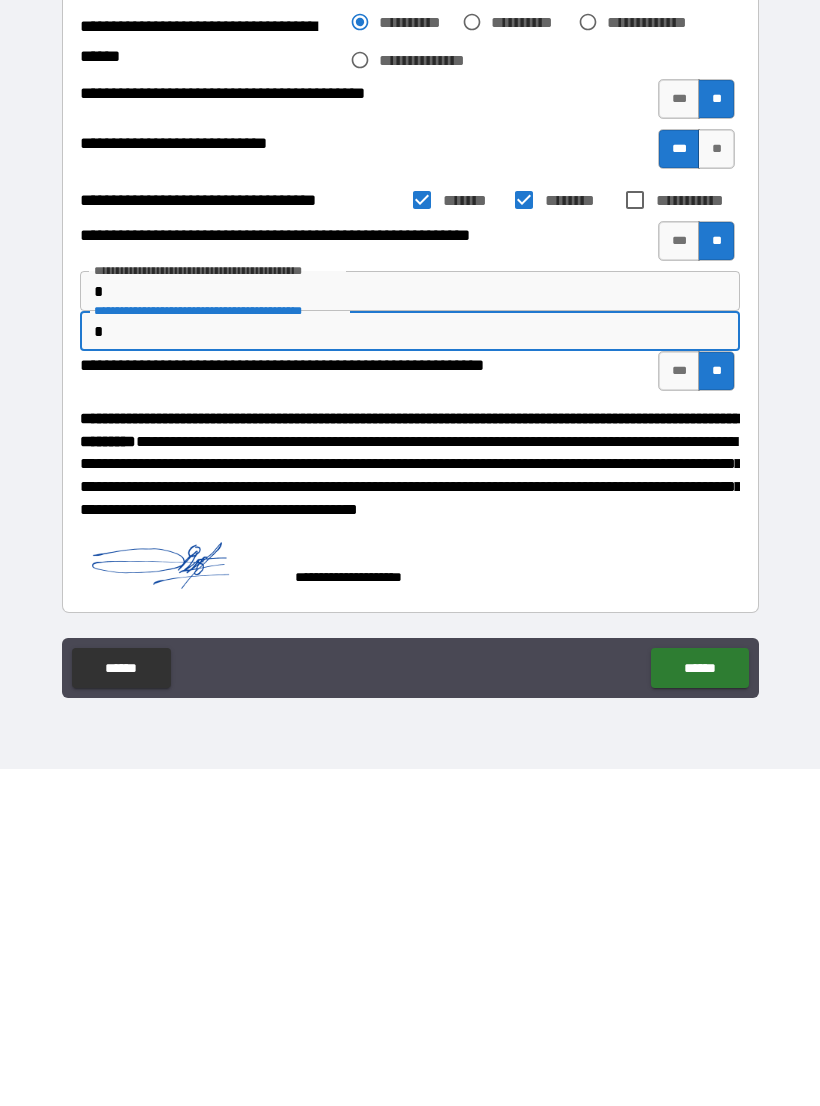 scroll, scrollTop: 31, scrollLeft: 0, axis: vertical 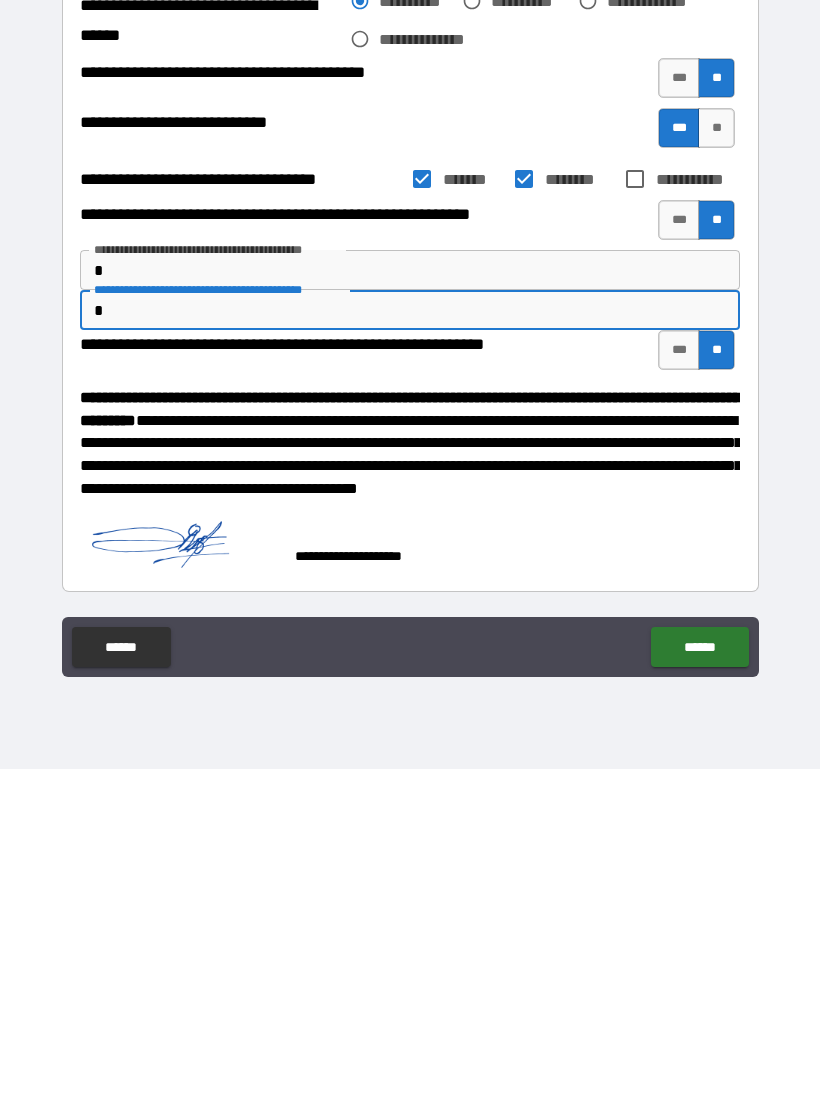 type on "*" 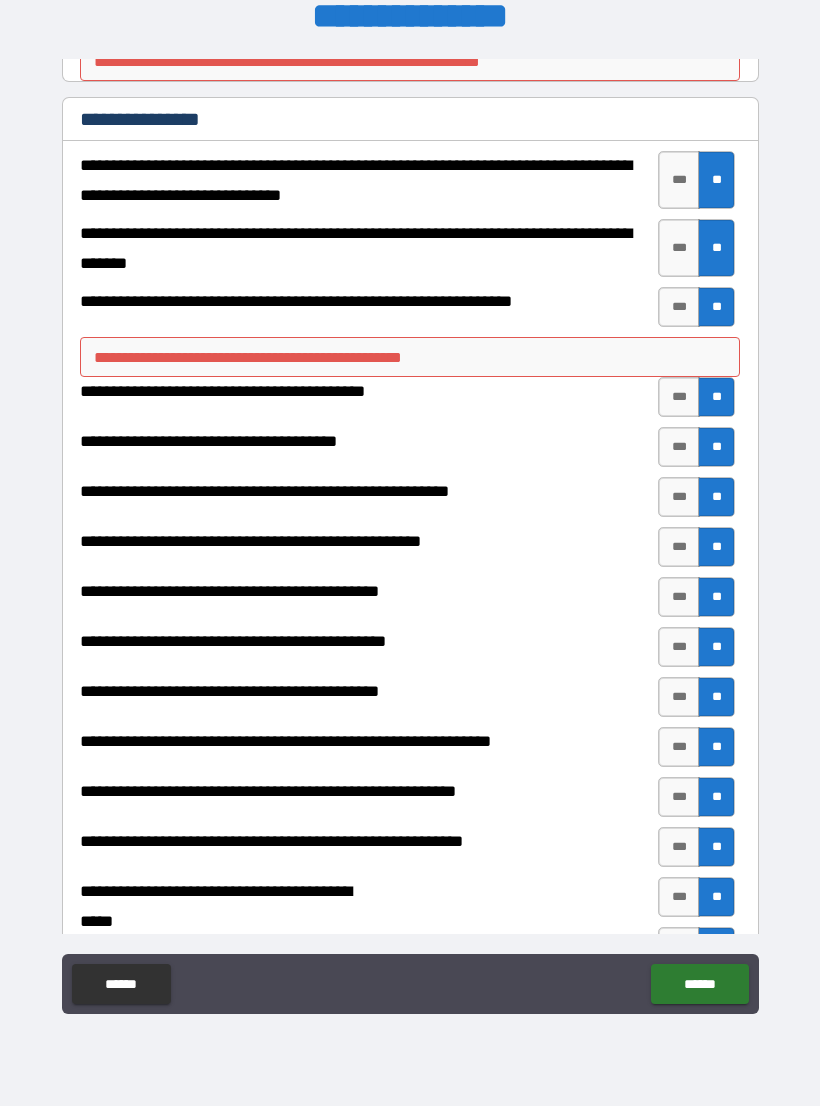 scroll, scrollTop: 551, scrollLeft: 0, axis: vertical 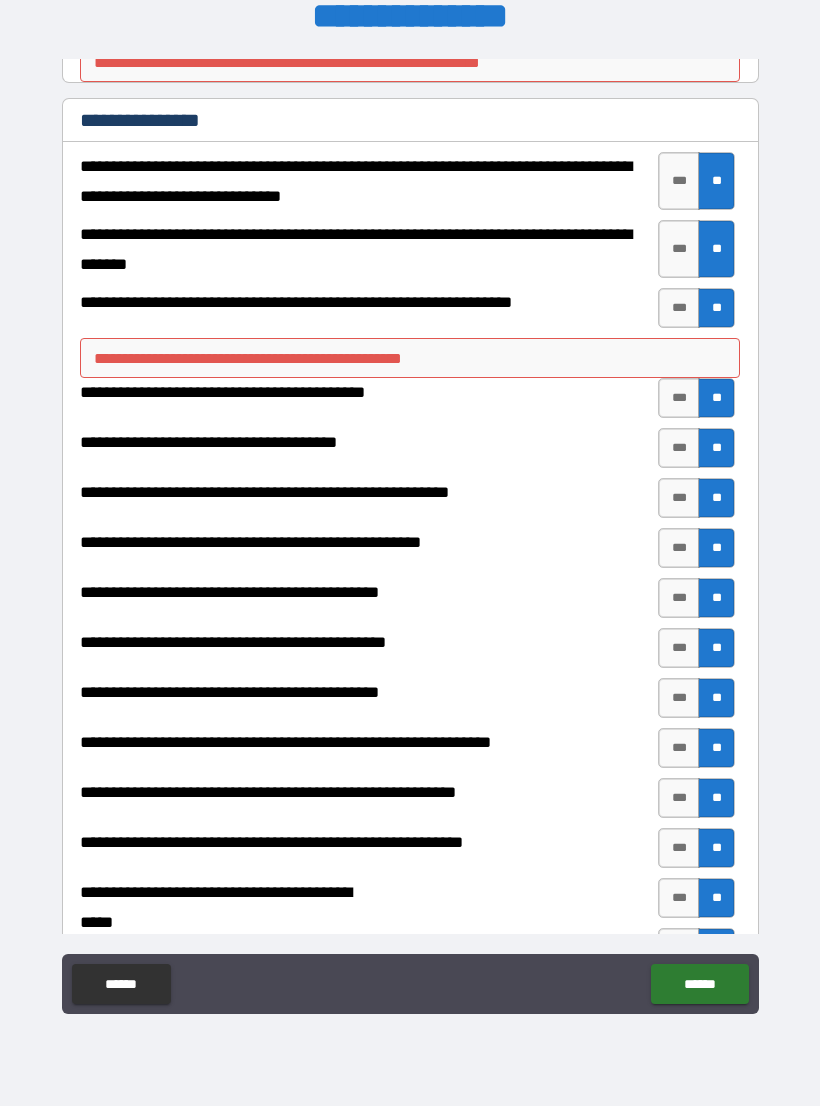 click on "**********" at bounding box center [410, 358] 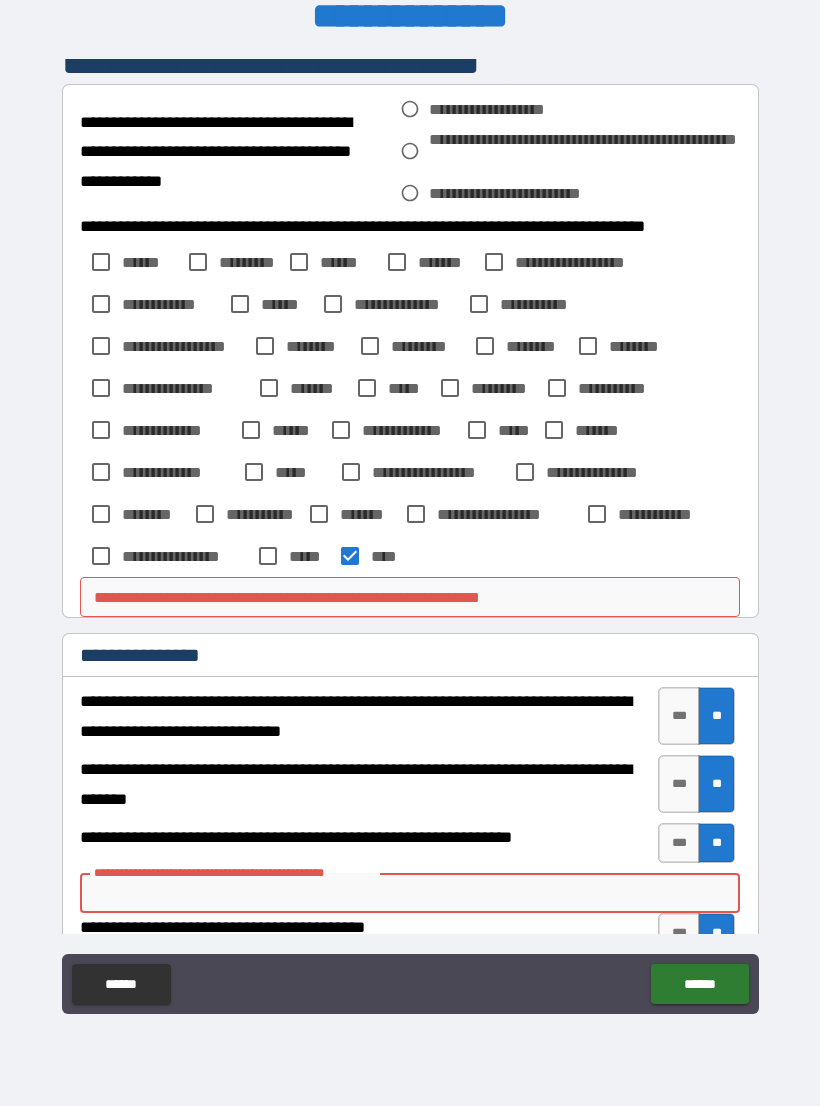 scroll, scrollTop: 81, scrollLeft: 0, axis: vertical 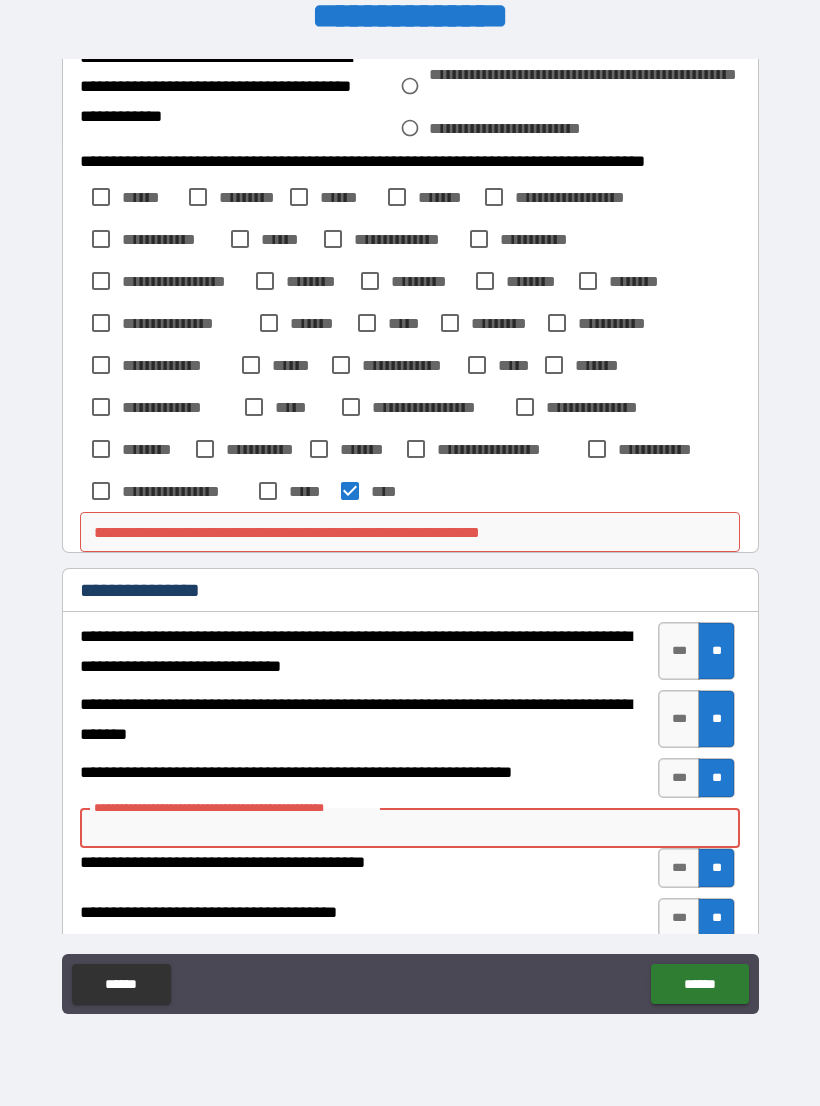click on "**********" at bounding box center (410, 532) 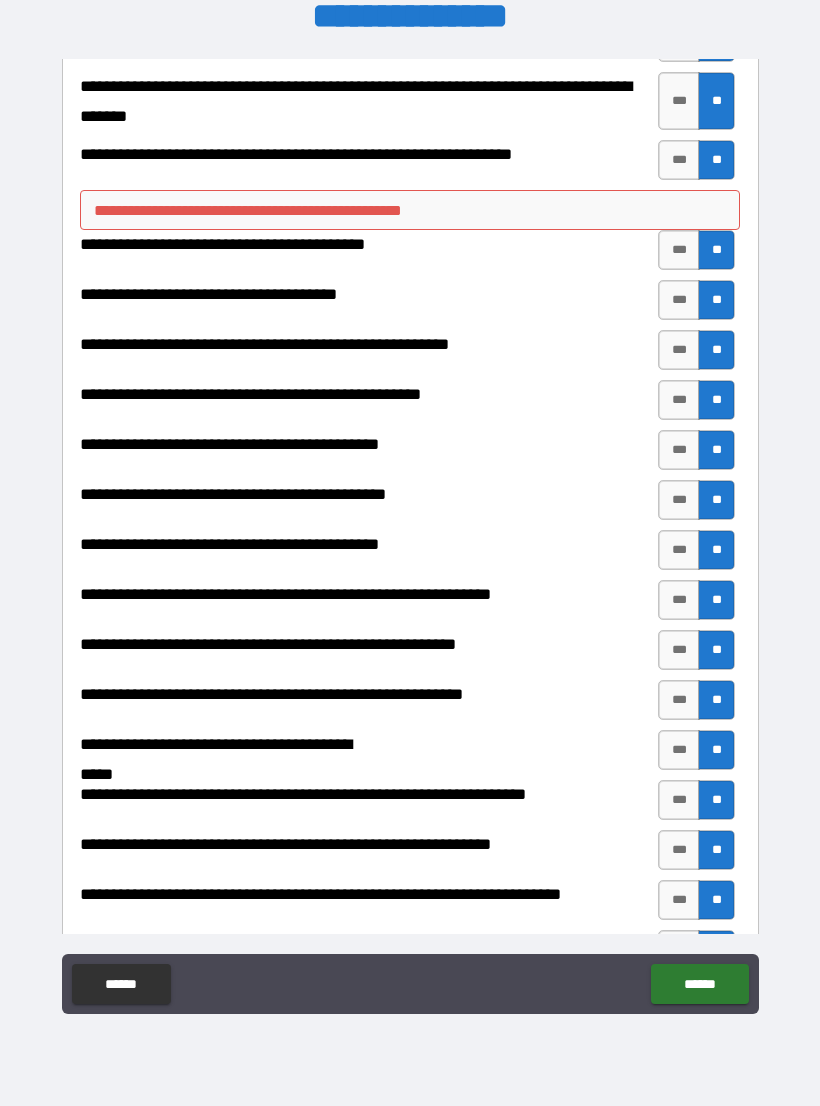 scroll, scrollTop: 698, scrollLeft: 0, axis: vertical 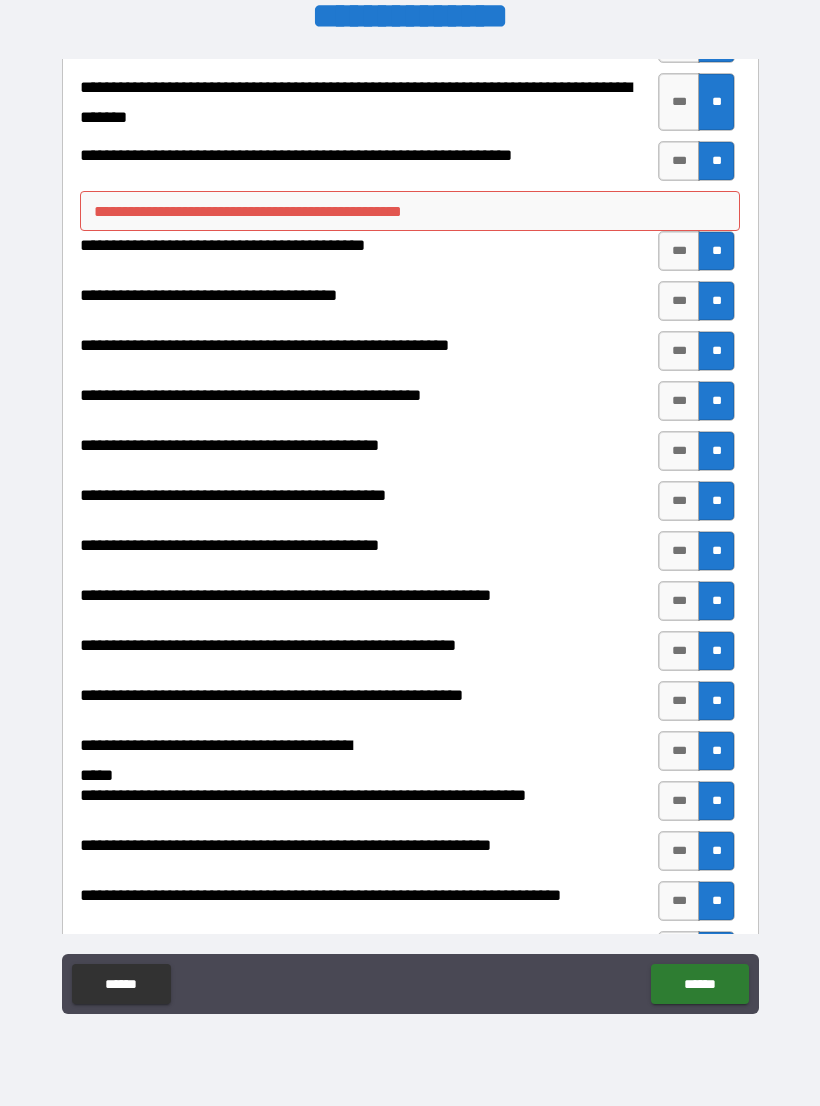 type on "**********" 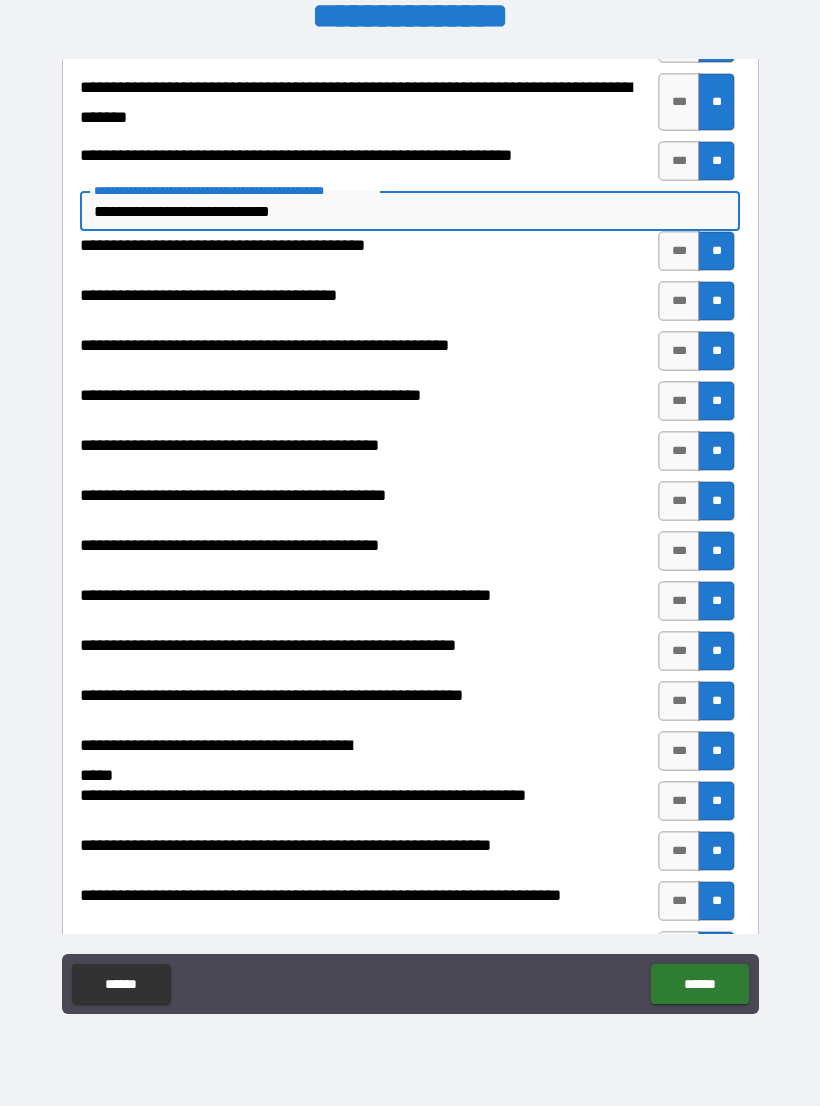 type on "**********" 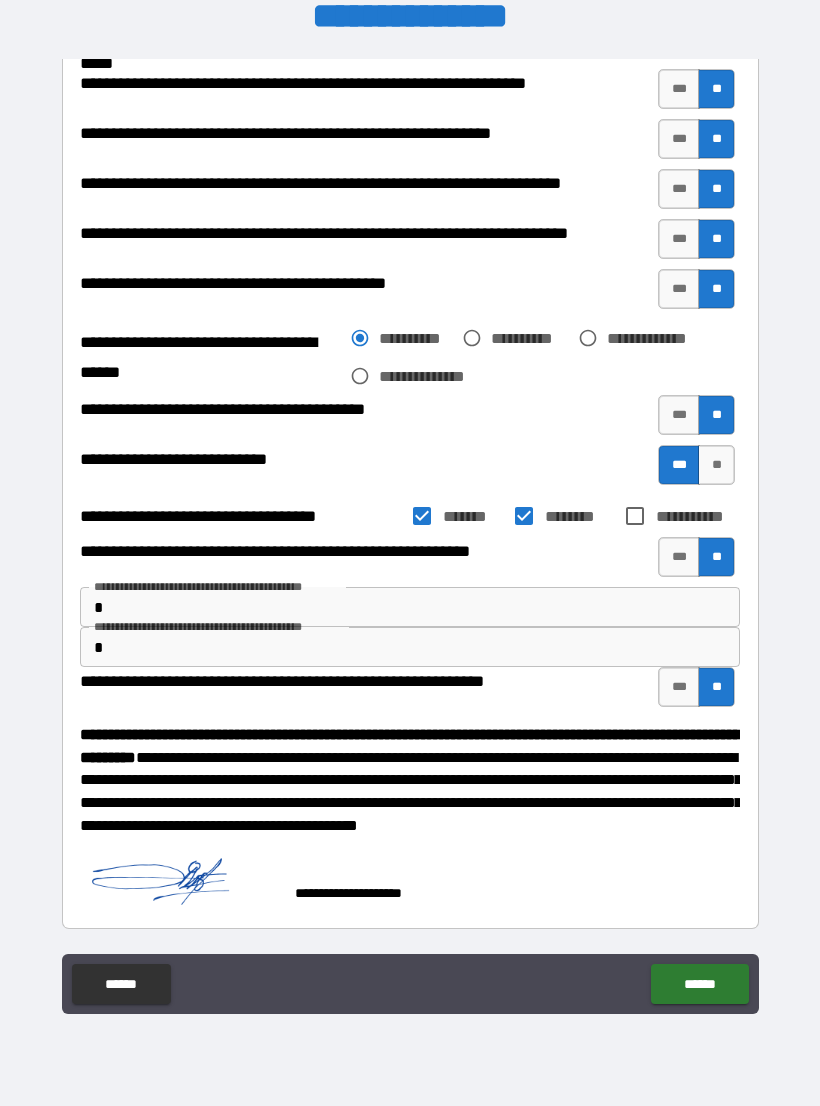 scroll, scrollTop: 1410, scrollLeft: 0, axis: vertical 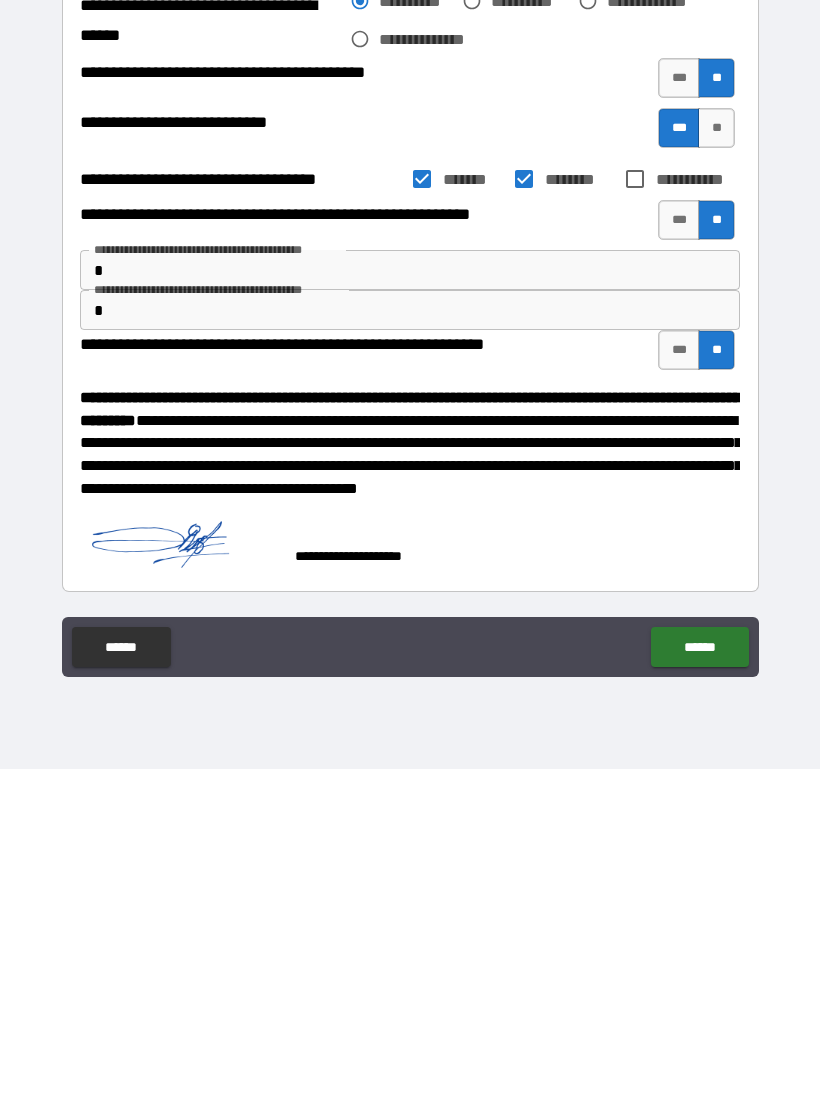 click on "******" at bounding box center [699, 984] 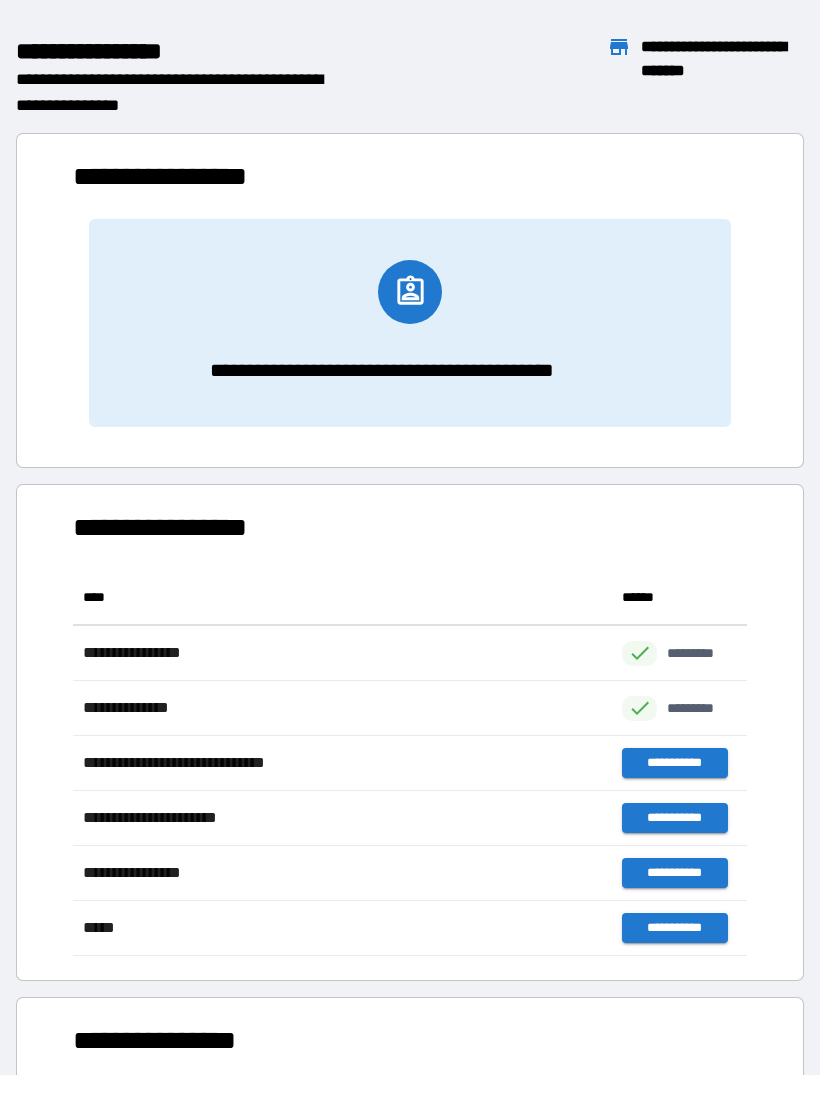 scroll, scrollTop: 386, scrollLeft: 674, axis: both 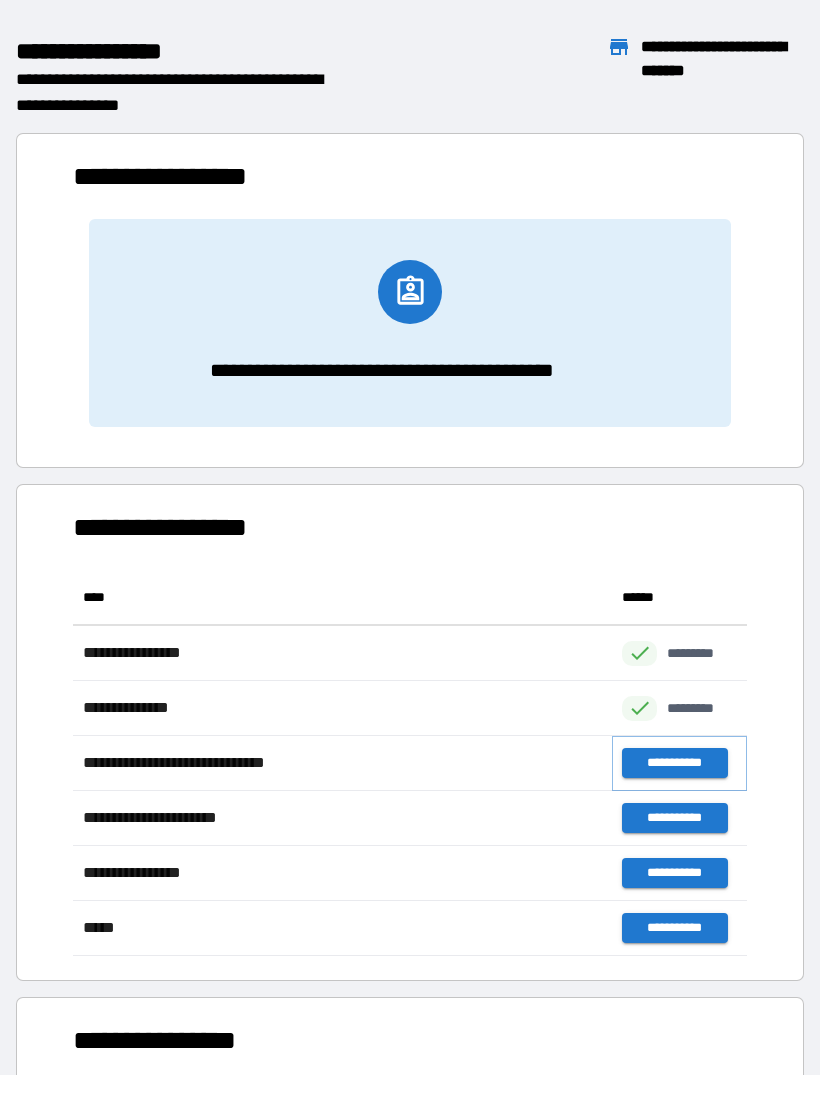 click on "**********" at bounding box center [674, 763] 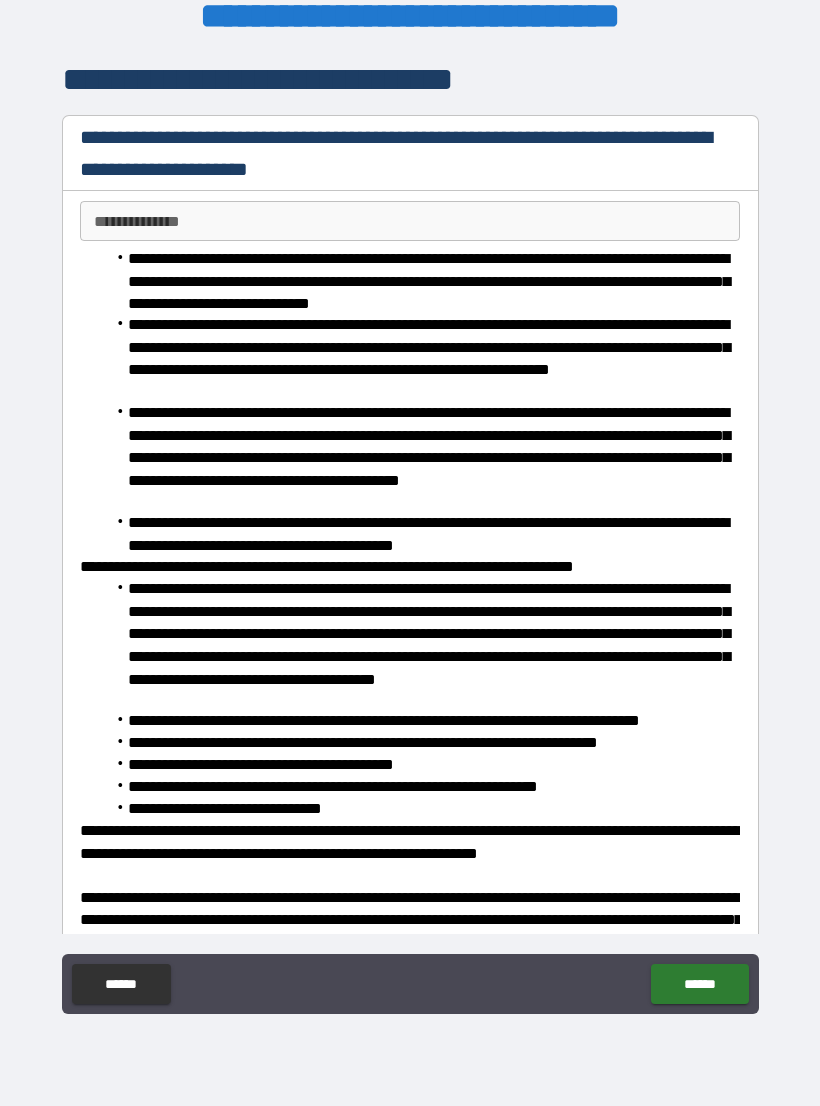 scroll, scrollTop: 0, scrollLeft: 0, axis: both 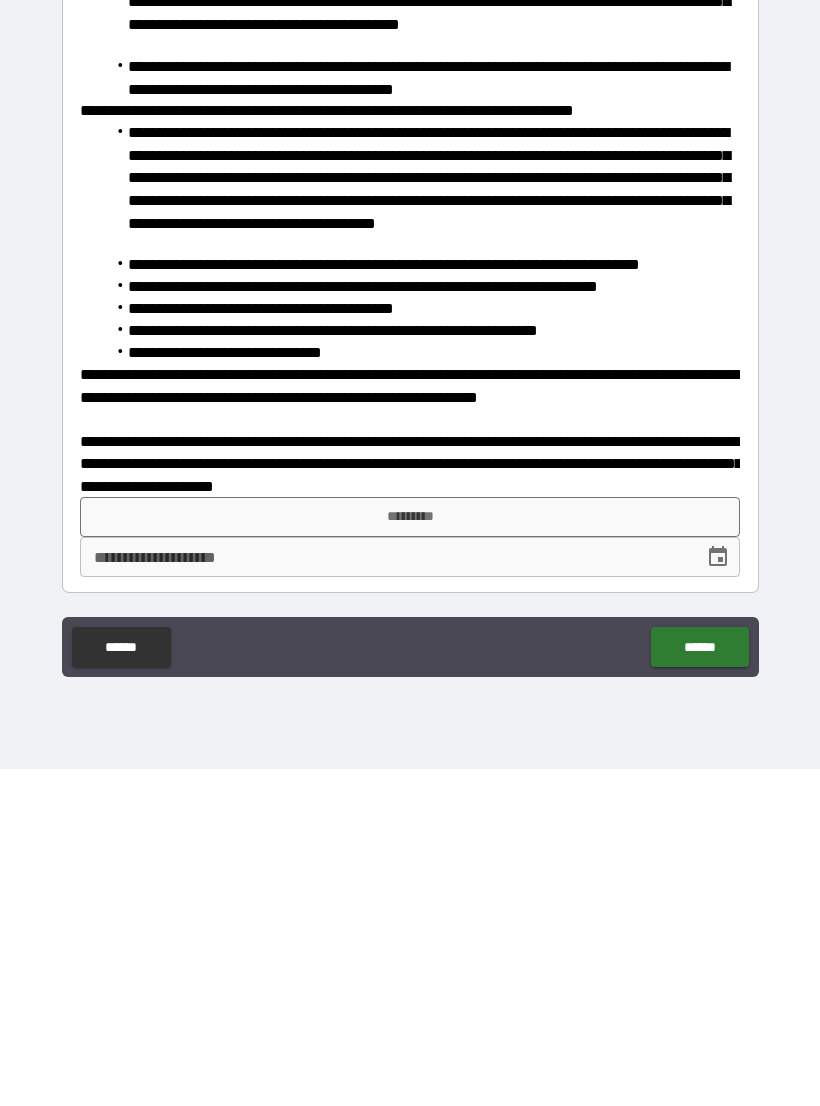 type on "**********" 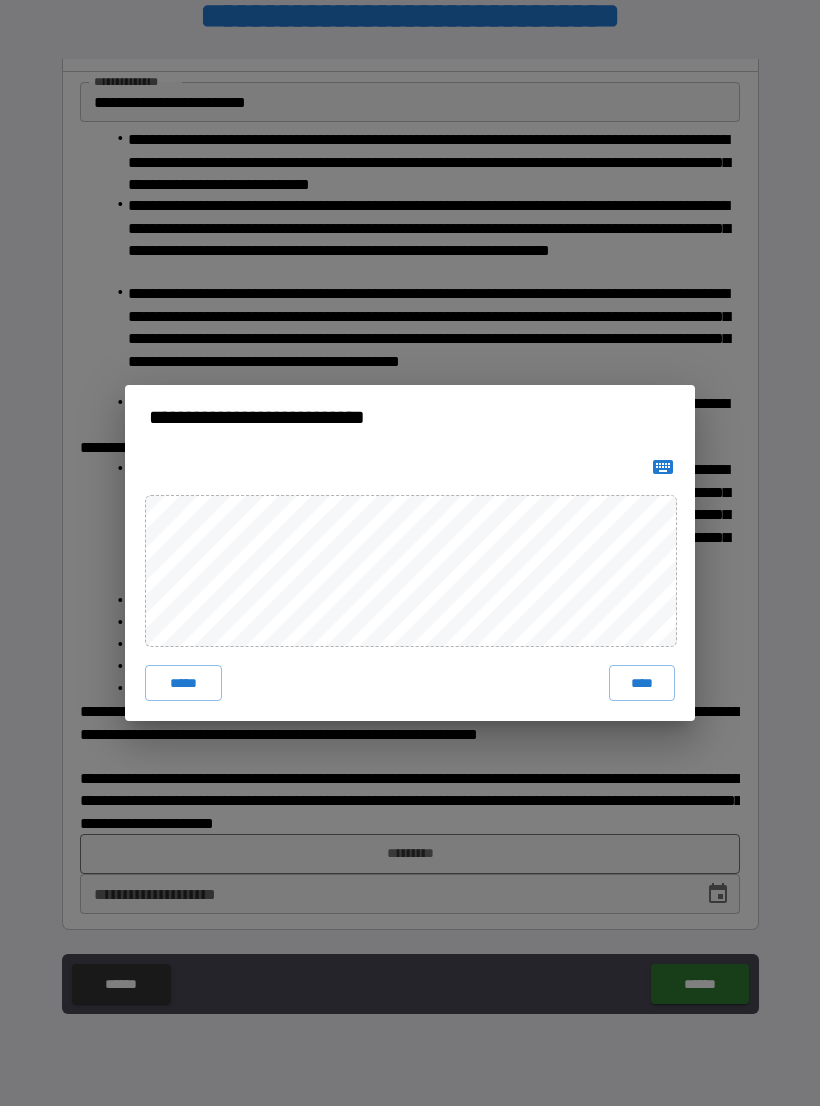 click on "****" at bounding box center (642, 683) 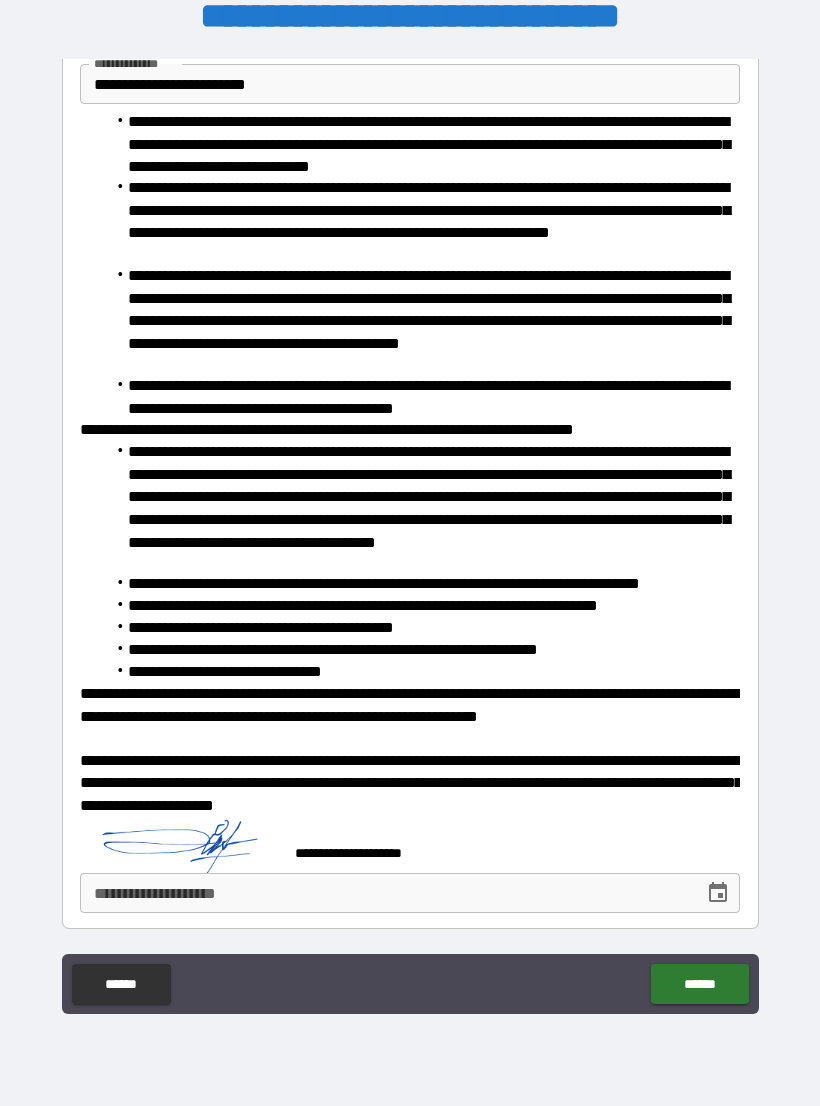 click 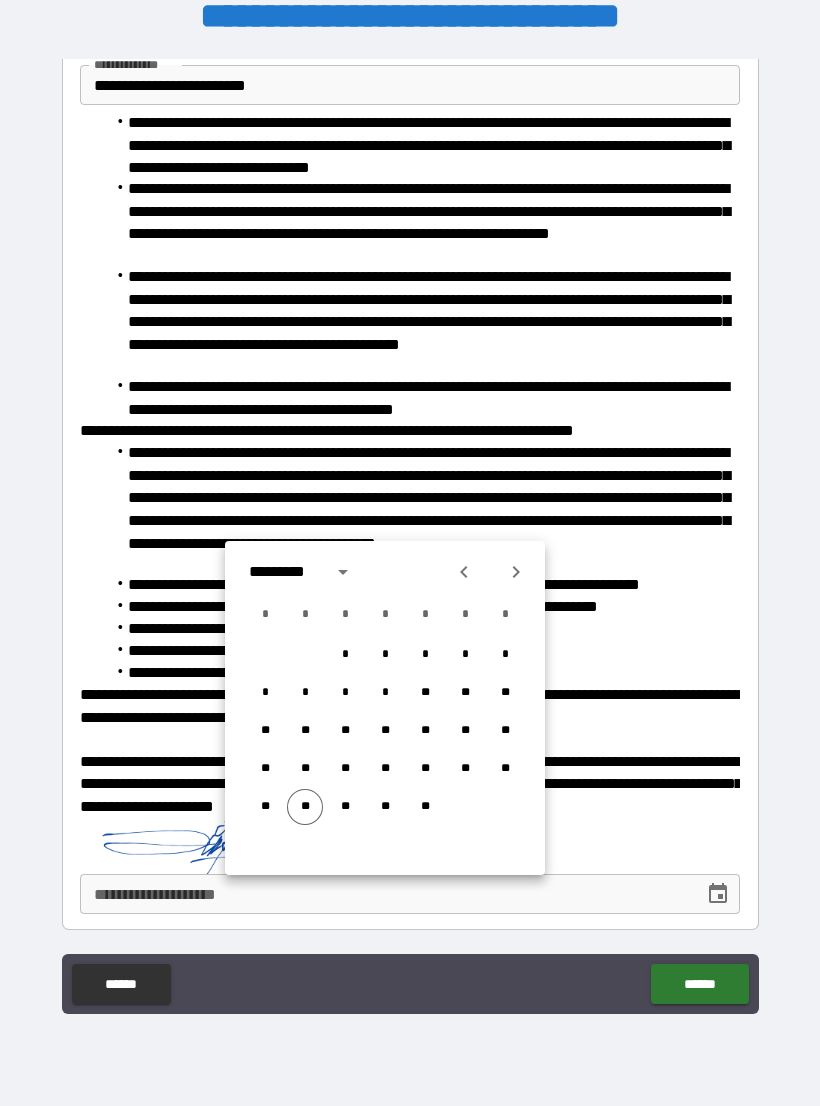 click on "**" at bounding box center (305, 807) 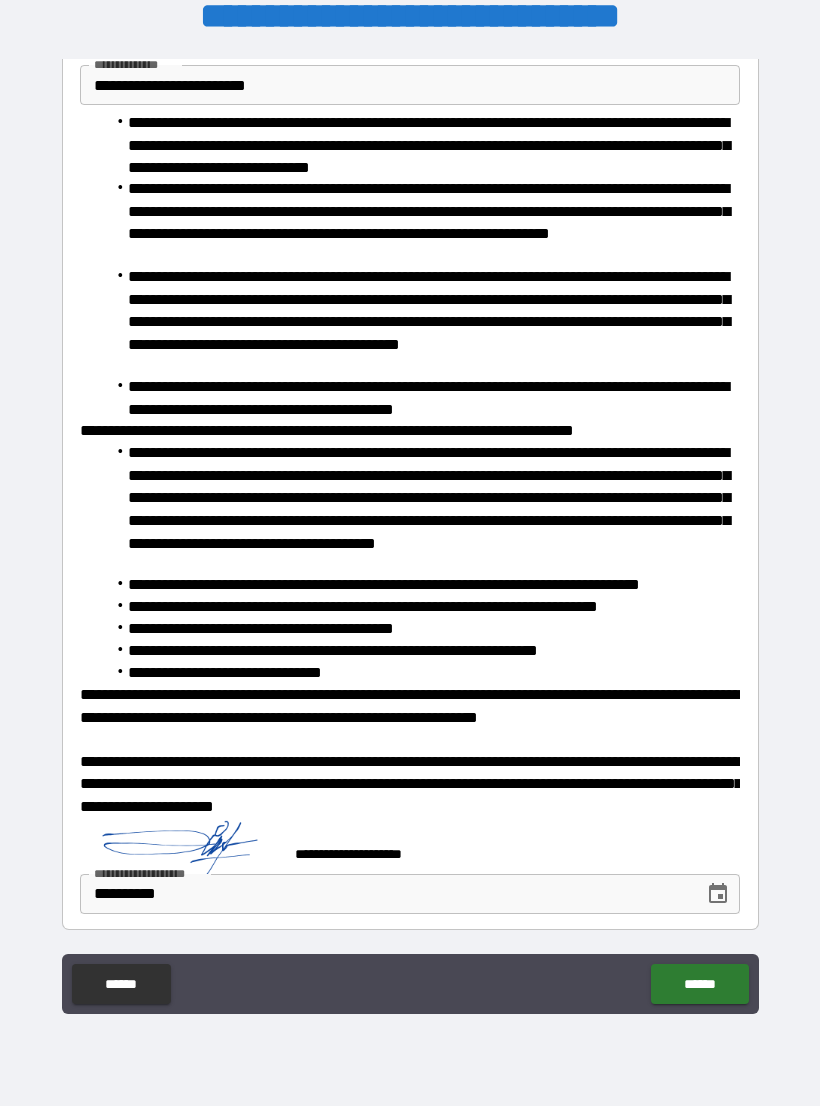 type on "**********" 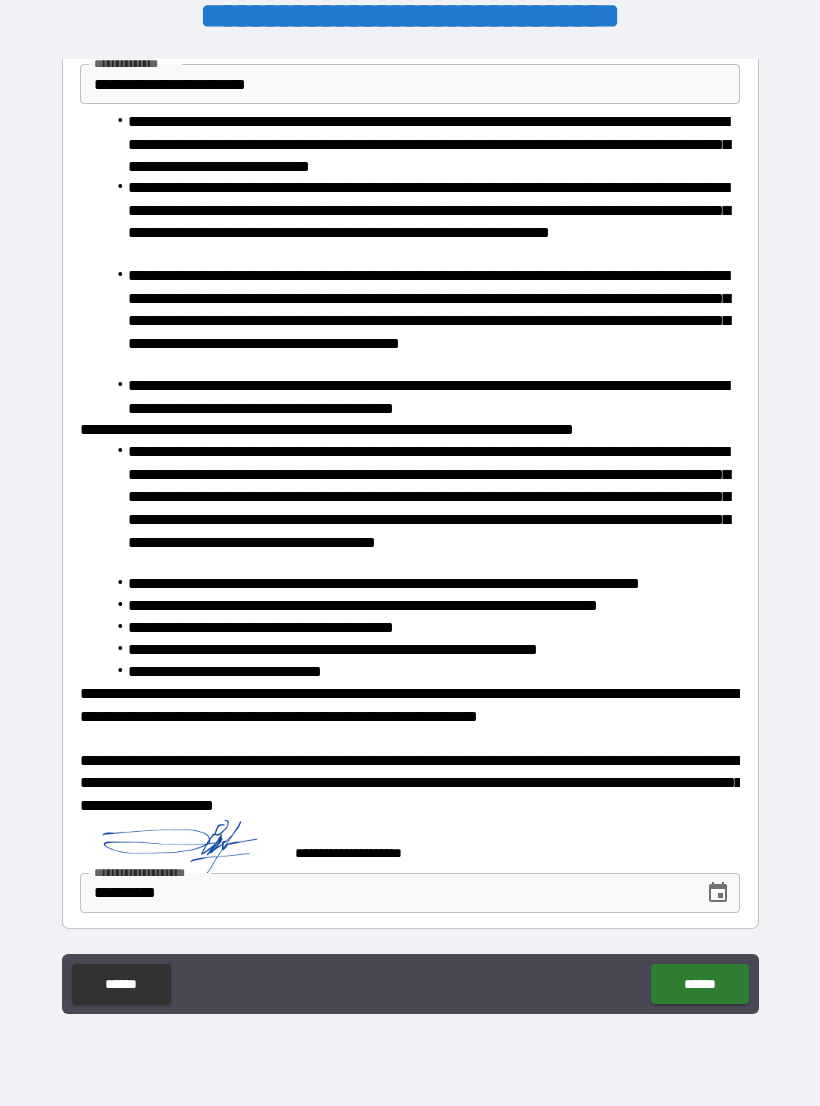 scroll, scrollTop: 137, scrollLeft: 0, axis: vertical 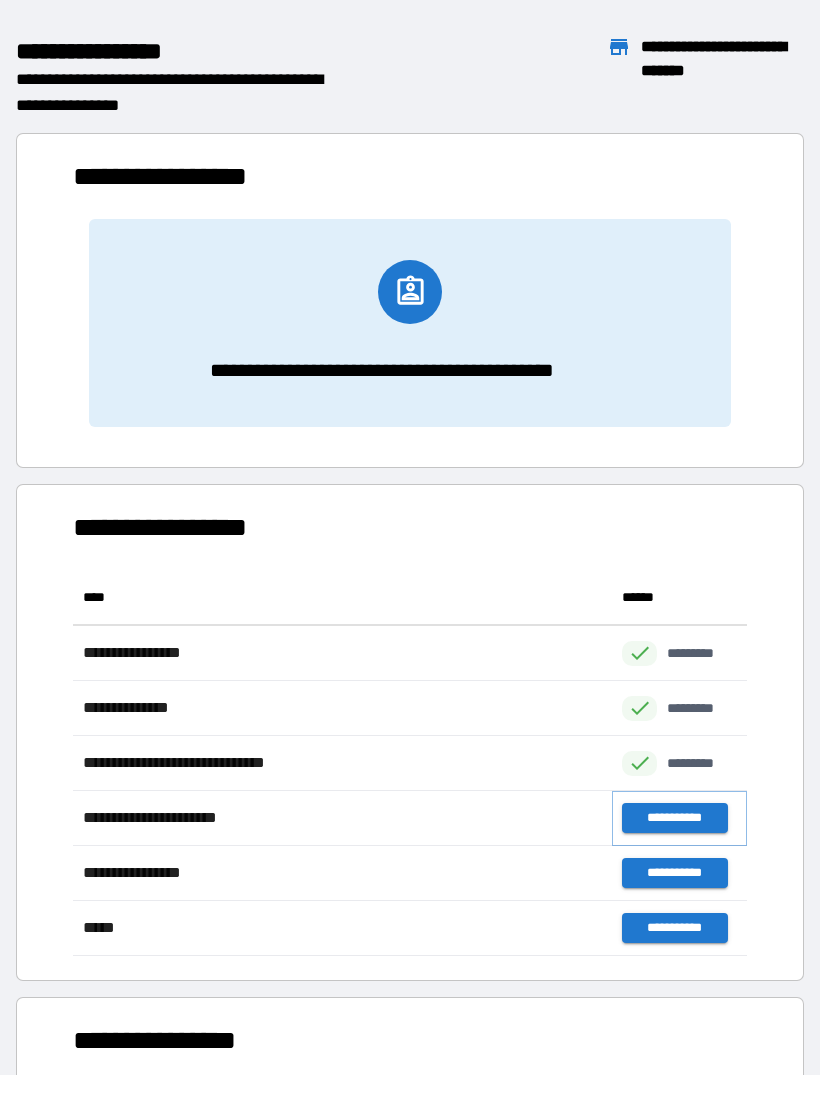 click on "**********" at bounding box center (674, 818) 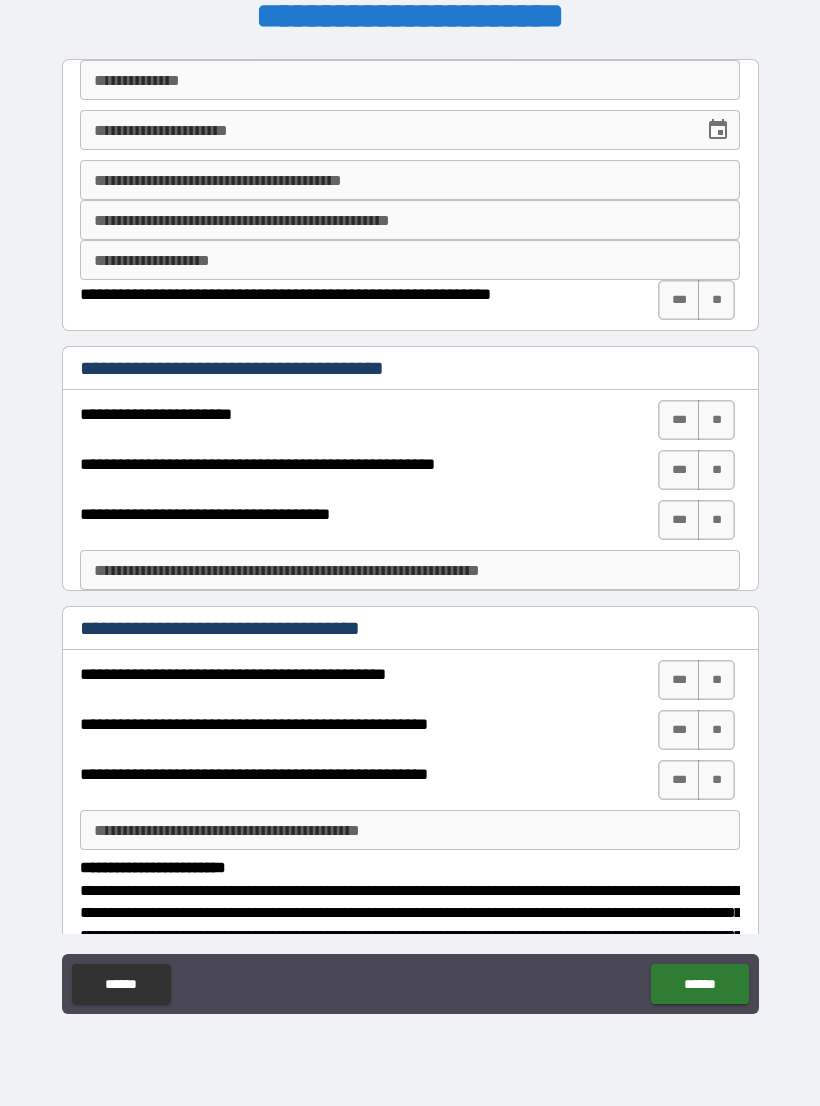 scroll, scrollTop: 0, scrollLeft: 0, axis: both 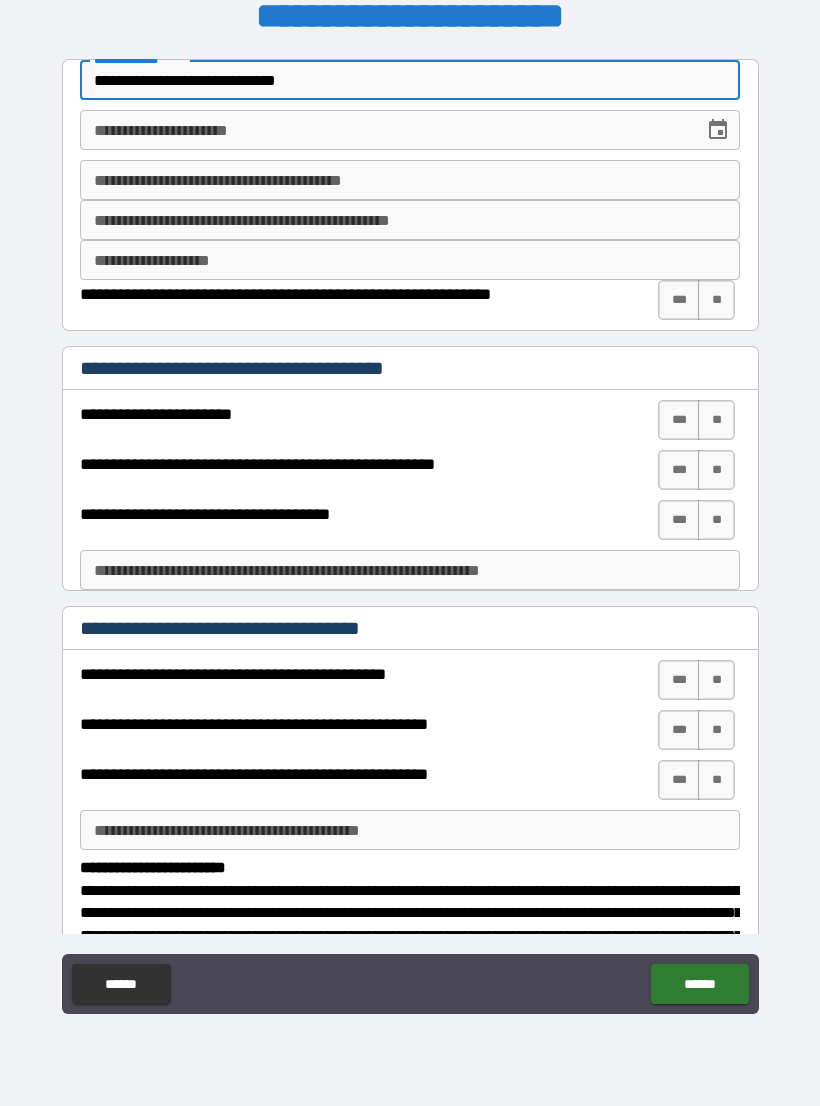 type on "**********" 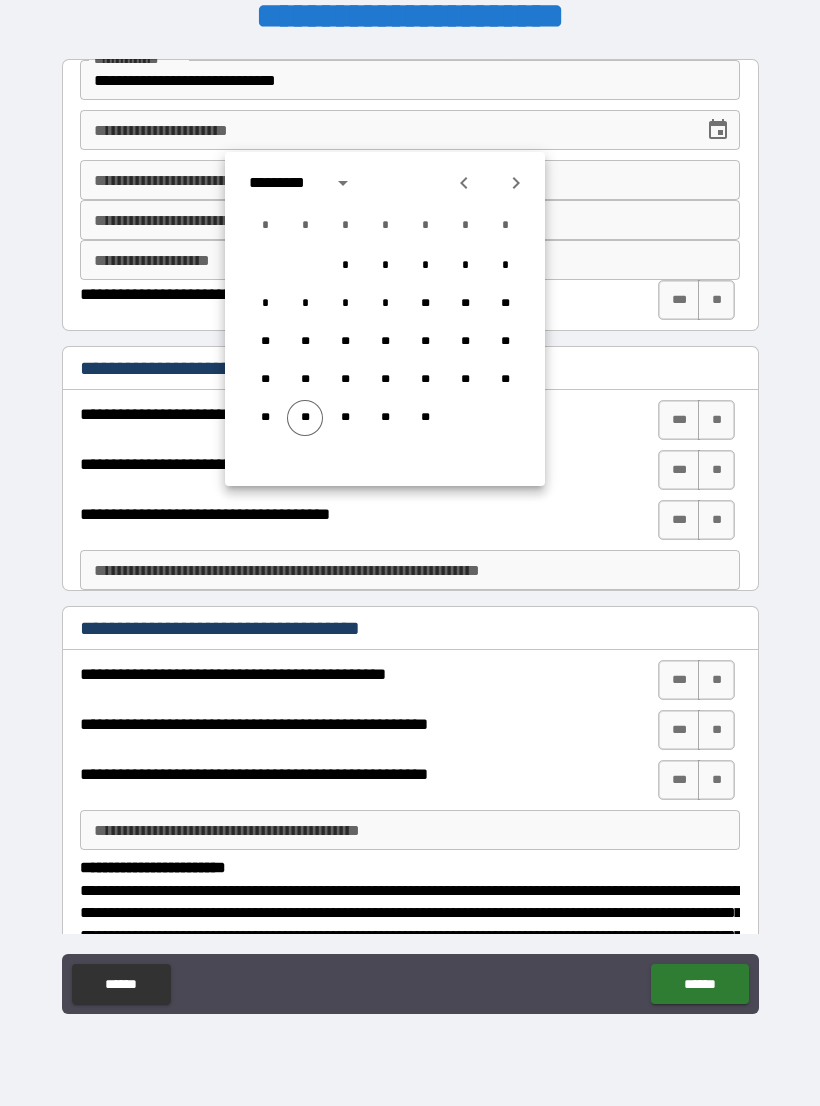 click 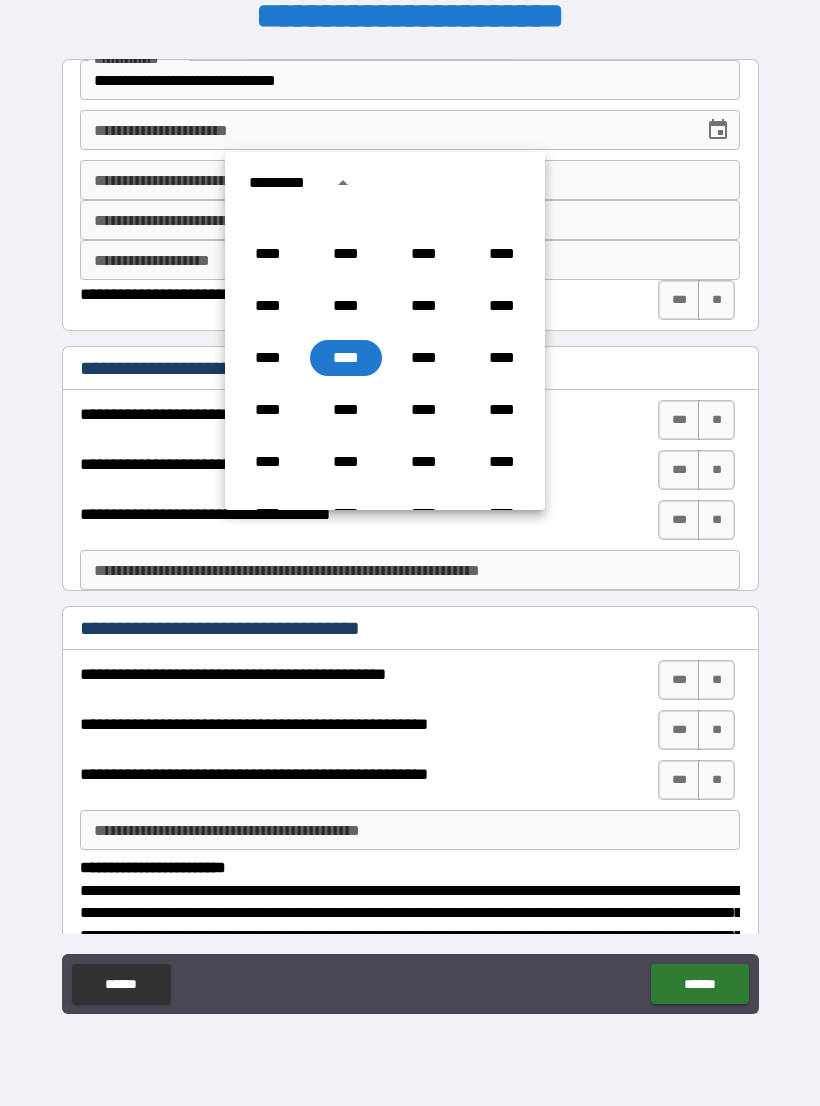 scroll, scrollTop: 1371, scrollLeft: 0, axis: vertical 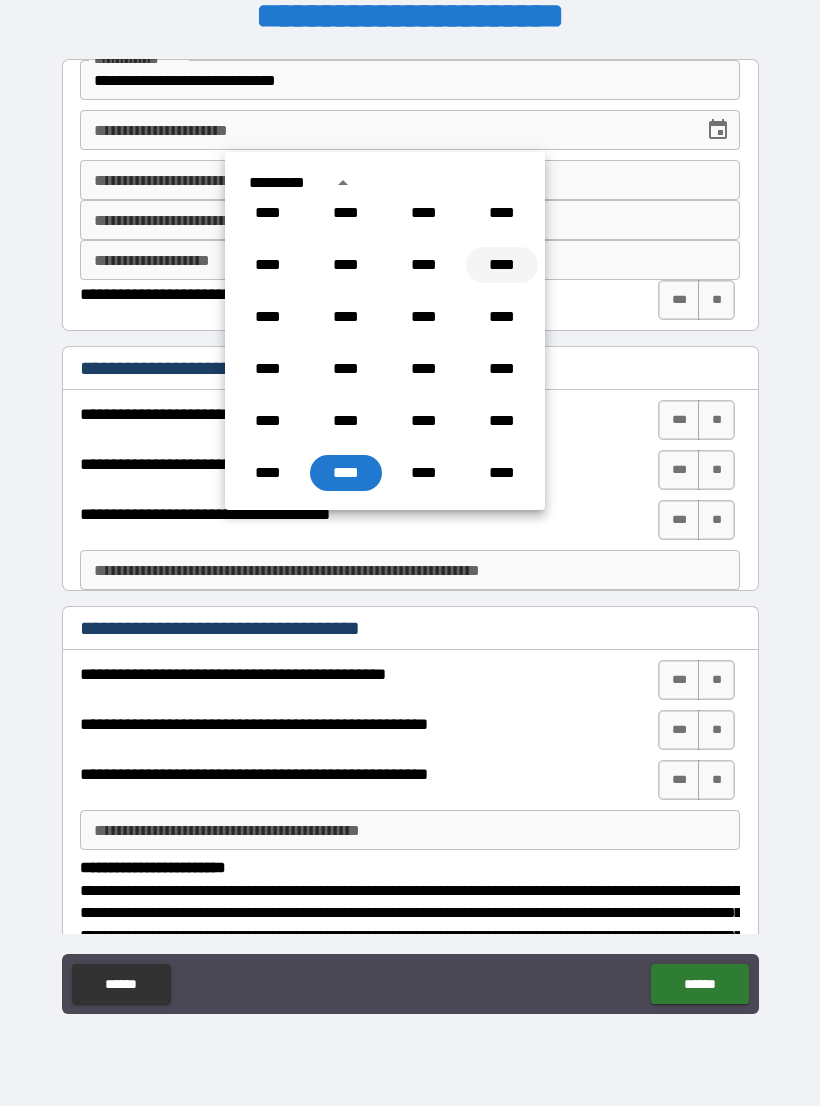 click on "****" at bounding box center (502, 265) 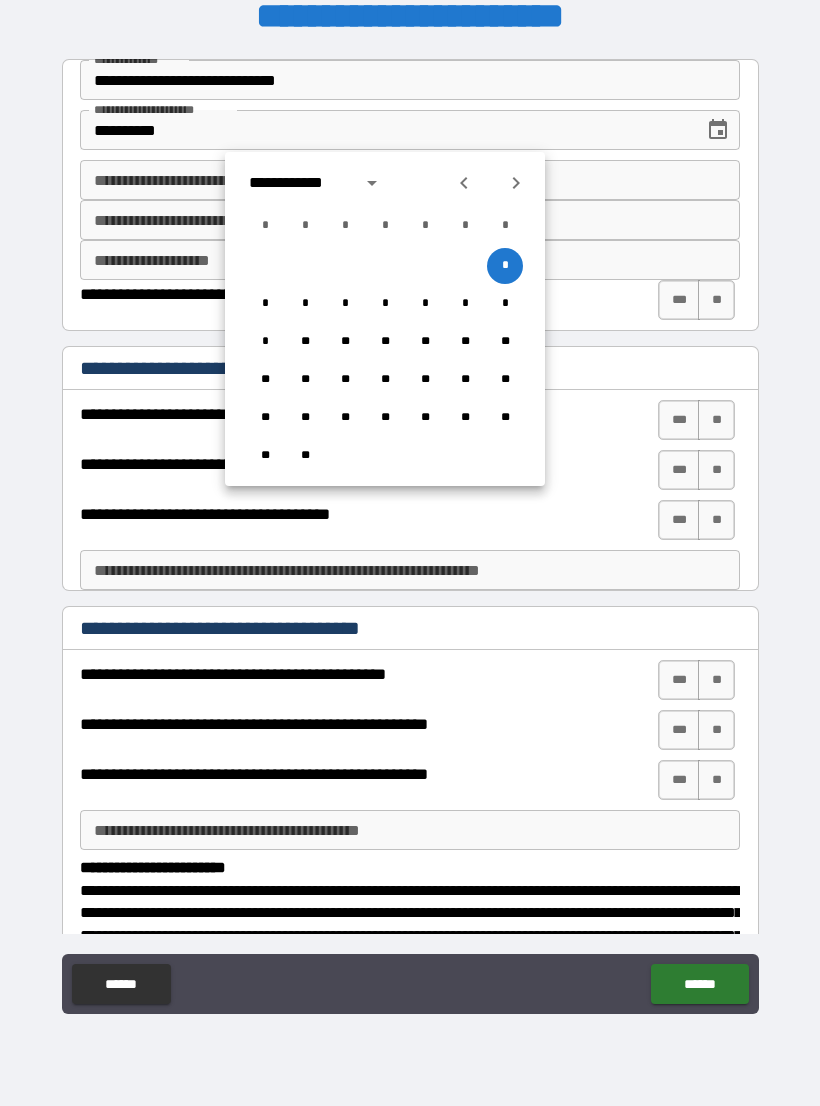 click 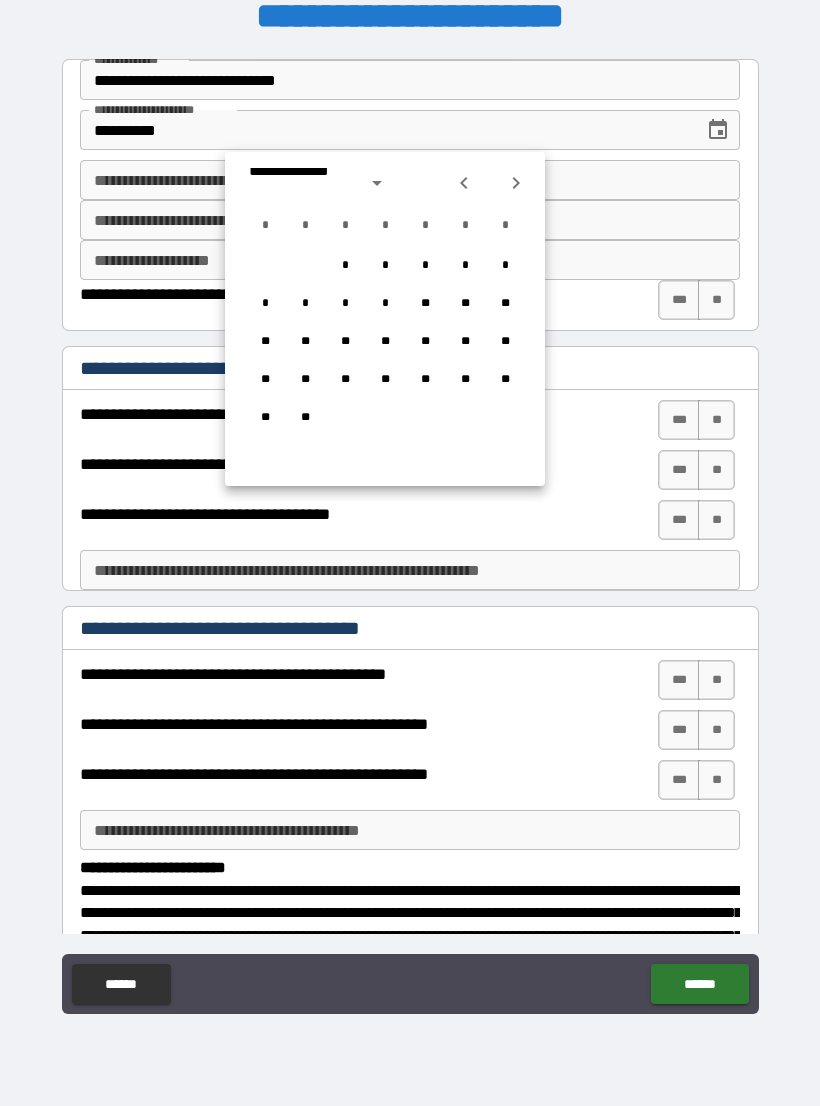 click 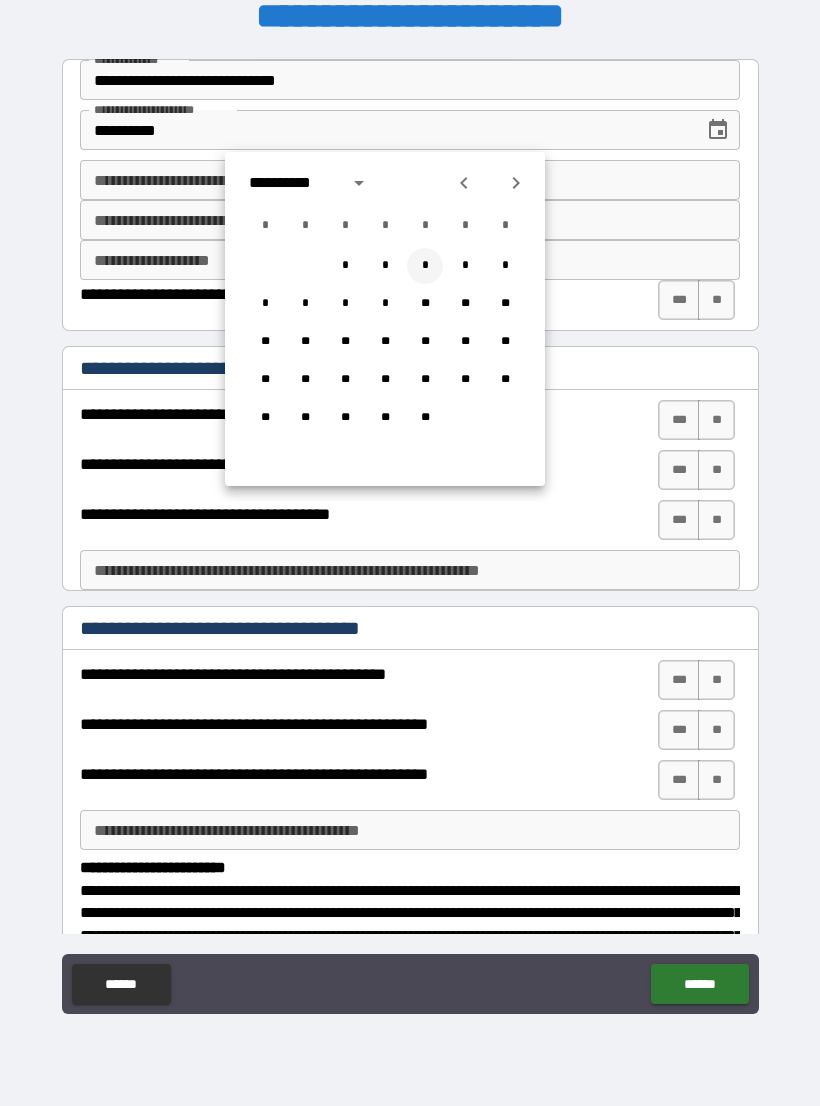 click on "*" at bounding box center [425, 266] 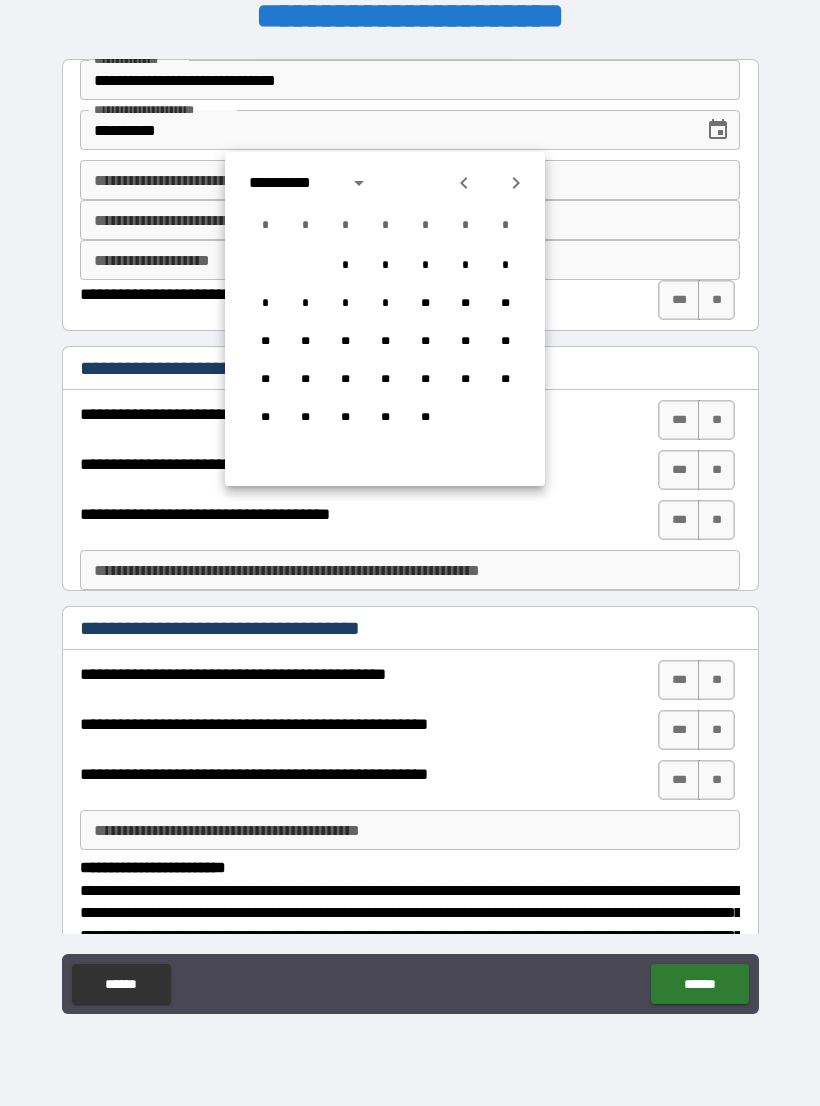 type on "**********" 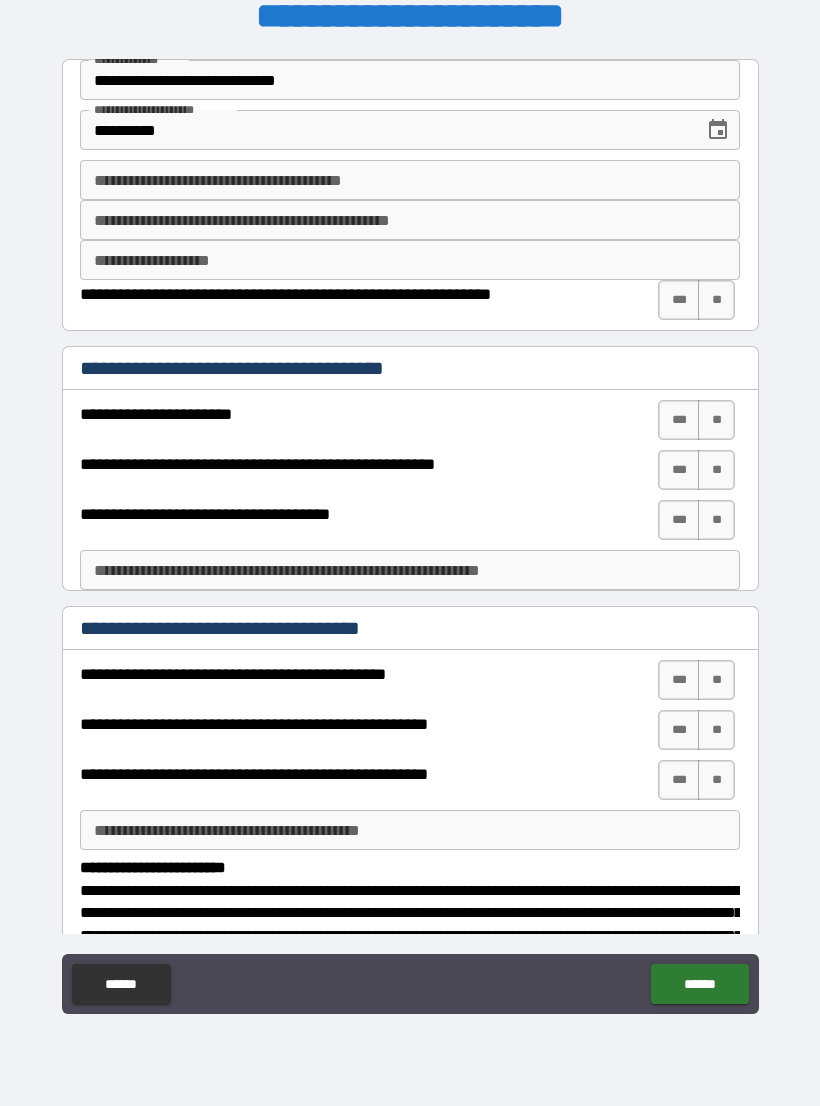 click on "**********" at bounding box center (410, 220) 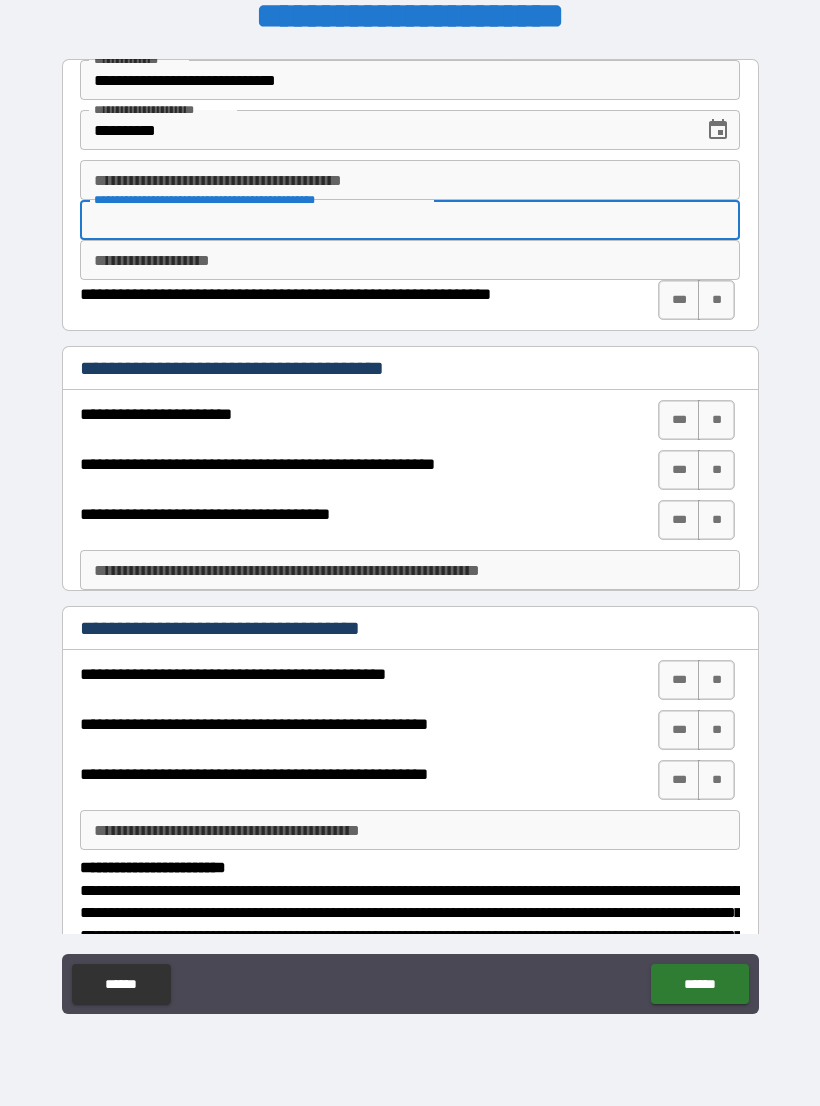click on "**********" at bounding box center (410, 180) 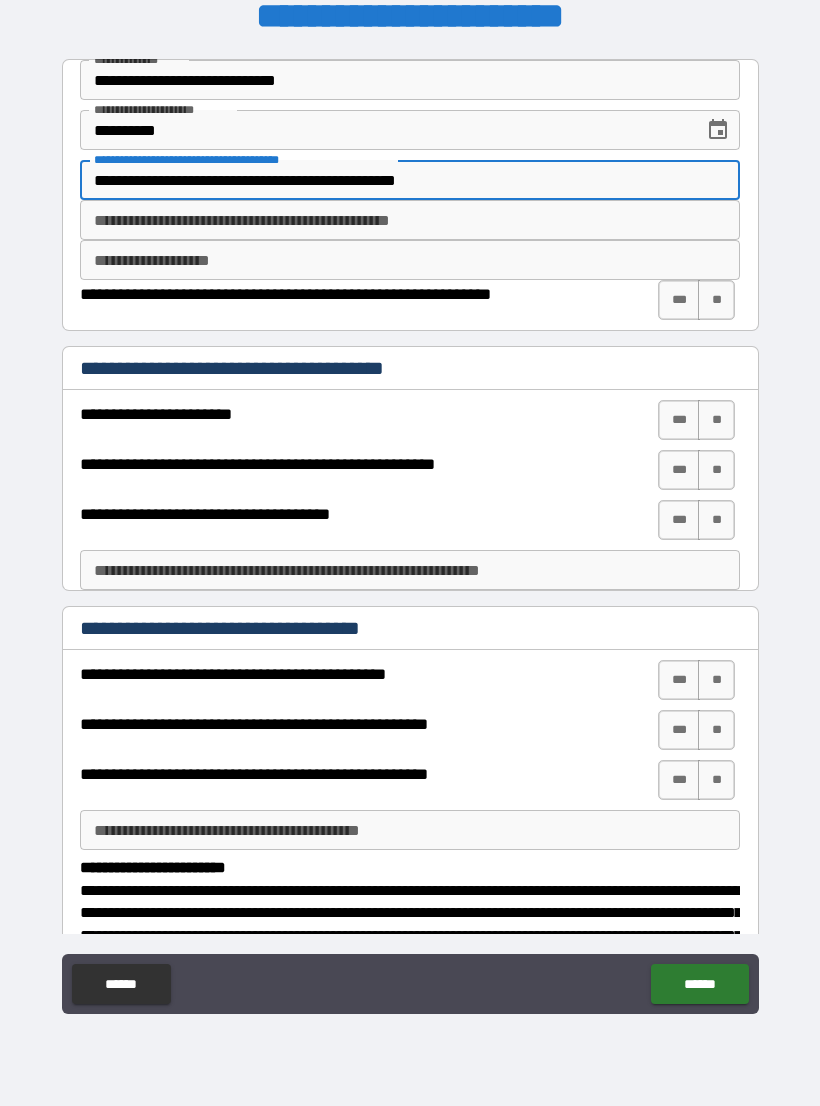click on "**********" at bounding box center [410, 180] 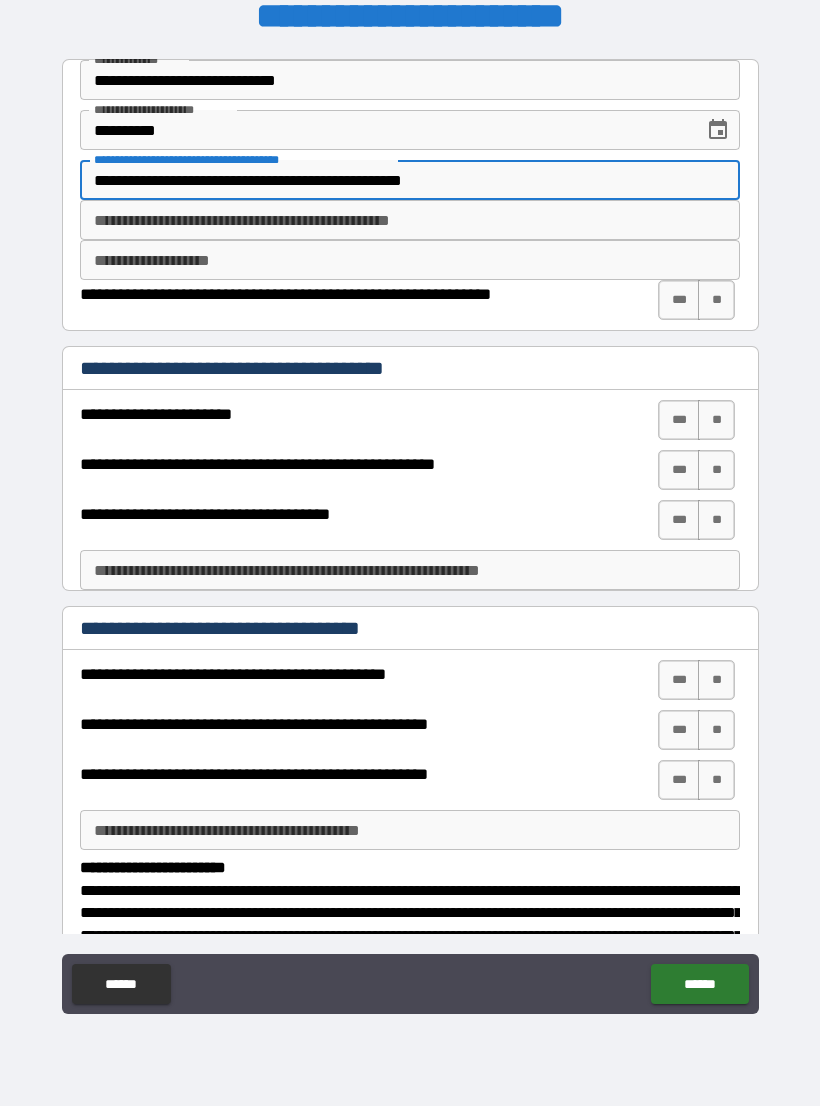 type on "**********" 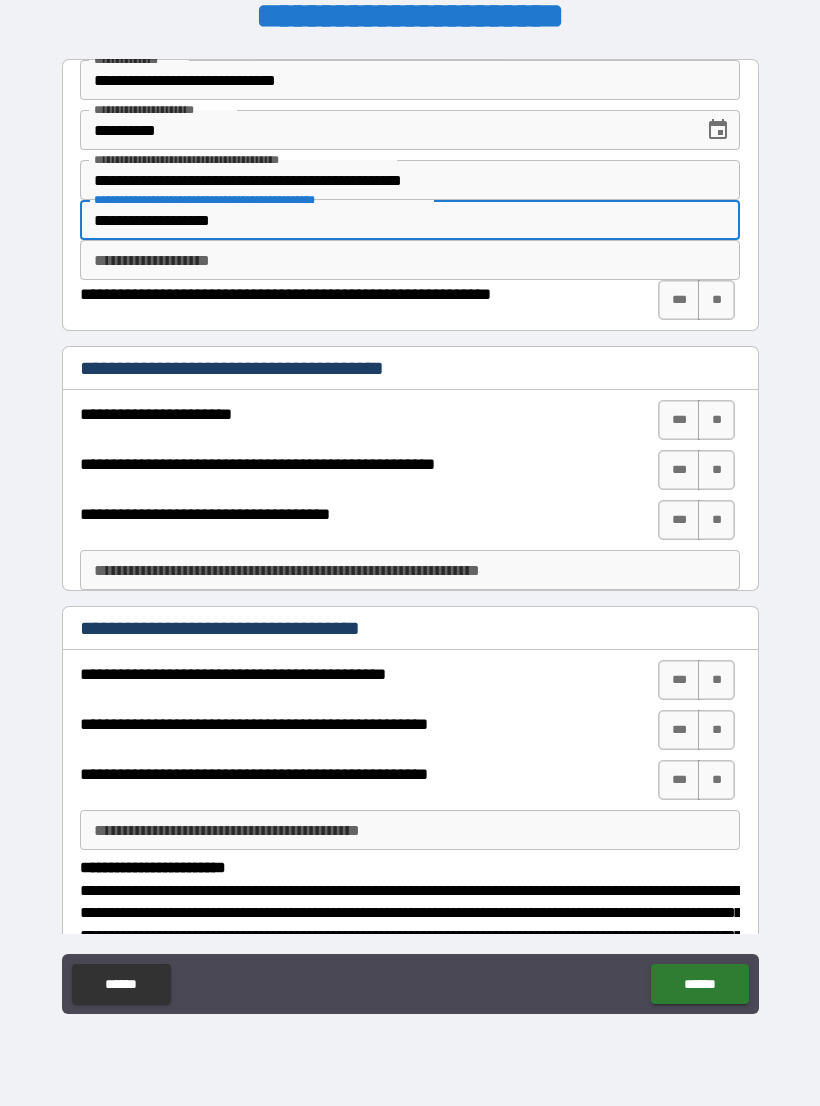 type on "**********" 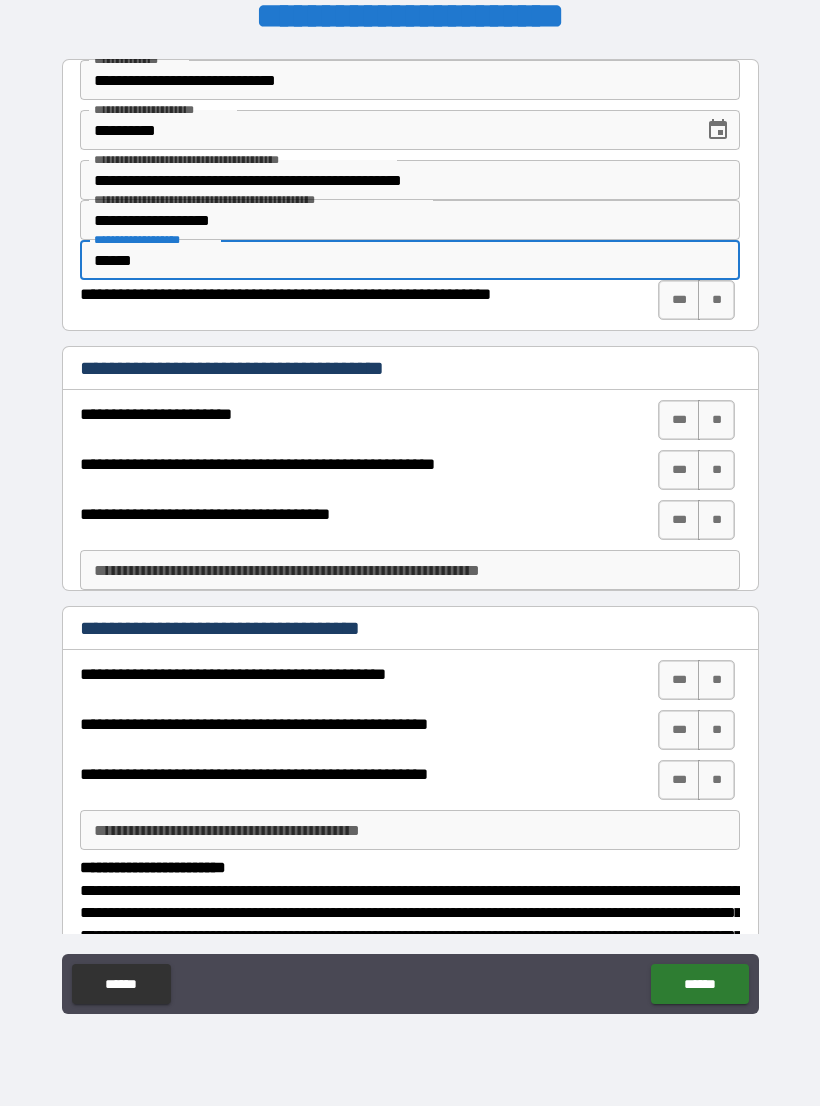 type on "******" 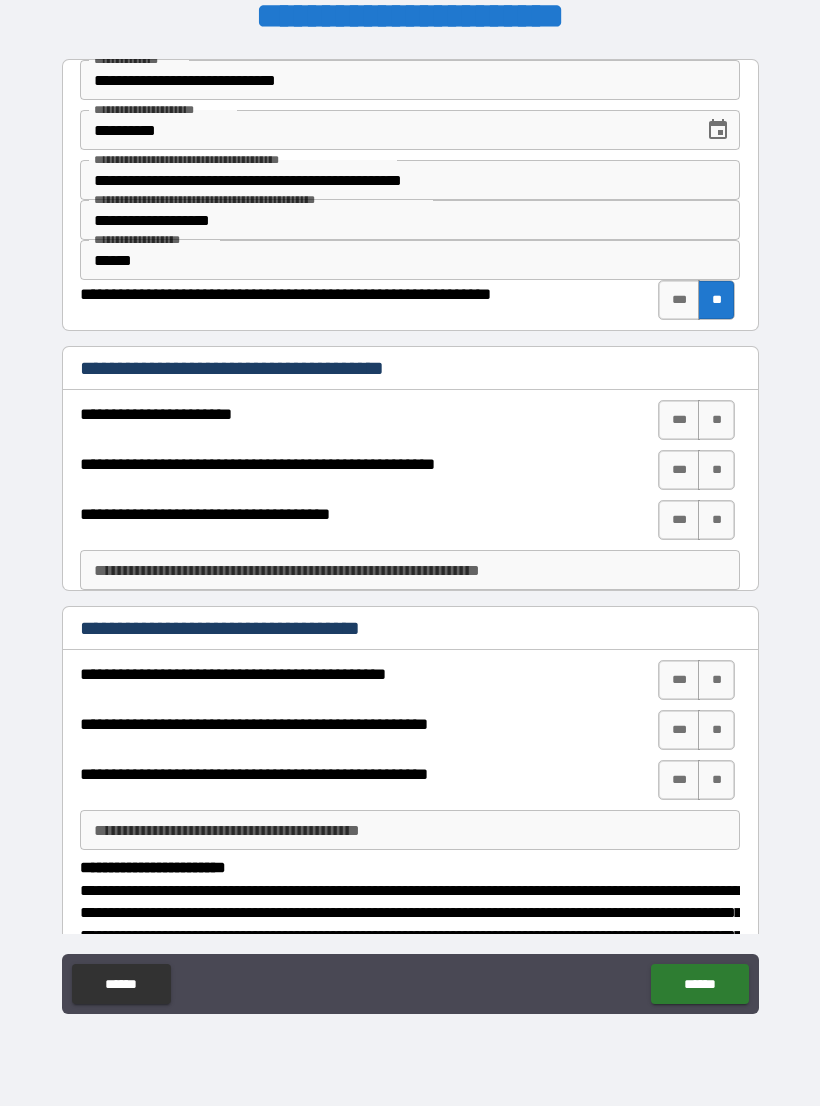 click on "**" at bounding box center [716, 420] 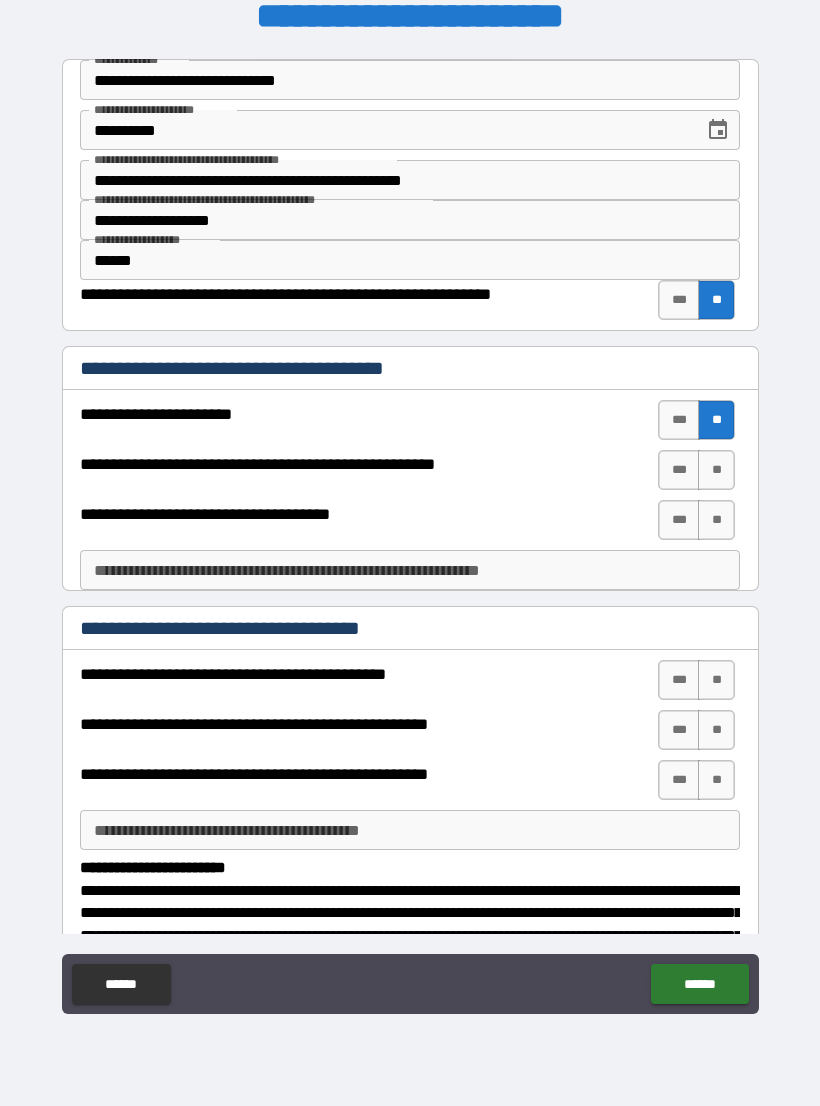 click on "**" at bounding box center (716, 470) 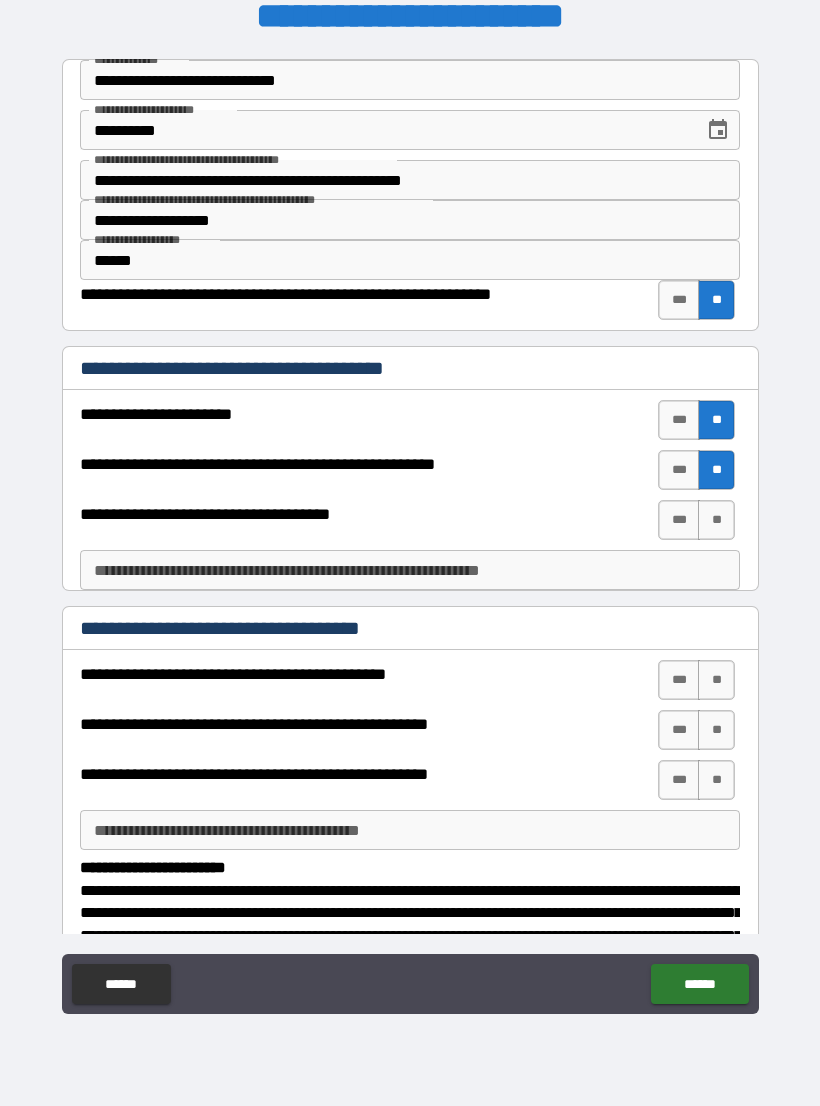 click on "**" at bounding box center [716, 520] 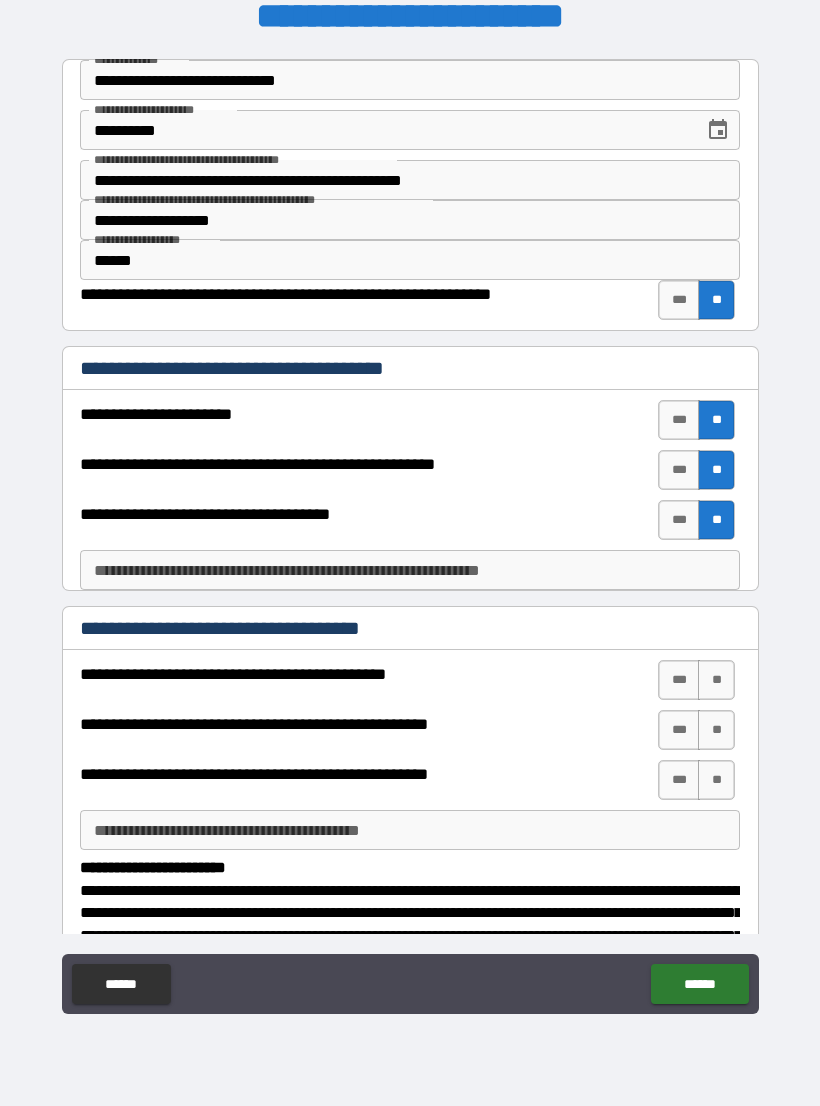 click on "**********" at bounding box center (410, 570) 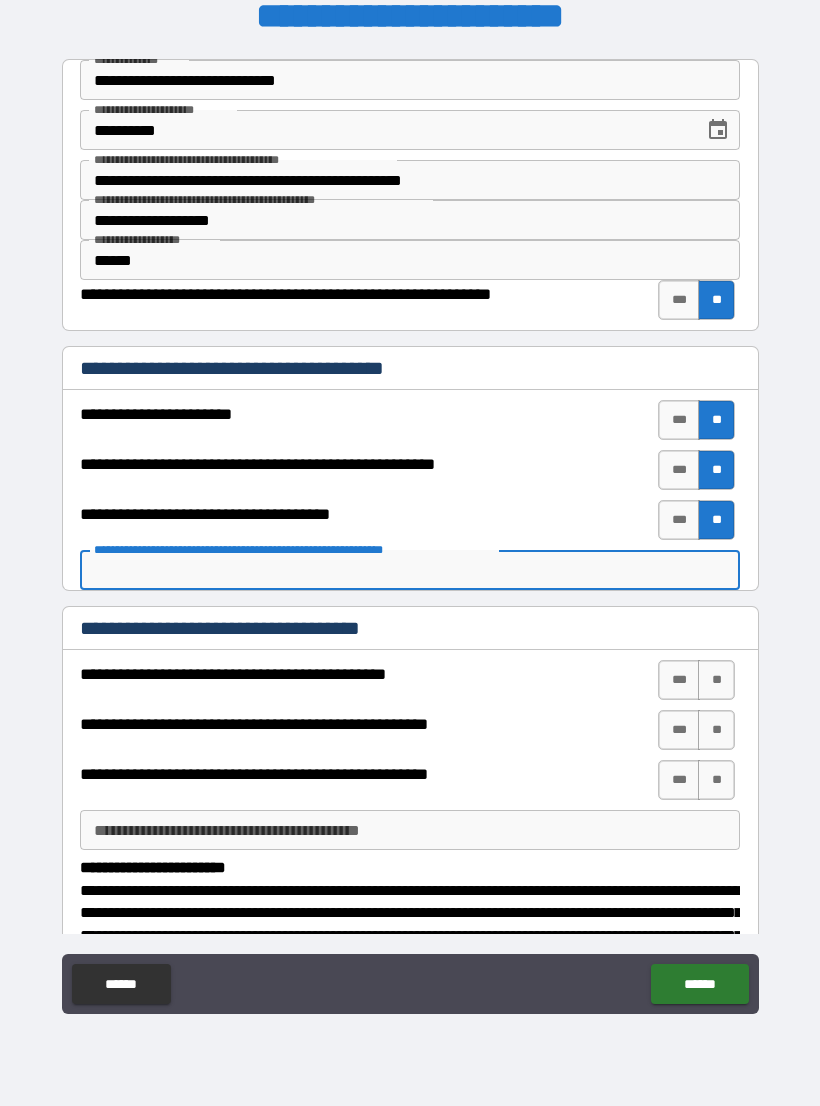 type on "*" 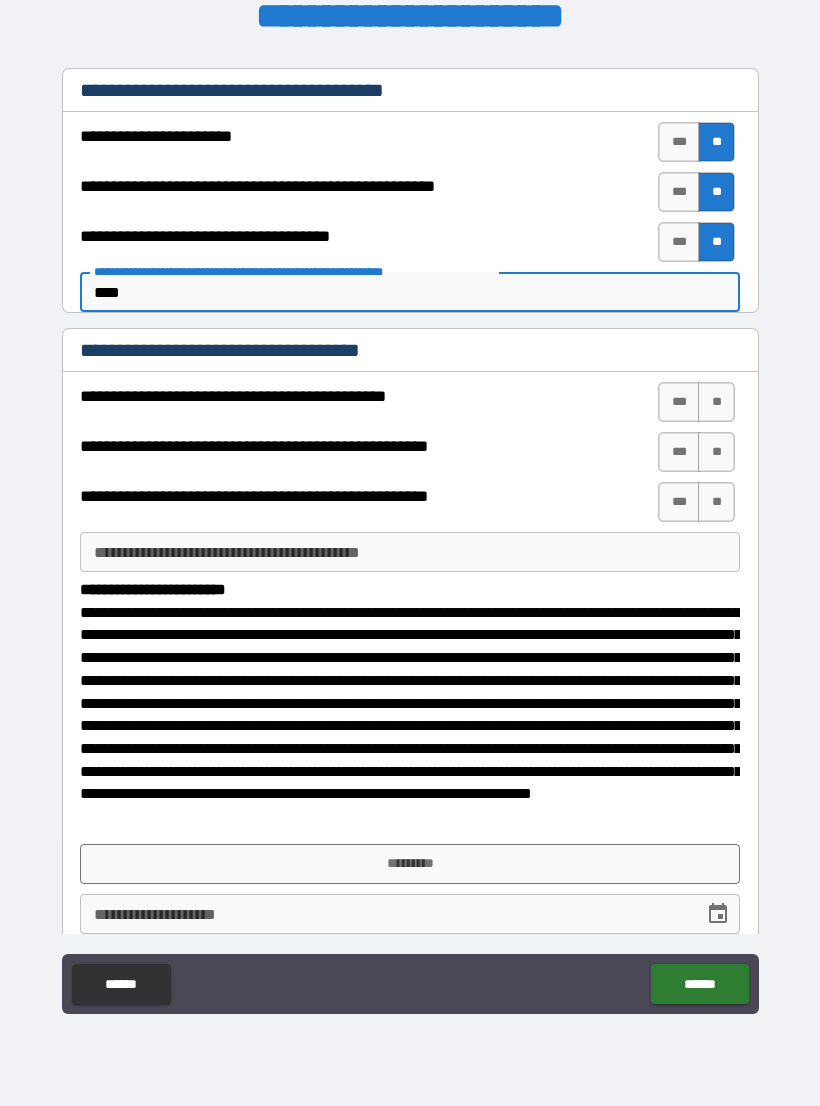 scroll, scrollTop: 282, scrollLeft: 0, axis: vertical 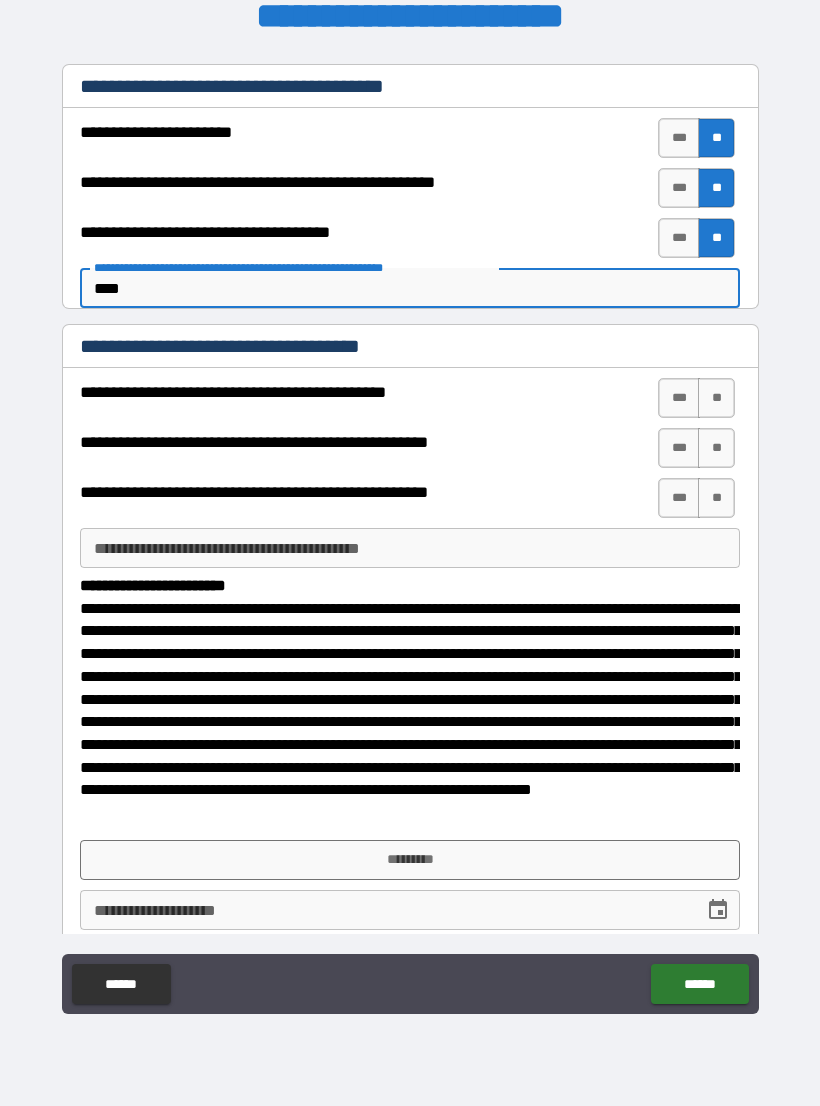 type on "****" 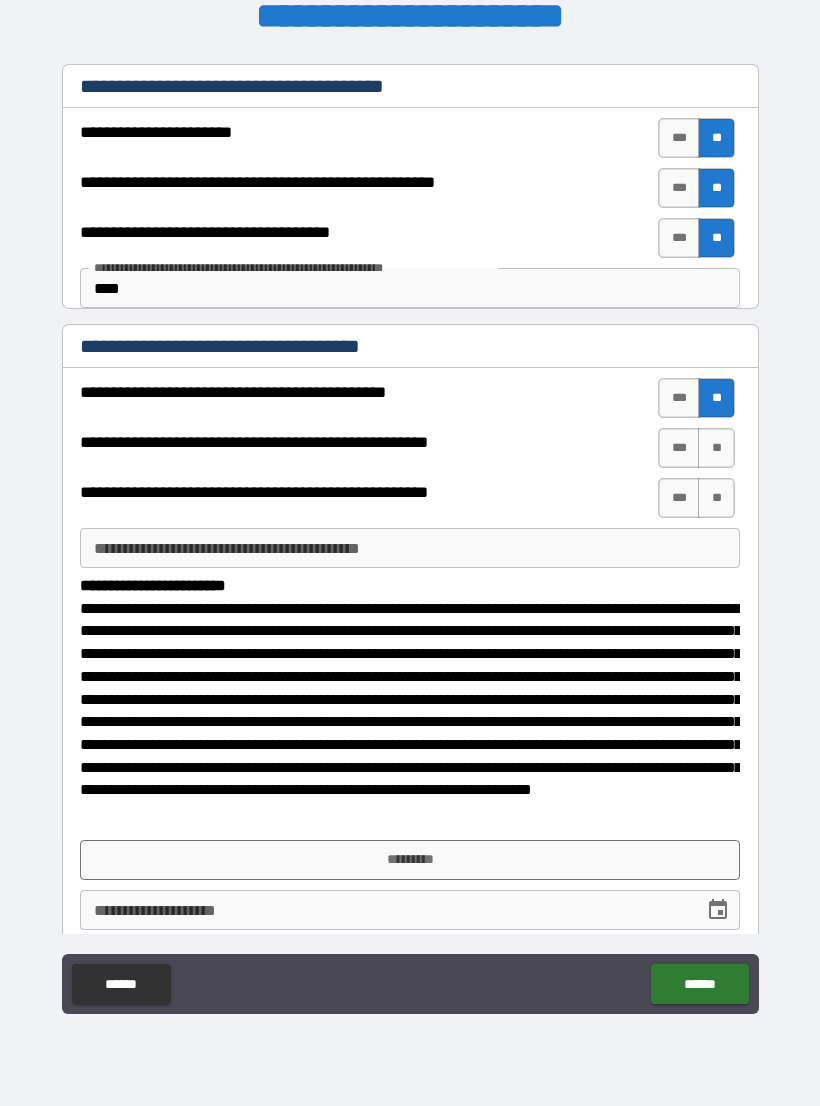 click on "***" at bounding box center (679, 398) 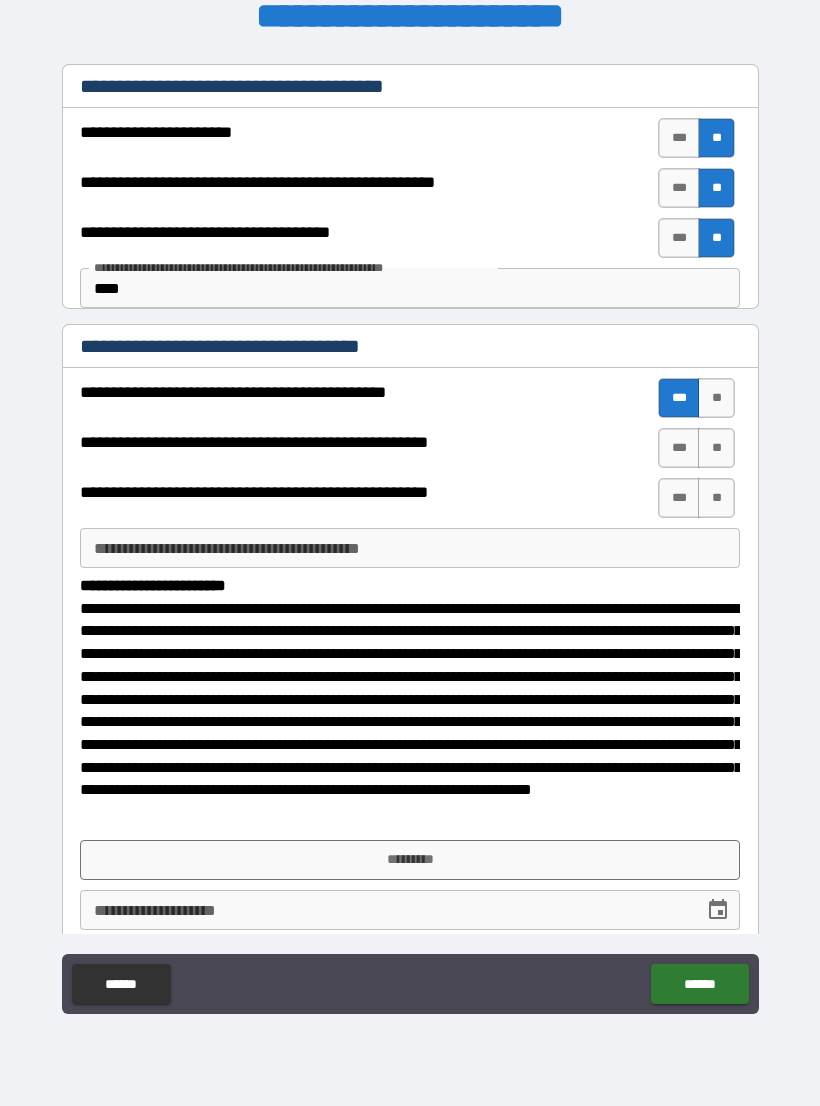 click on "***" at bounding box center (679, 448) 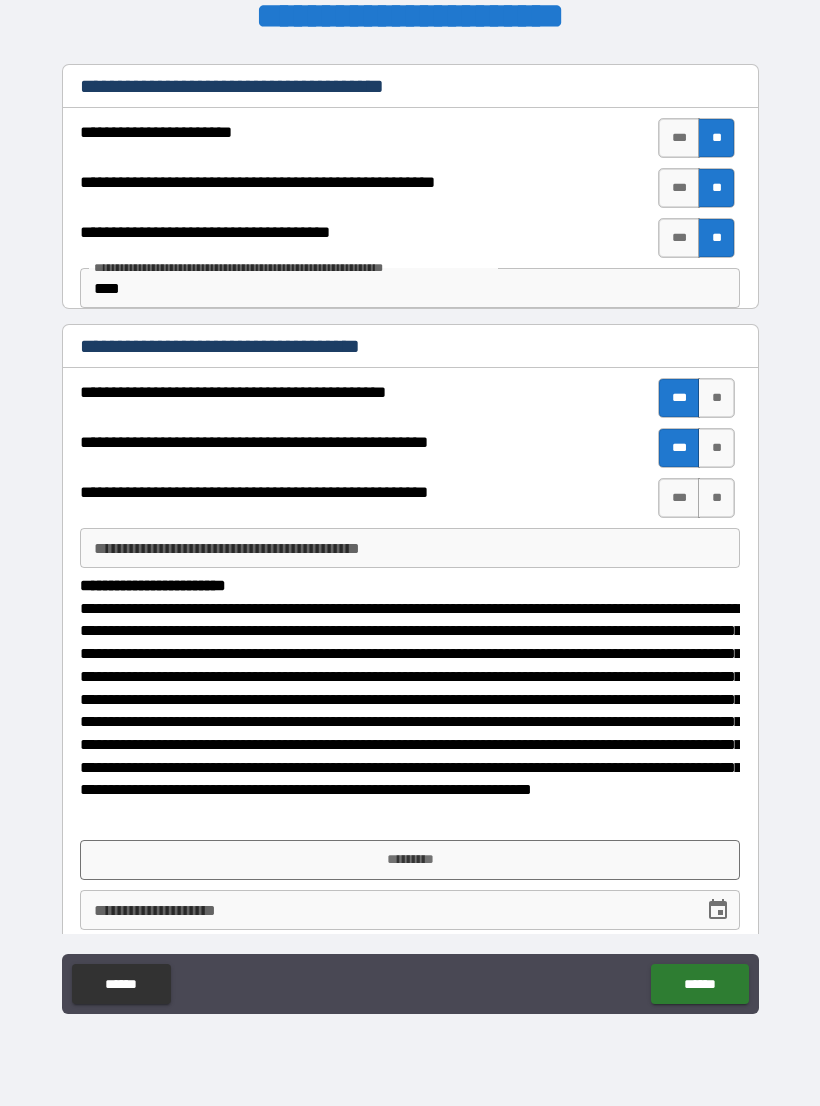 click on "**" at bounding box center [716, 498] 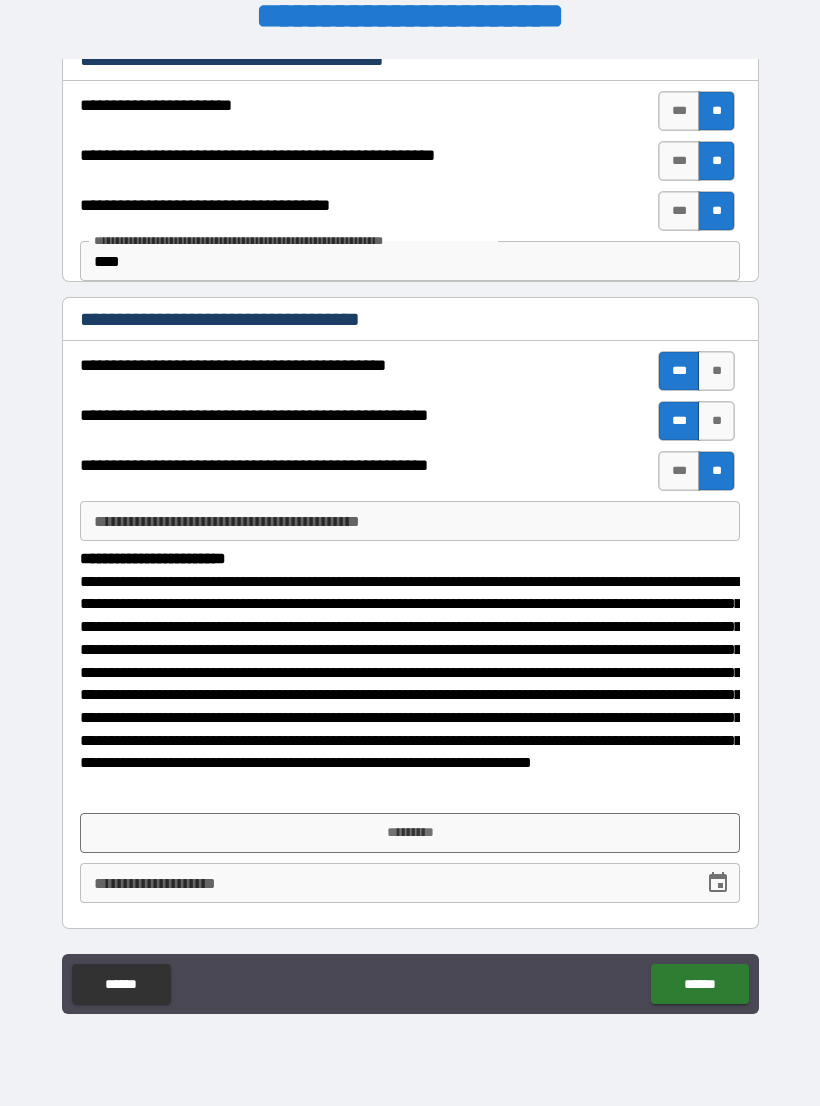 scroll, scrollTop: 308, scrollLeft: 0, axis: vertical 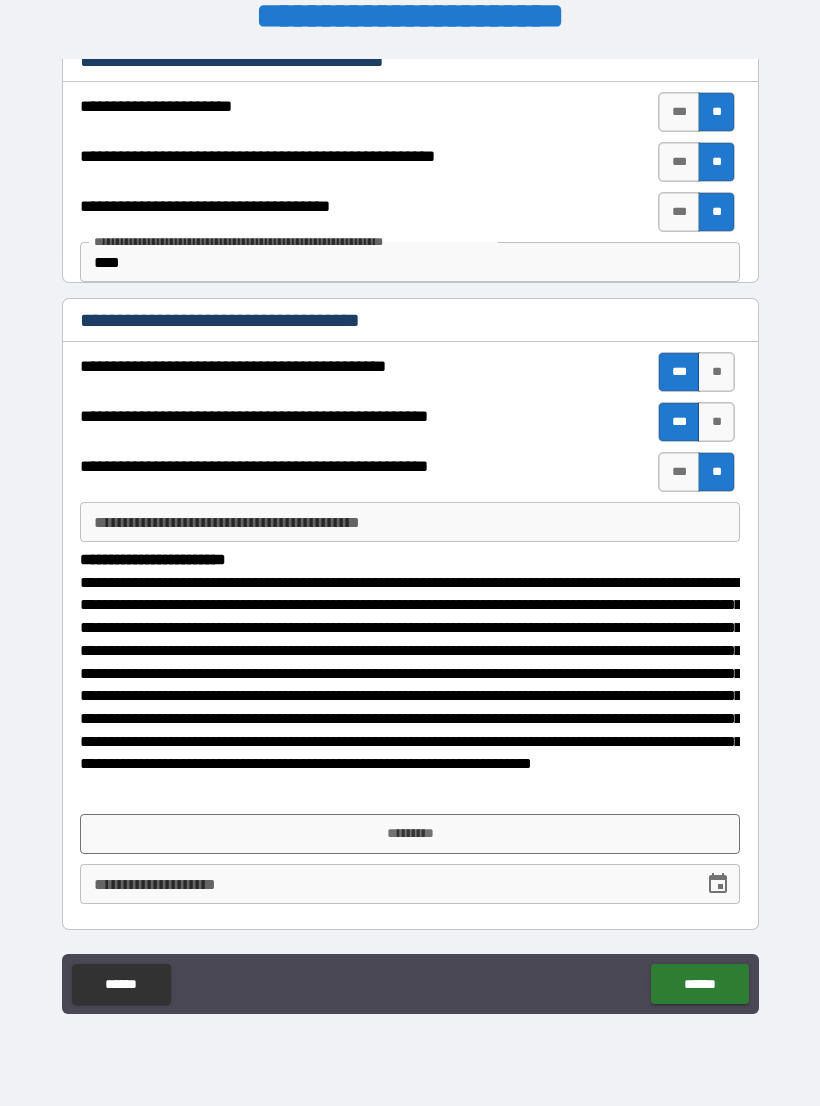 click on "*********" at bounding box center (410, 834) 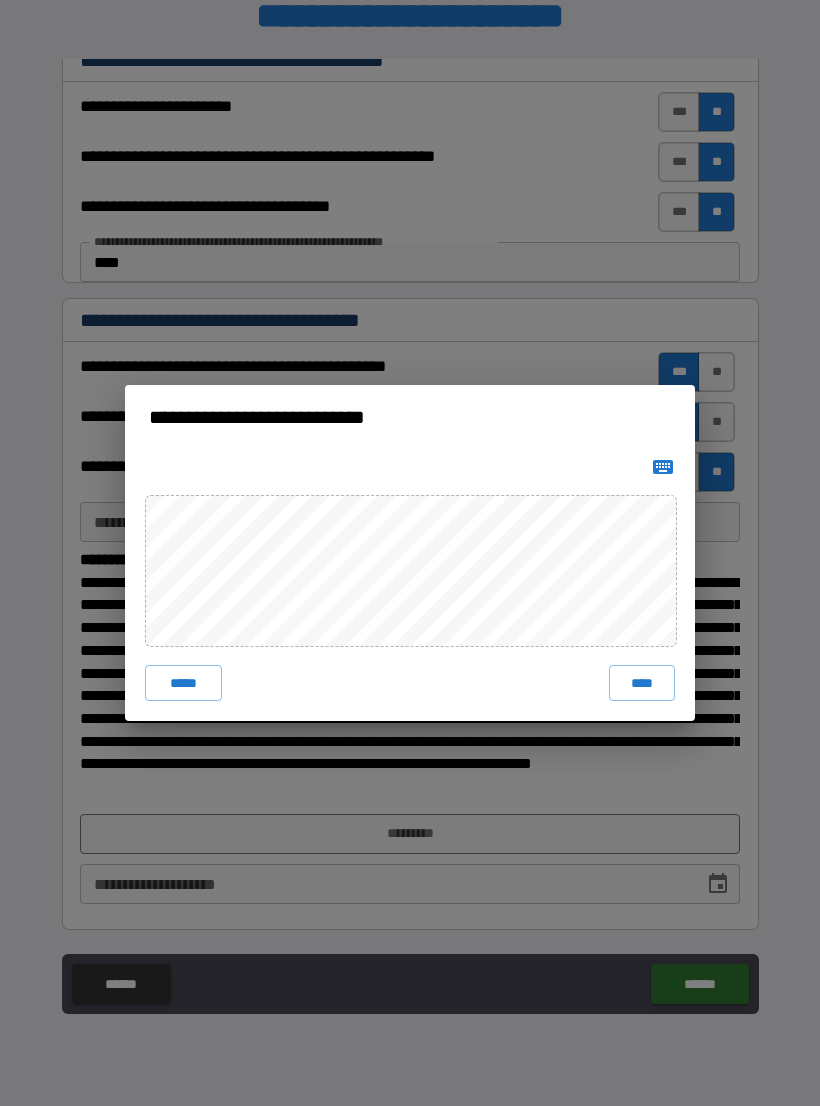 click on "****" at bounding box center [642, 683] 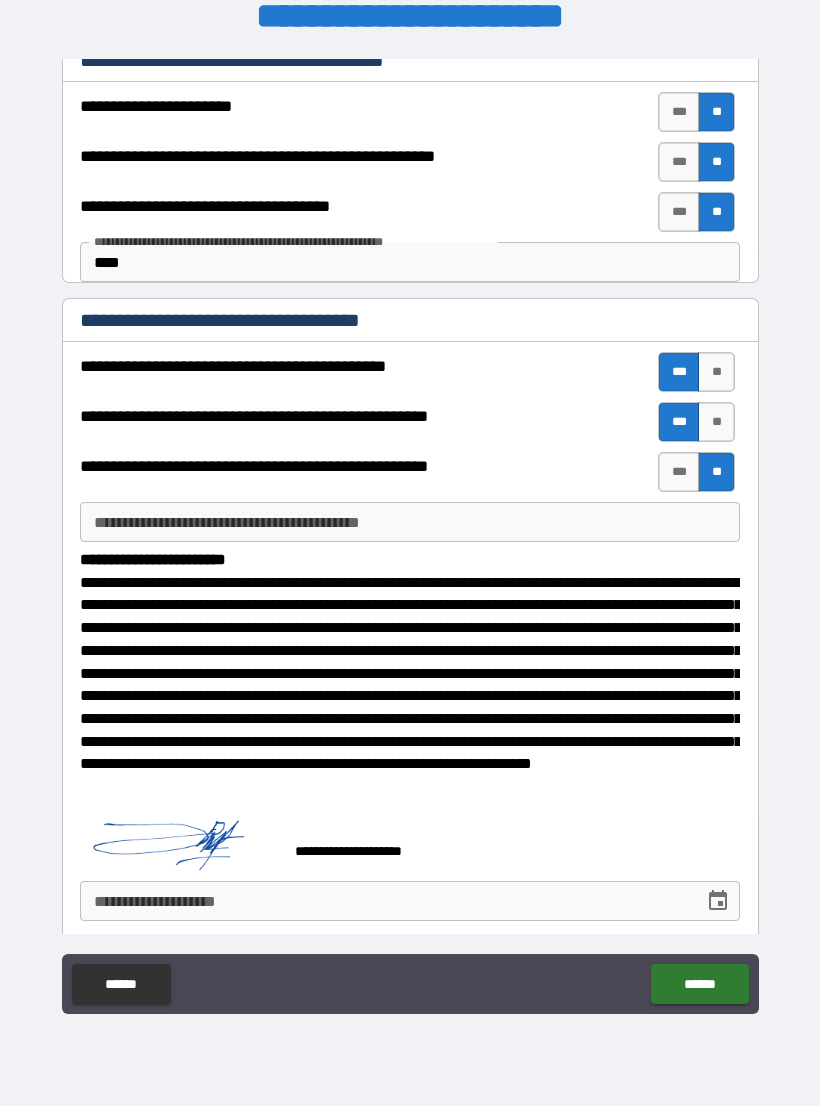 scroll, scrollTop: 298, scrollLeft: 0, axis: vertical 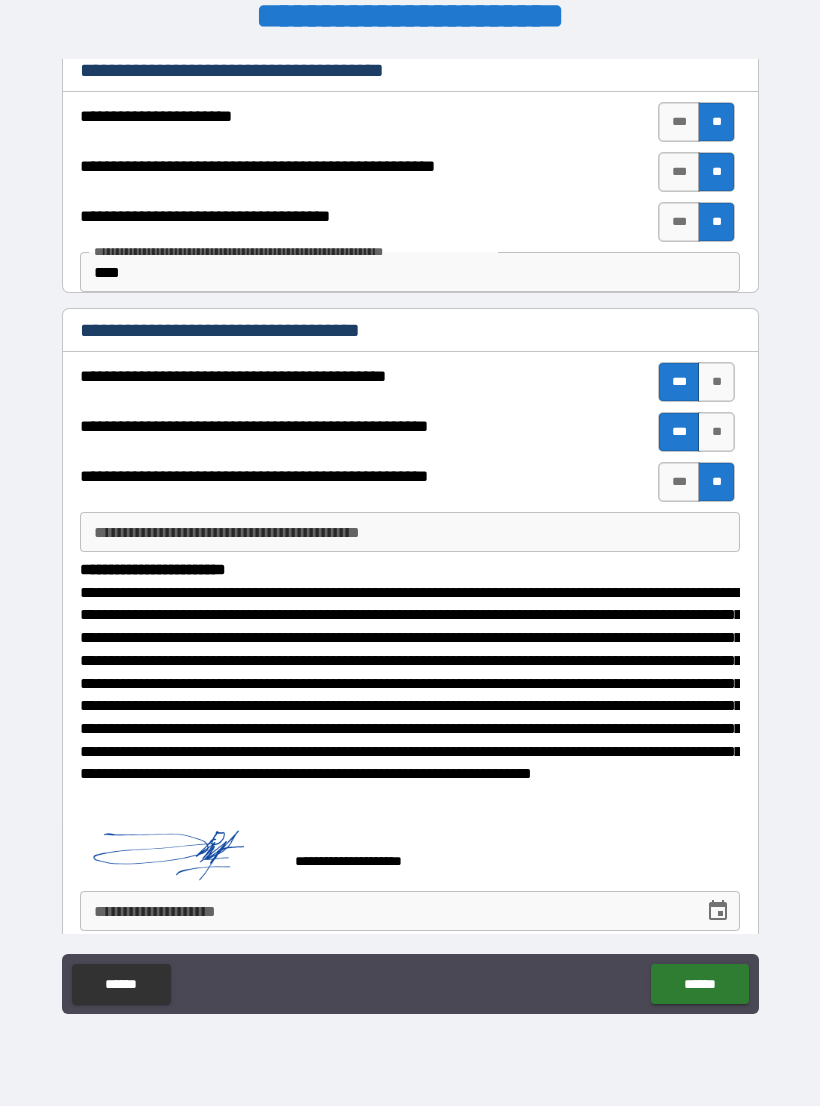 click at bounding box center [718, 911] 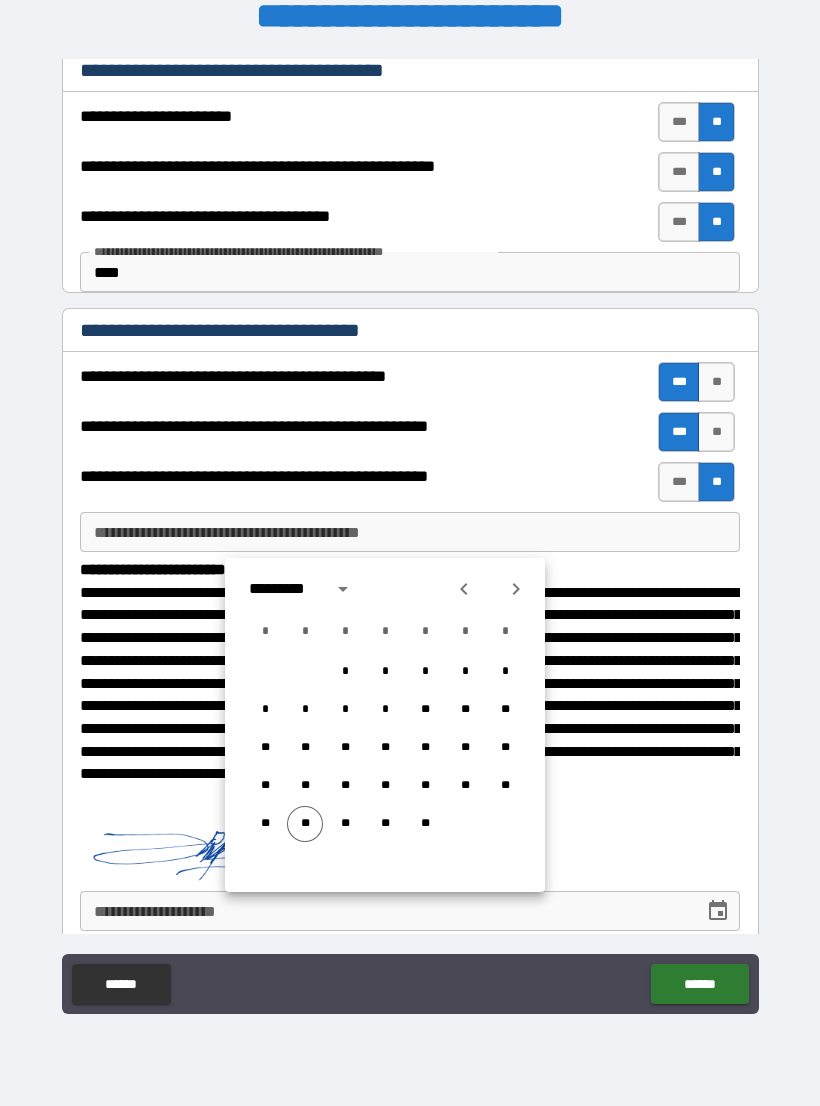 click on "**" at bounding box center [305, 824] 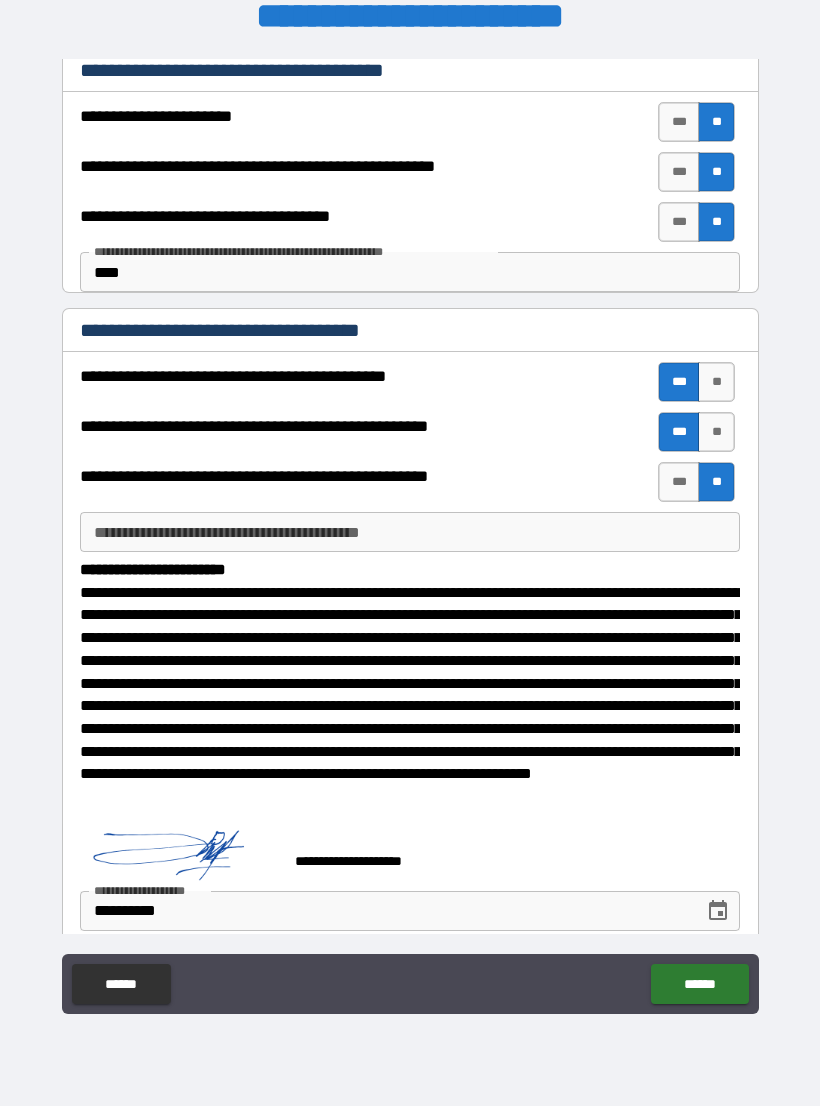 click on "******" at bounding box center (699, 984) 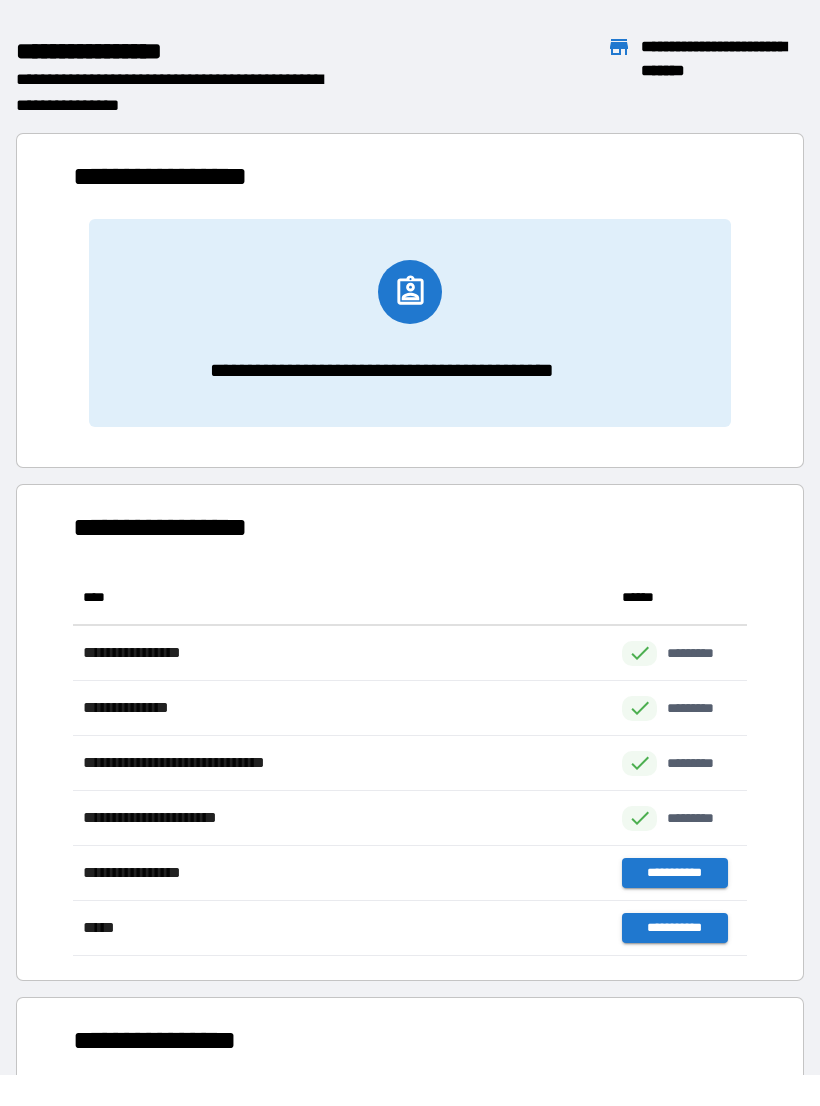 scroll, scrollTop: 1, scrollLeft: 1, axis: both 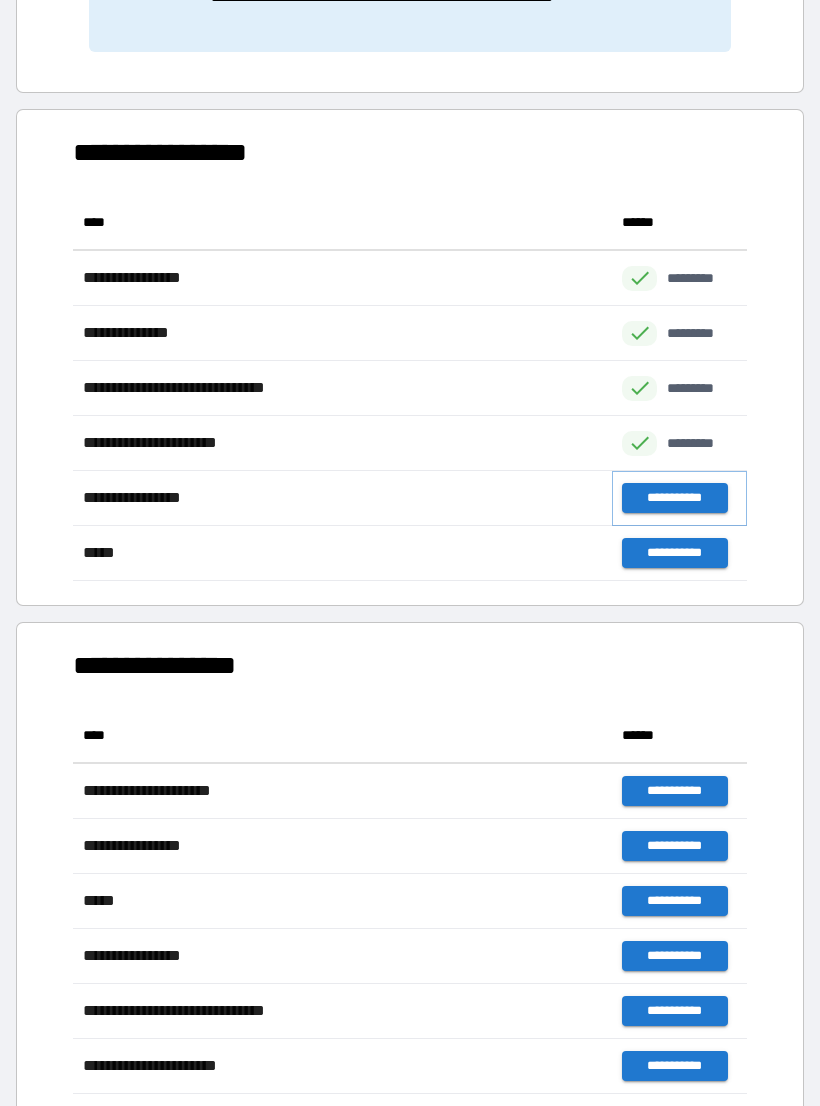 click on "**********" at bounding box center [674, 498] 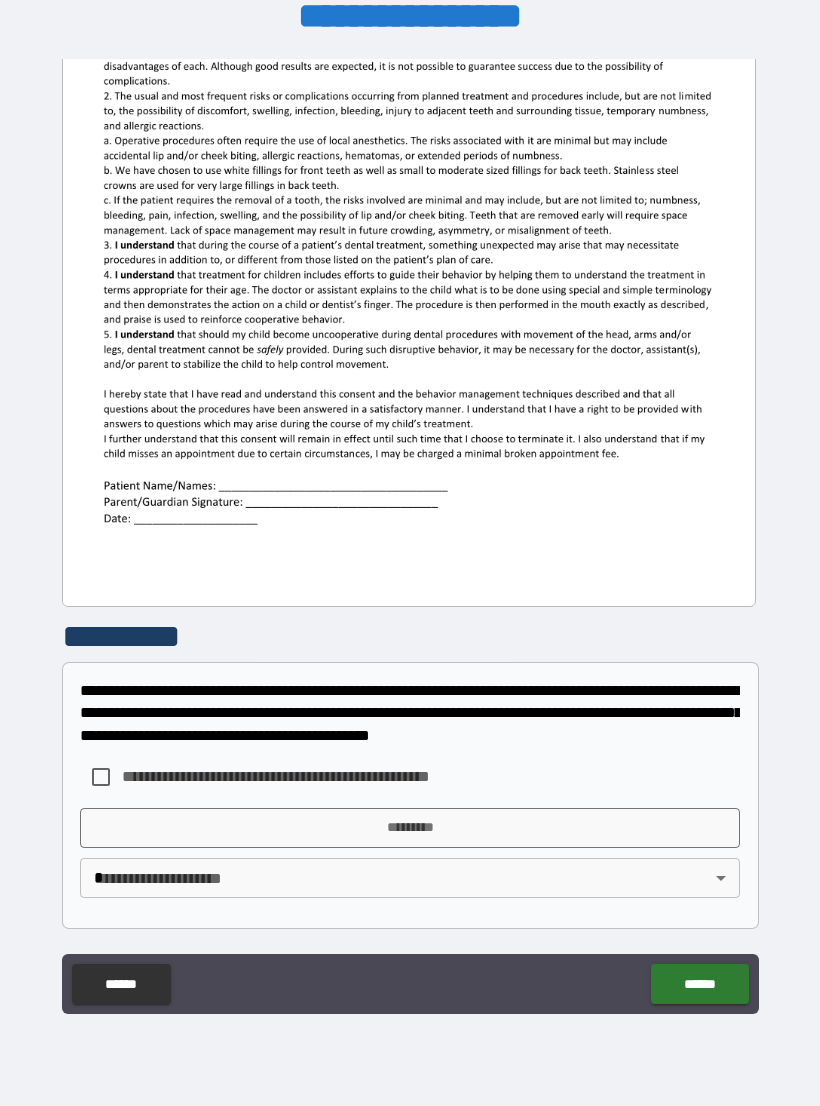 scroll, scrollTop: 380, scrollLeft: 0, axis: vertical 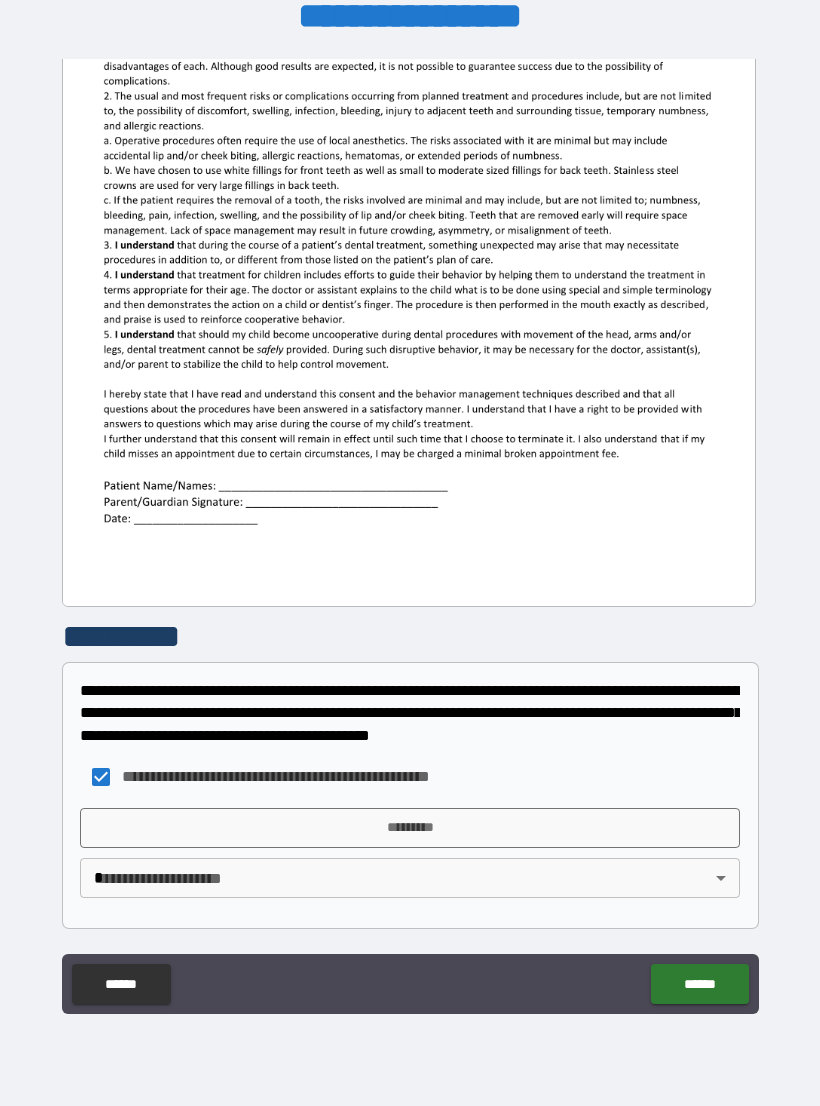 click on "*********" at bounding box center [410, 828] 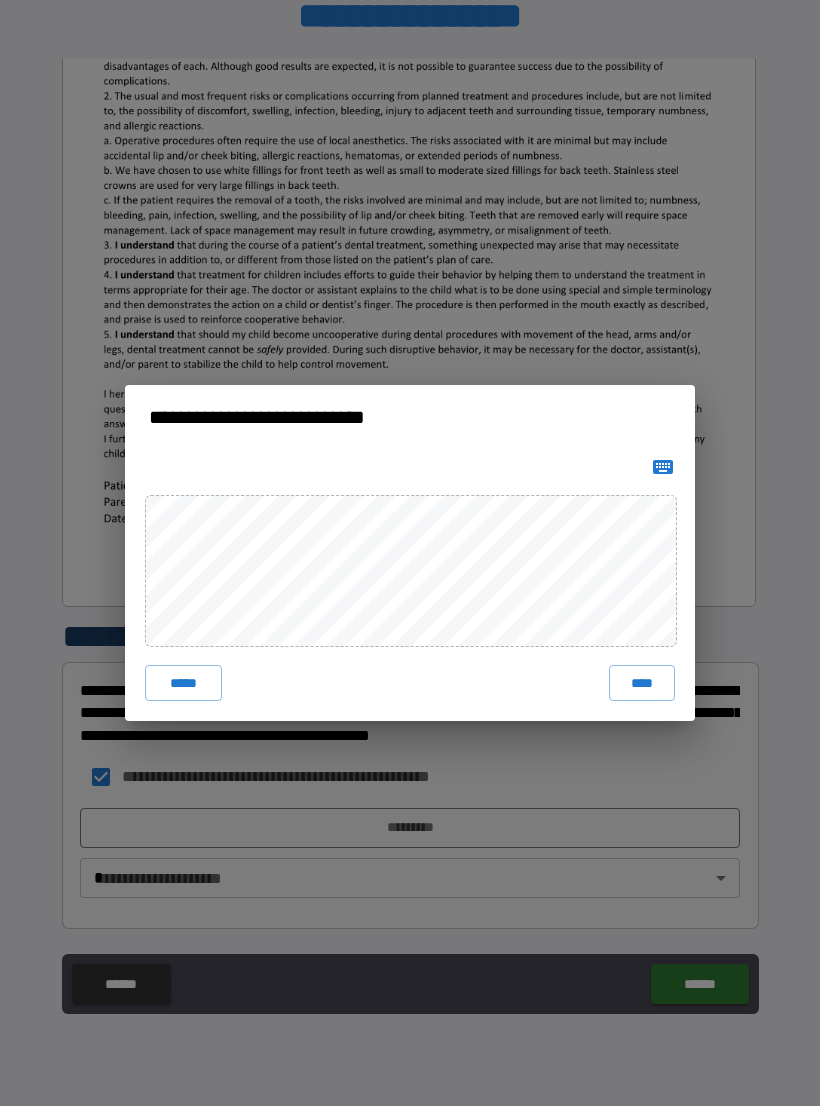 click on "****" at bounding box center [642, 683] 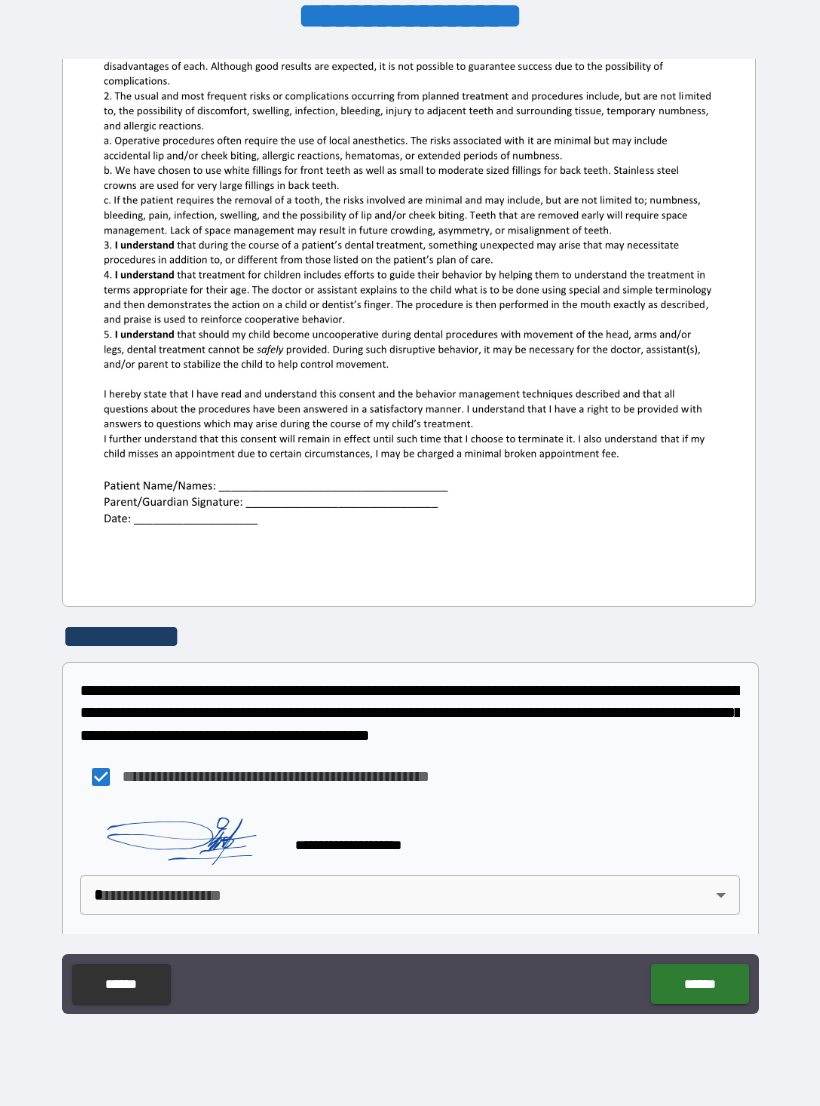 scroll, scrollTop: 370, scrollLeft: 0, axis: vertical 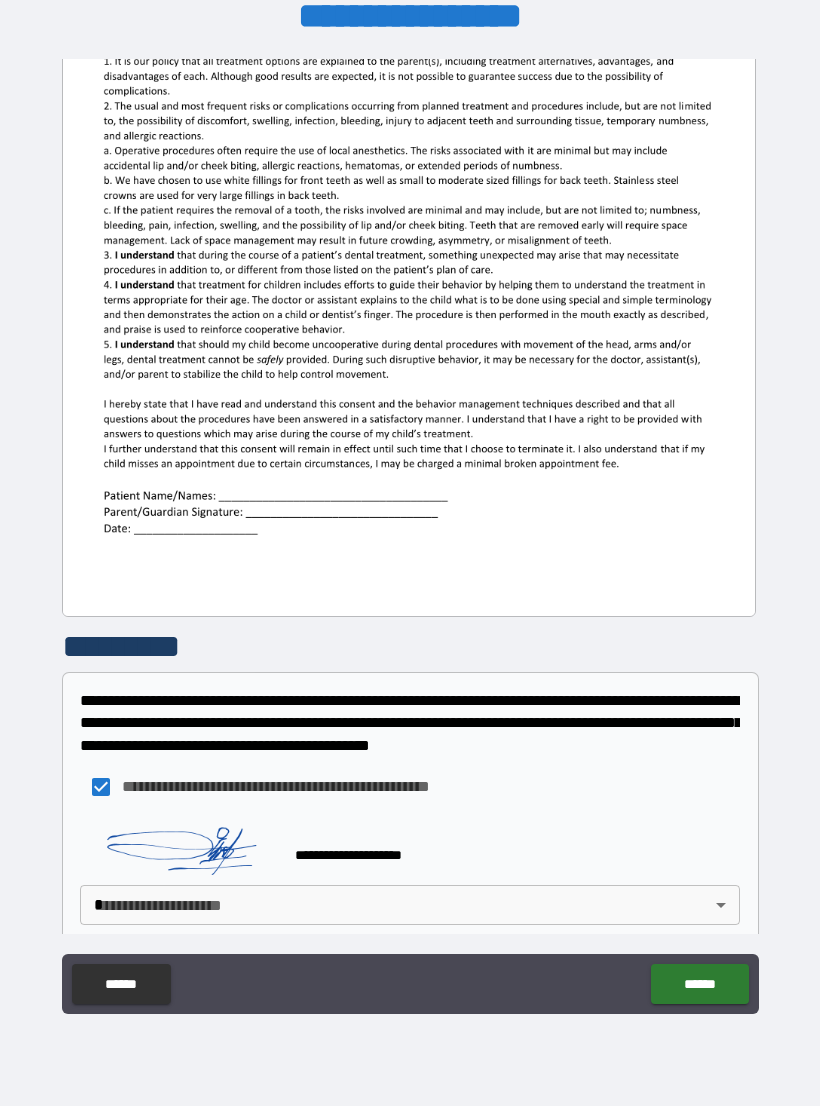 click on "**********" at bounding box center (410, 537) 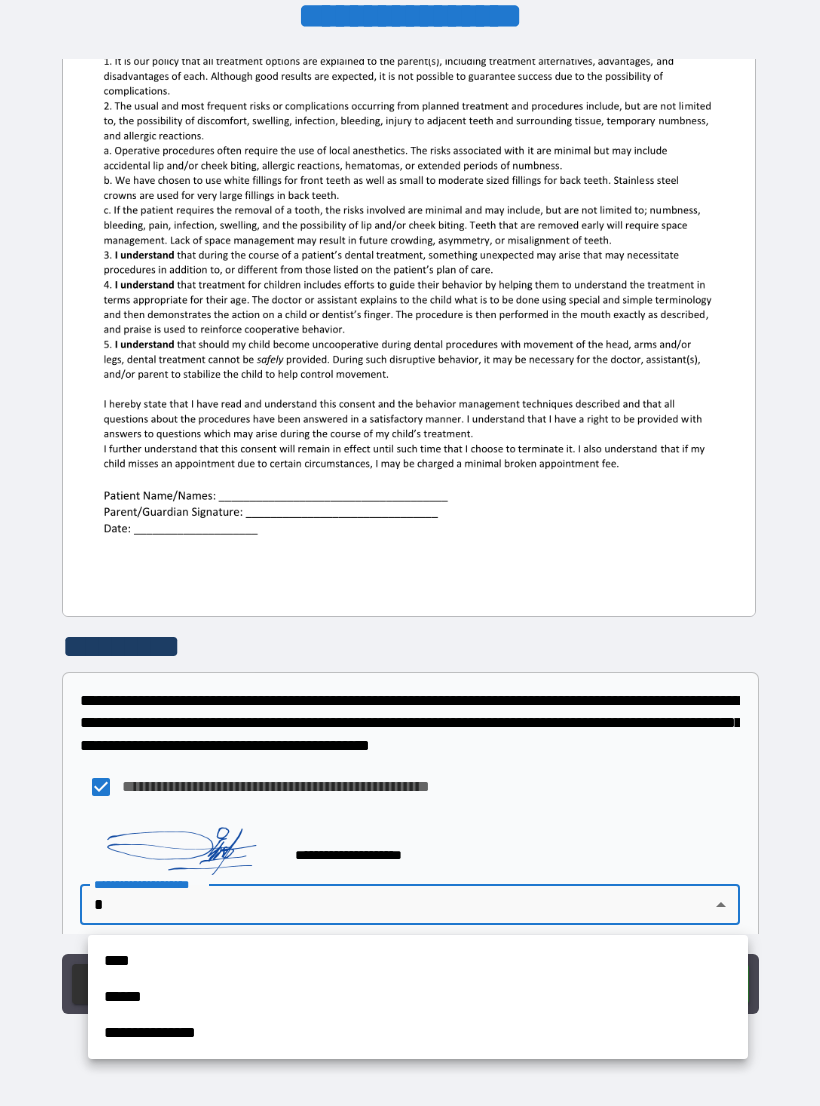 click on "**********" at bounding box center (418, 1033) 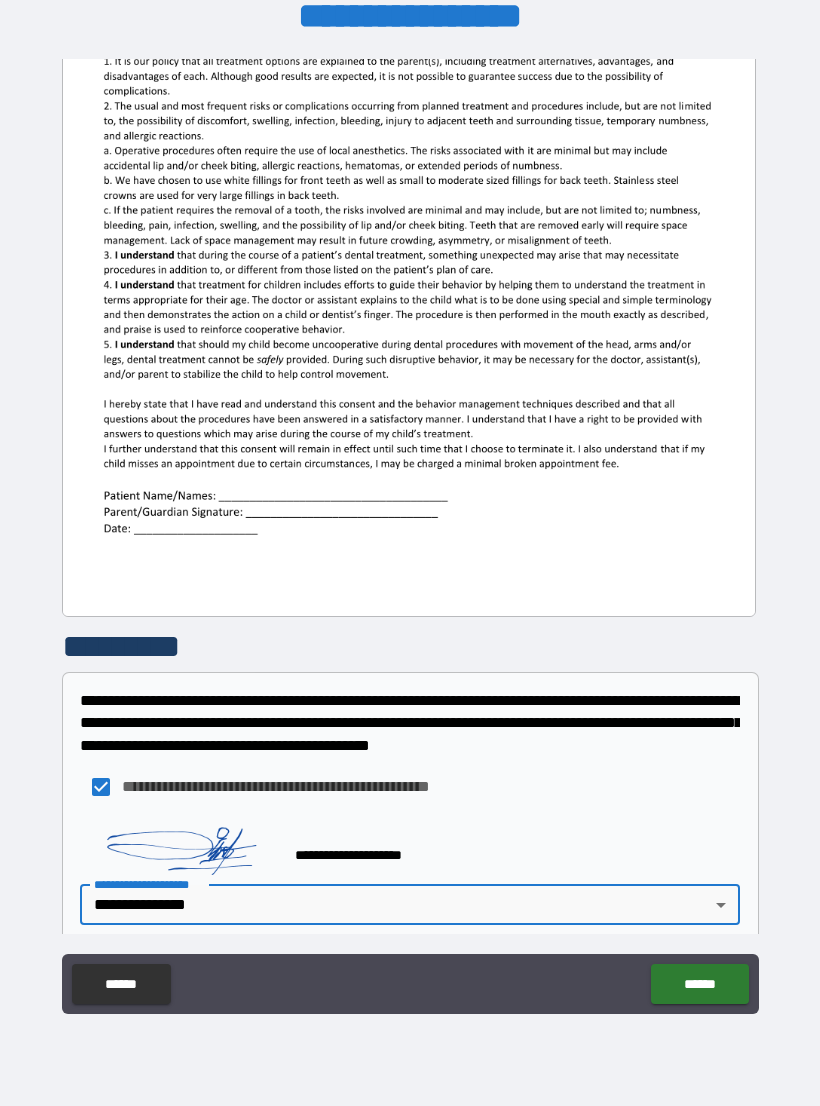 click on "******" at bounding box center [699, 984] 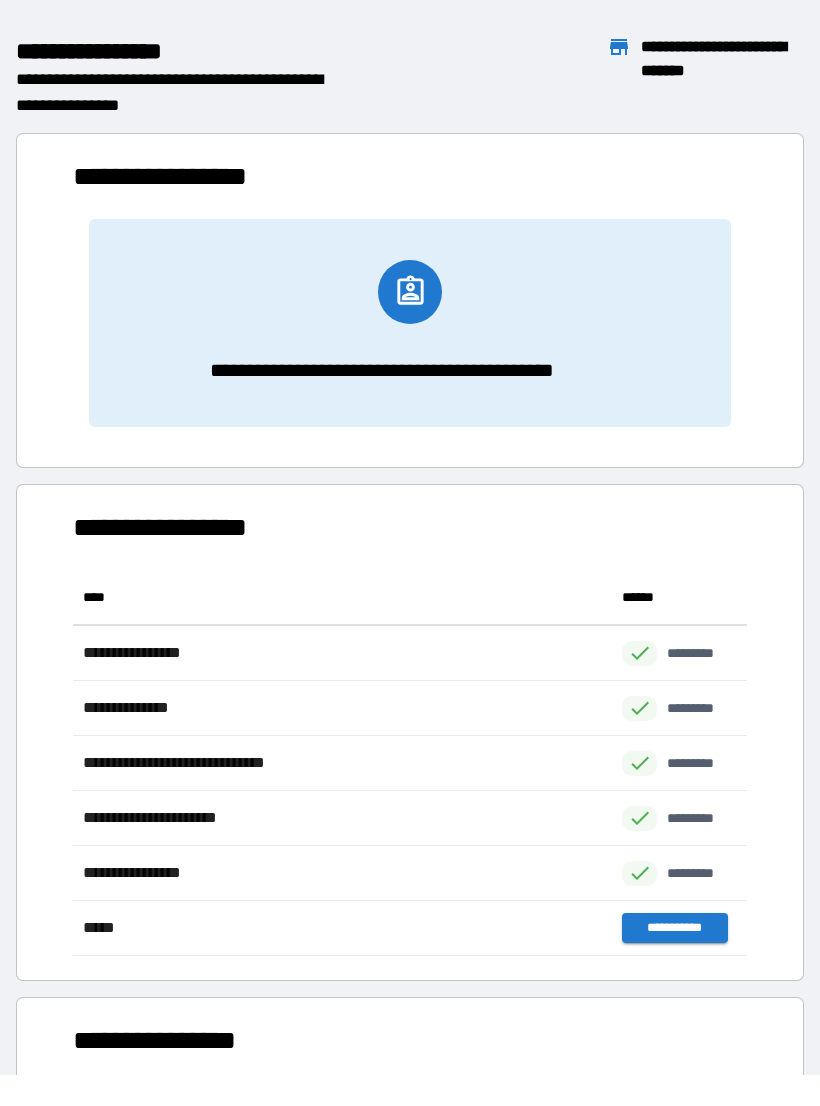 scroll, scrollTop: 386, scrollLeft: 674, axis: both 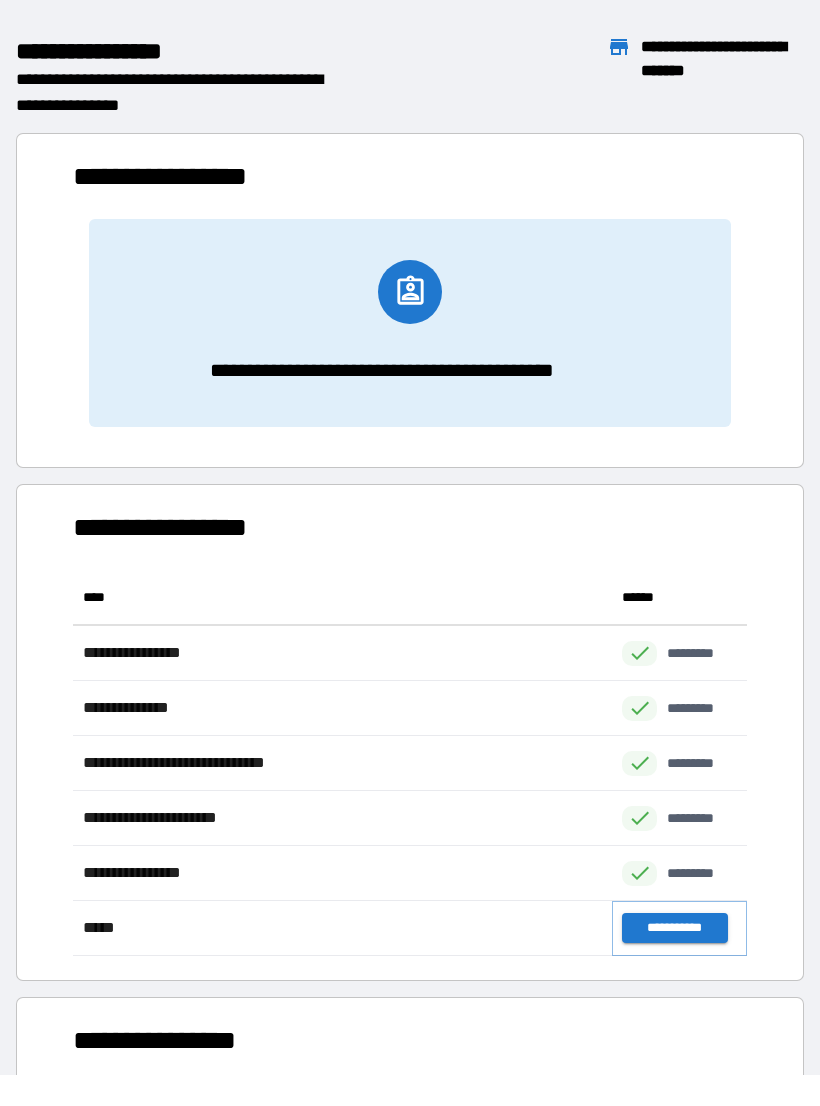 click on "**********" at bounding box center (674, 928) 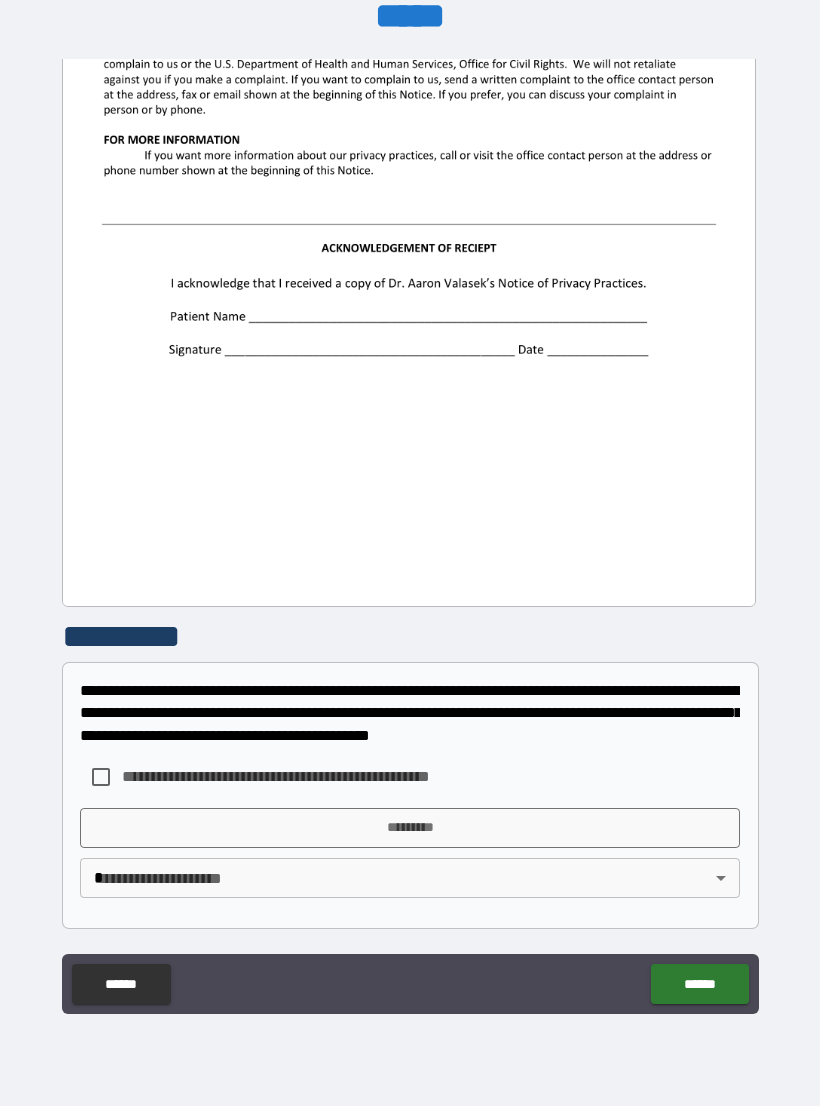 scroll, scrollTop: 2244, scrollLeft: 0, axis: vertical 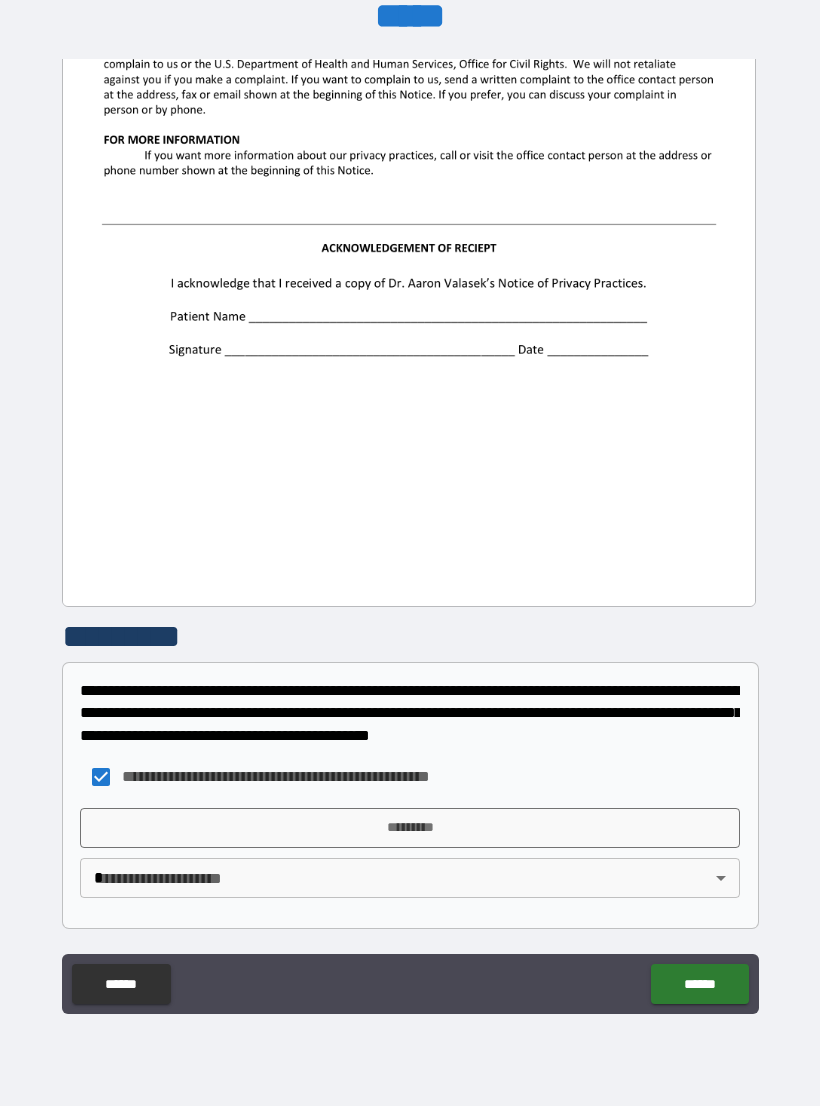 click on "*********" at bounding box center (410, 828) 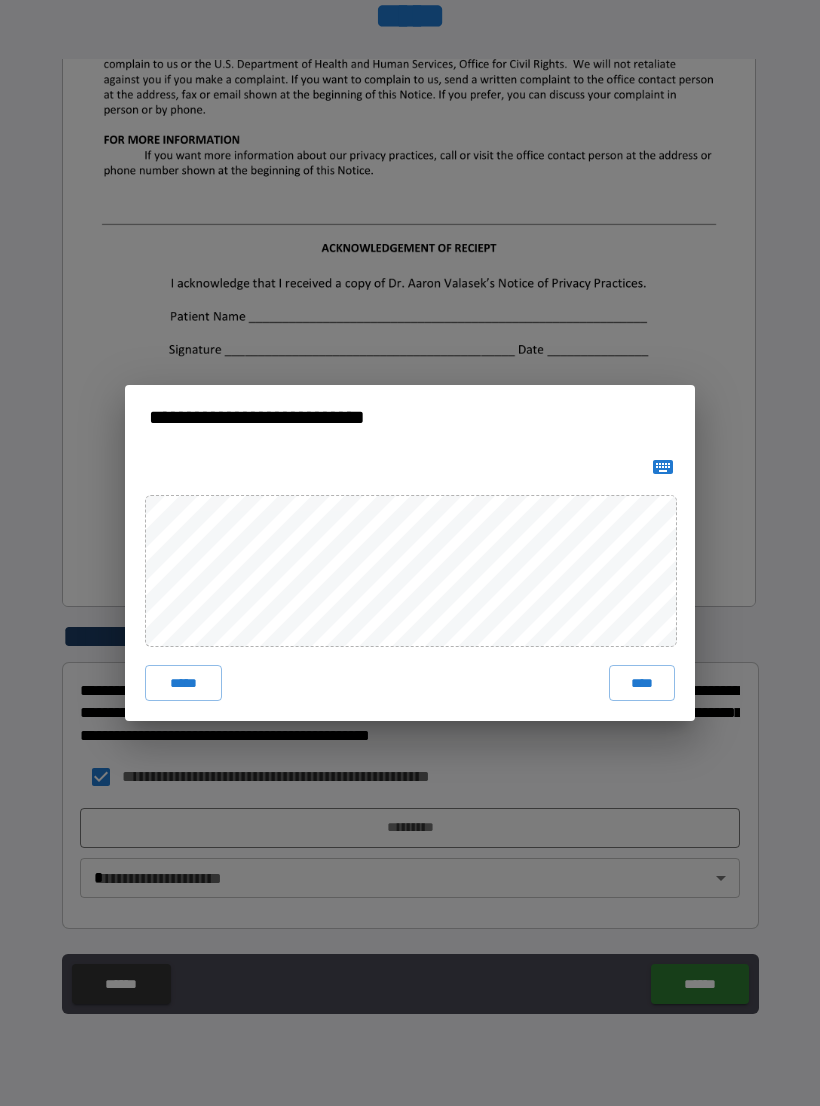 click on "****" at bounding box center (642, 683) 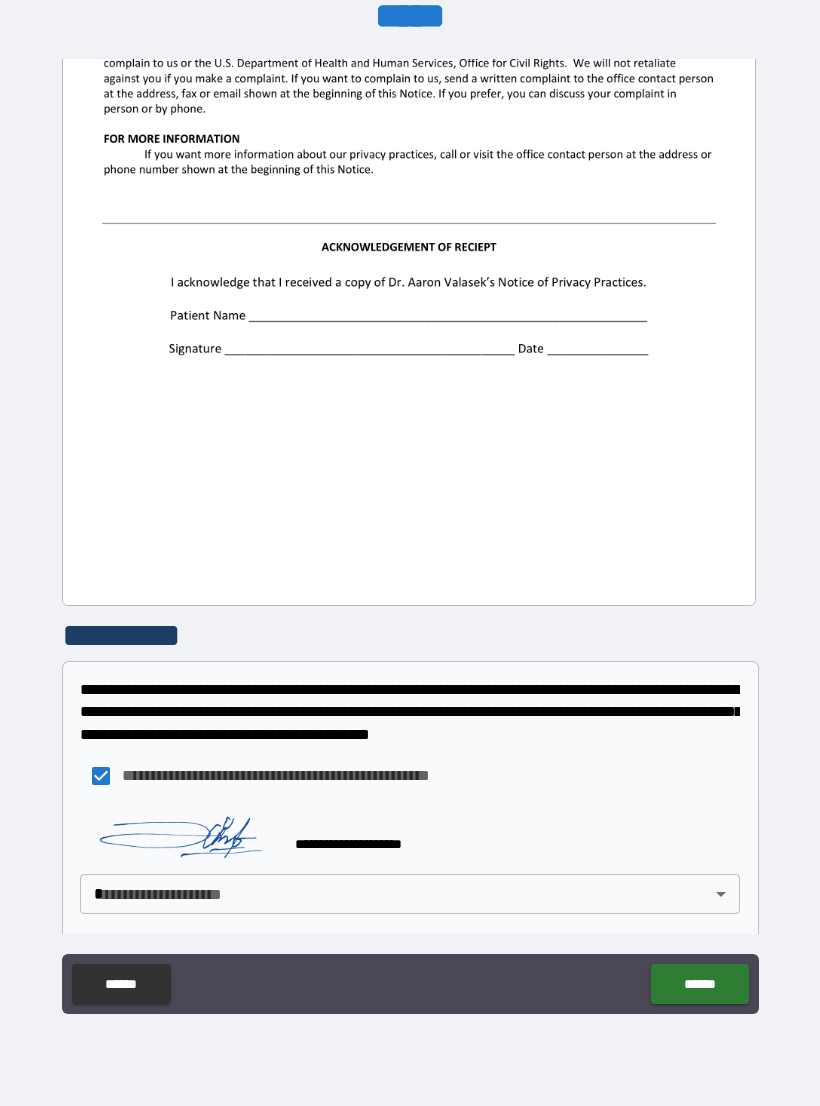 scroll, scrollTop: 2234, scrollLeft: 0, axis: vertical 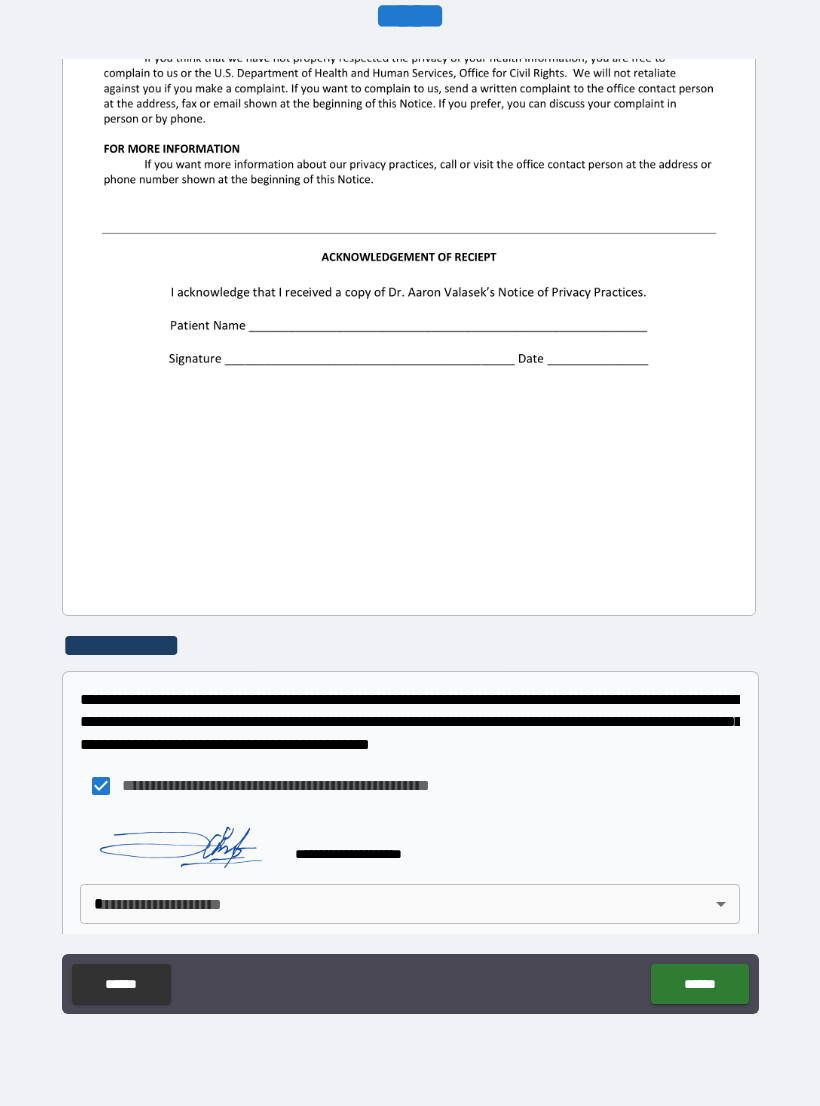 click on "**********" at bounding box center [410, 537] 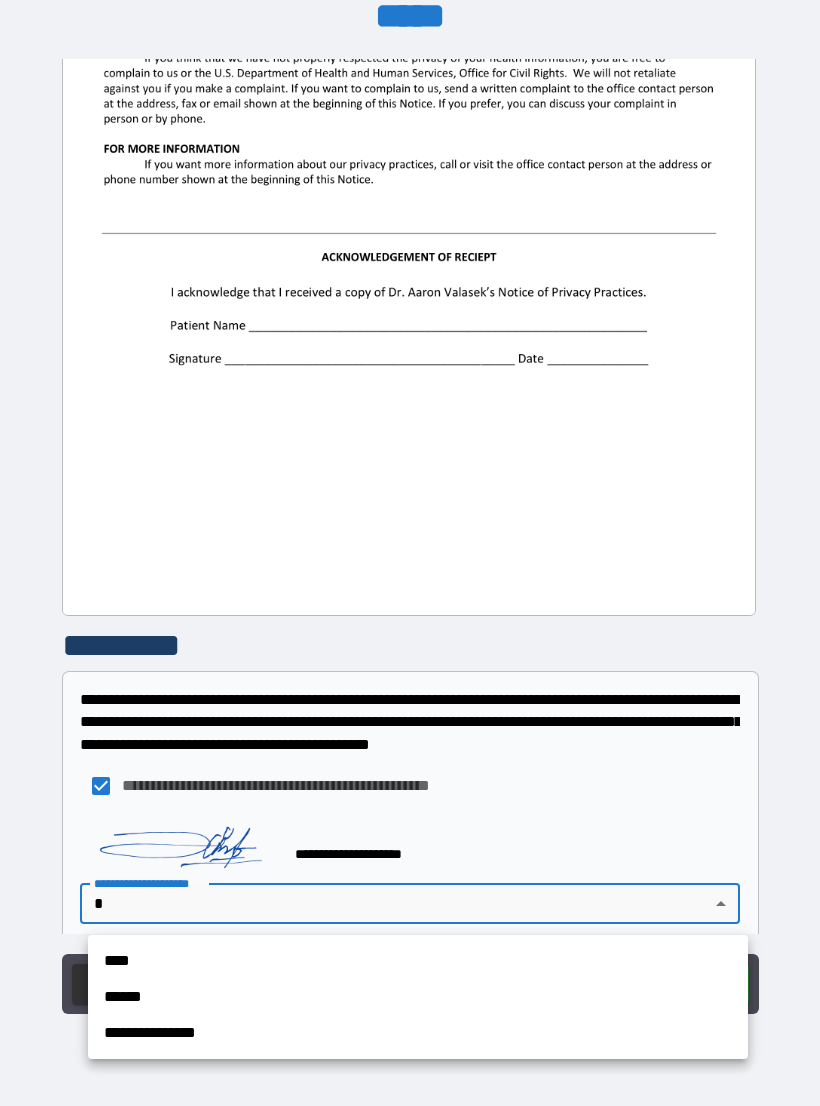 click on "**********" at bounding box center [418, 1033] 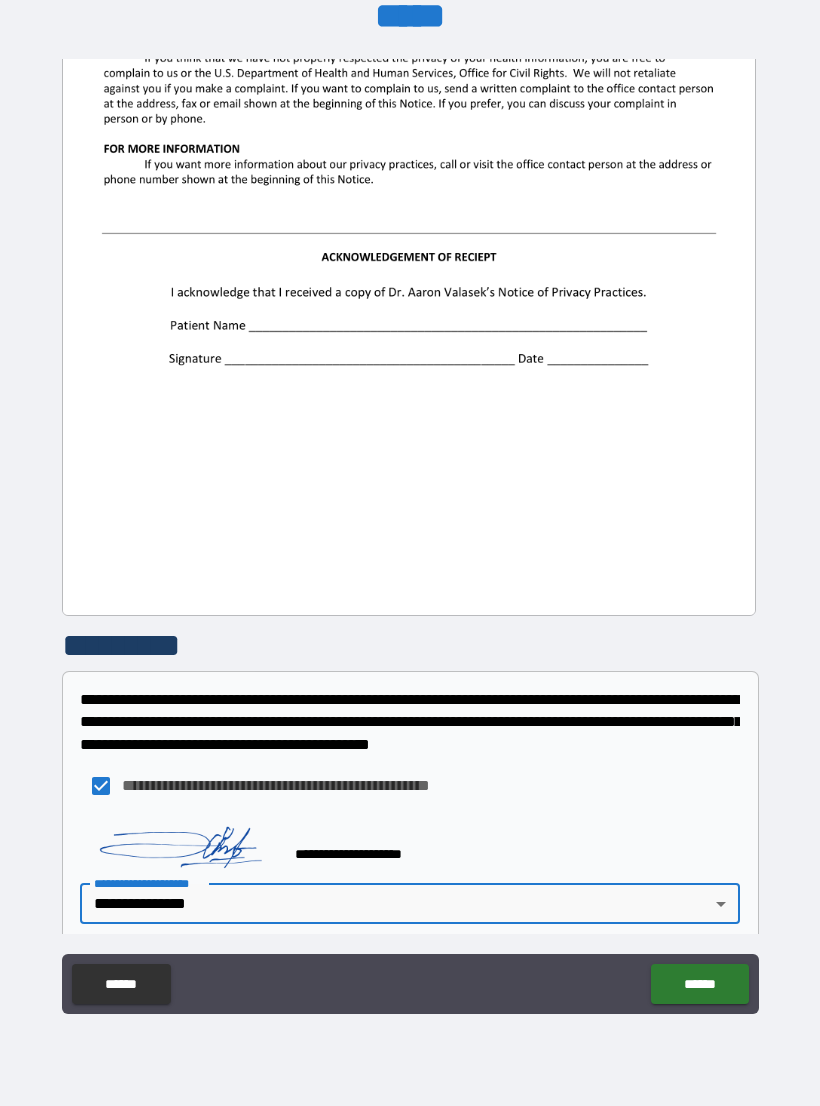 click on "******" at bounding box center (699, 984) 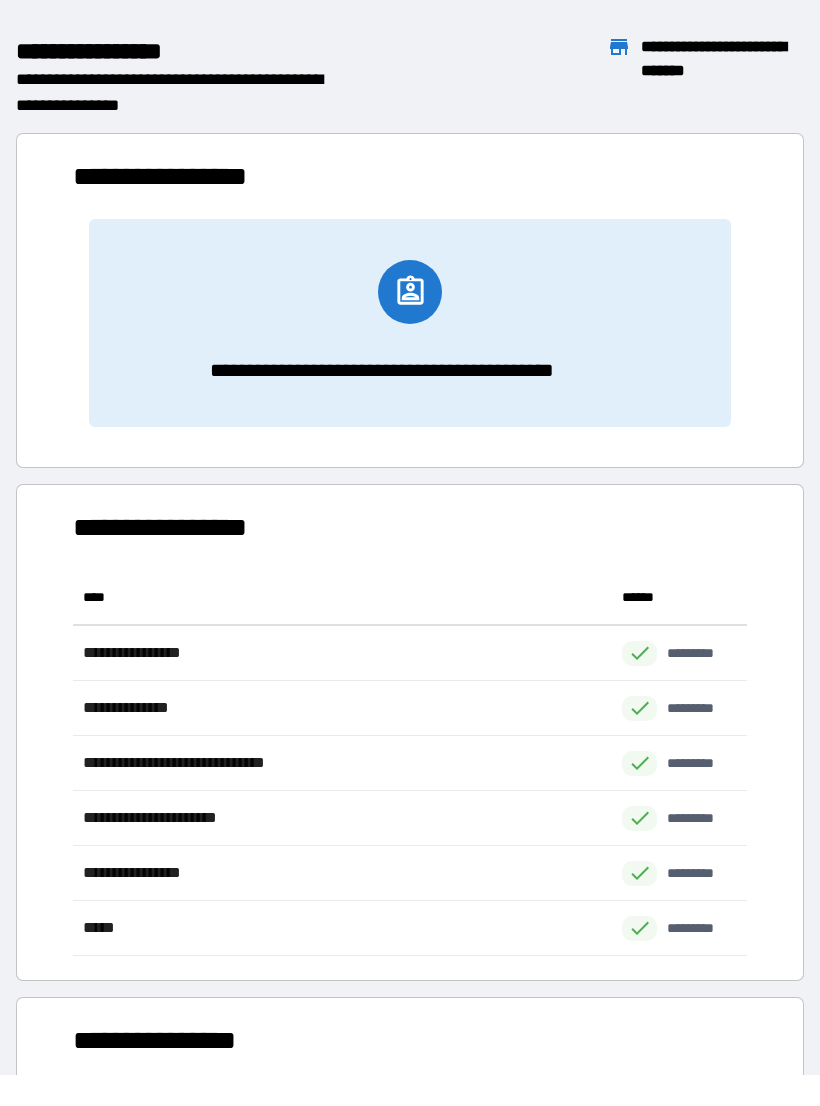 scroll, scrollTop: 1, scrollLeft: 1, axis: both 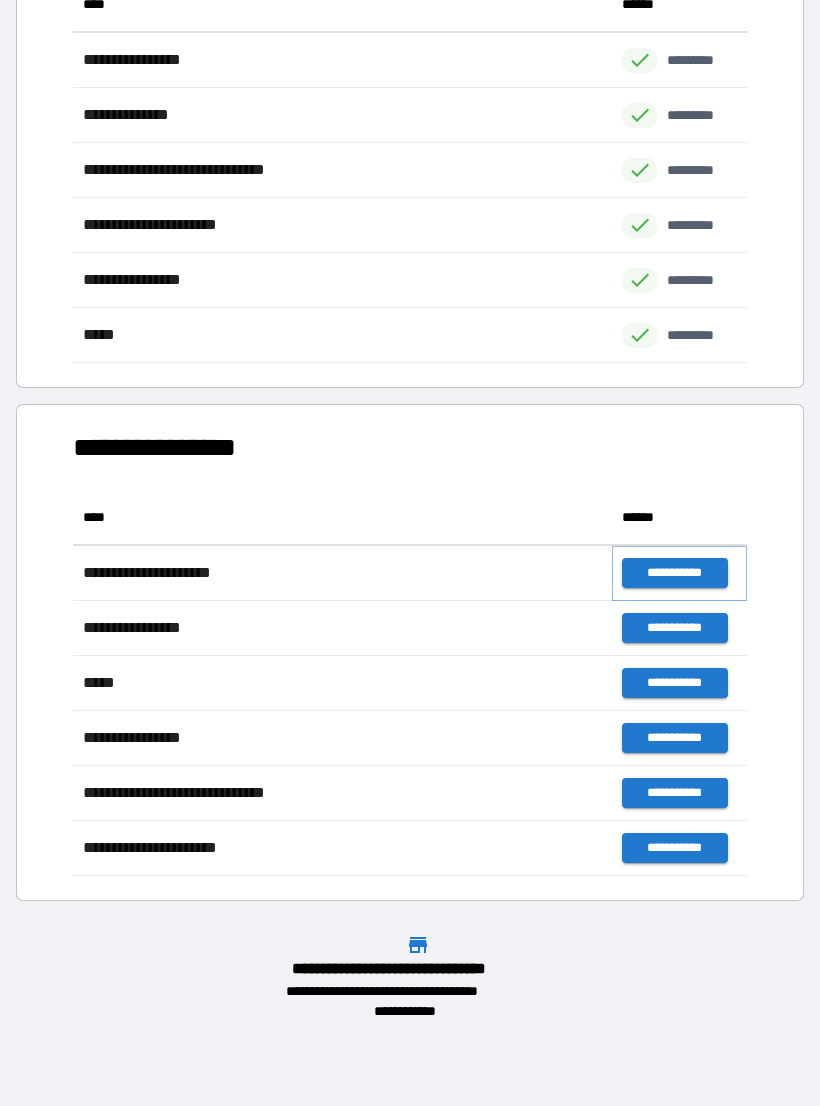 click on "**********" at bounding box center [674, 573] 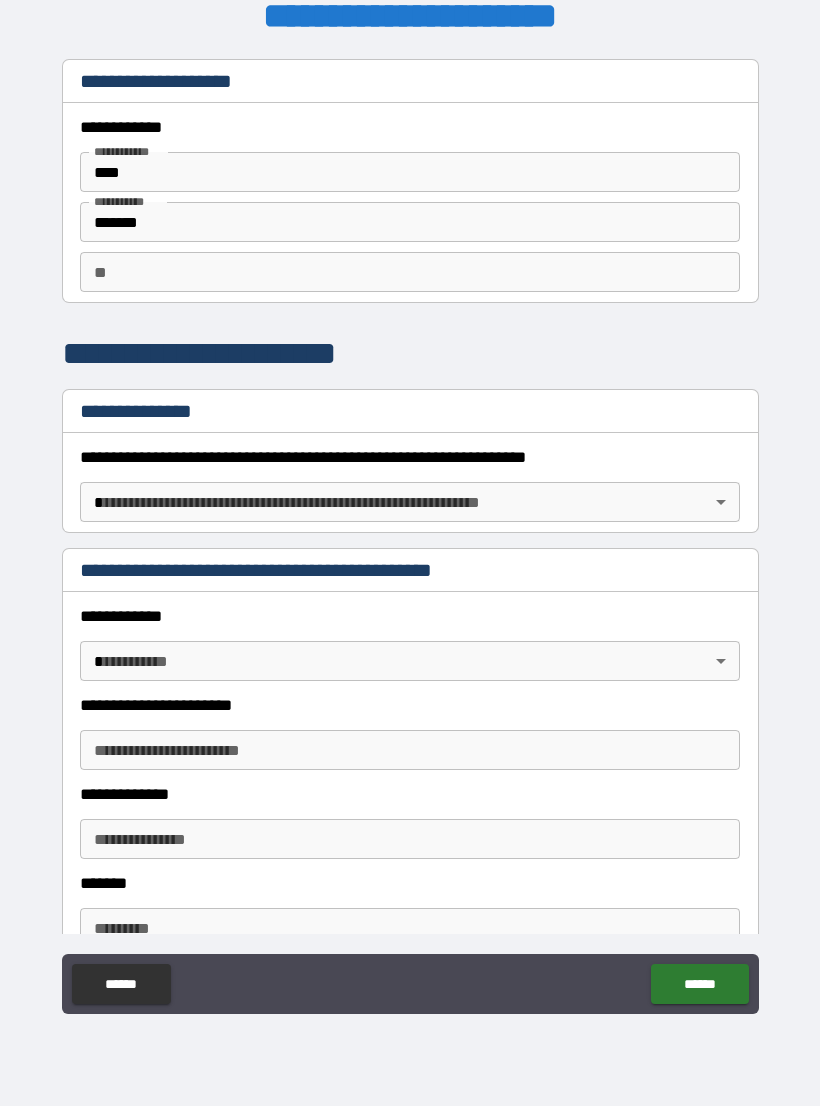 click on "****" at bounding box center [410, 172] 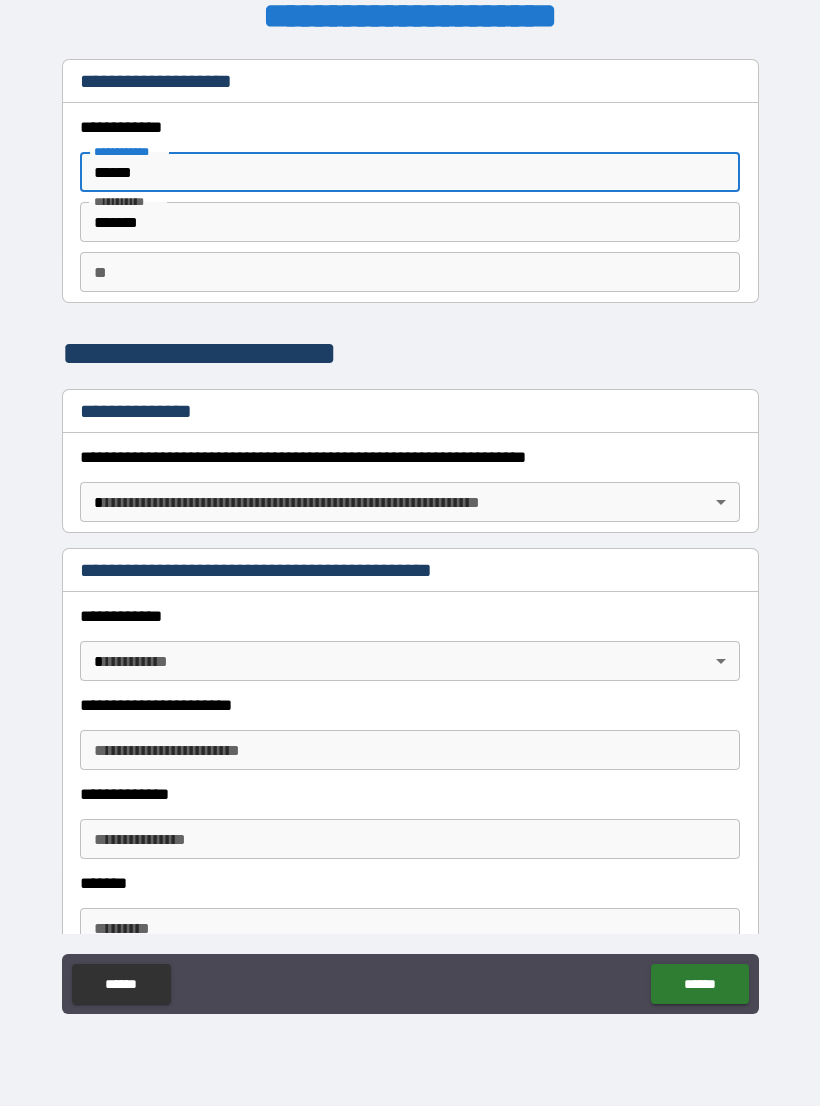 click on "******" at bounding box center [410, 172] 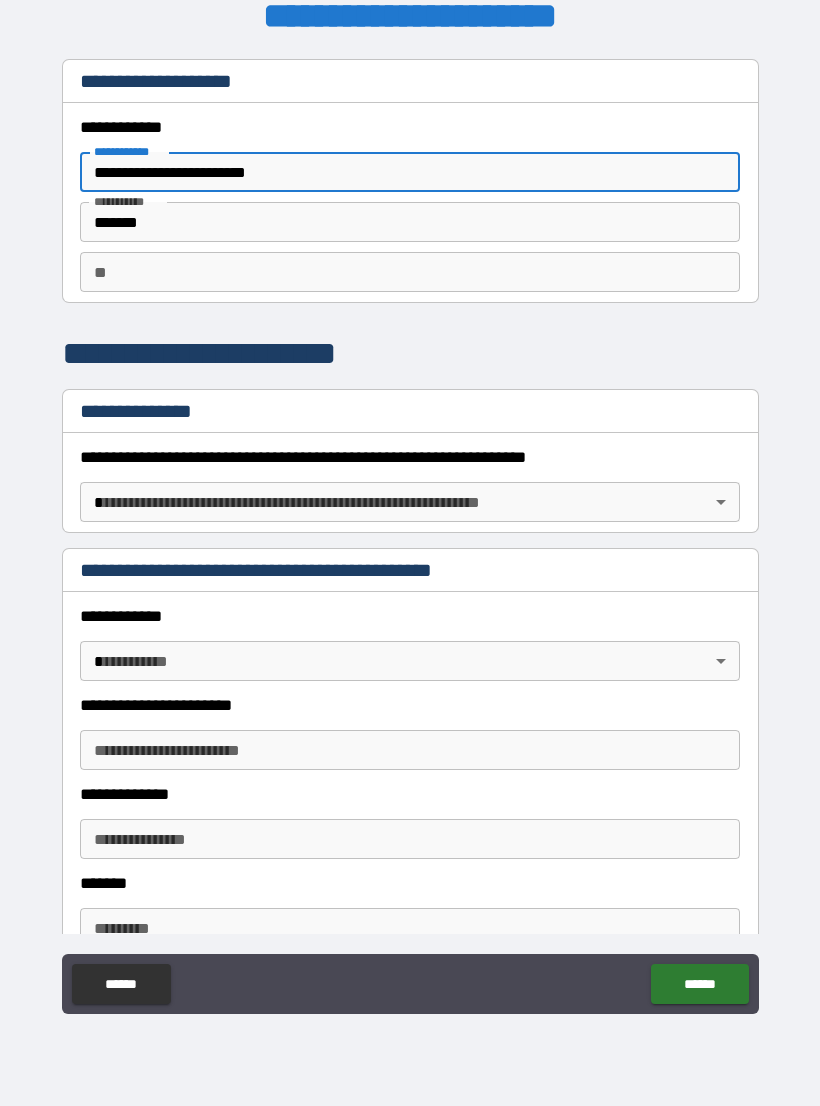 type on "**********" 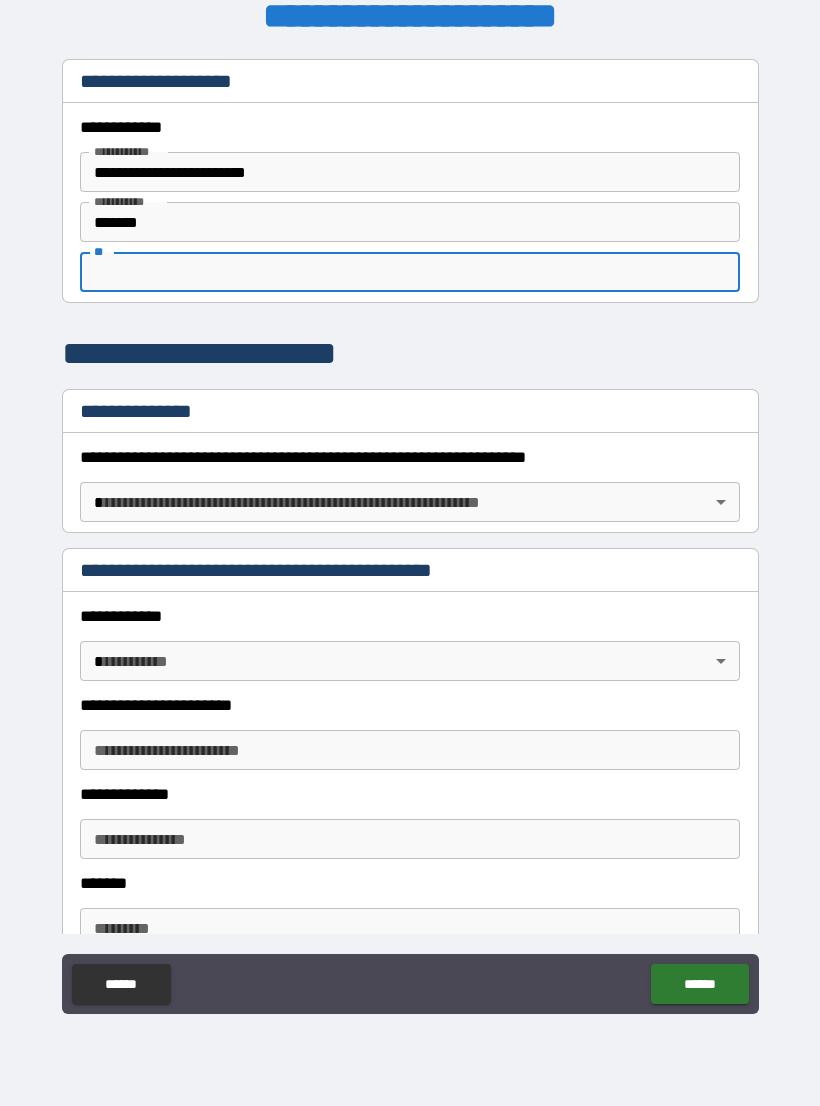 click on "**********" at bounding box center [410, 537] 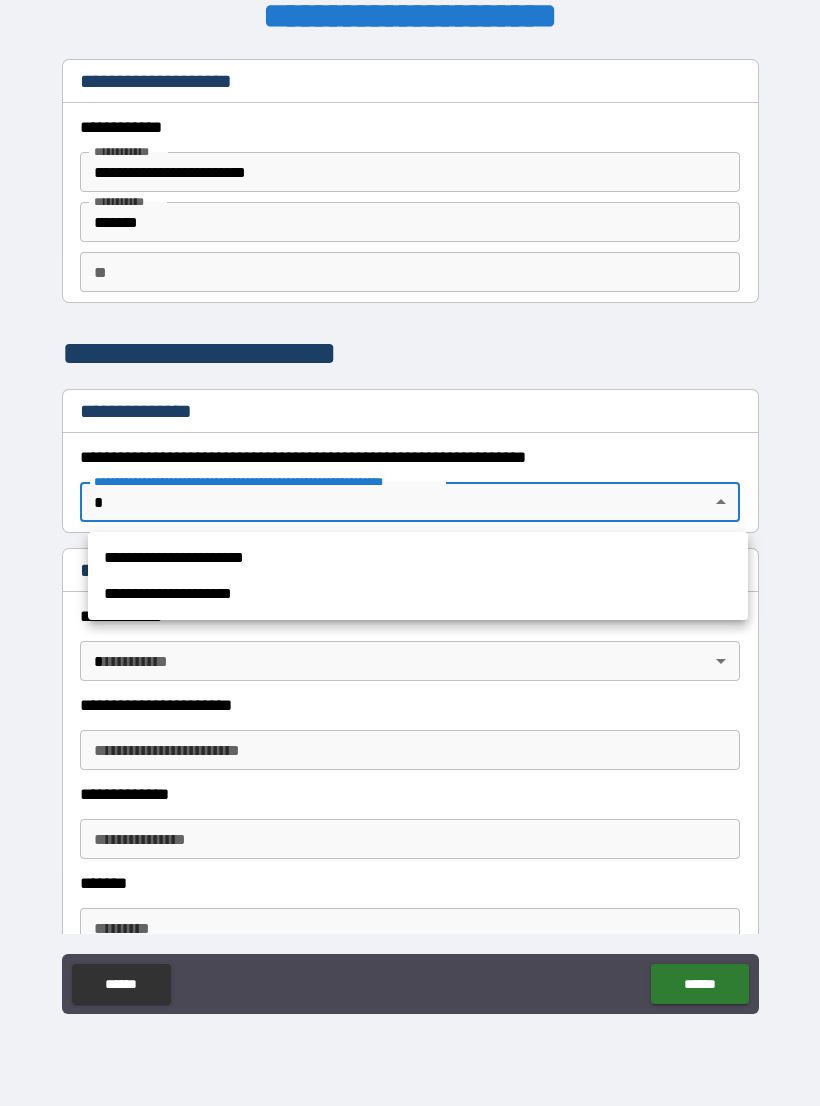 click on "**********" at bounding box center (418, 558) 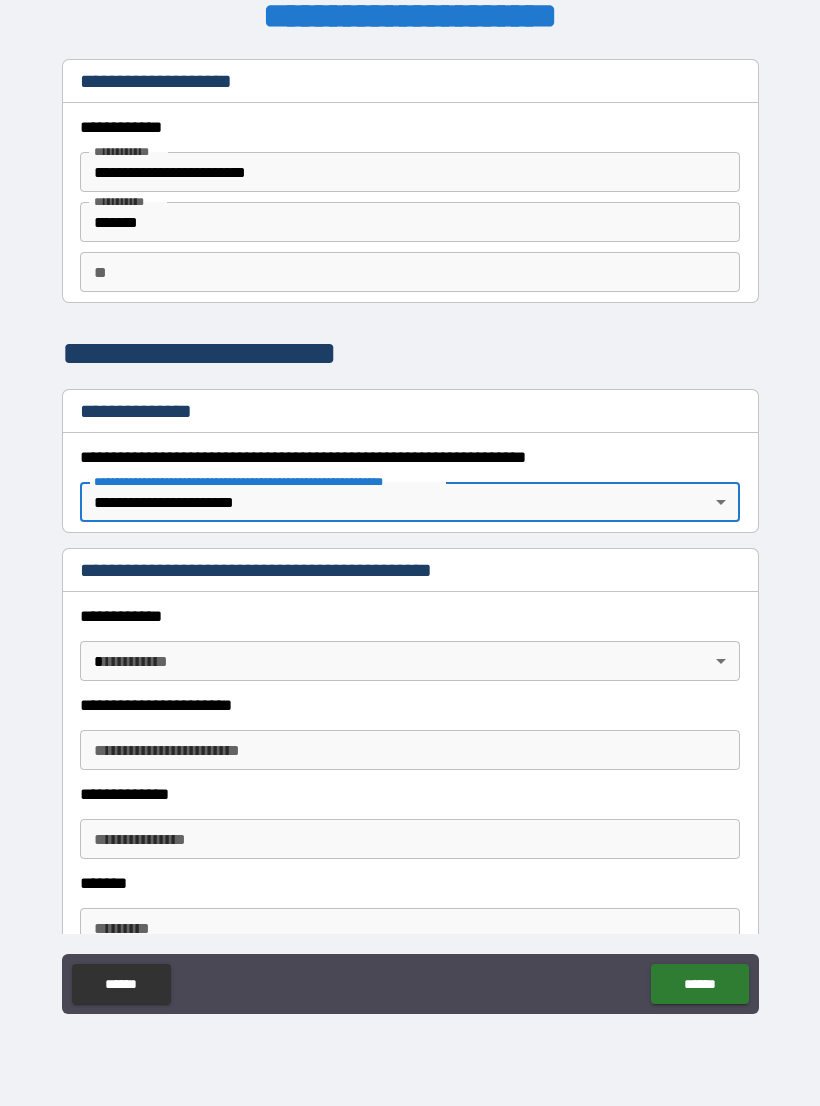 click on "**********" at bounding box center [410, 537] 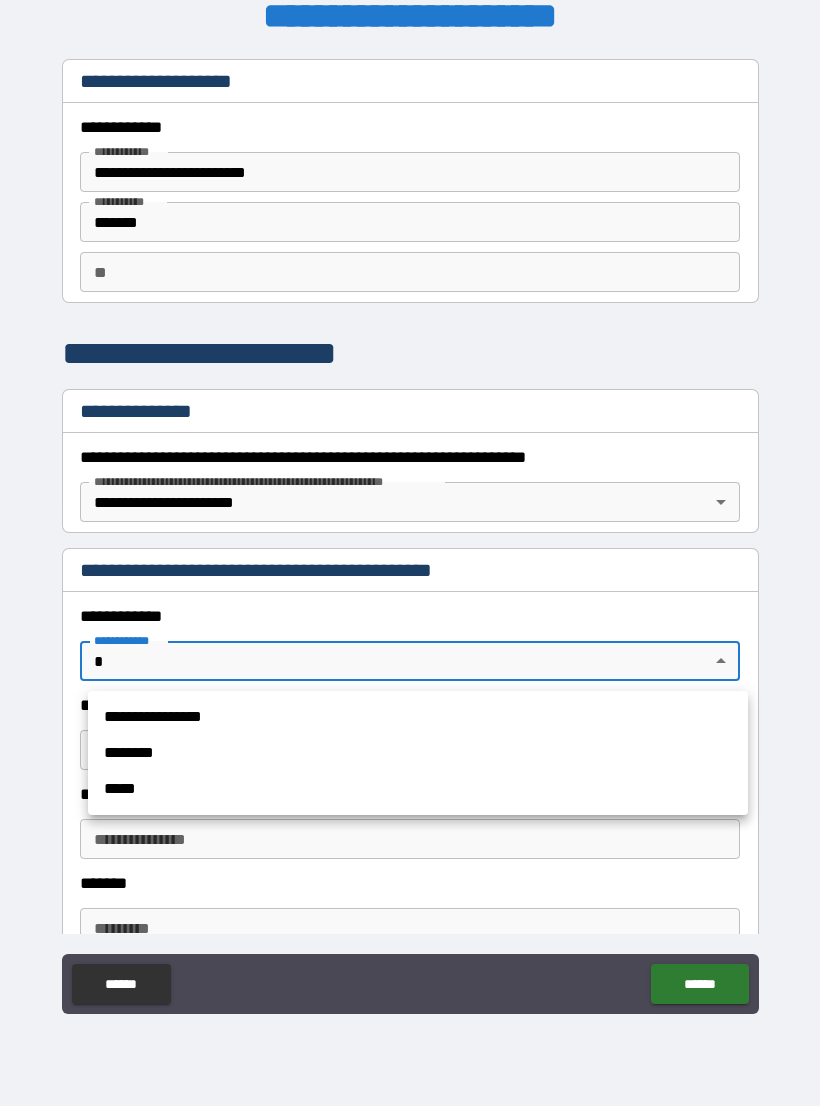 click on "**********" at bounding box center (418, 717) 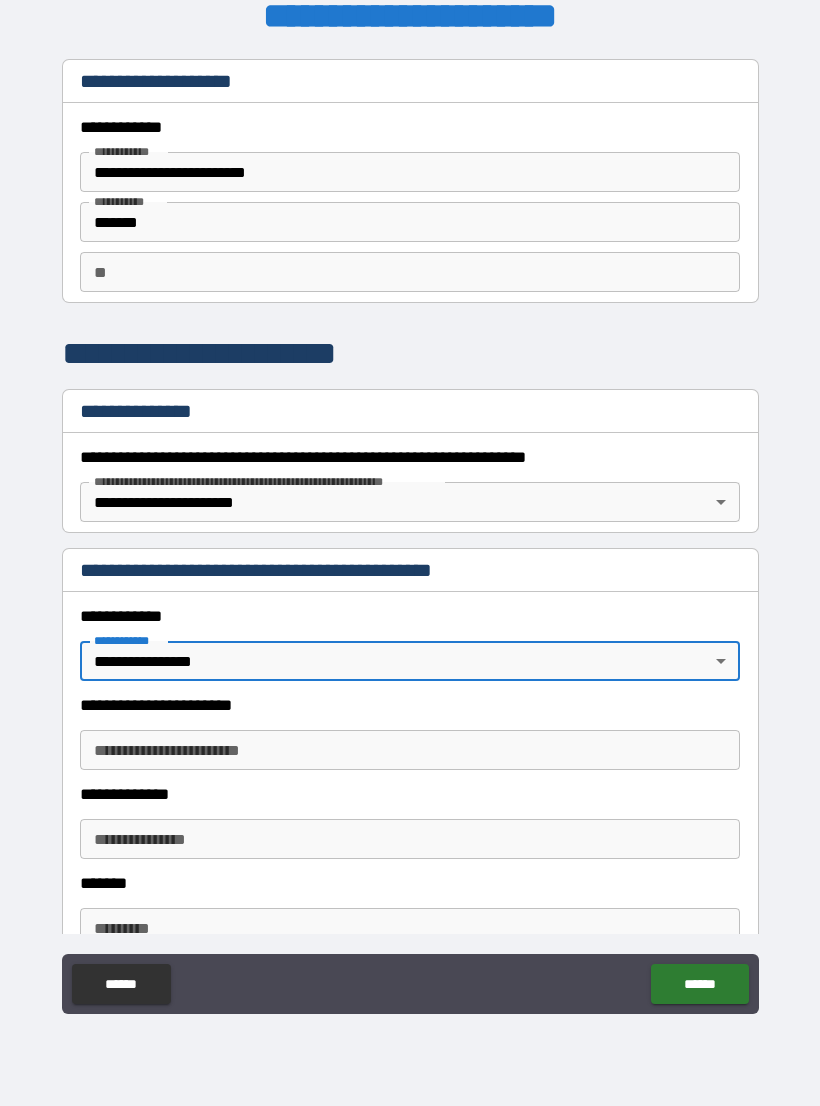 click on "**********" at bounding box center [410, 750] 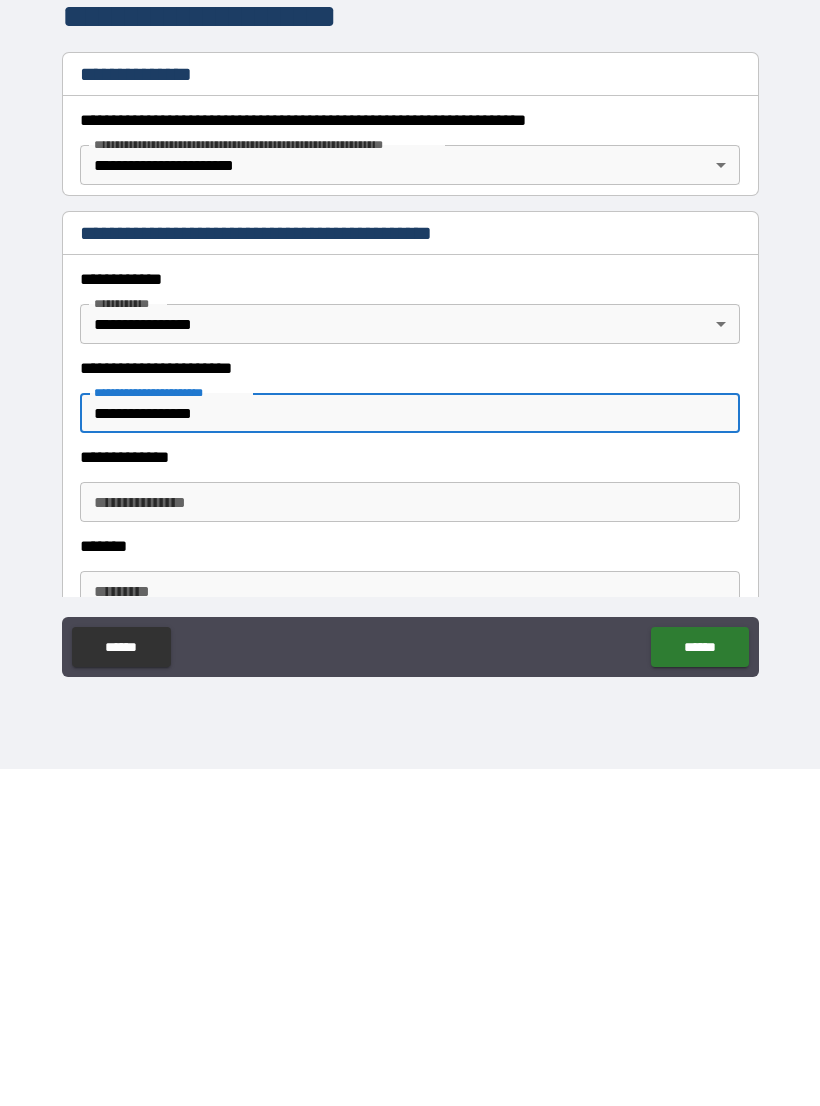 type on "**********" 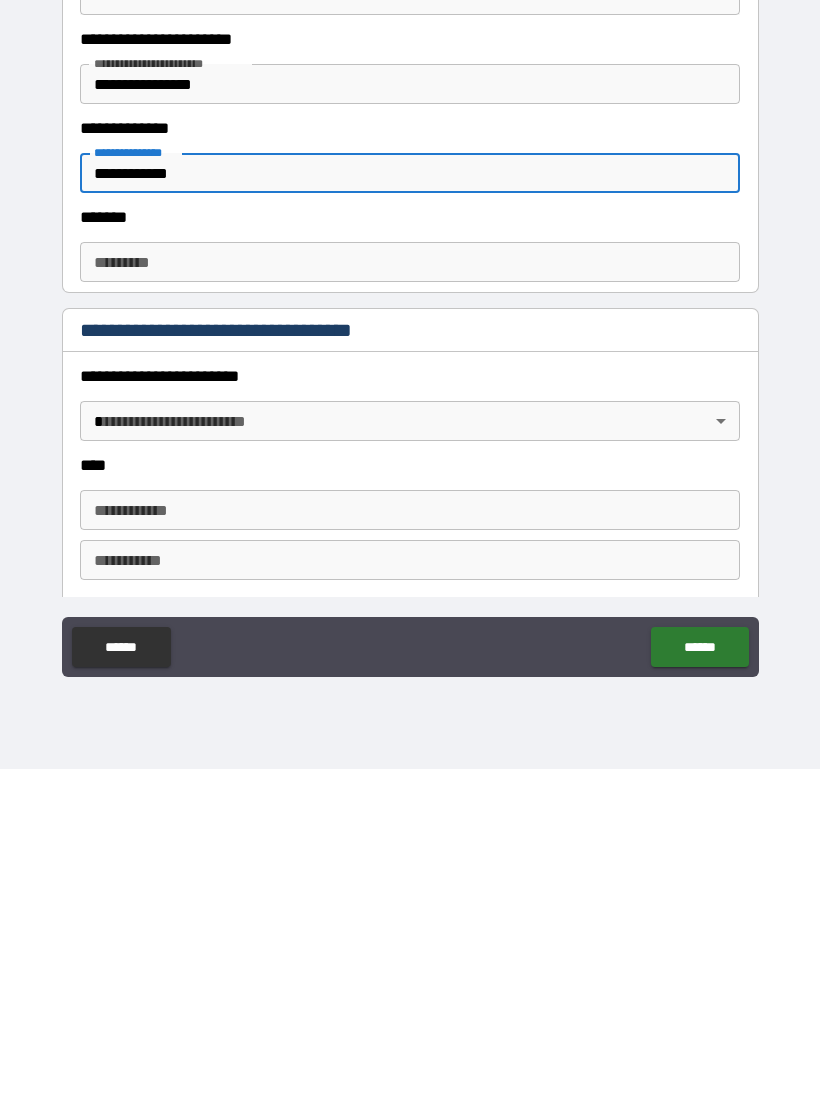 scroll, scrollTop: 340, scrollLeft: 0, axis: vertical 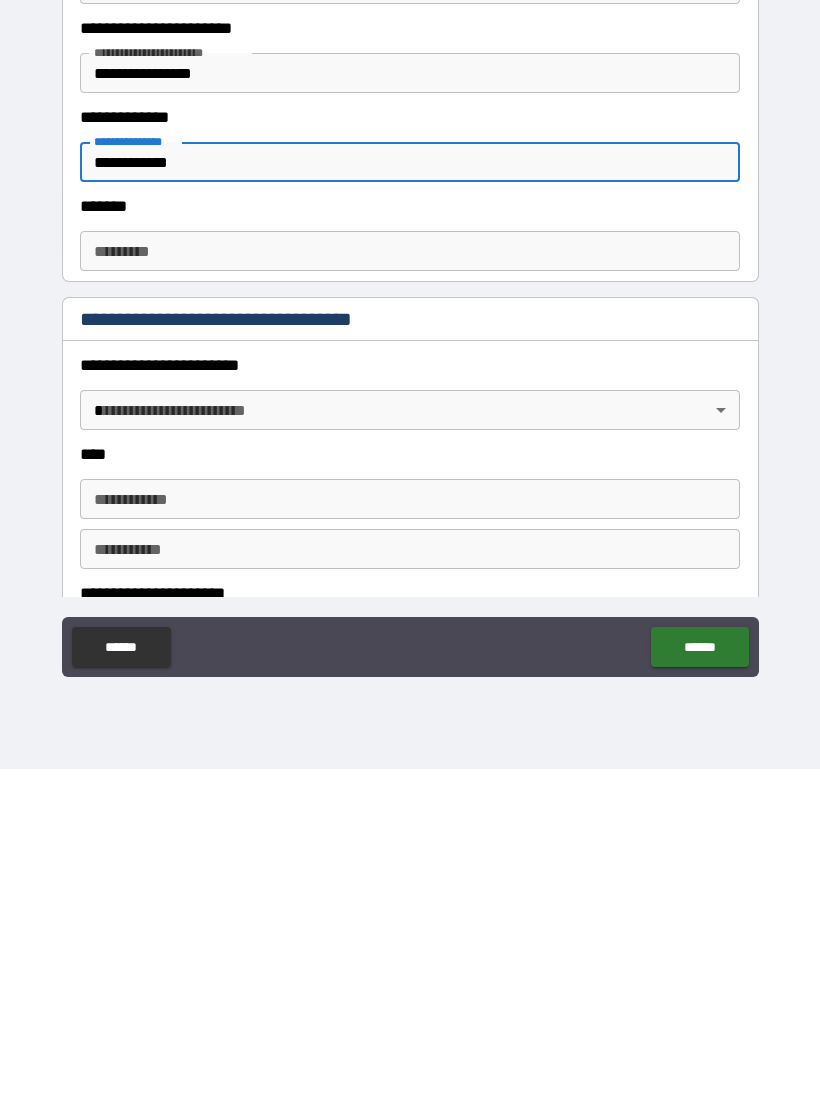 type on "**********" 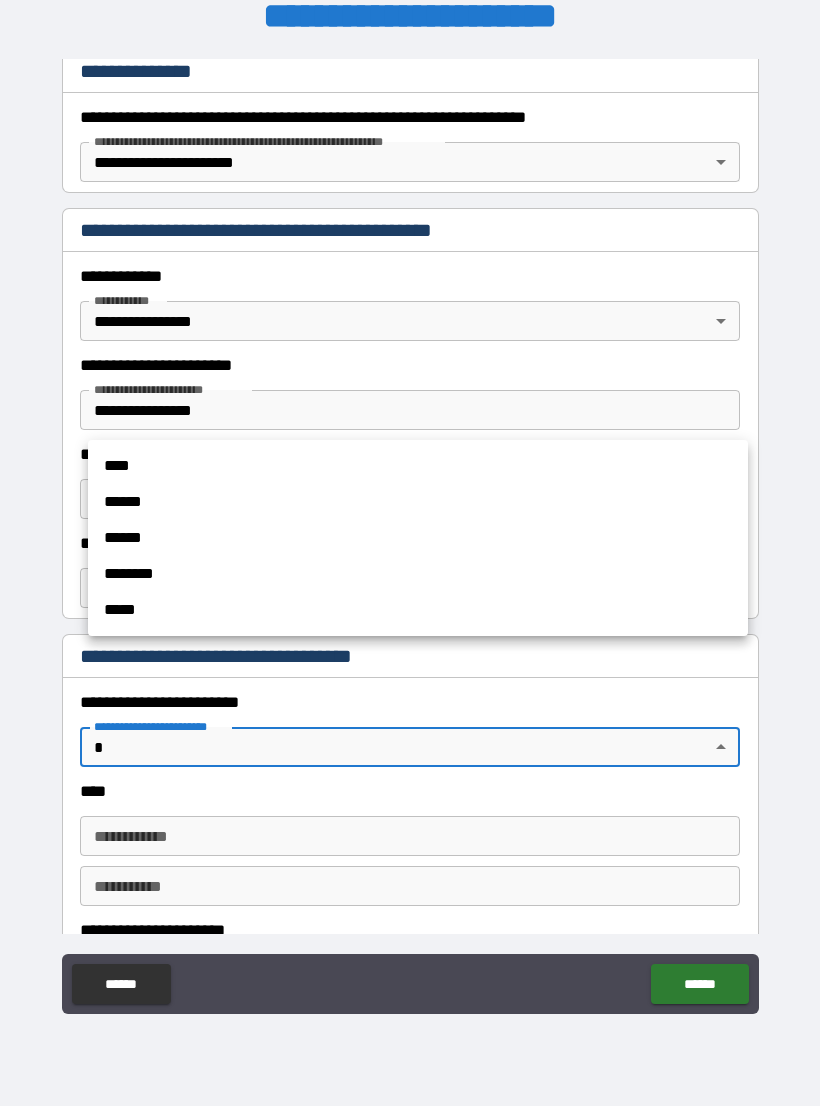 click on "******" at bounding box center [418, 502] 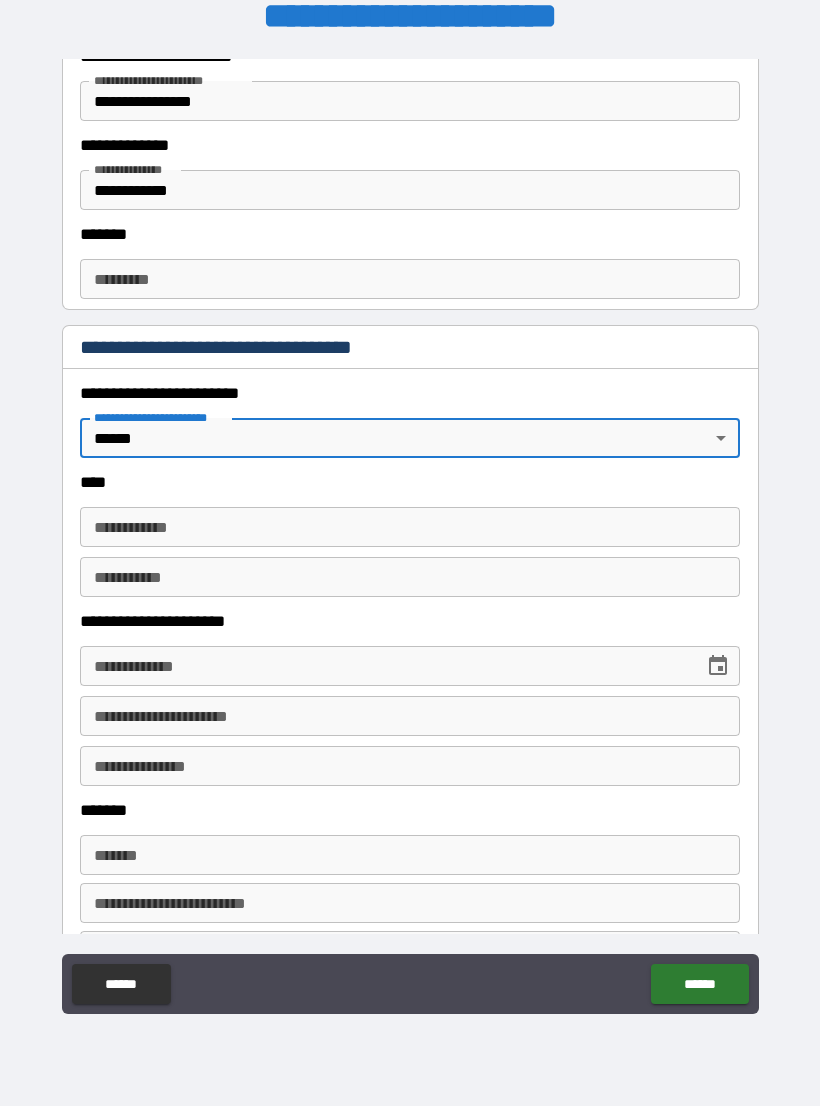 scroll, scrollTop: 651, scrollLeft: 0, axis: vertical 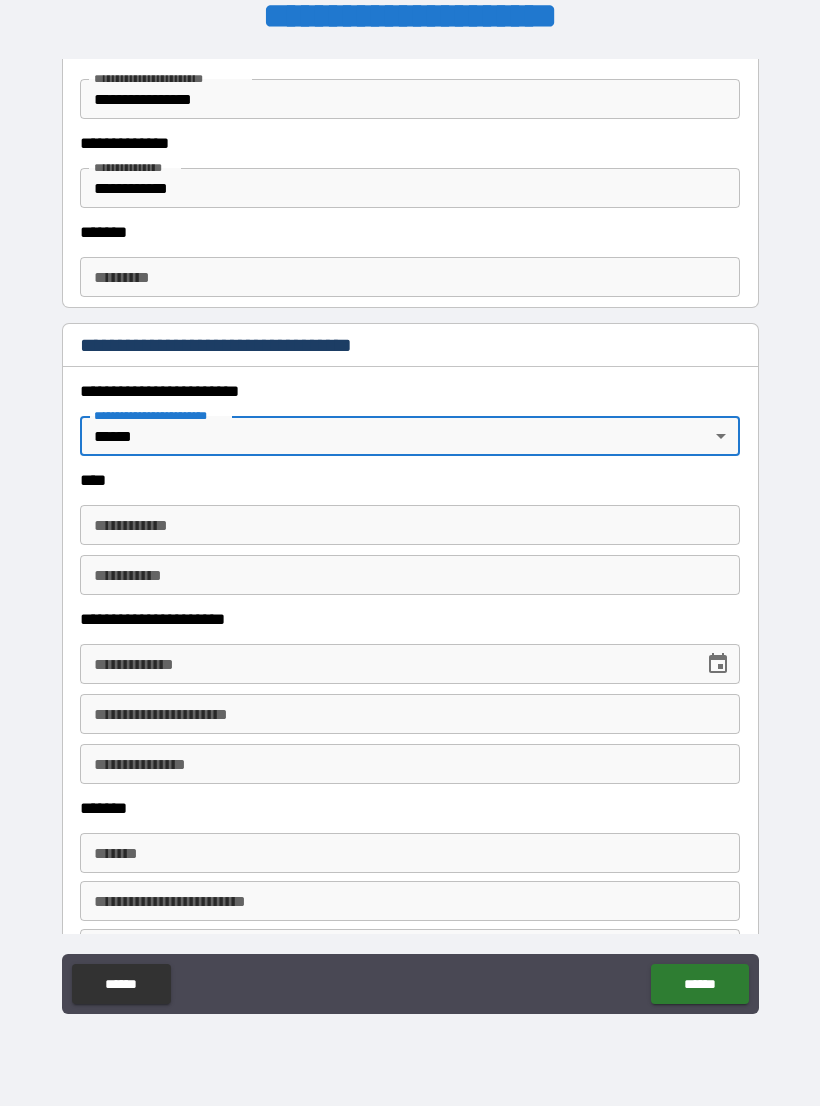 click on "**********" at bounding box center [410, 525] 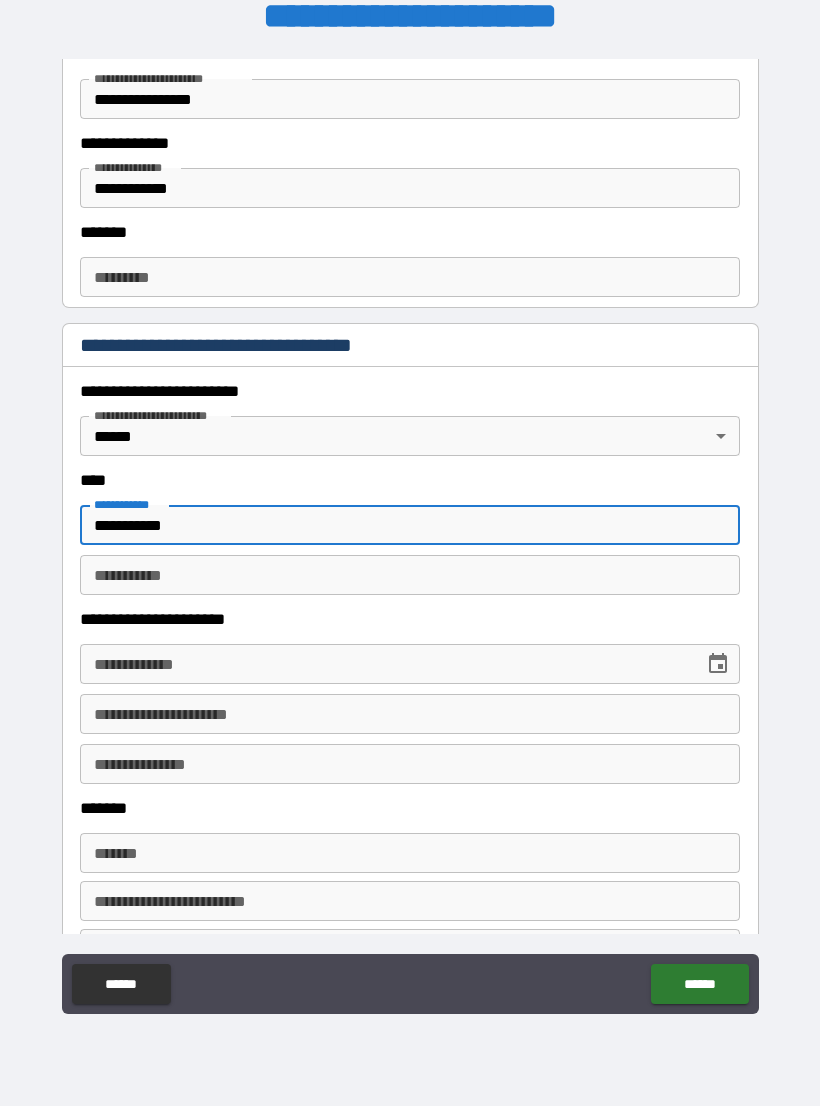 type on "**********" 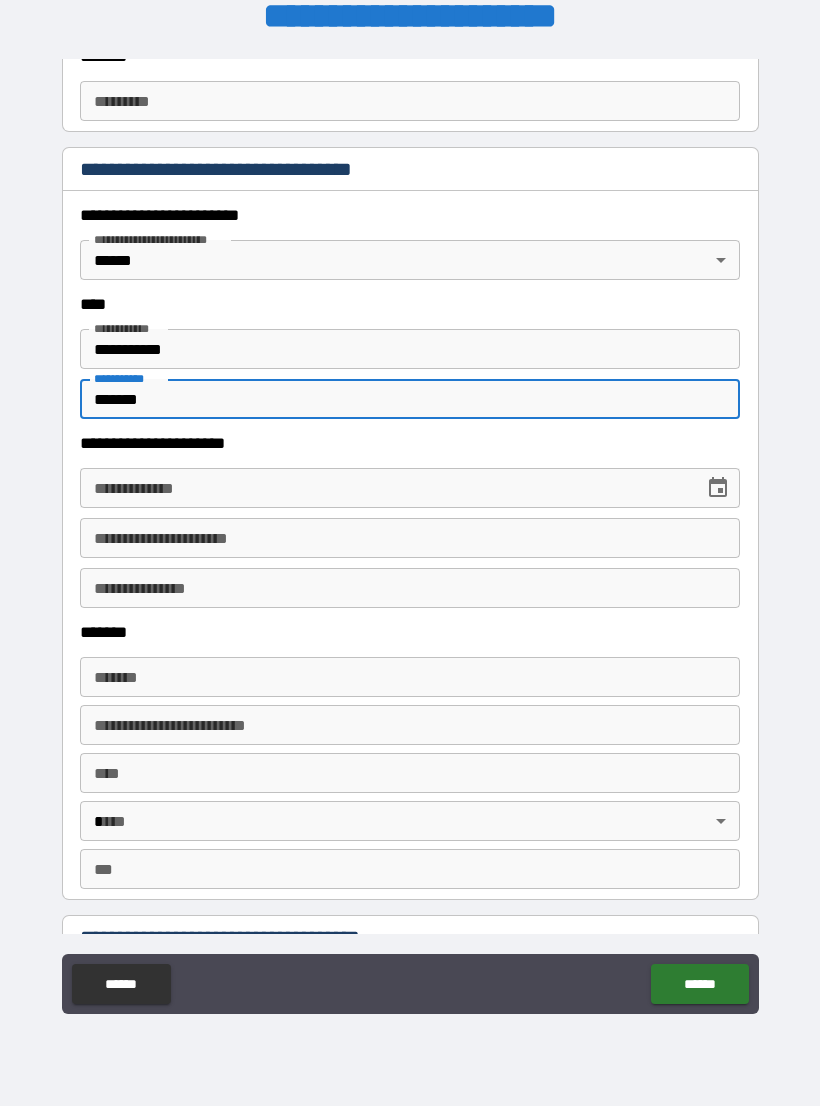 scroll, scrollTop: 858, scrollLeft: 0, axis: vertical 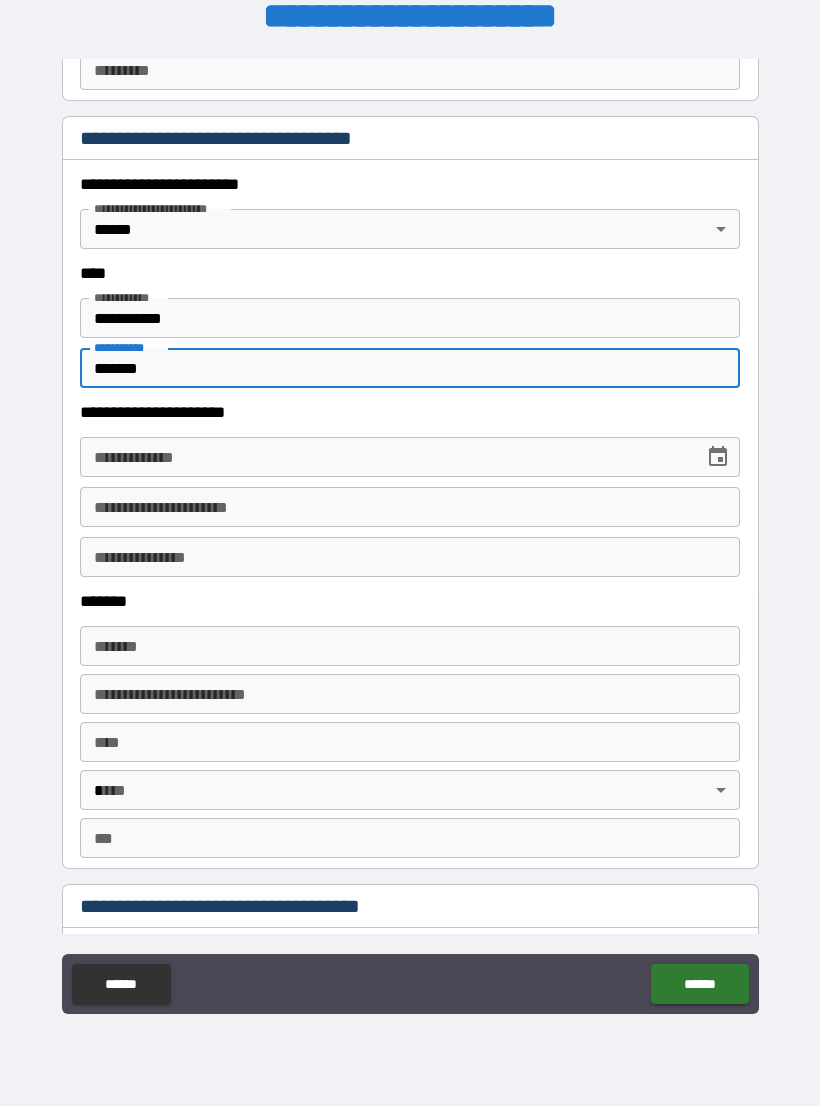 type on "*******" 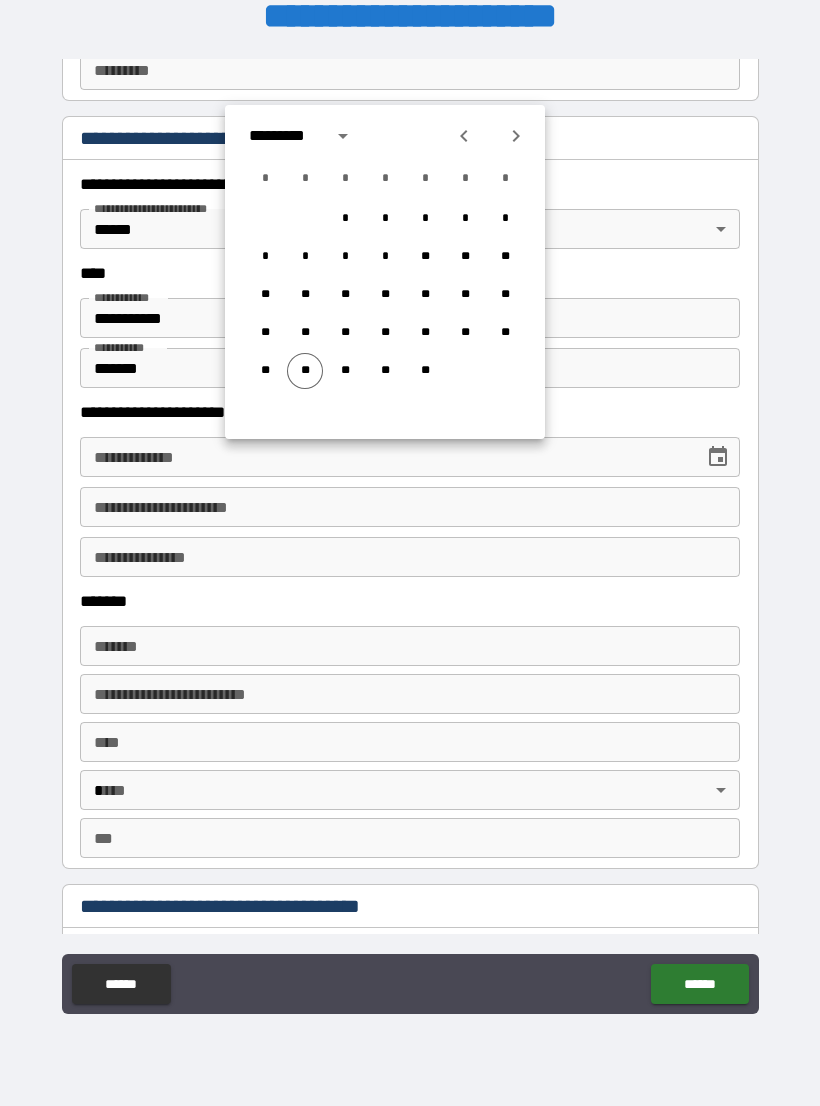 click on "*********" at bounding box center [284, 136] 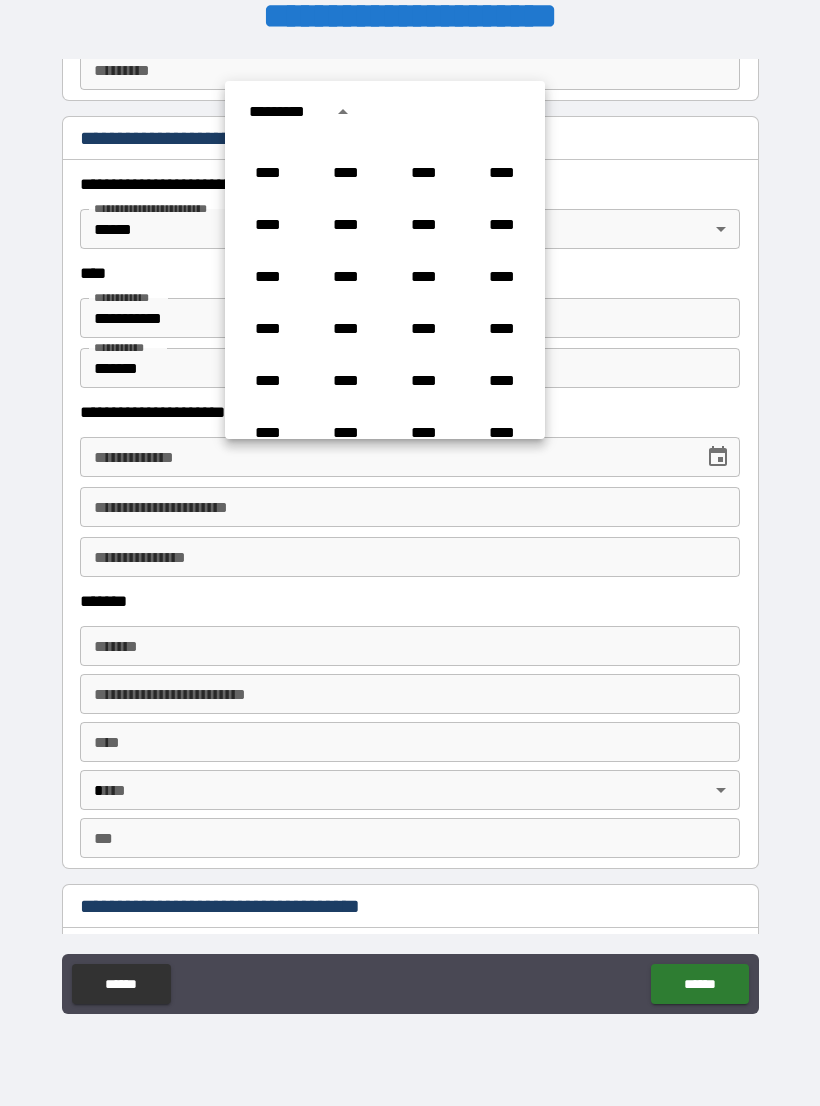 scroll, scrollTop: 964, scrollLeft: 0, axis: vertical 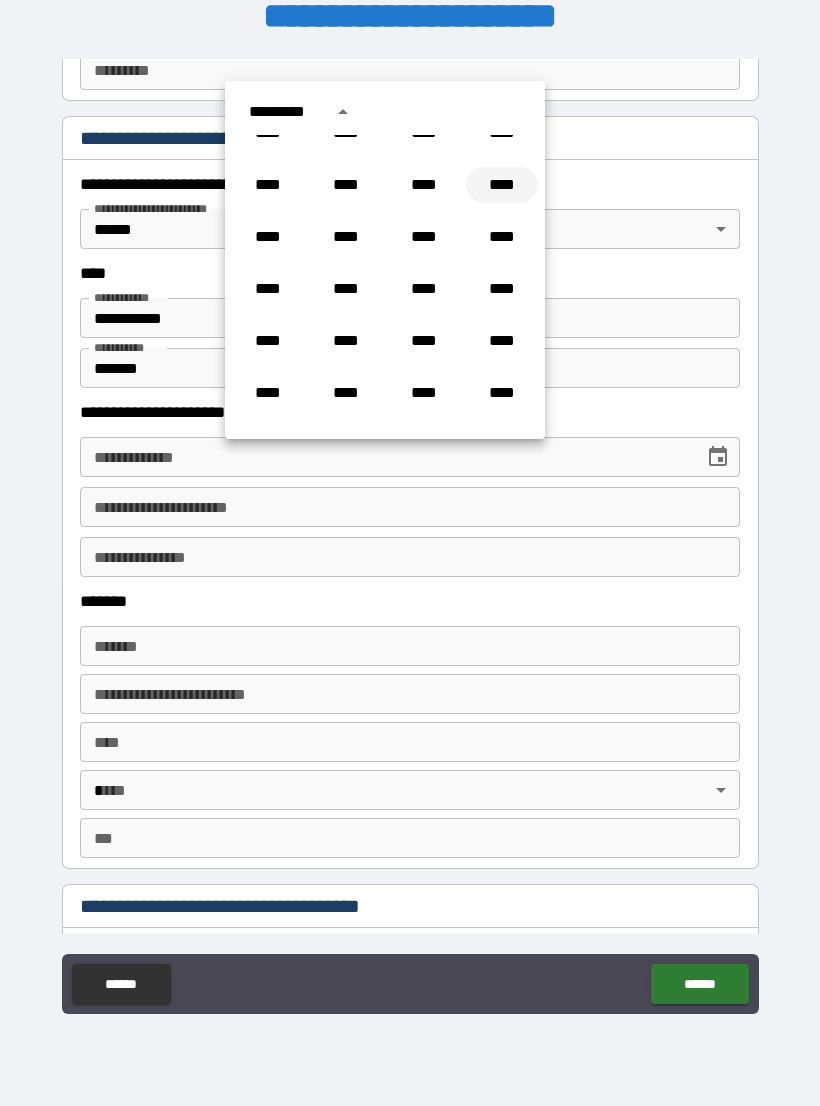 click on "****" at bounding box center (502, 185) 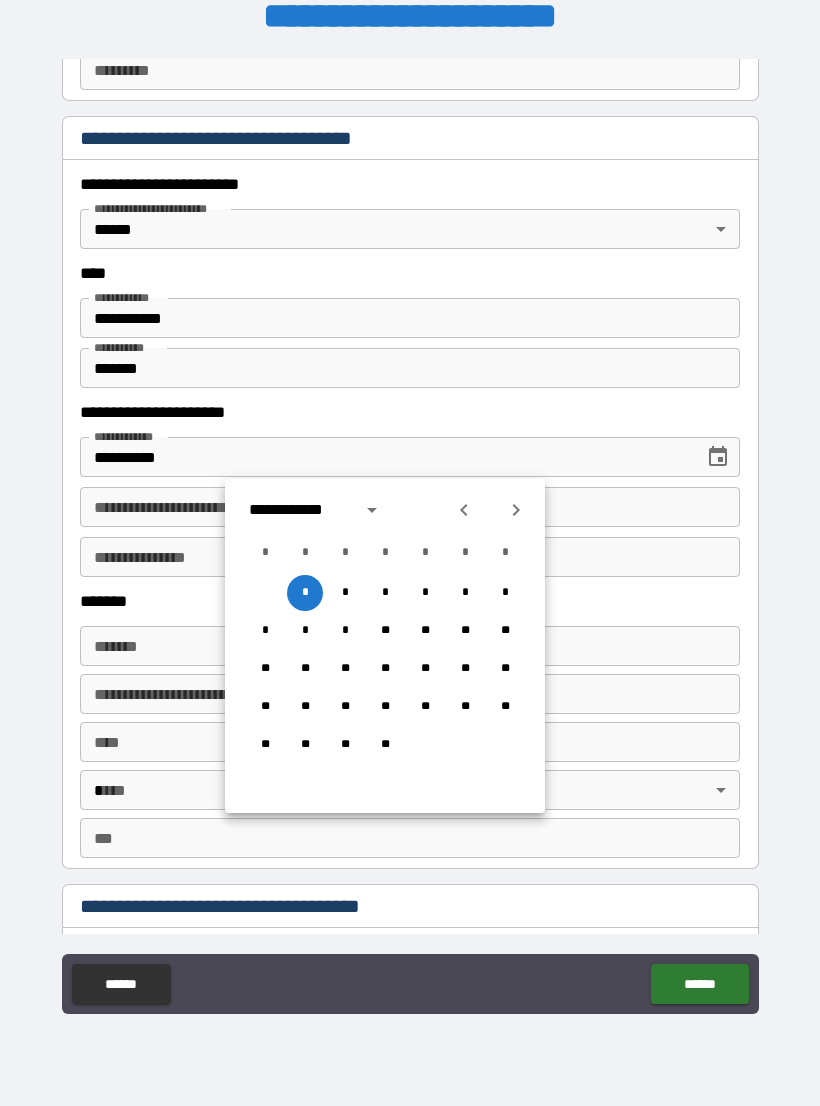 click 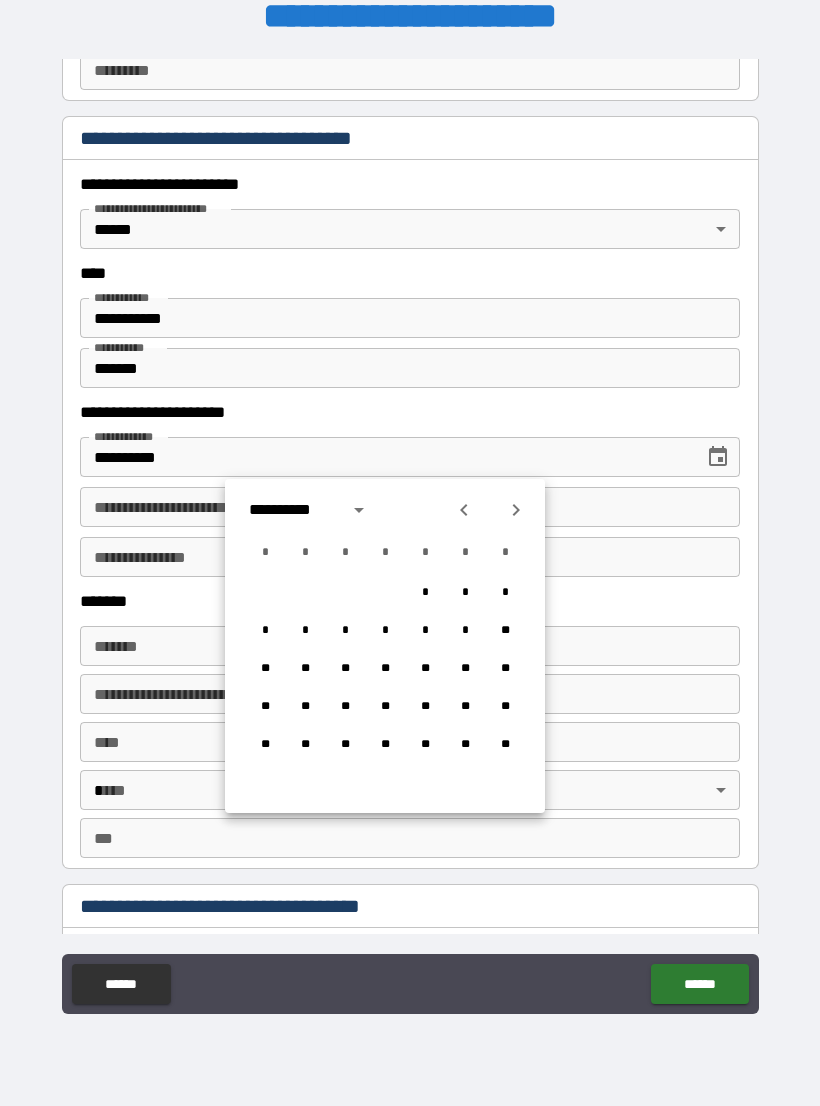 click 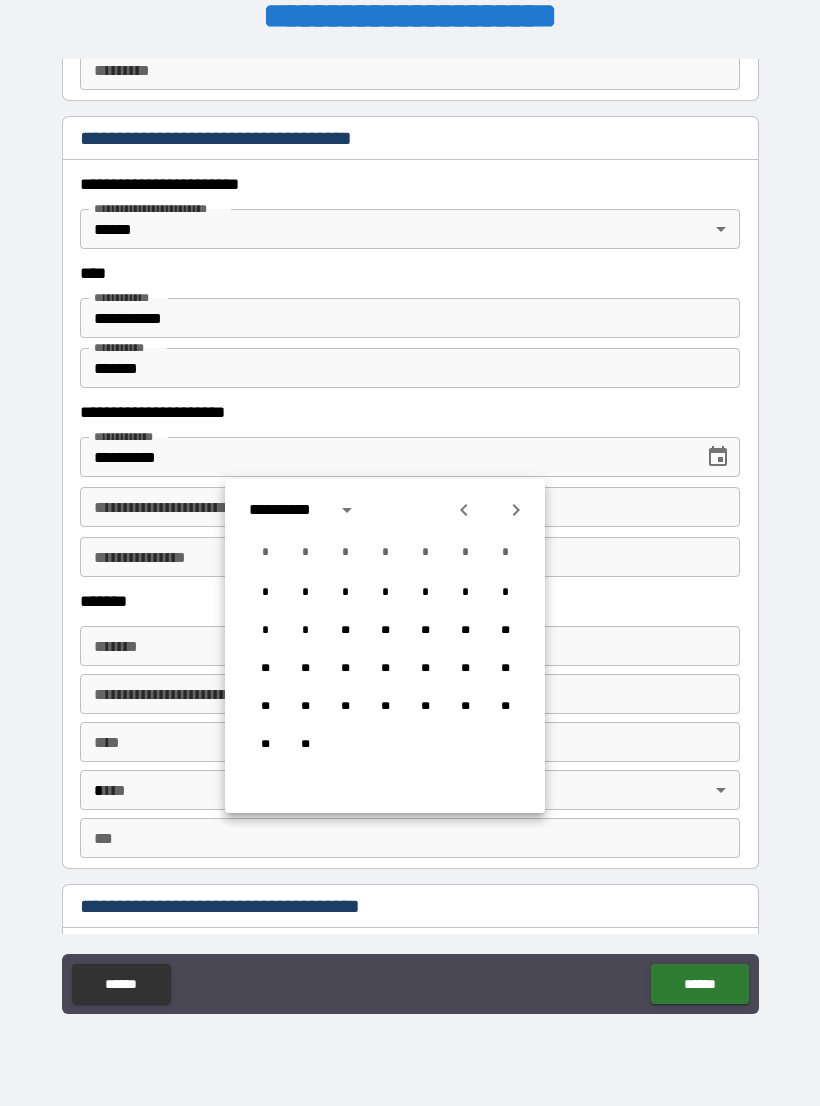 click 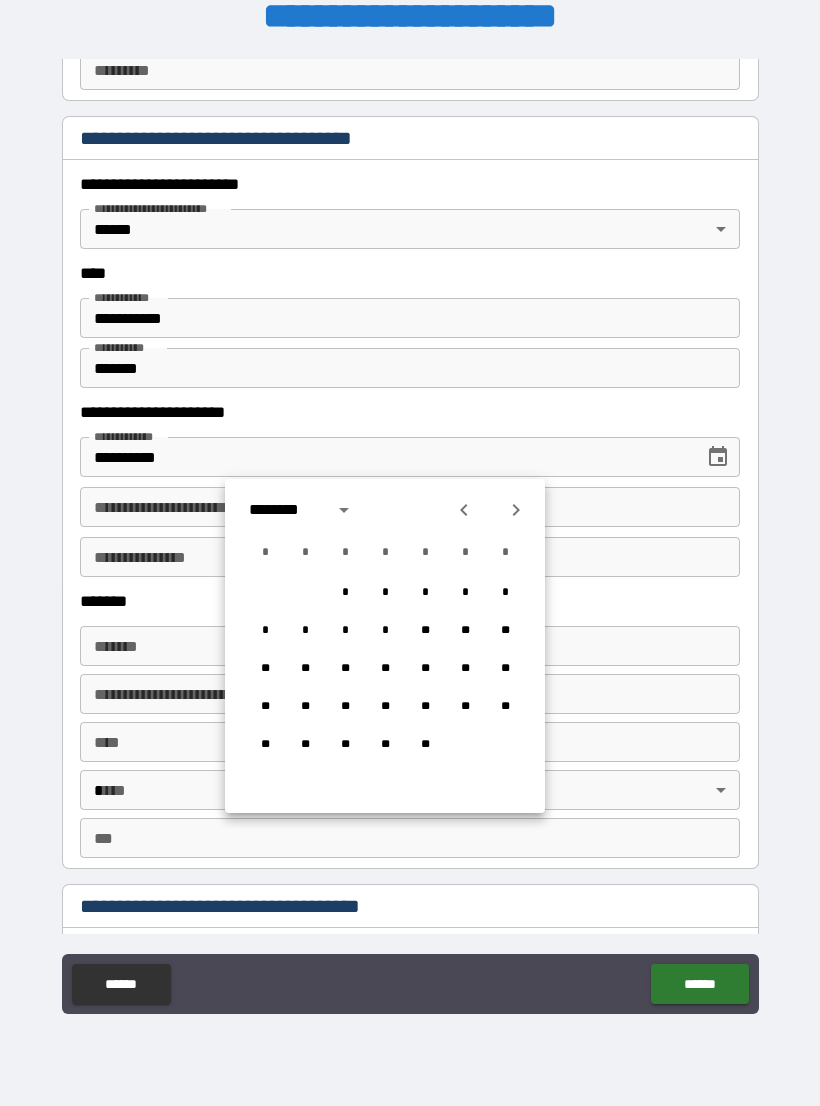click 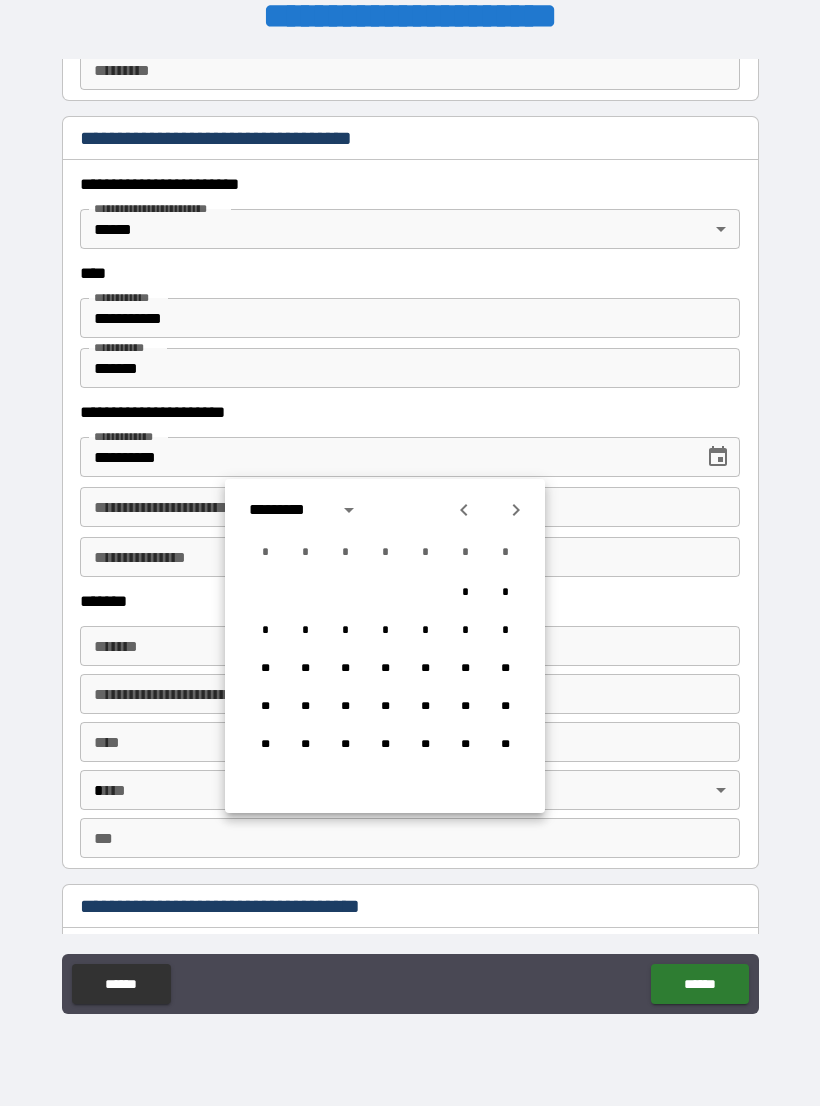 click 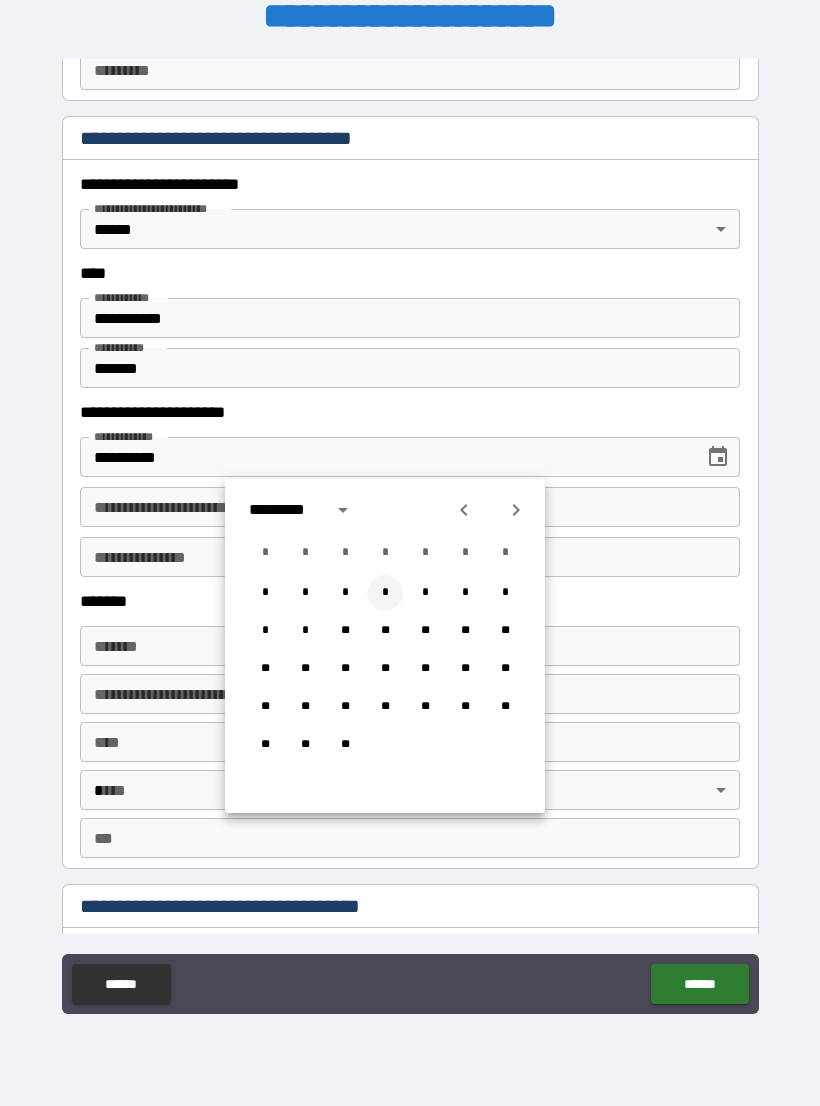 click on "*" at bounding box center [385, 593] 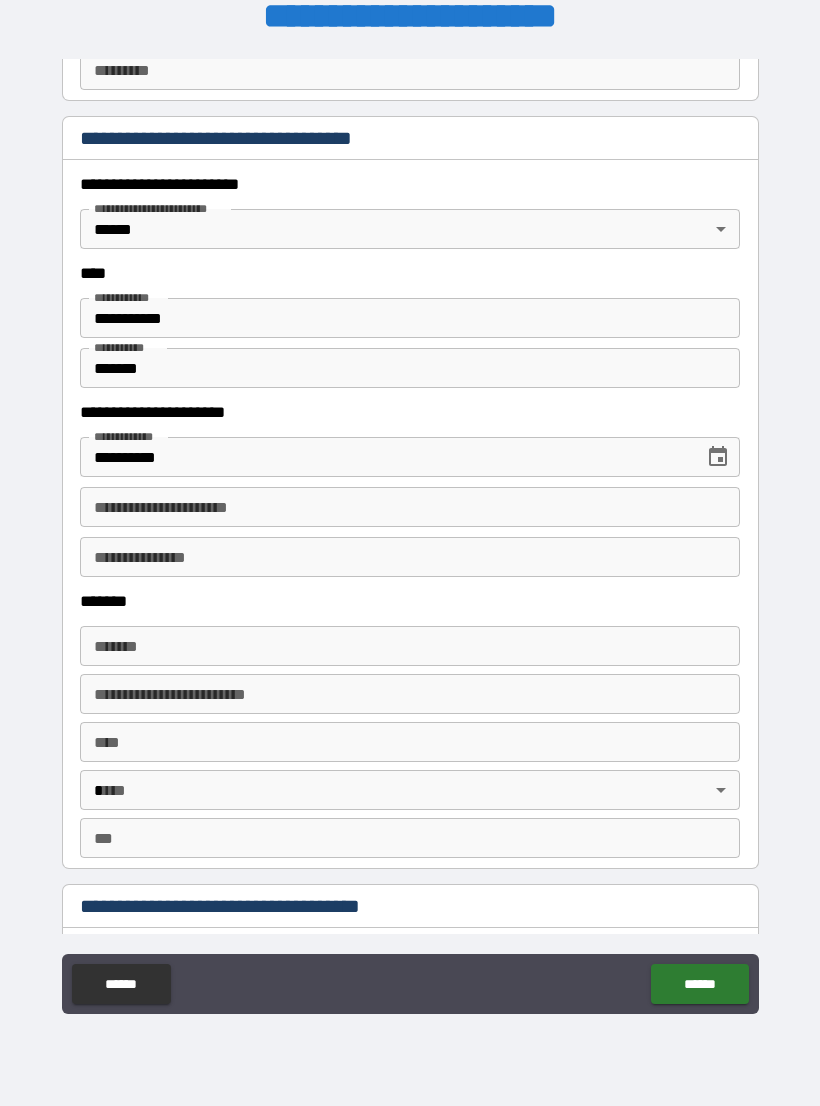 type on "**********" 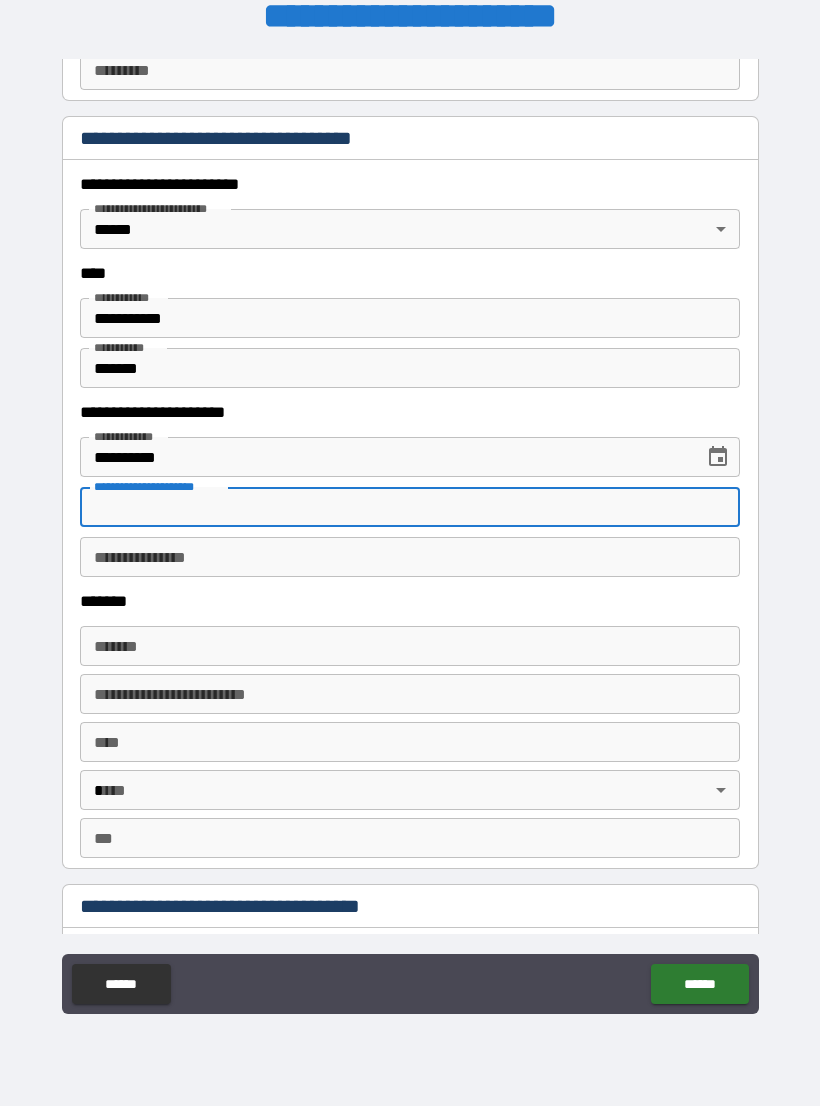 click on "**********" at bounding box center [410, 557] 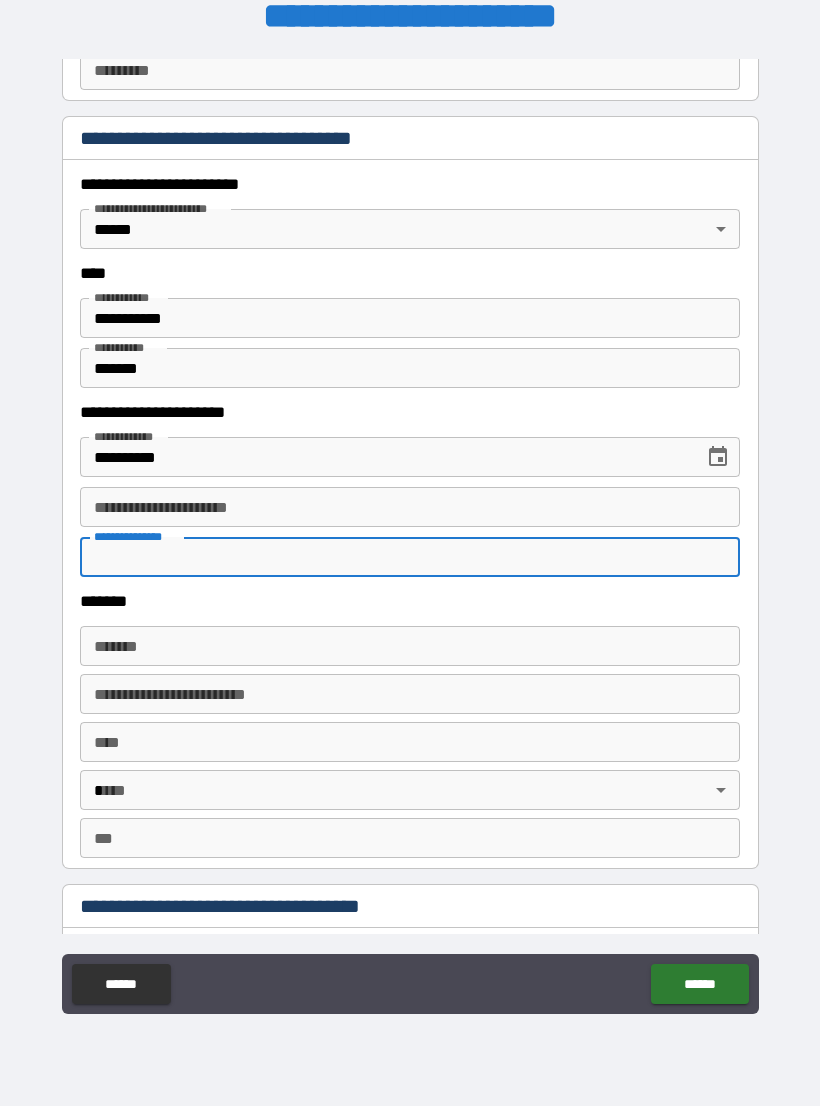 click on "**********" at bounding box center [410, 507] 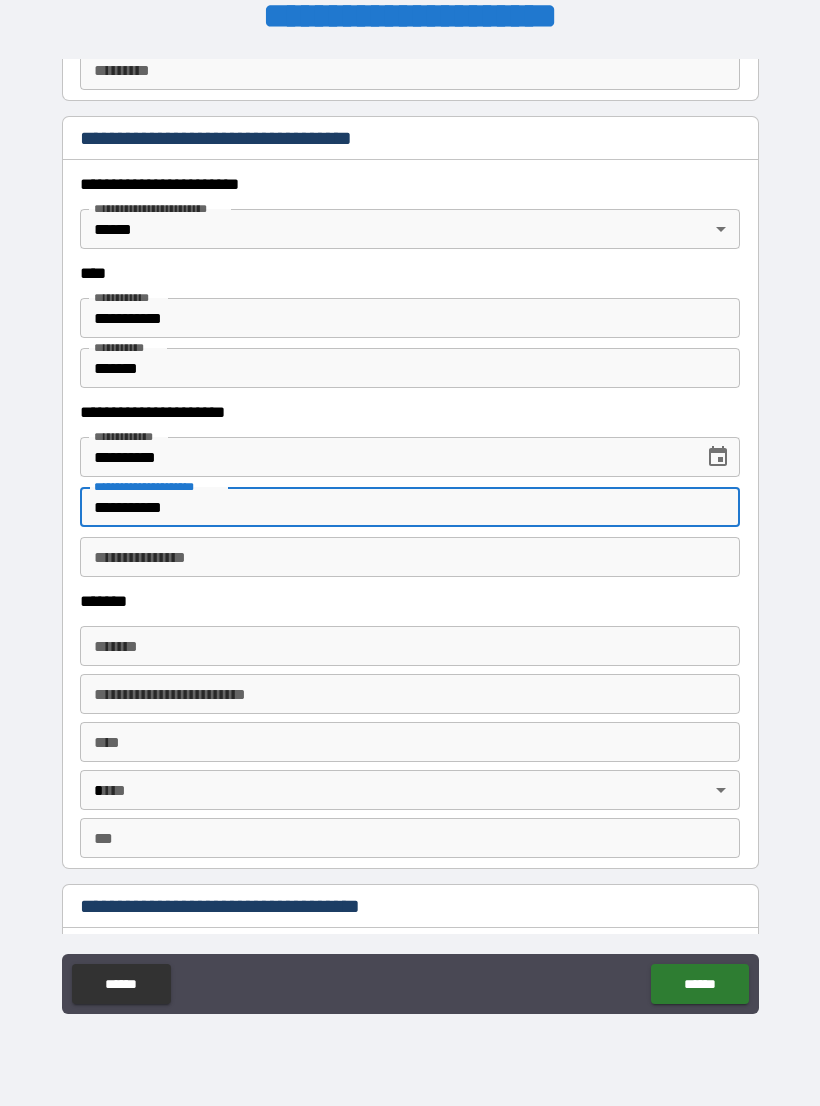 type on "**********" 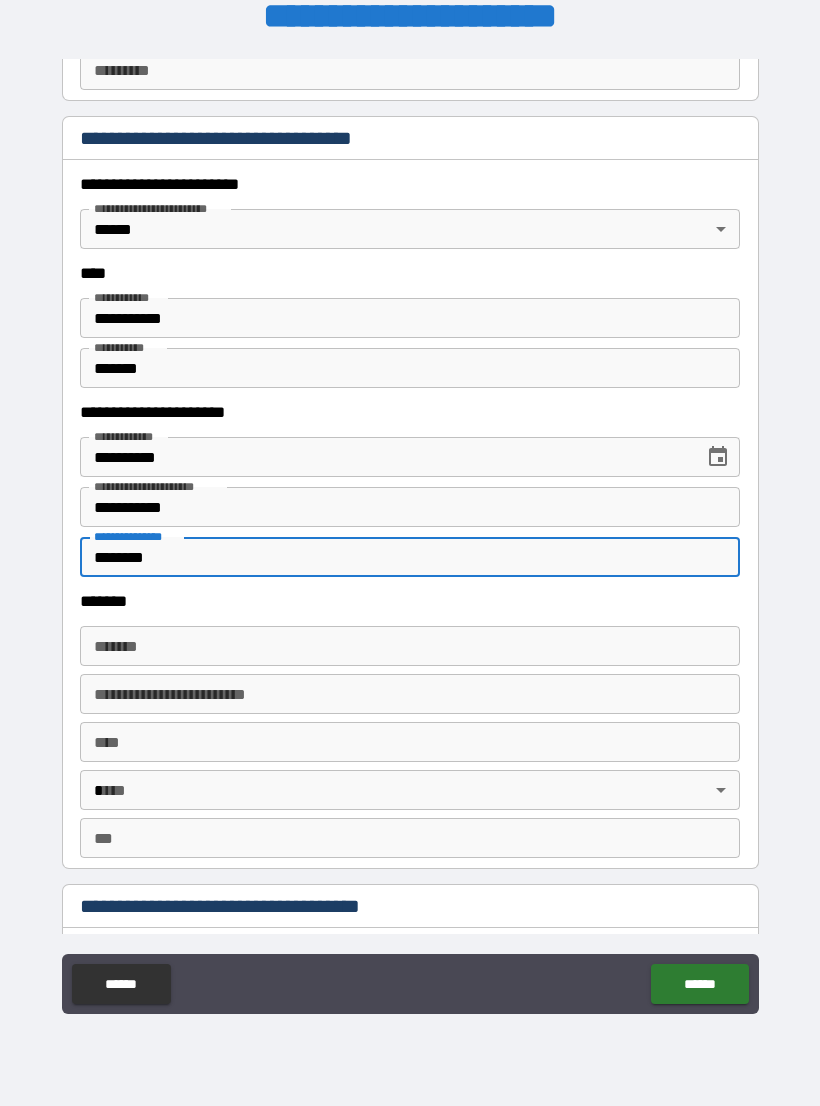 type on "********" 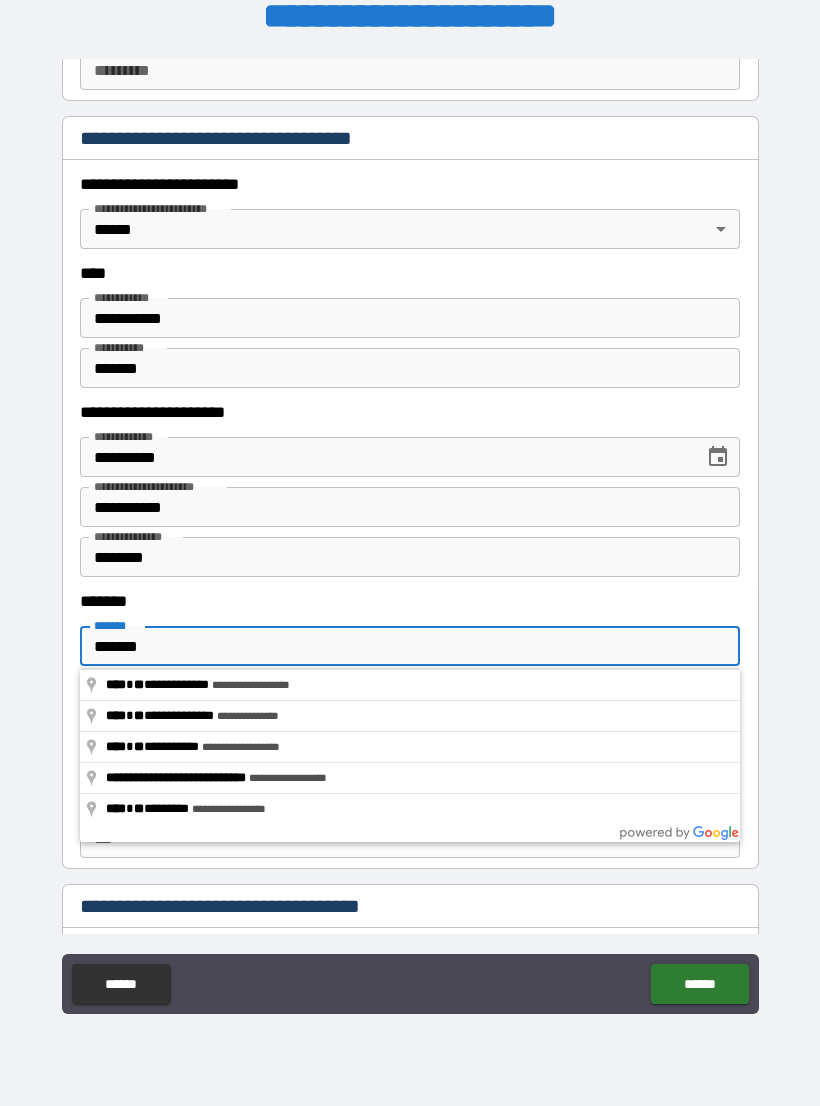 type on "**********" 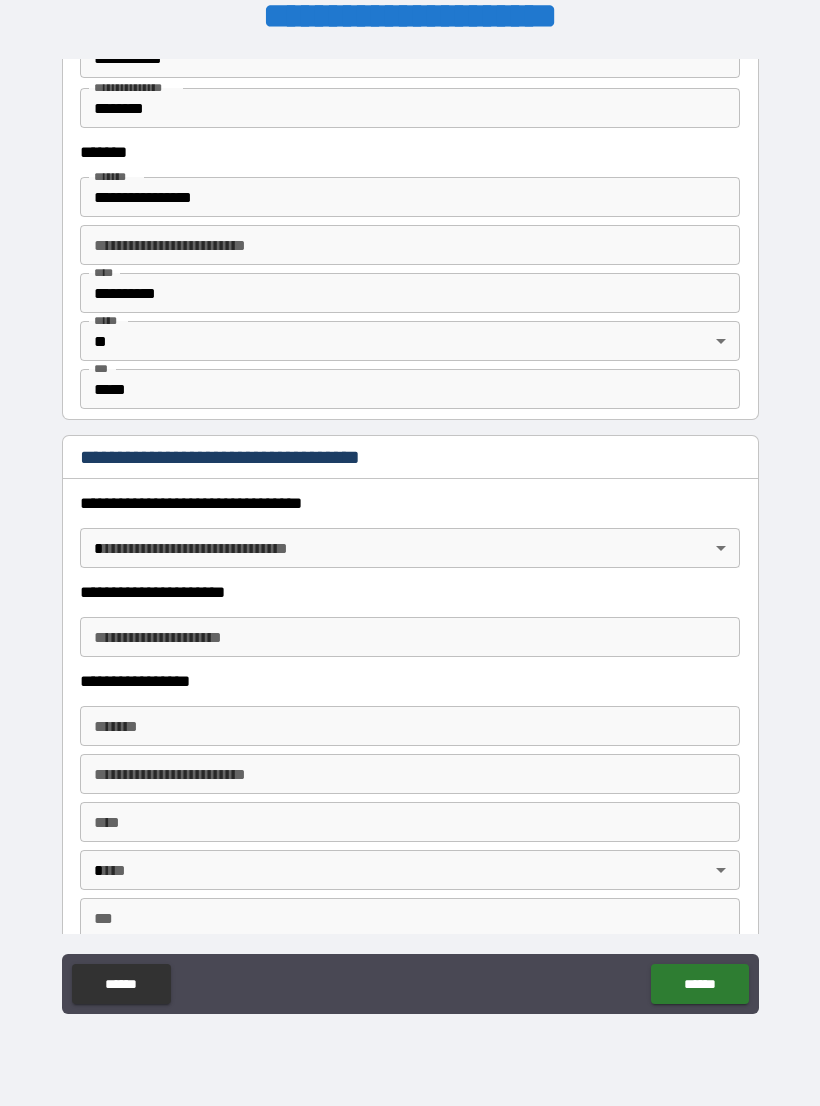 scroll, scrollTop: 1308, scrollLeft: 0, axis: vertical 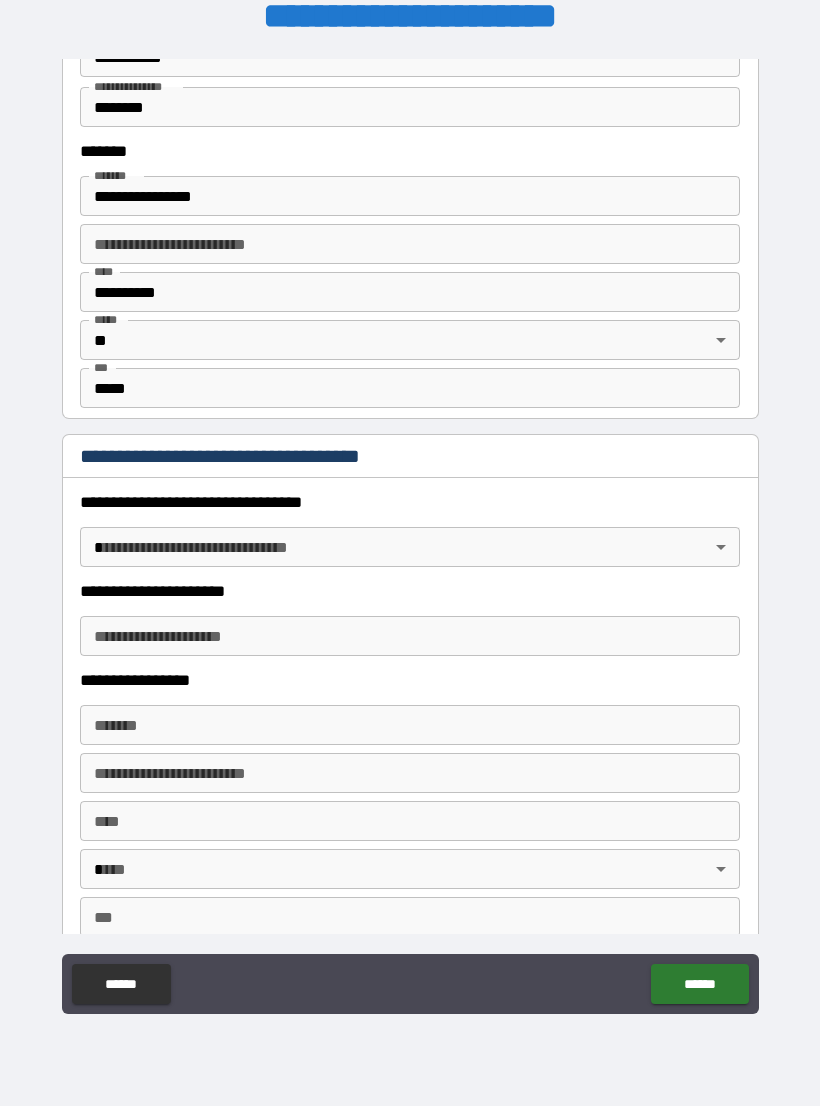 click on "**********" at bounding box center [410, 537] 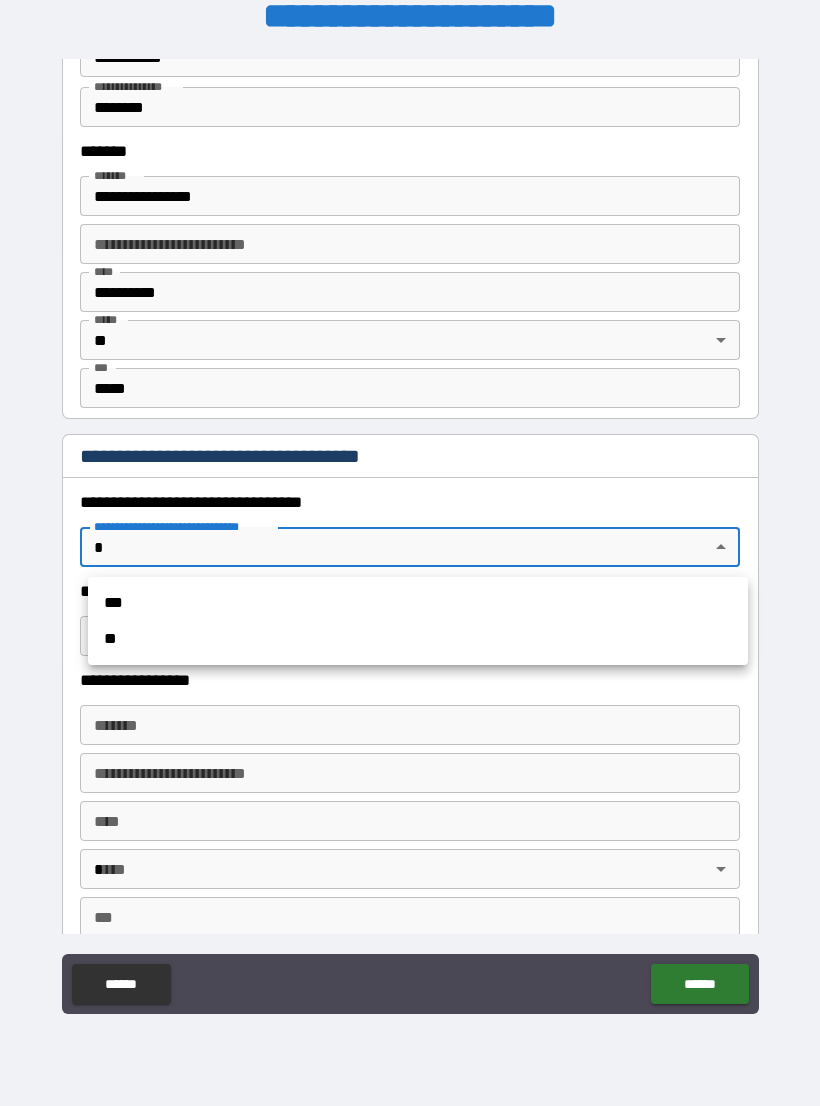 click on "***" at bounding box center (418, 603) 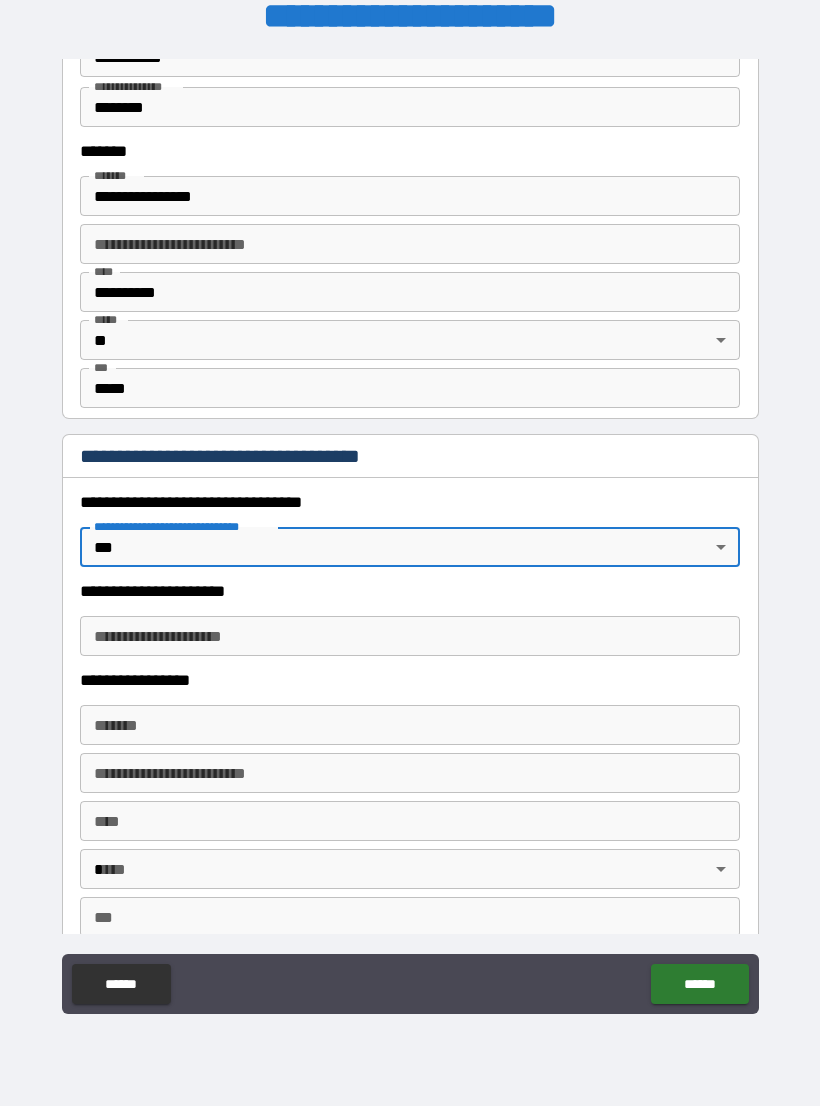 click on "**********" at bounding box center [410, 636] 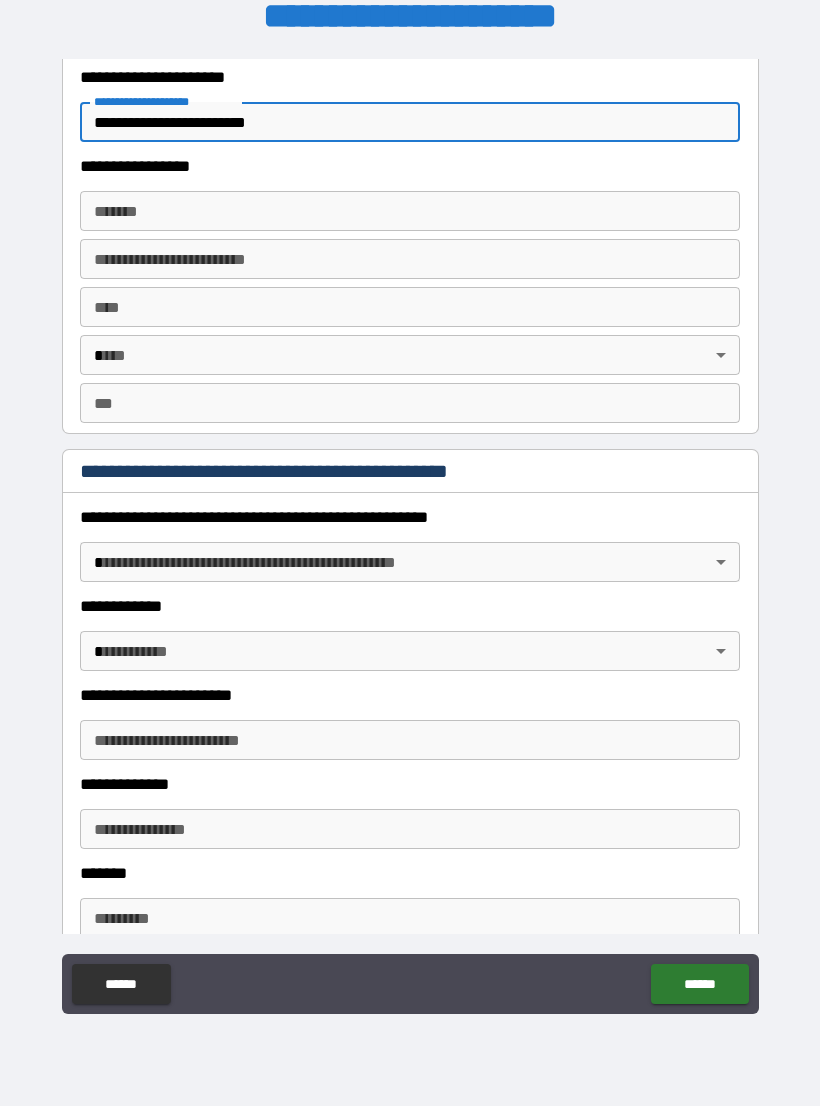 scroll, scrollTop: 1827, scrollLeft: 0, axis: vertical 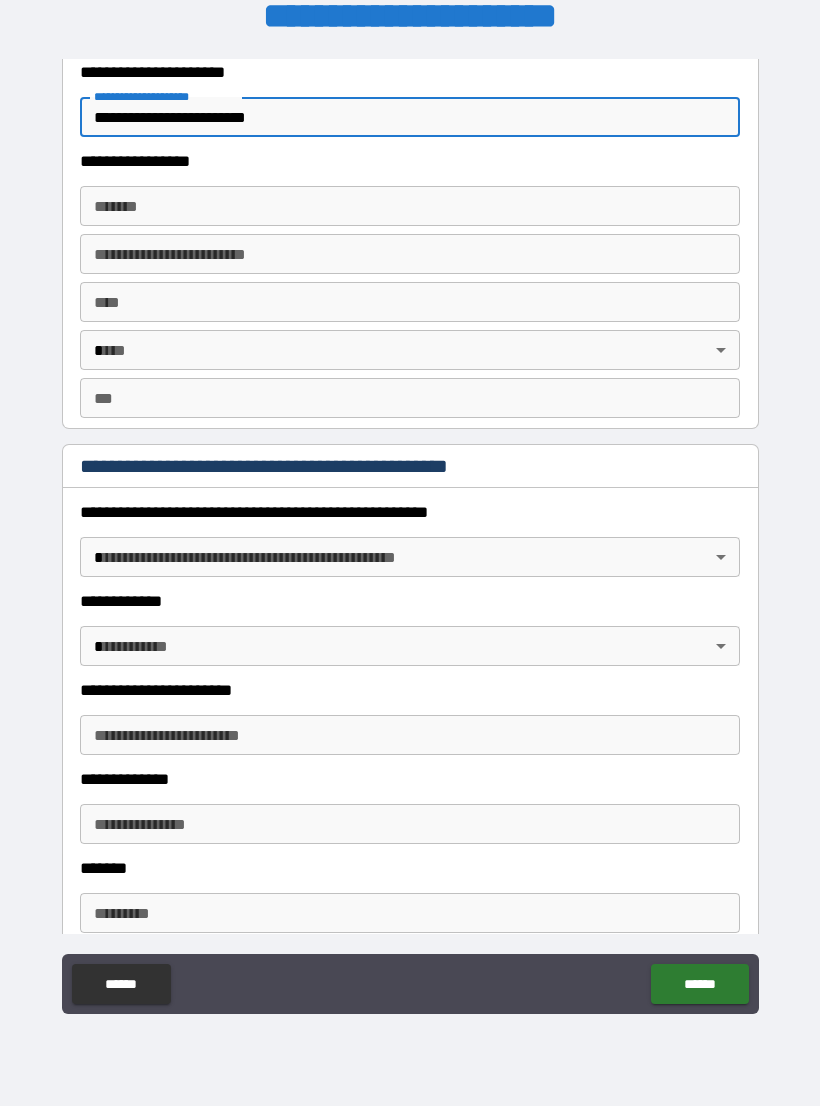 type on "**********" 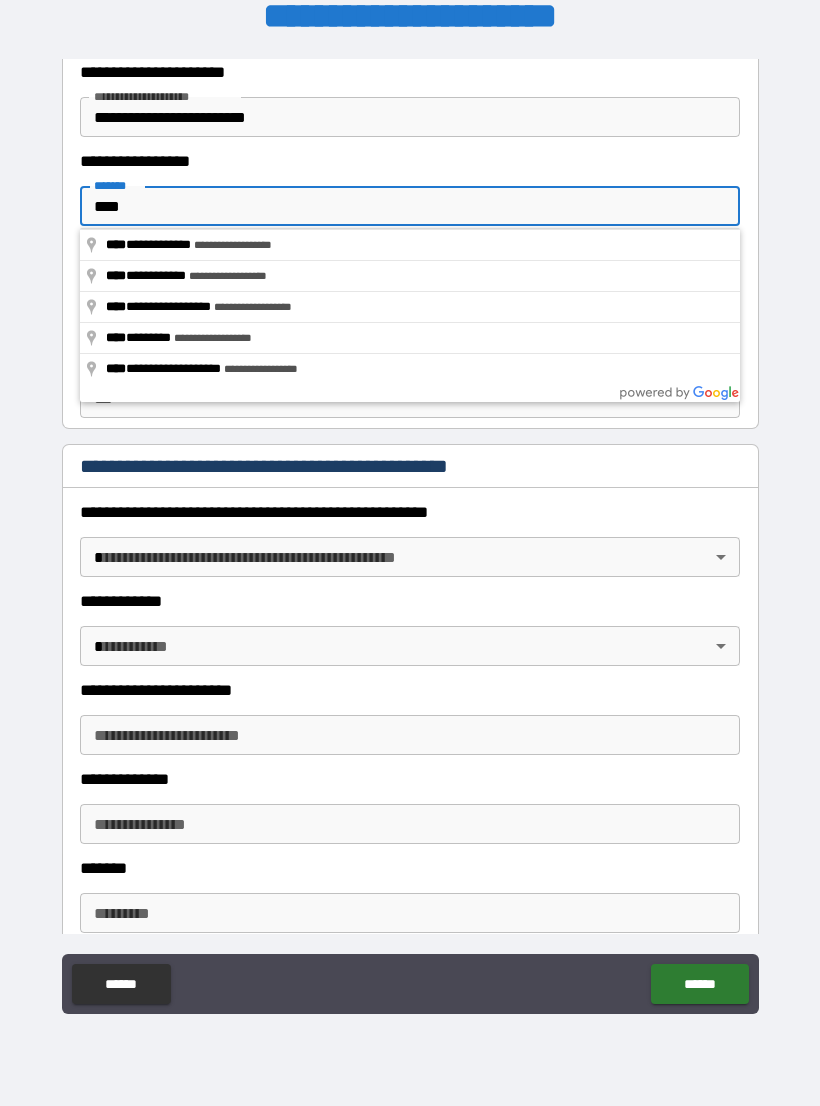 type on "**********" 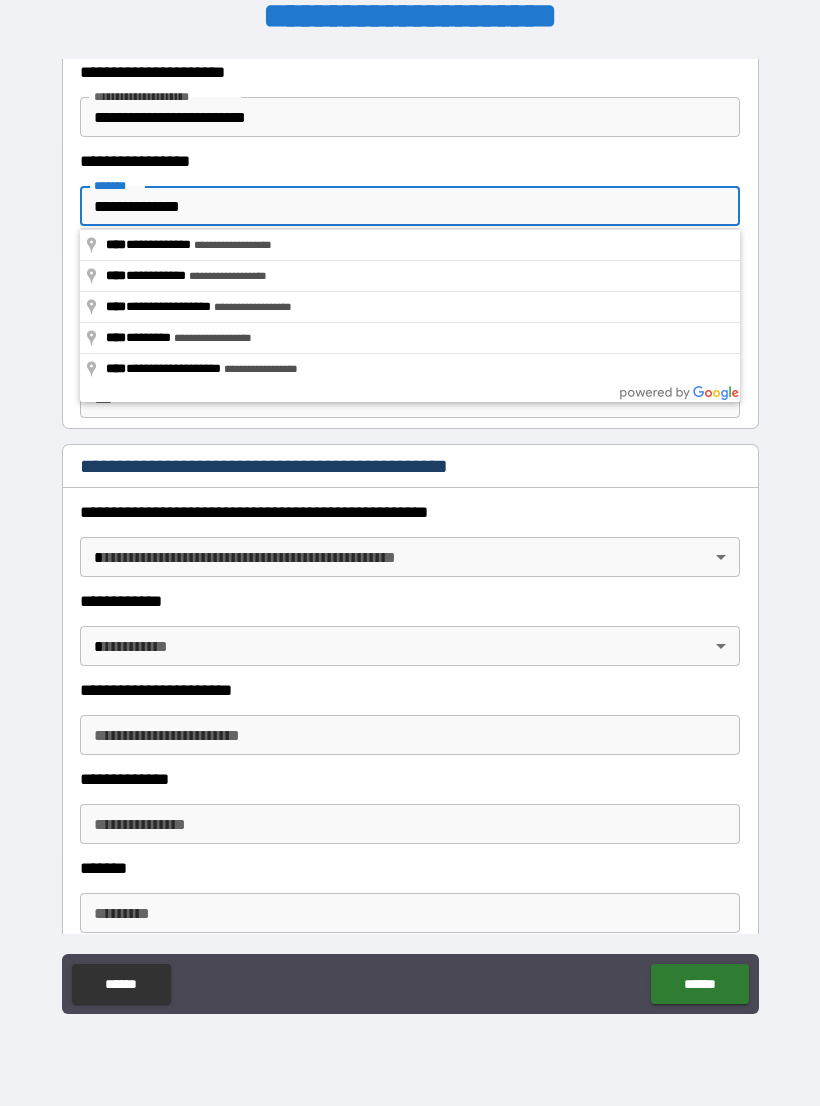 type on "**" 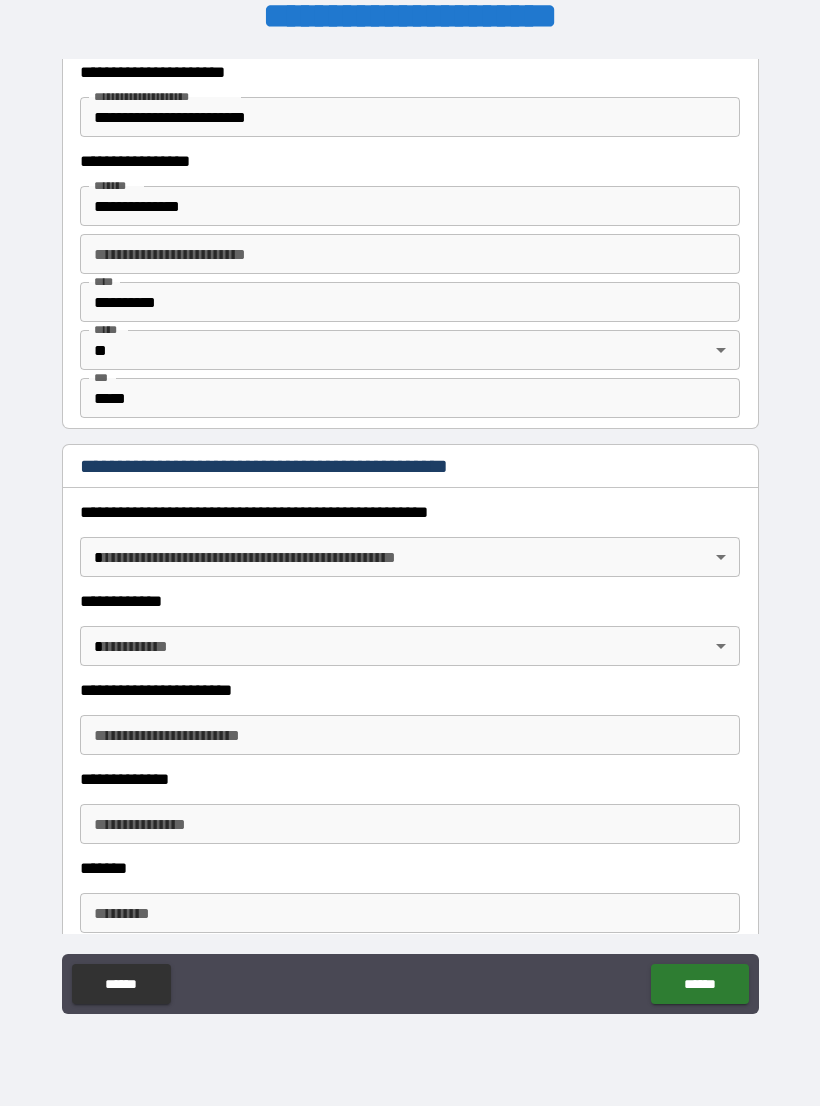 click on "**********" at bounding box center [410, 537] 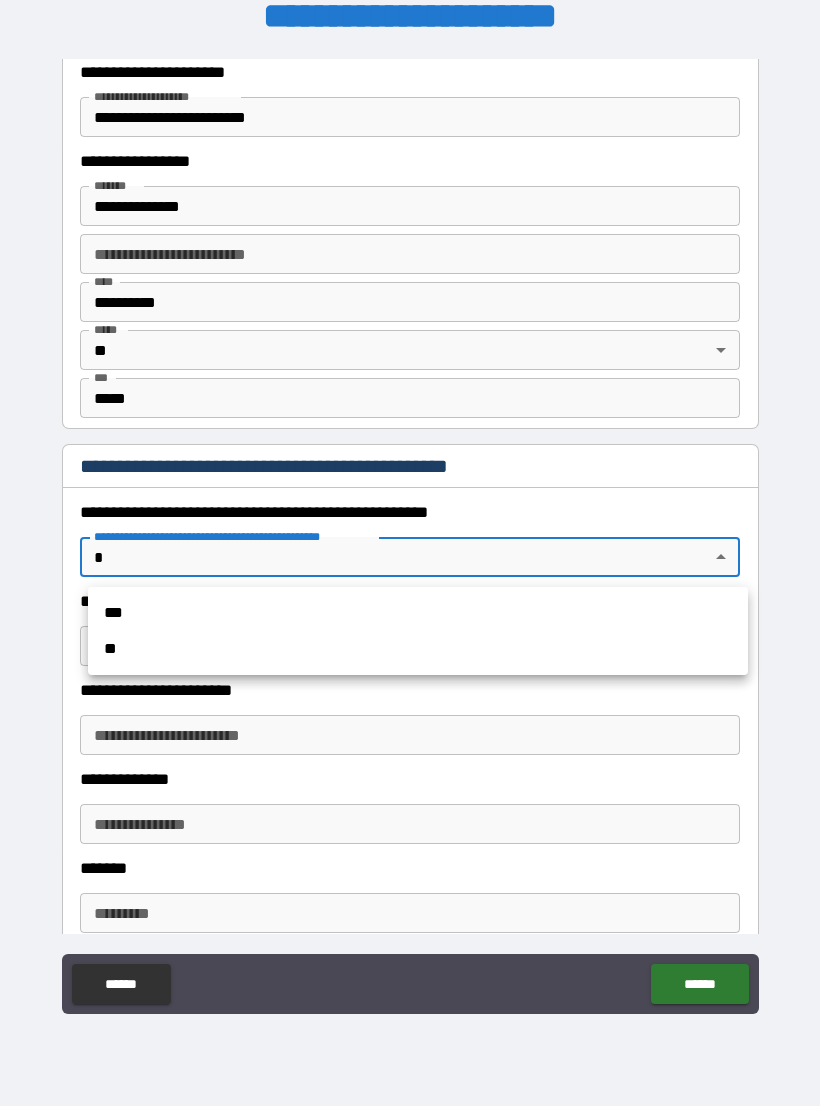 click on "**" at bounding box center (418, 649) 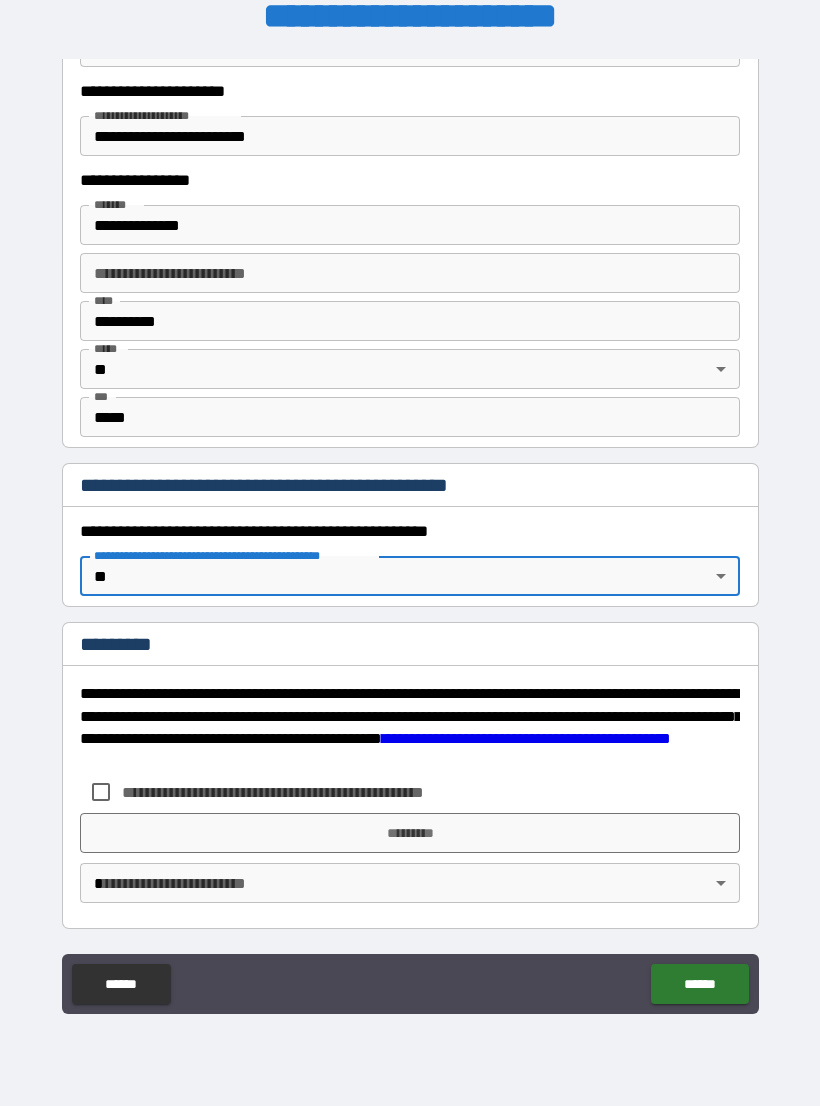 scroll, scrollTop: 1808, scrollLeft: 0, axis: vertical 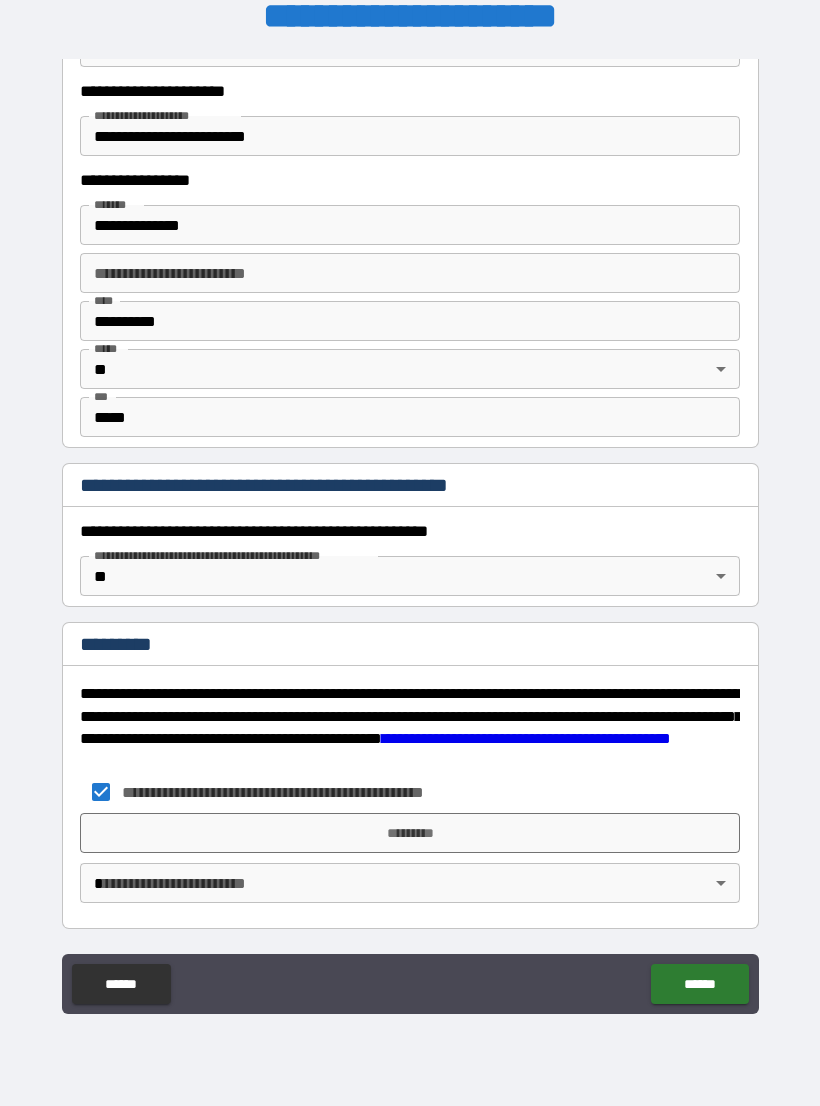 click on "*********" at bounding box center (410, 833) 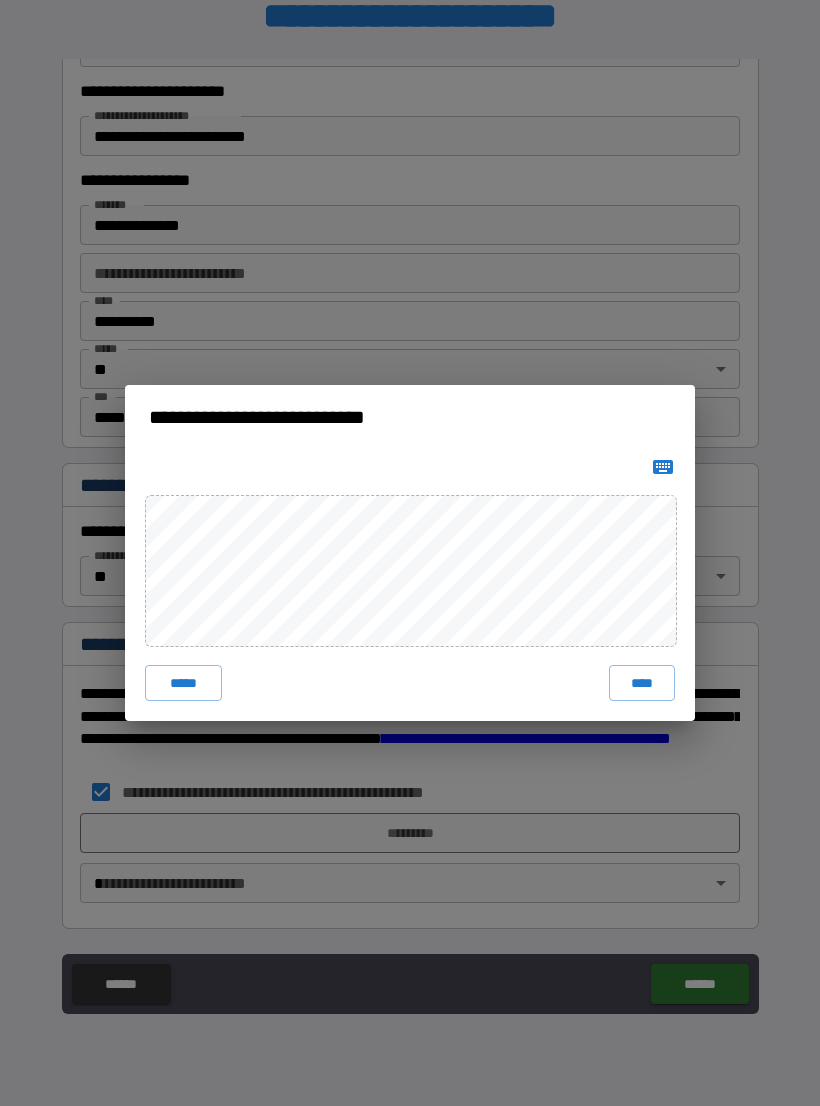 click on "****" at bounding box center (642, 683) 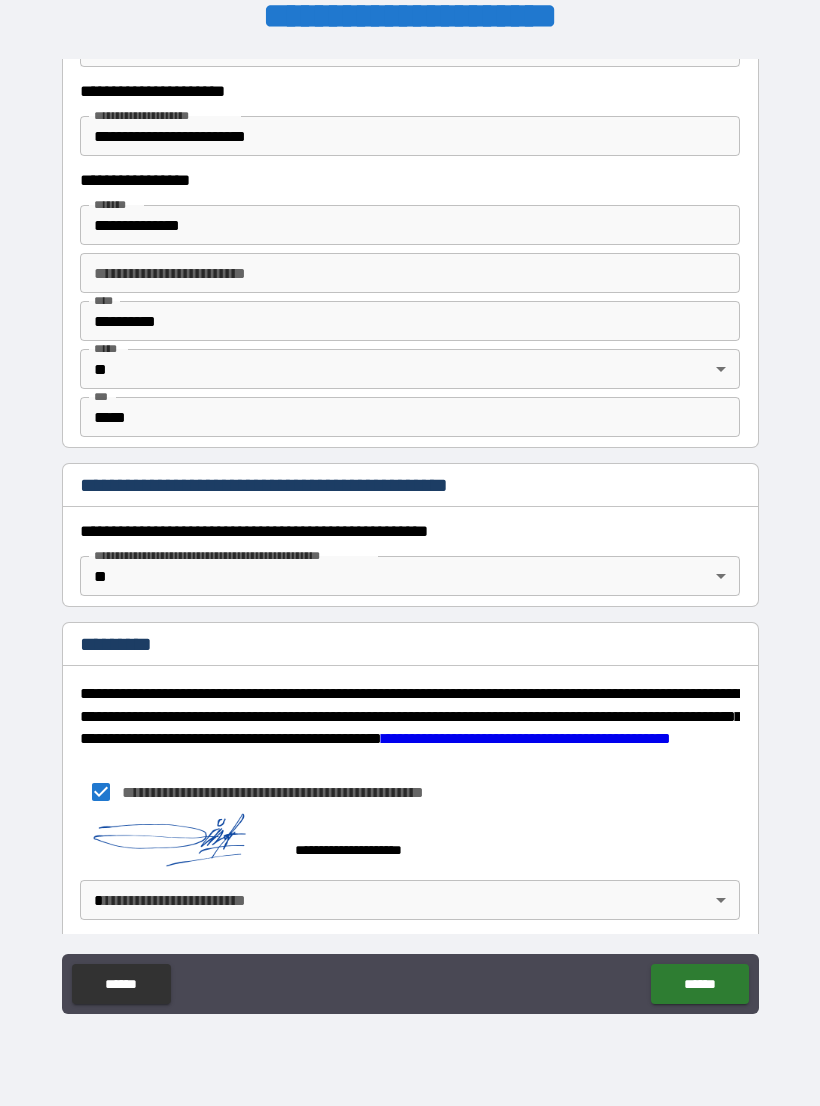 scroll, scrollTop: 1798, scrollLeft: 0, axis: vertical 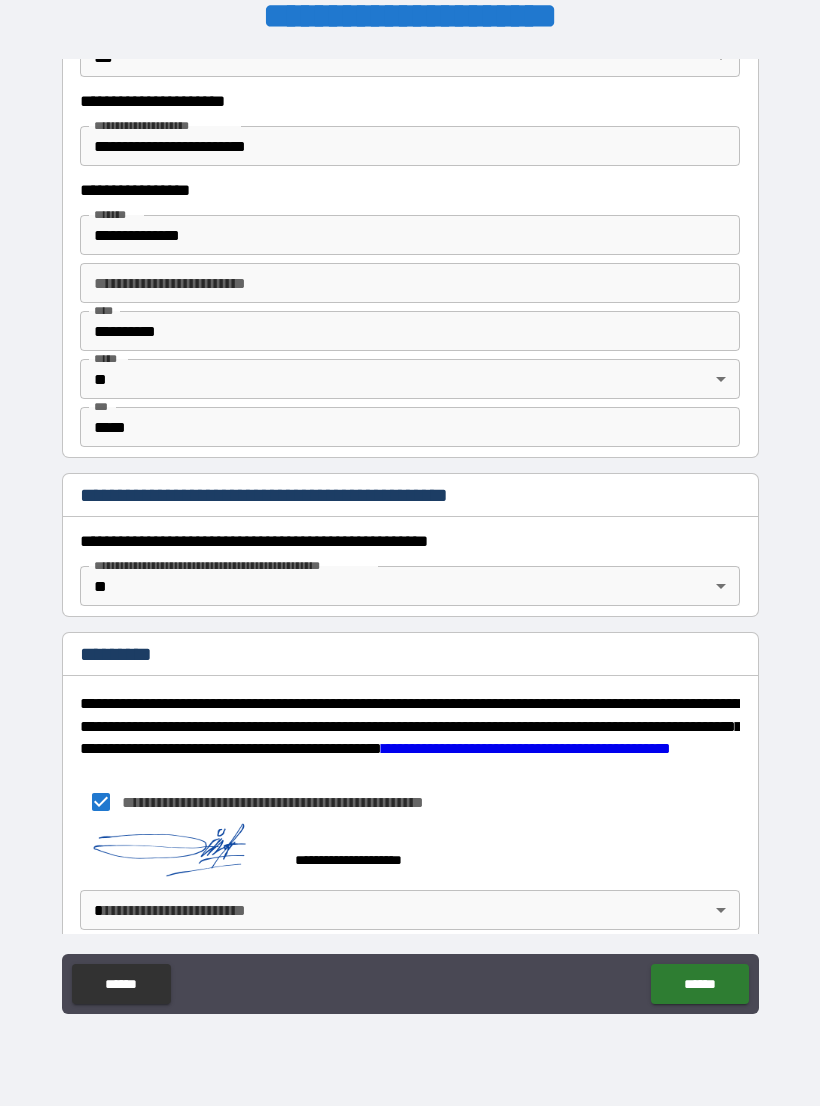 click on "**********" at bounding box center (410, 537) 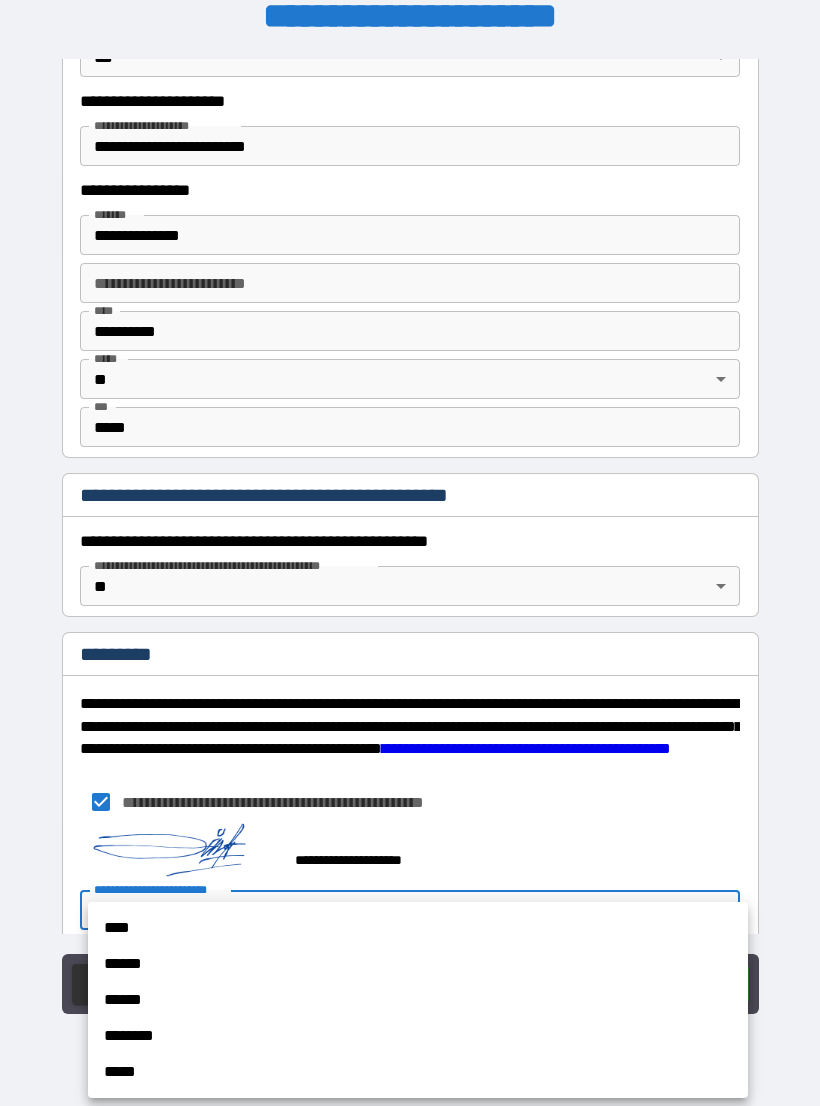 click on "******" at bounding box center [418, 964] 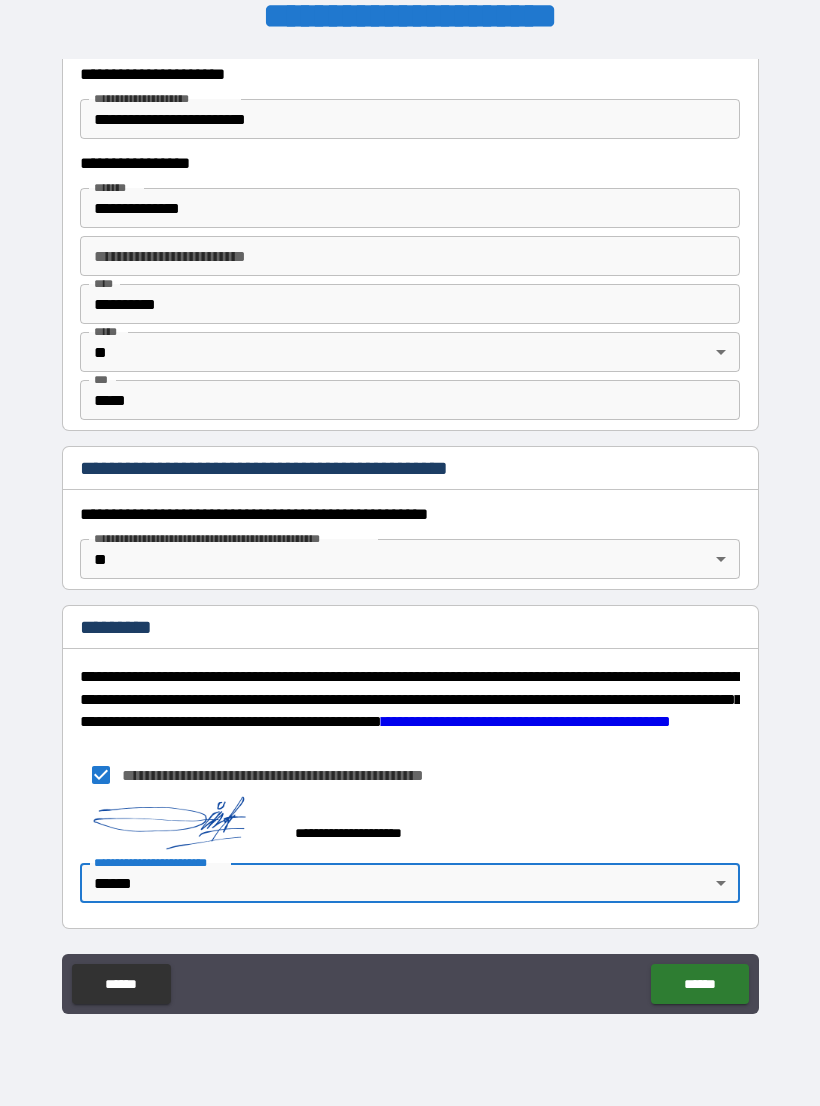 scroll, scrollTop: 1825, scrollLeft: 0, axis: vertical 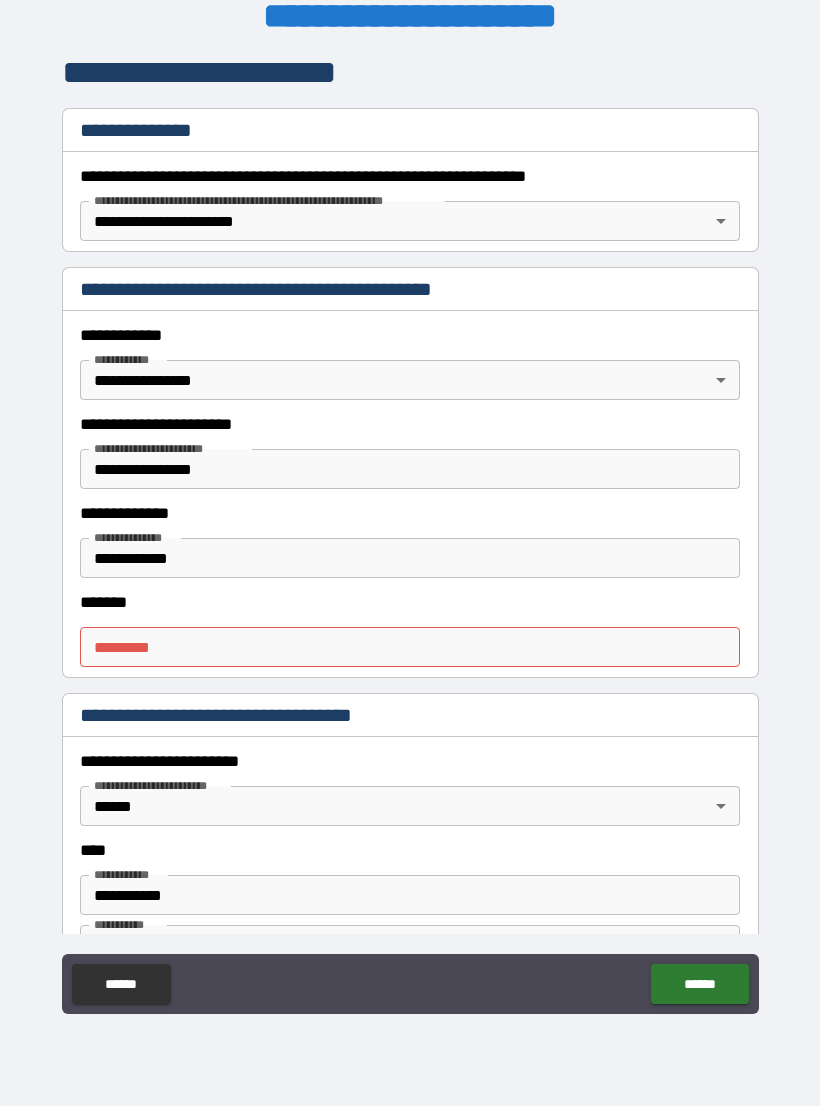 click on "*******   * *******   *" at bounding box center [410, 647] 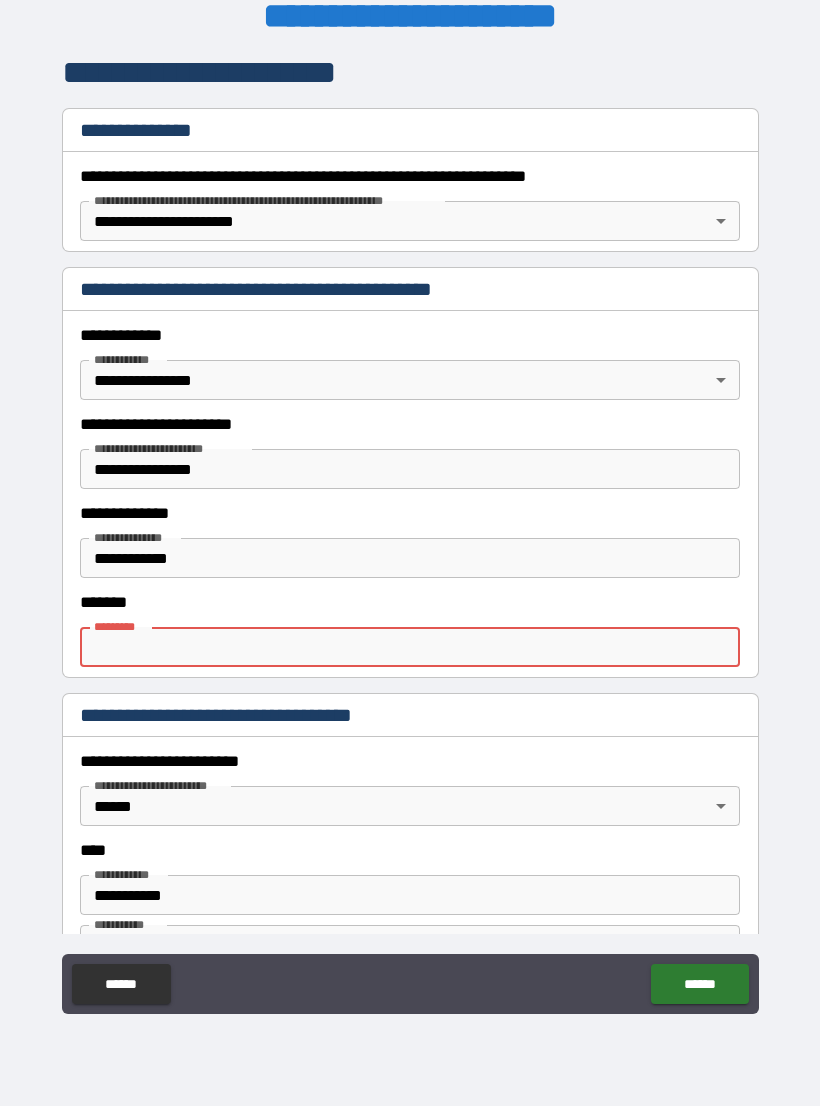 type on "*" 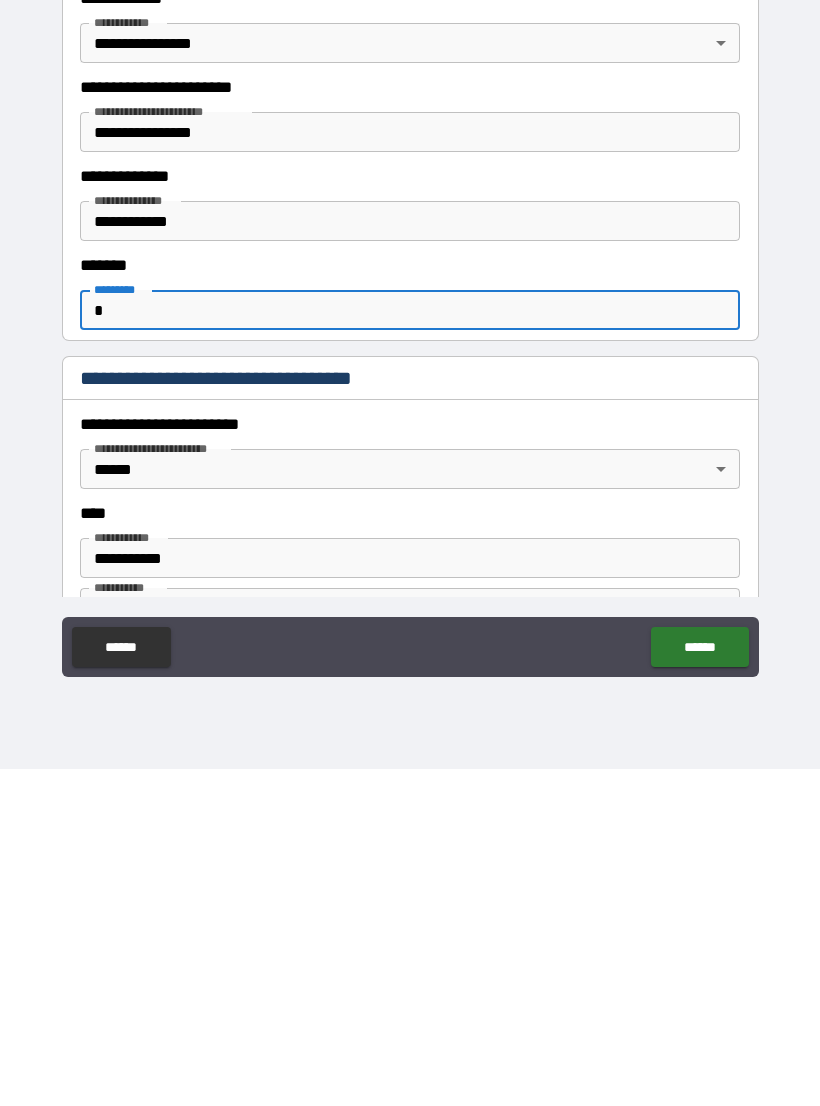 click on "******" at bounding box center [699, 984] 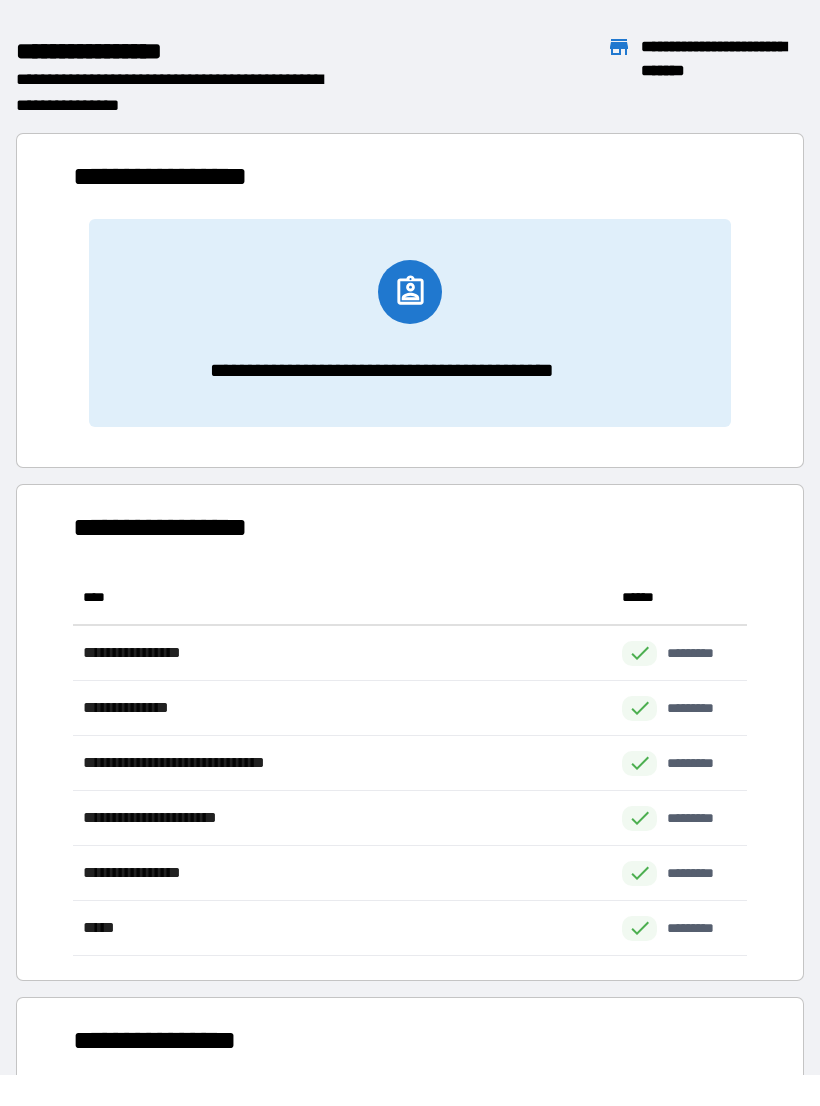 scroll, scrollTop: 1, scrollLeft: 1, axis: both 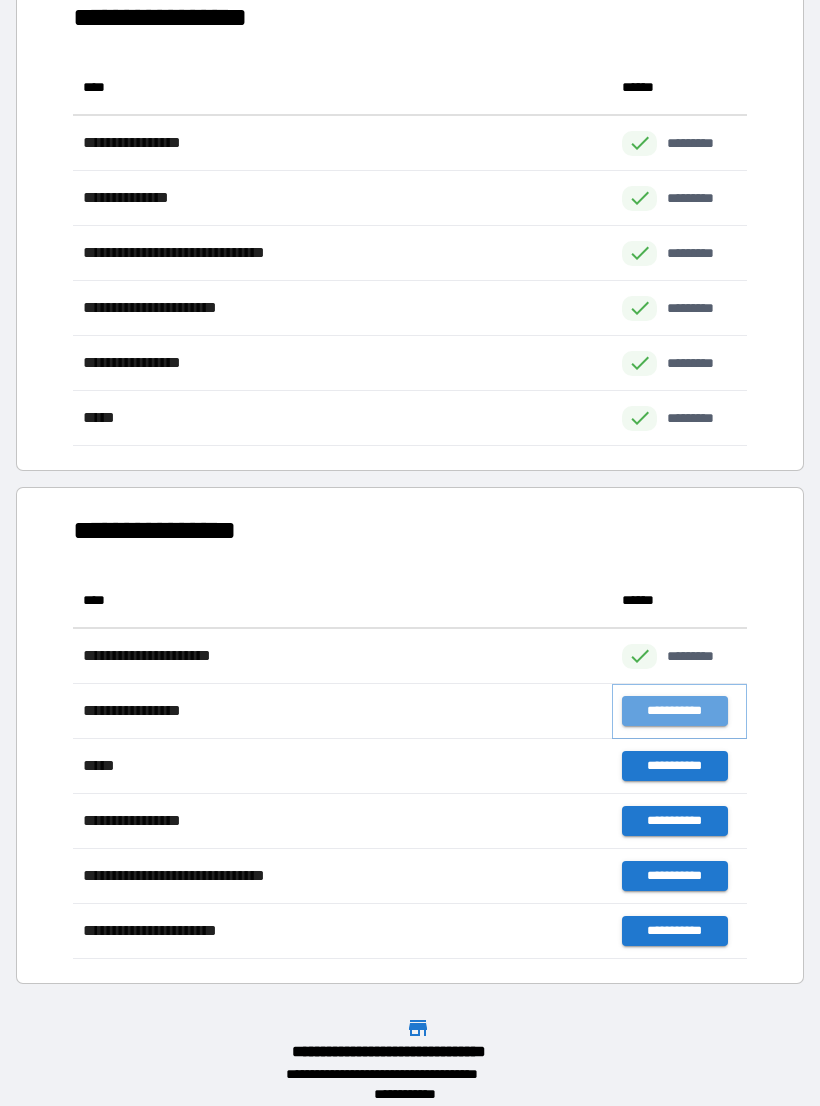 click on "**********" at bounding box center [674, 711] 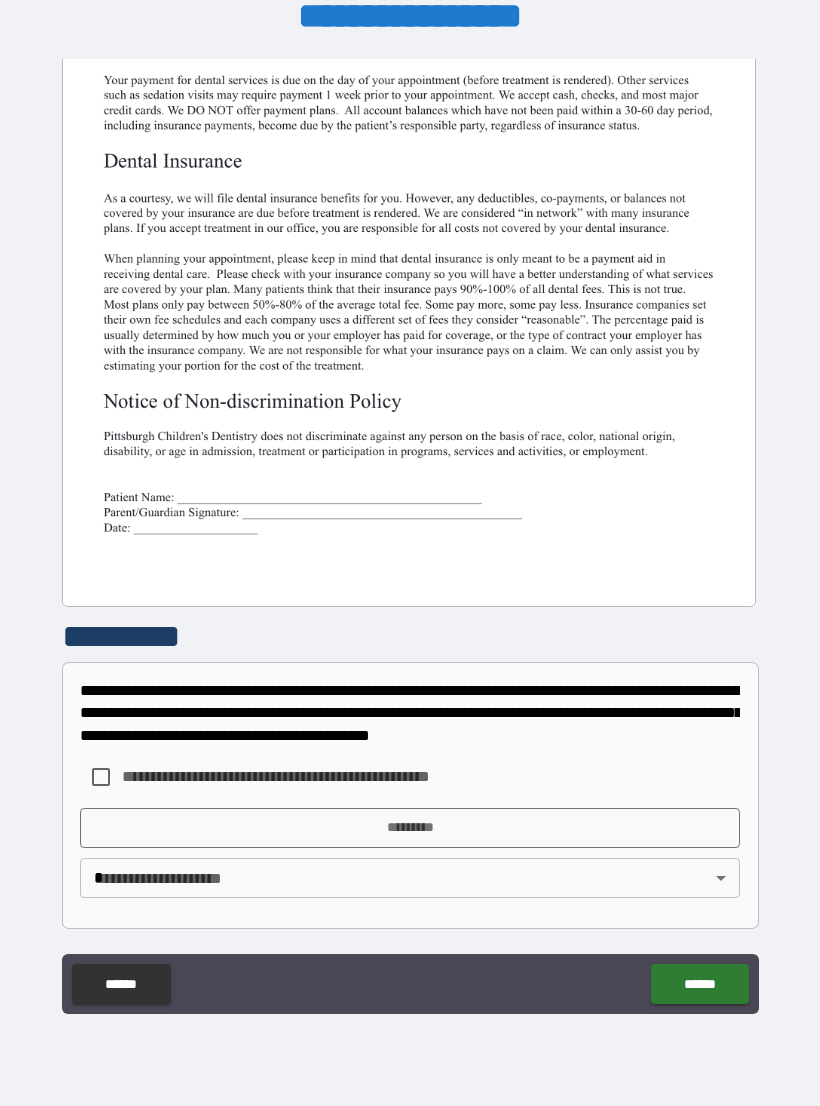 scroll, scrollTop: 380, scrollLeft: 0, axis: vertical 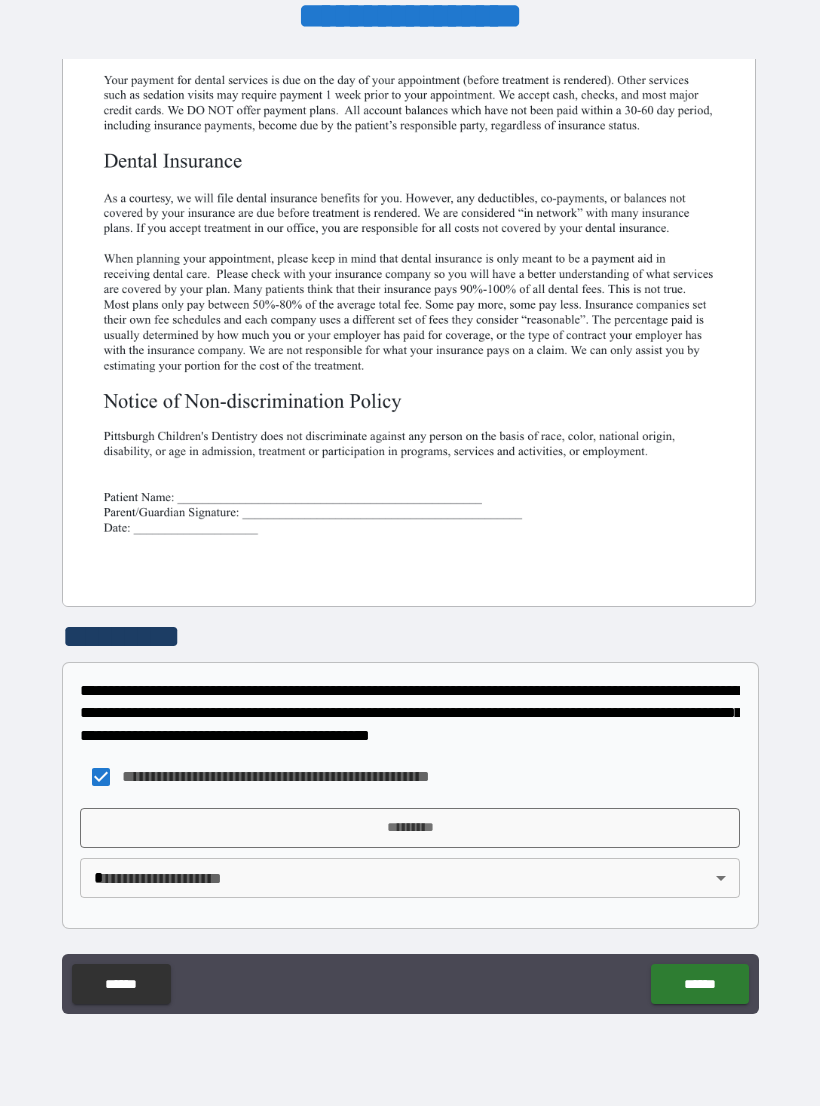 click on "*********" at bounding box center [410, 828] 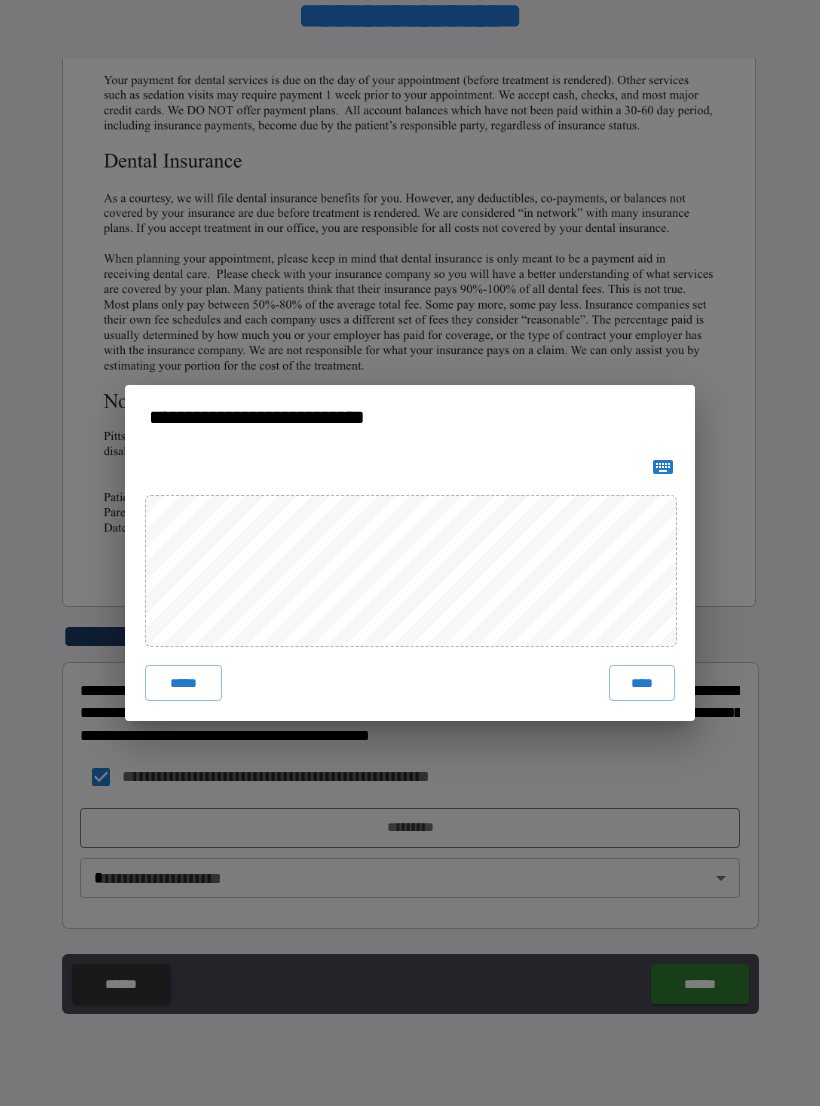 click on "****" at bounding box center [642, 683] 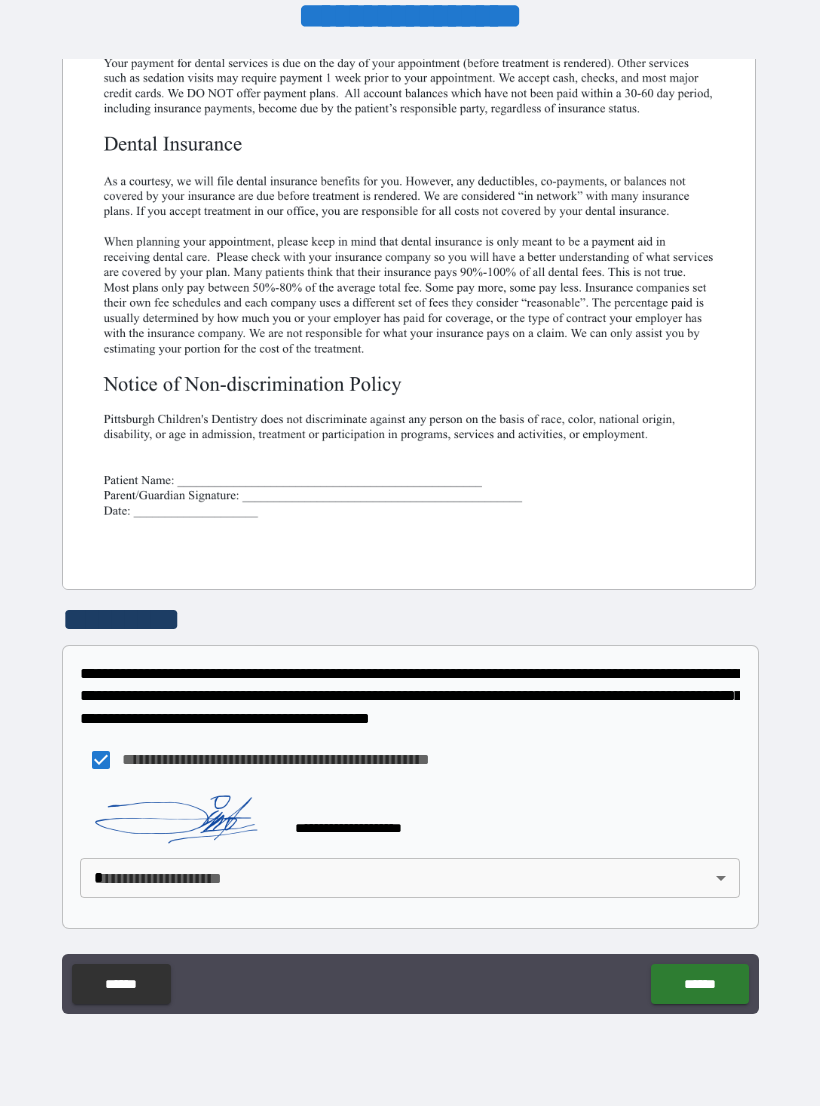 scroll, scrollTop: 397, scrollLeft: 0, axis: vertical 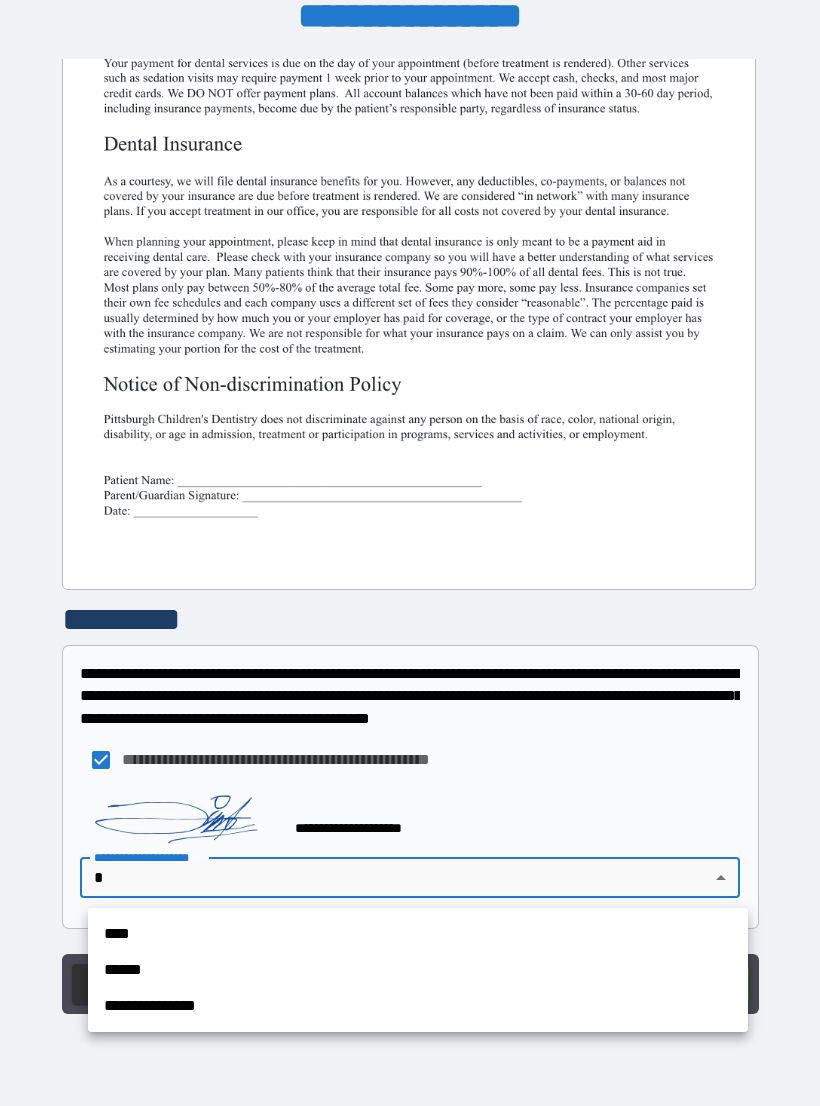 click on "**********" at bounding box center (418, 1006) 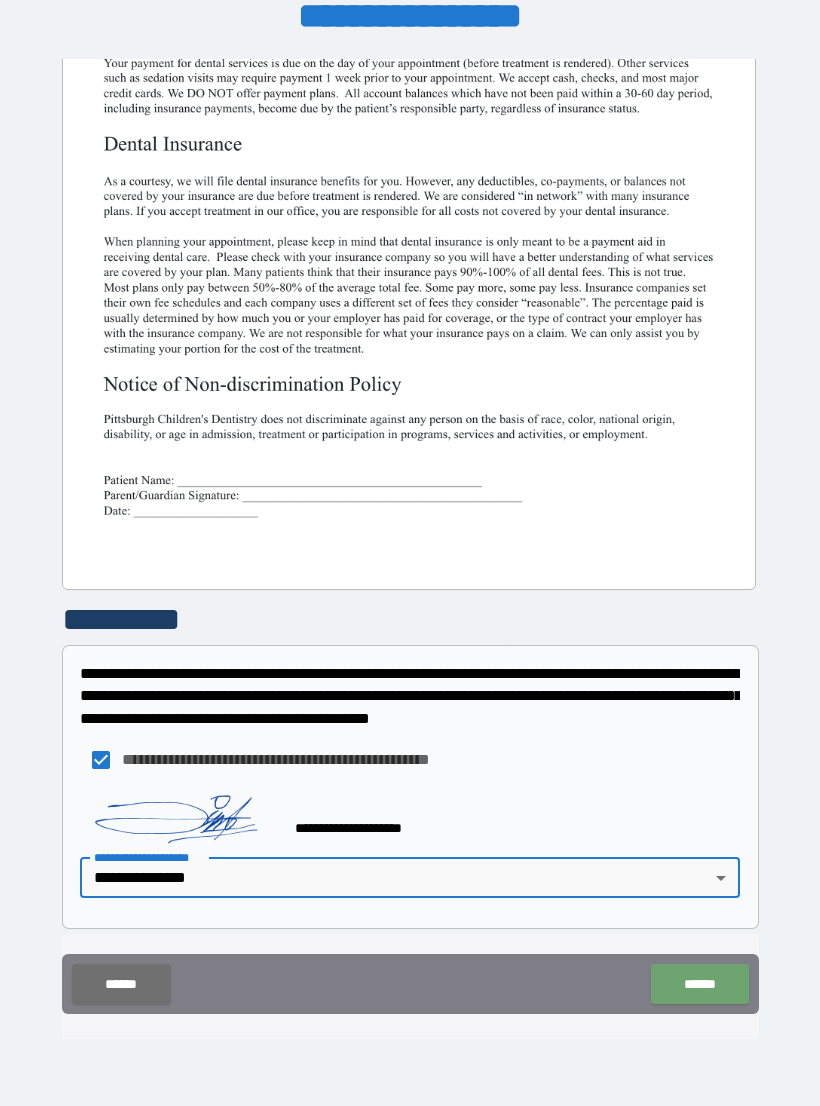 click on "******" at bounding box center (699, 984) 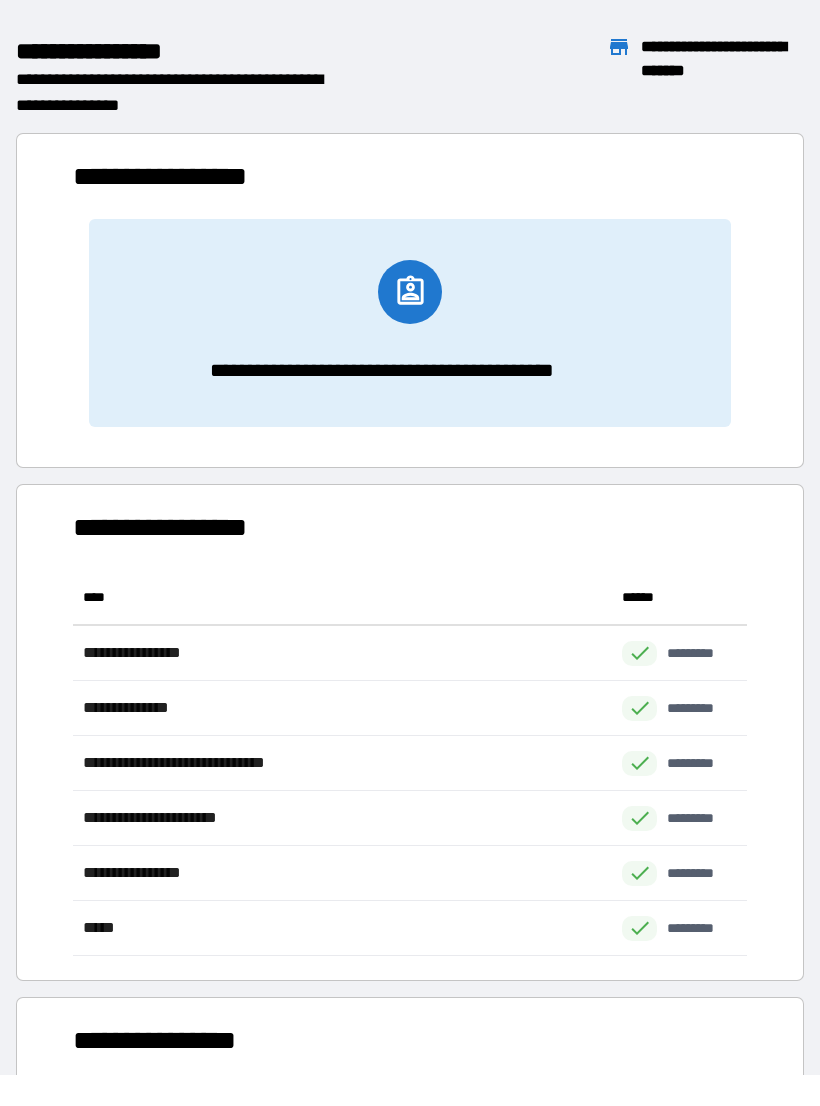 scroll, scrollTop: 386, scrollLeft: 674, axis: both 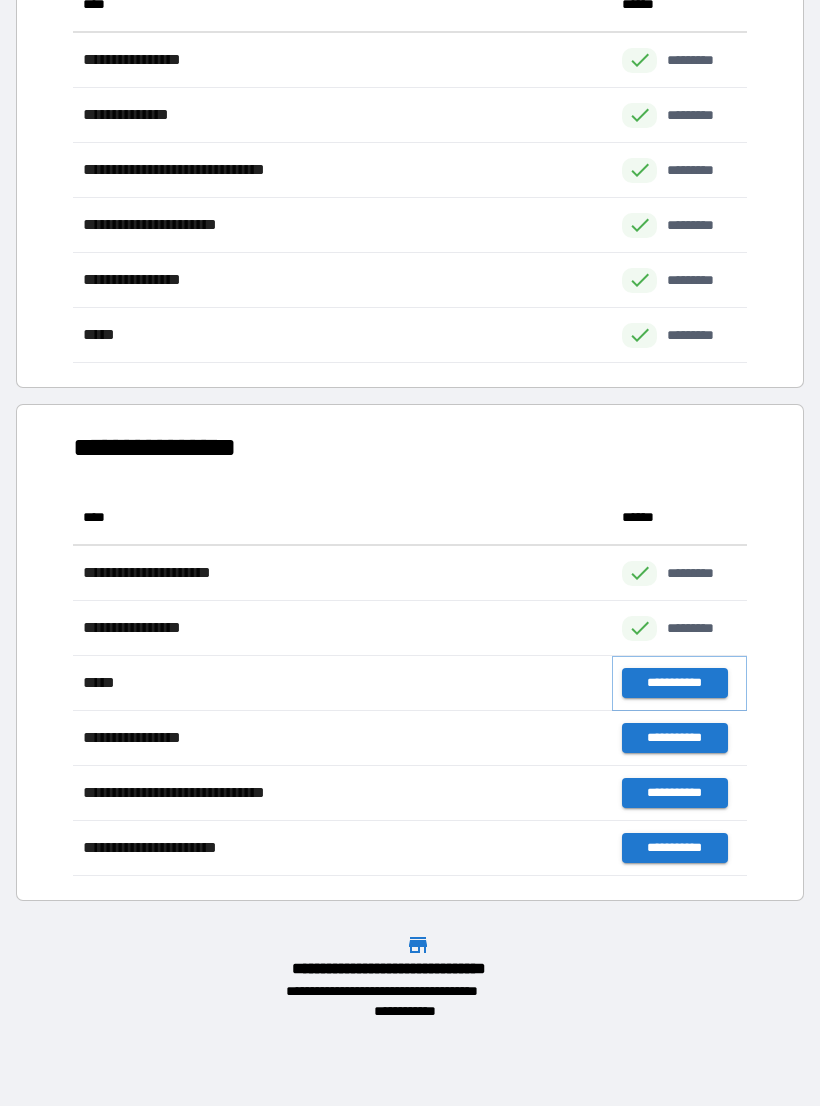 click on "**********" at bounding box center (674, 683) 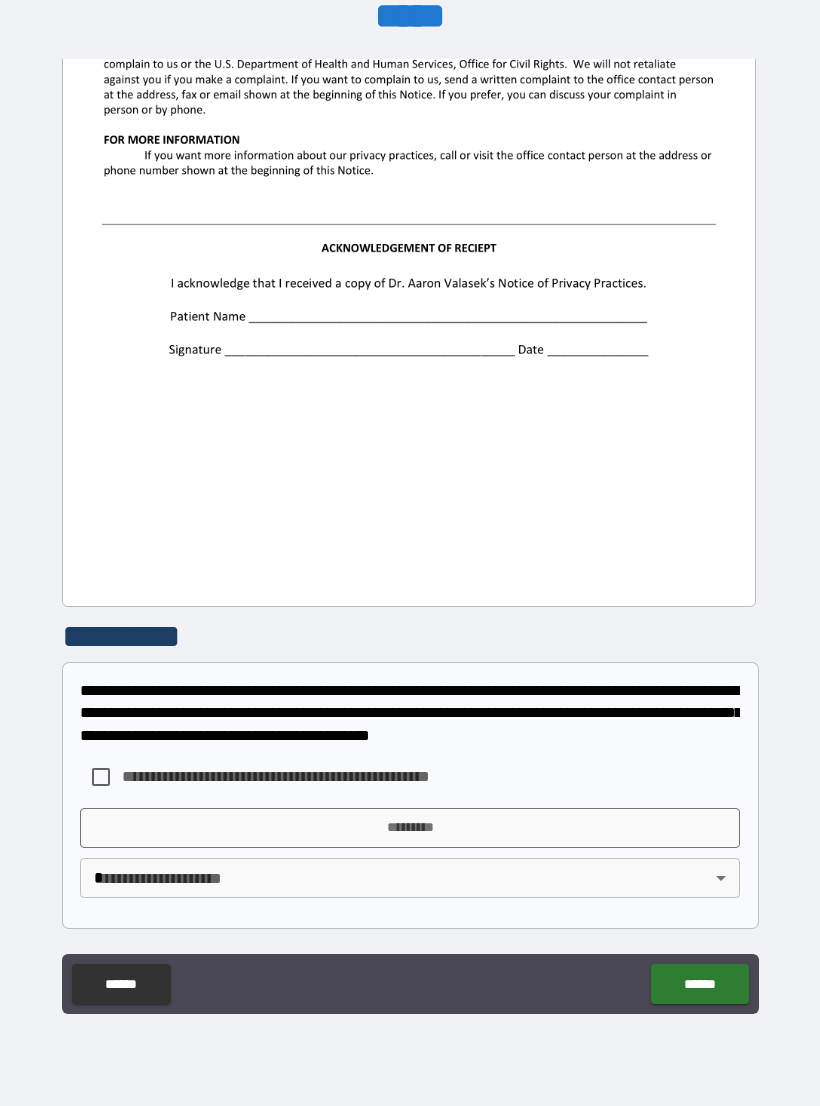 scroll, scrollTop: 2244, scrollLeft: 0, axis: vertical 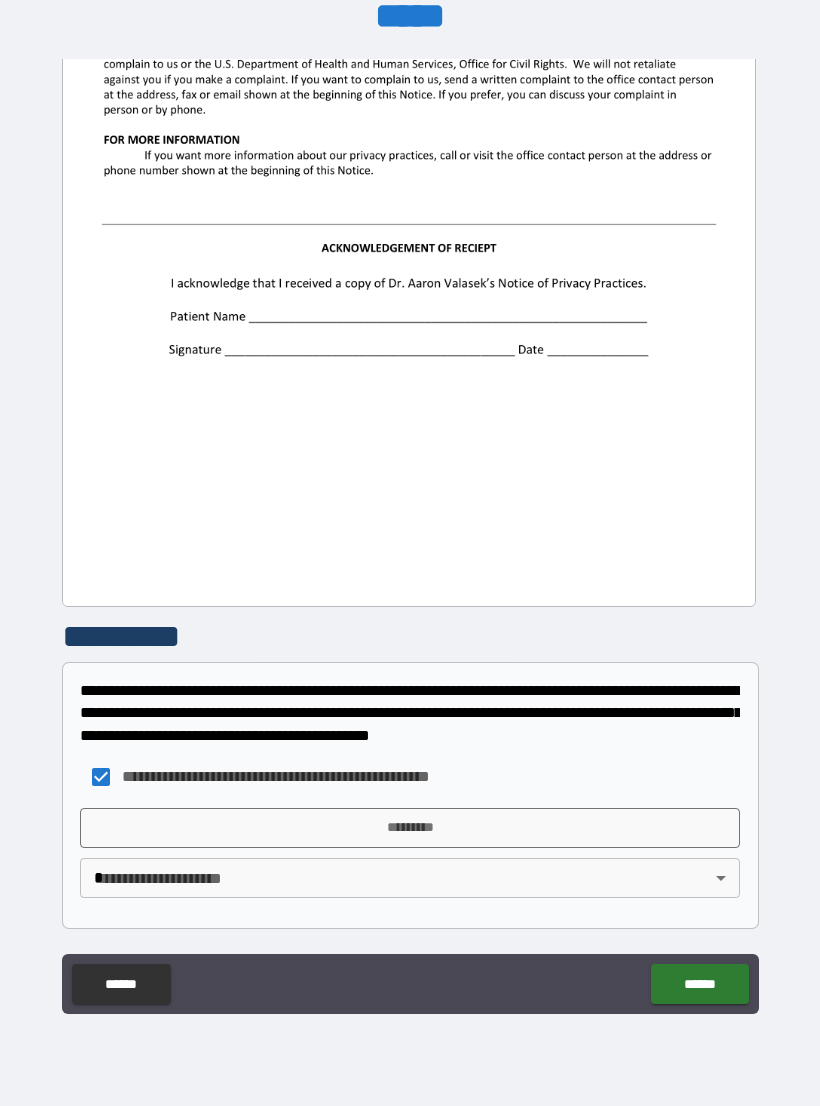 click on "*********" at bounding box center [410, 828] 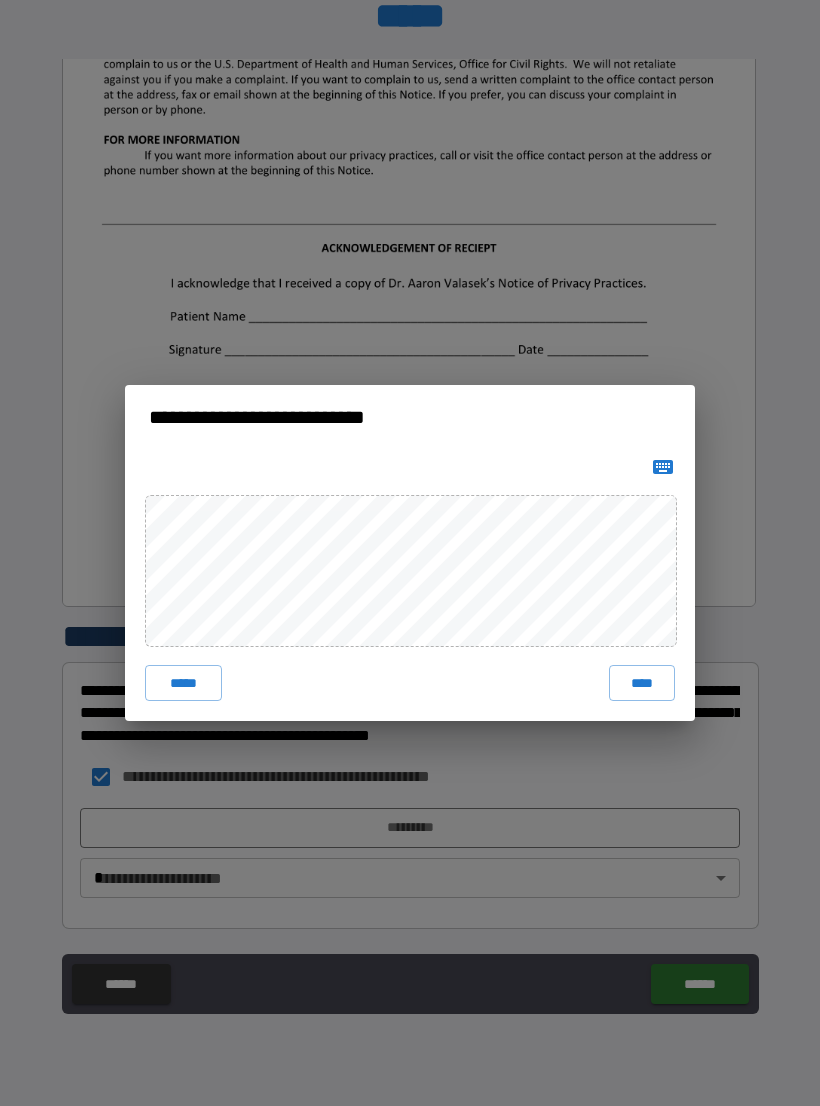 click on "****" at bounding box center (642, 683) 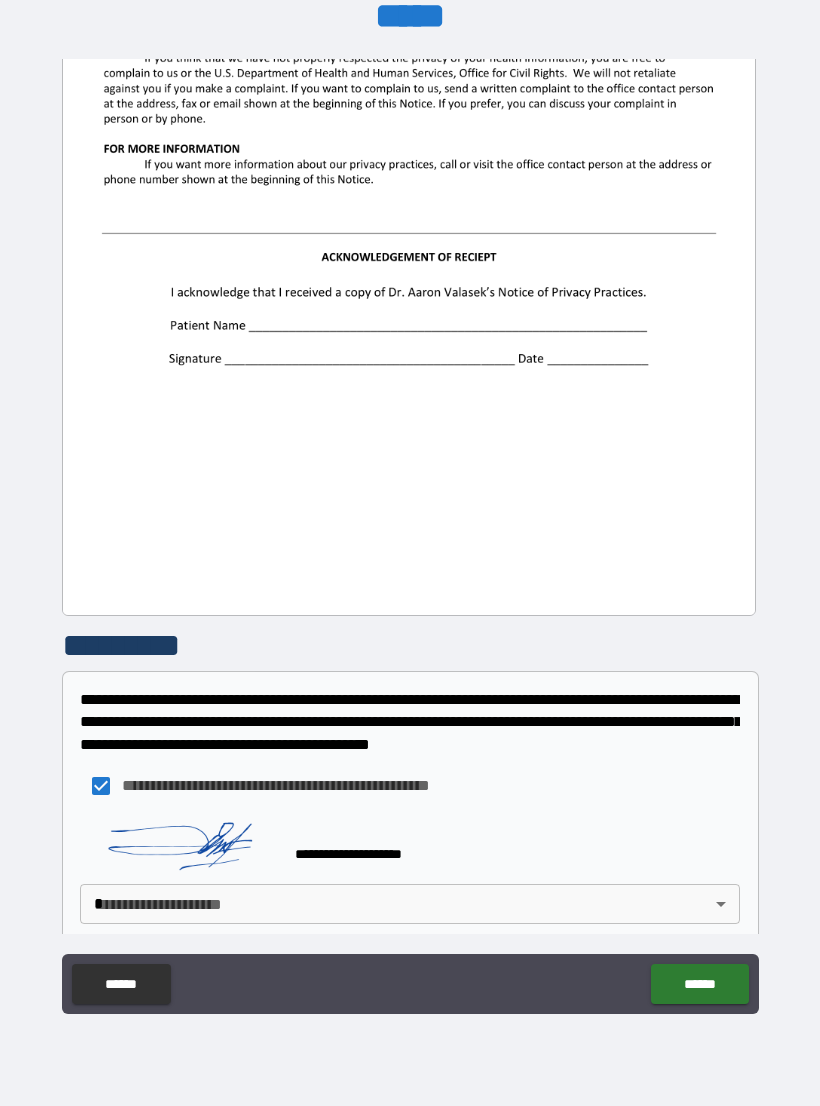 click on "**********" at bounding box center (410, 537) 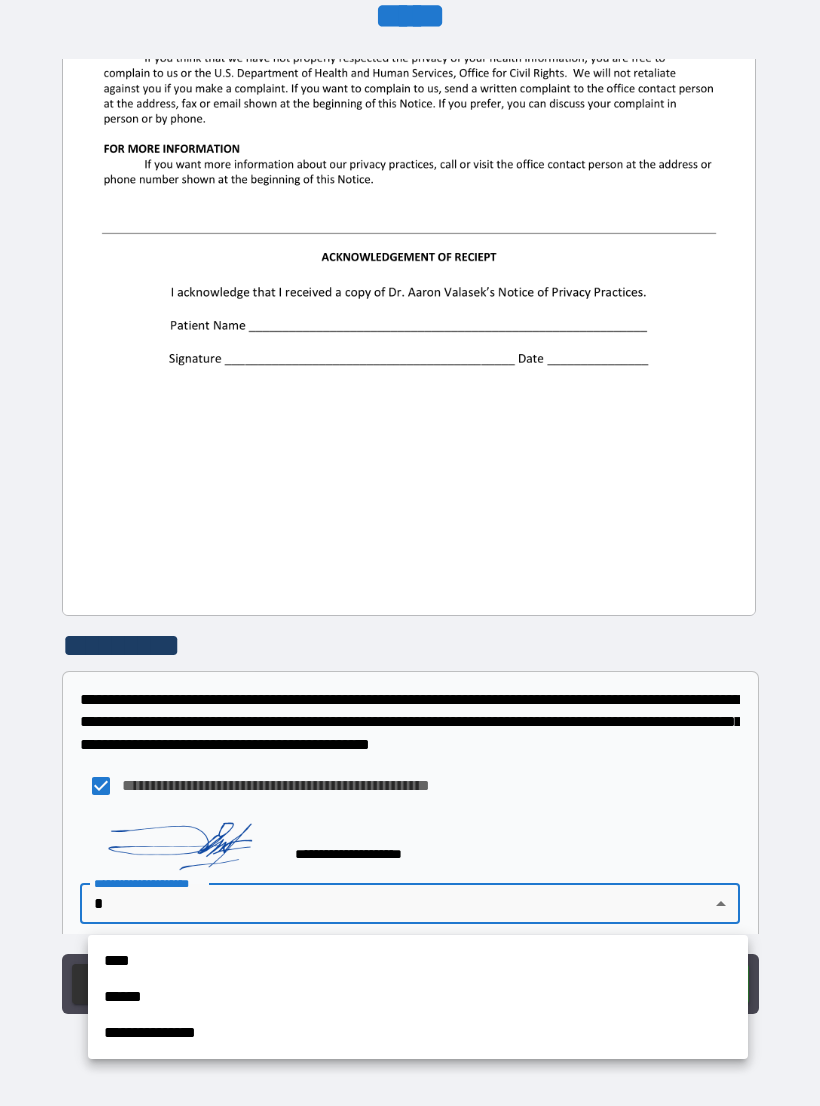 click on "**********" at bounding box center (418, 1033) 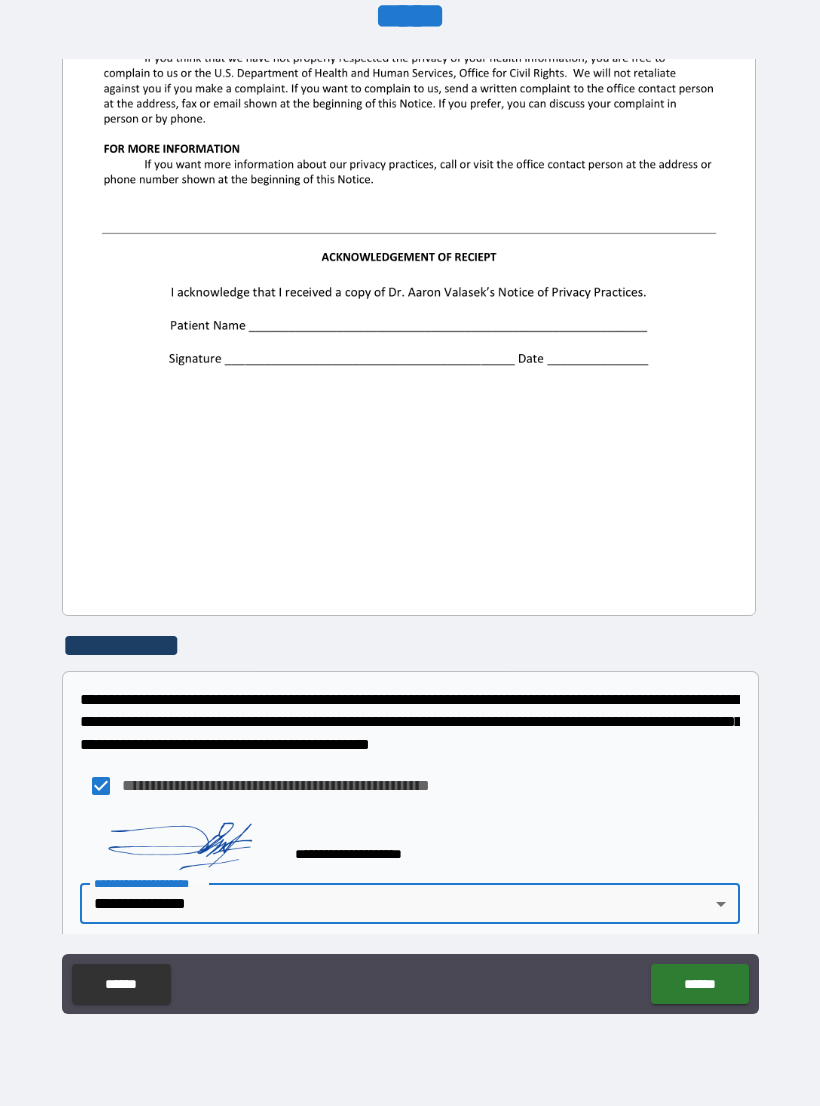 click on "******" at bounding box center [699, 984] 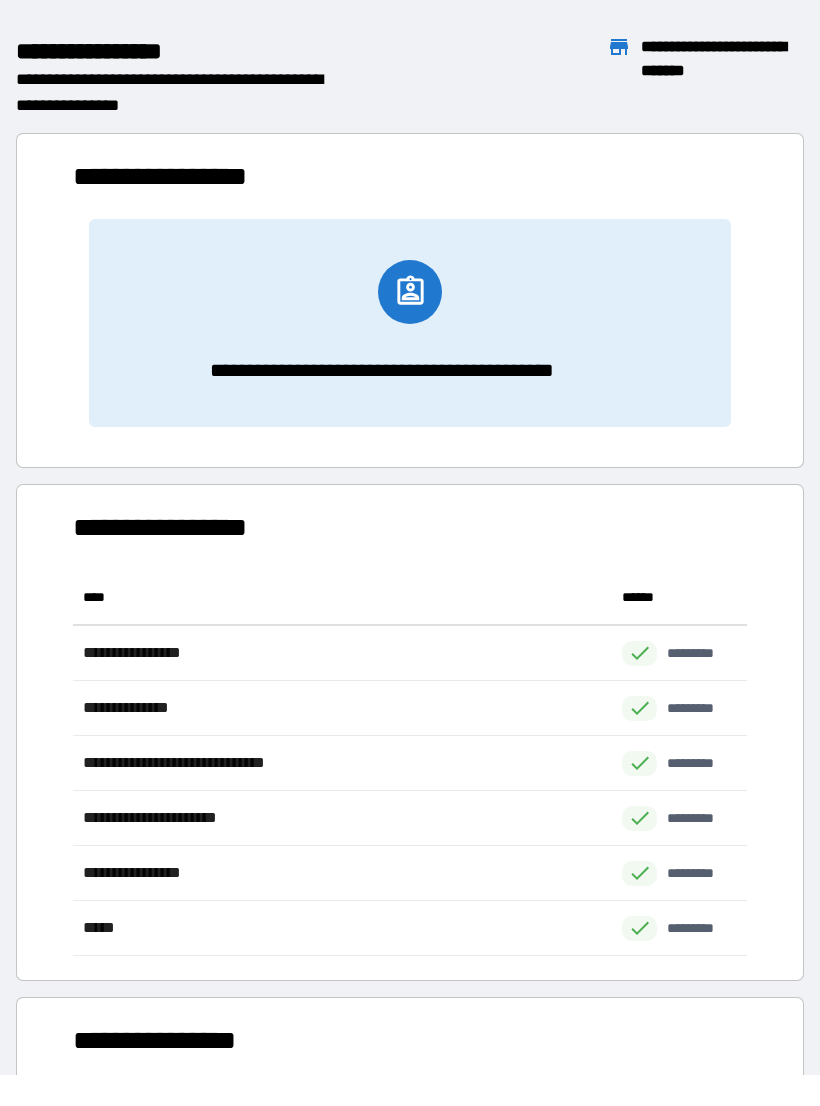 scroll, scrollTop: 1, scrollLeft: 1, axis: both 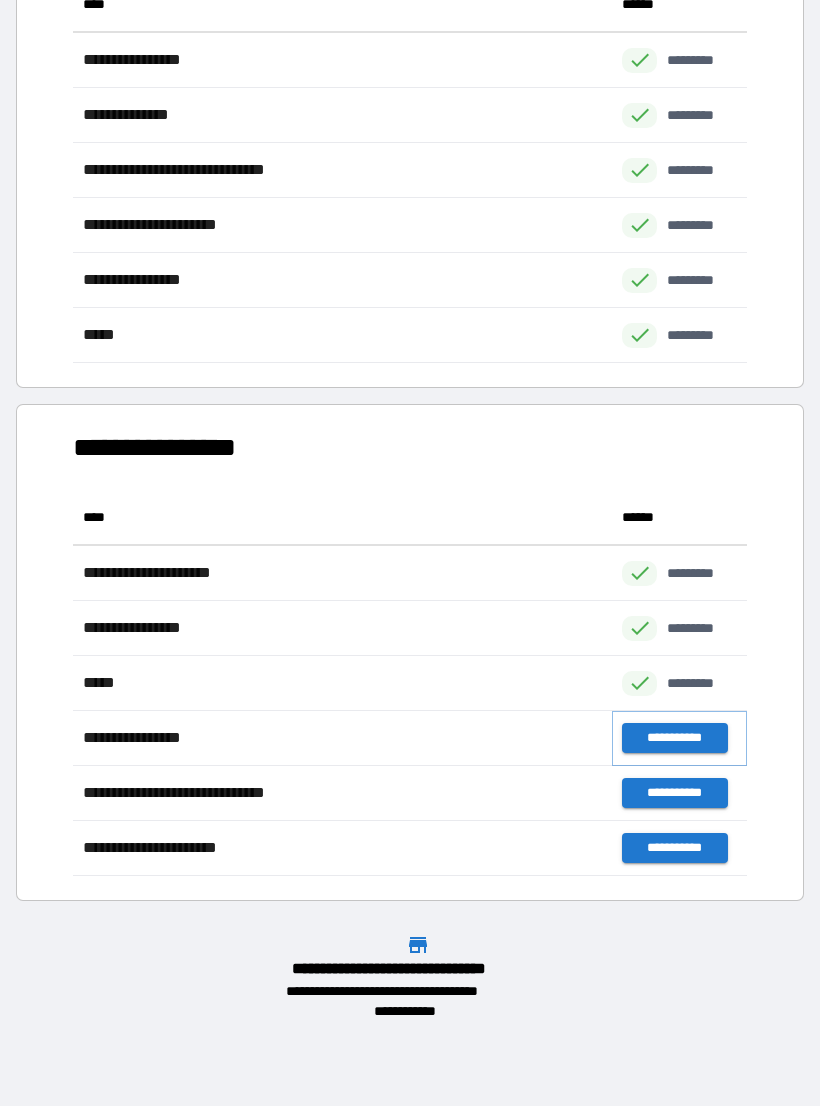 click on "**********" at bounding box center [674, 738] 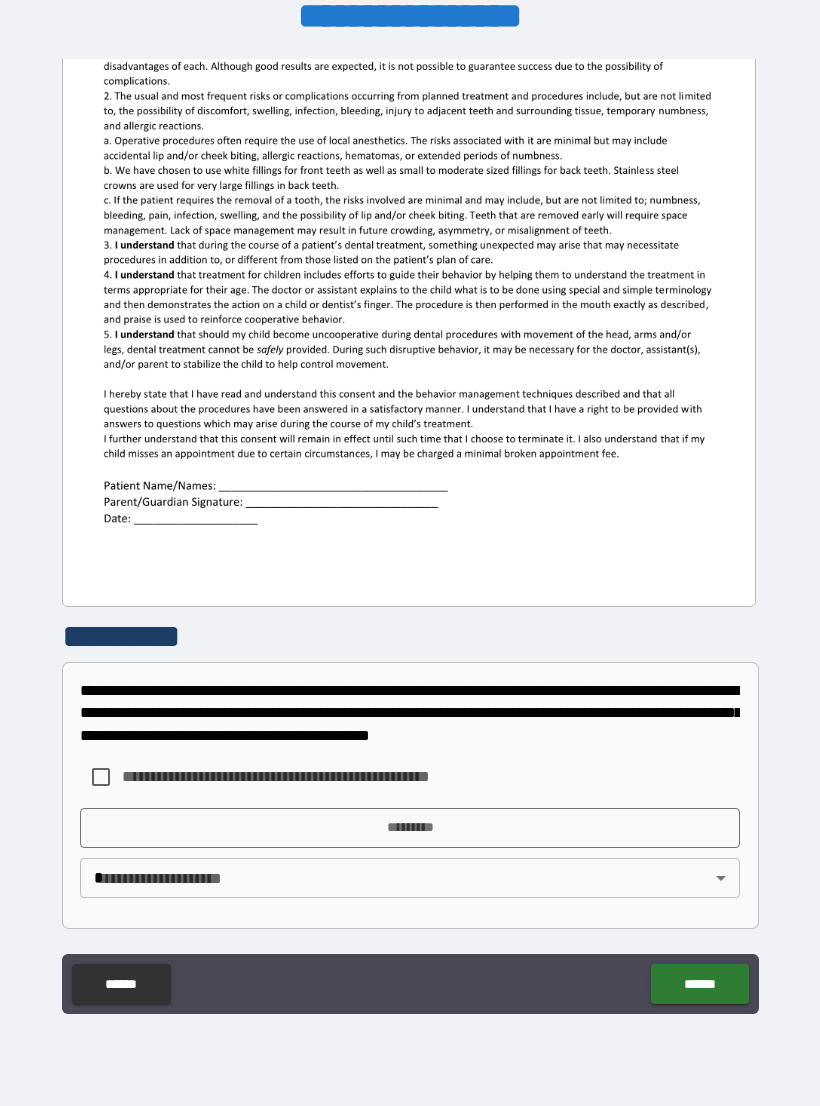 scroll, scrollTop: 380, scrollLeft: 0, axis: vertical 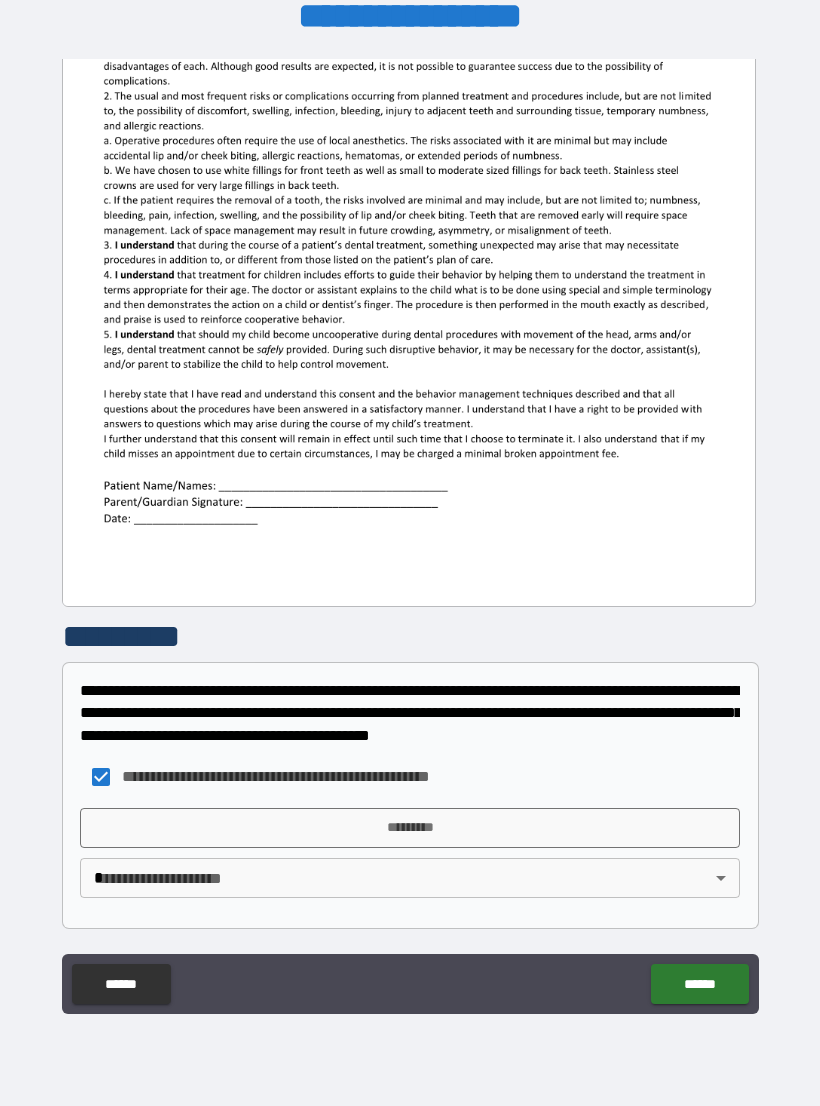 click on "*********" at bounding box center [410, 828] 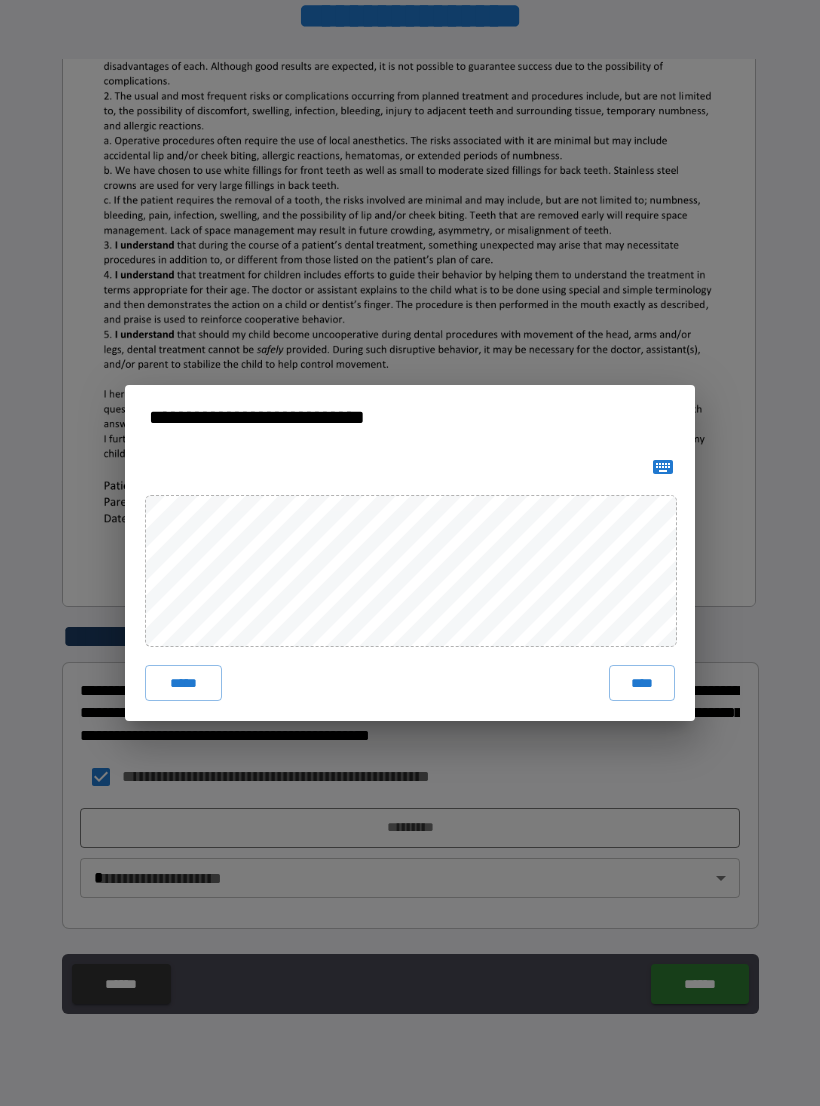 click on "****" at bounding box center [642, 683] 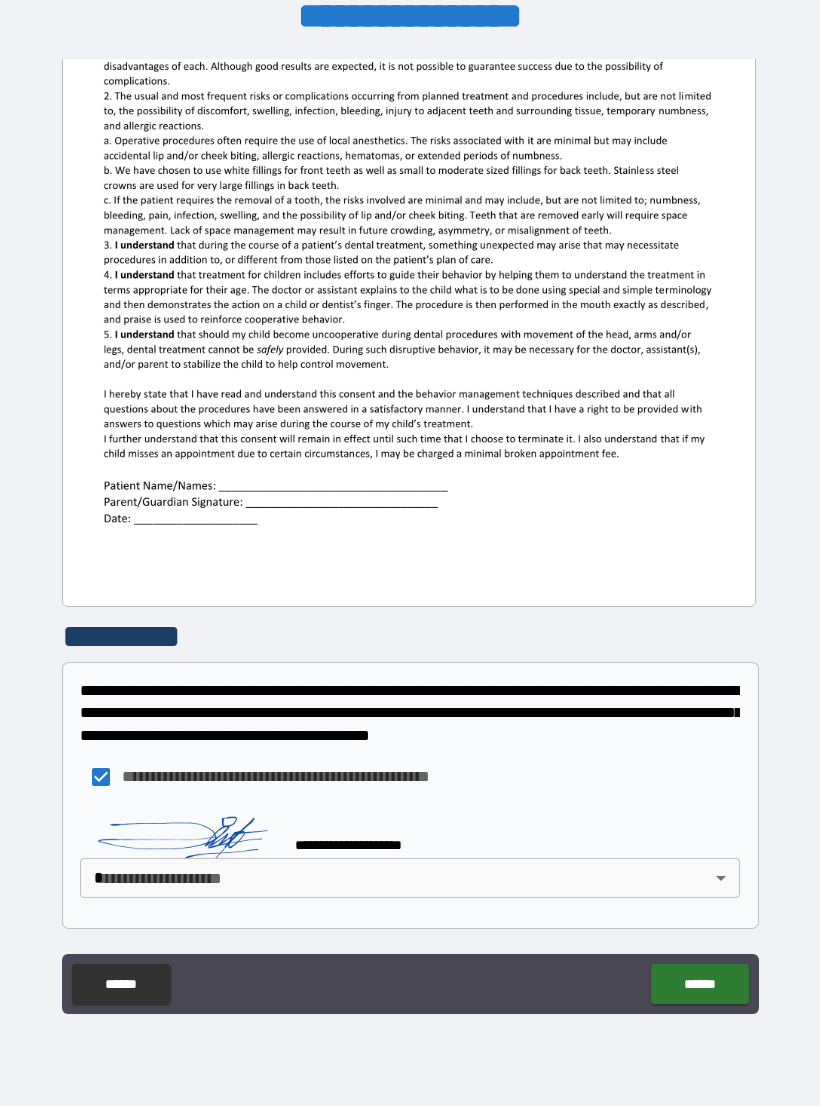 scroll, scrollTop: 370, scrollLeft: 0, axis: vertical 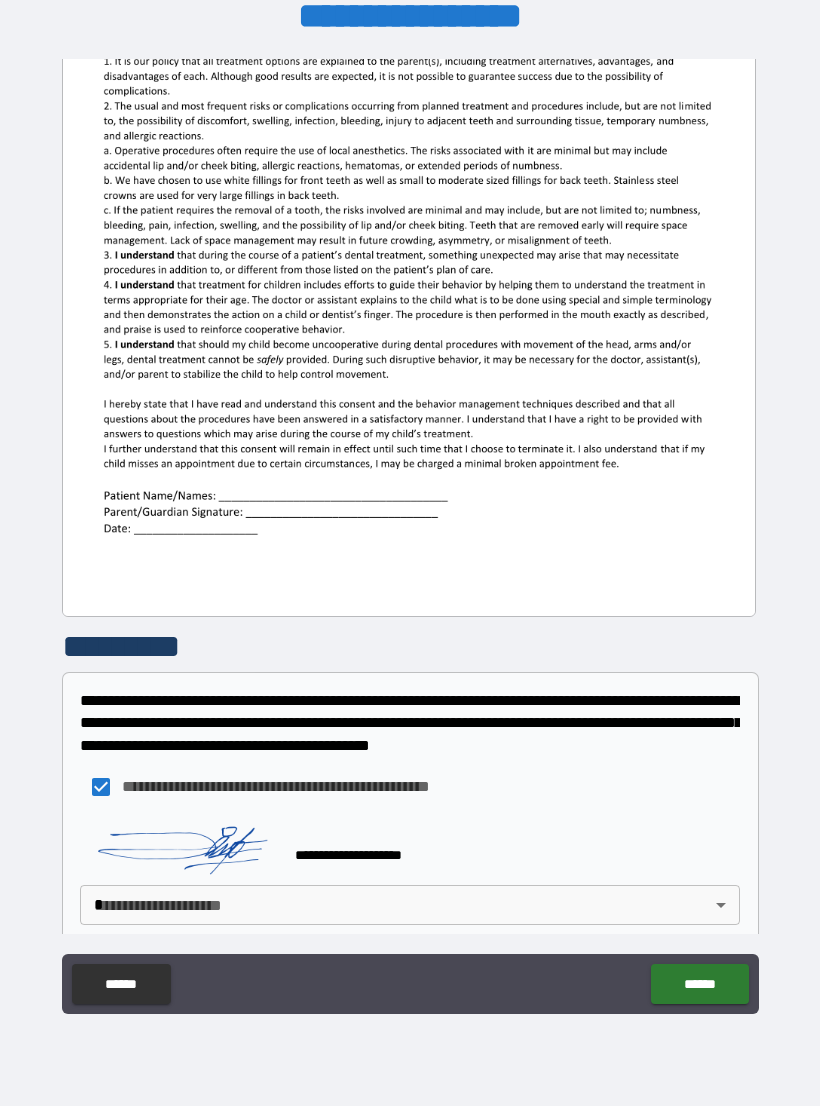 click on "**********" at bounding box center [410, 537] 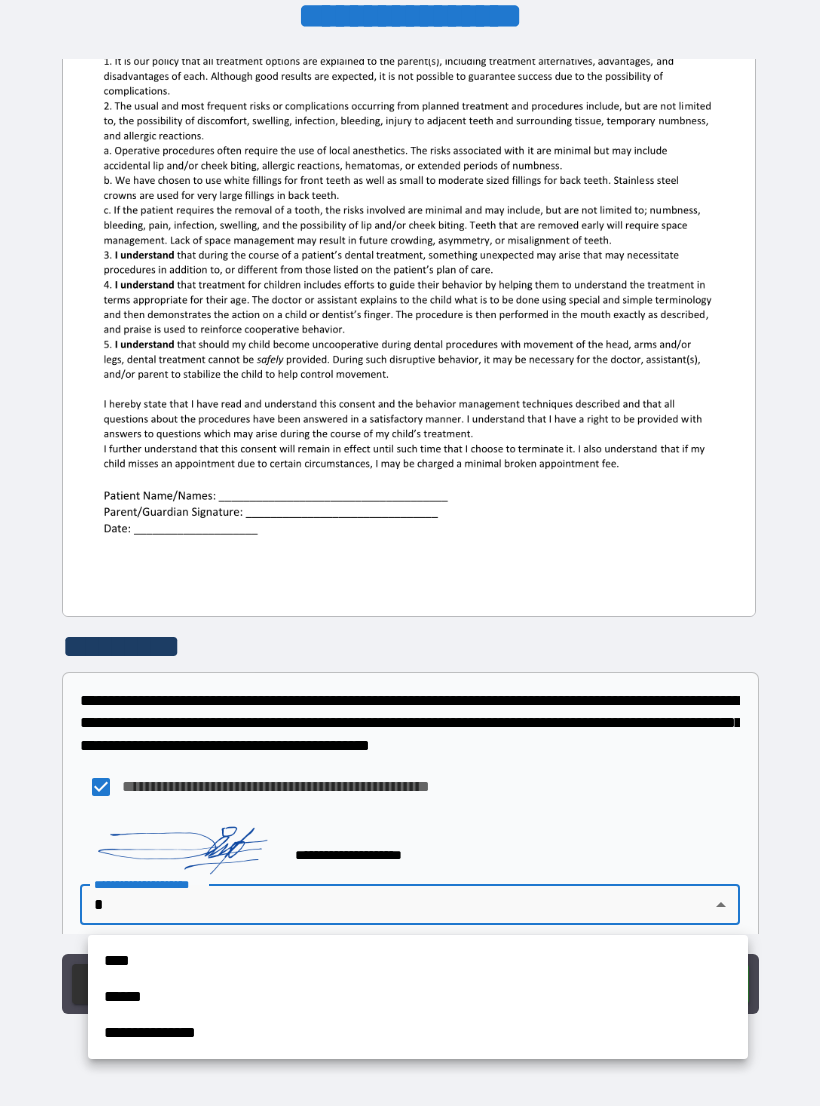 click on "**********" at bounding box center (418, 1033) 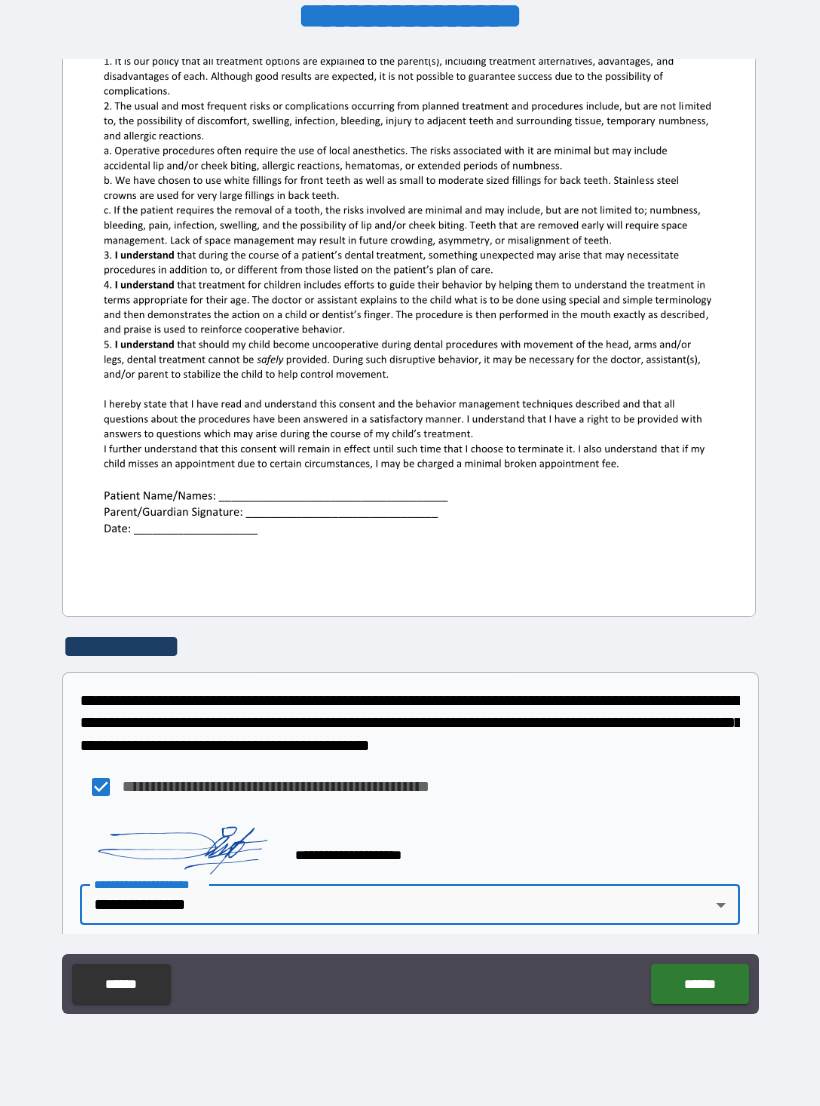 click on "******" at bounding box center [699, 984] 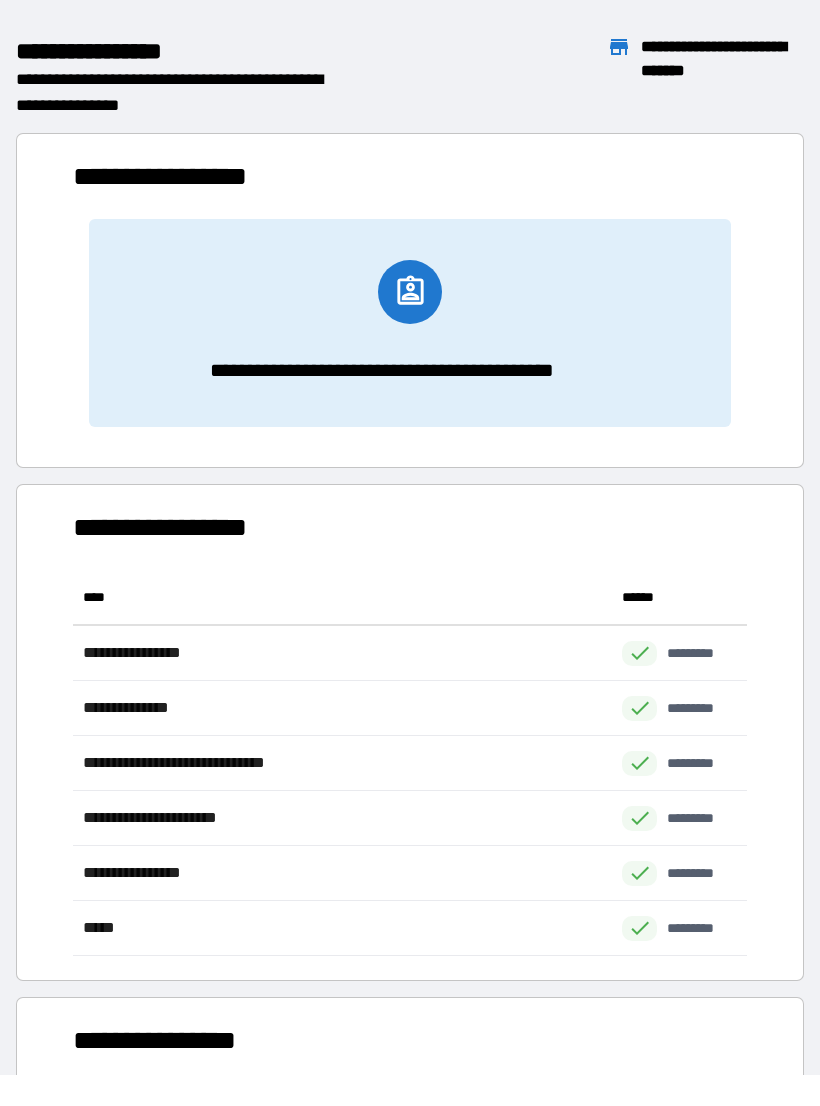 scroll, scrollTop: 1, scrollLeft: 1, axis: both 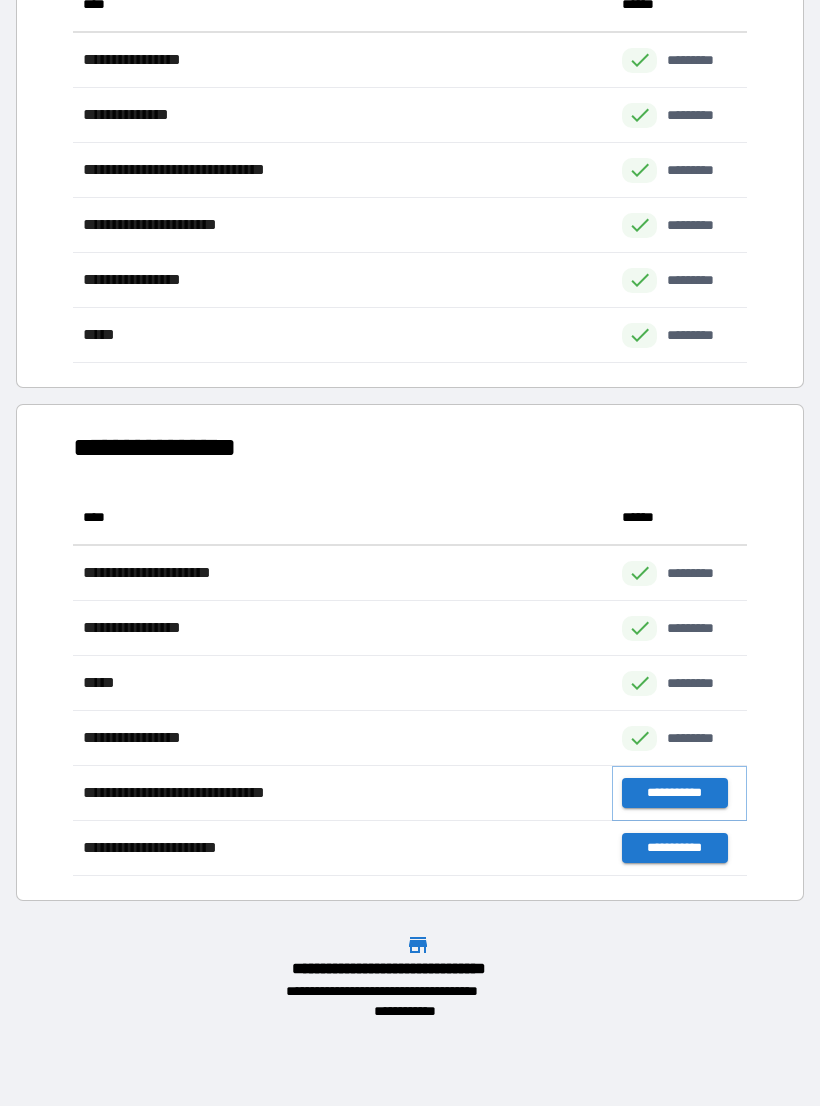 click on "**********" at bounding box center (674, 793) 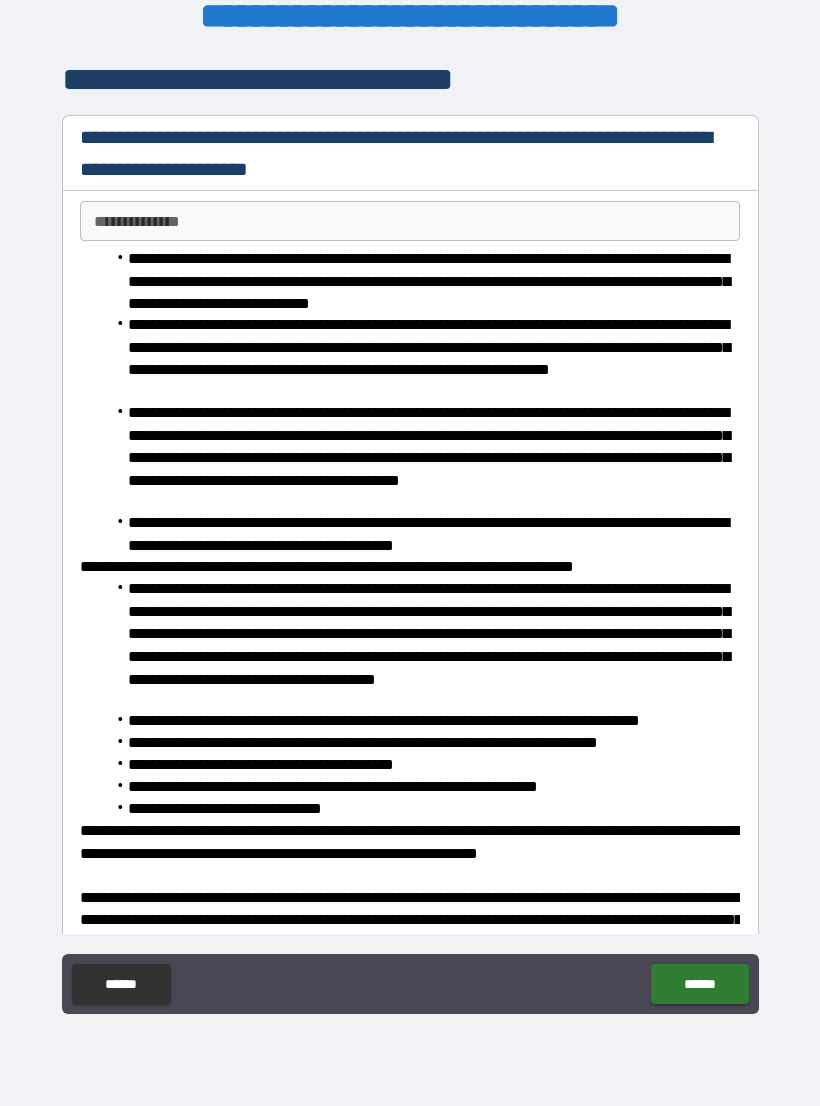 scroll, scrollTop: 0, scrollLeft: 0, axis: both 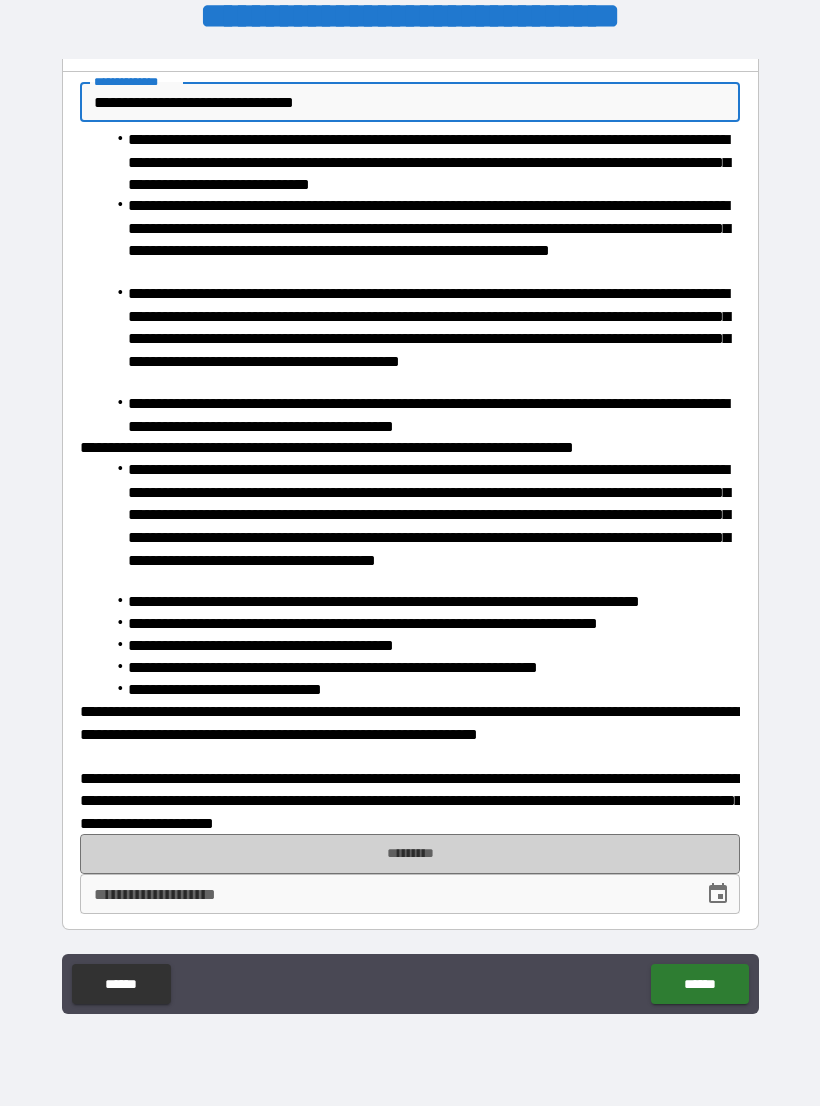 type on "**********" 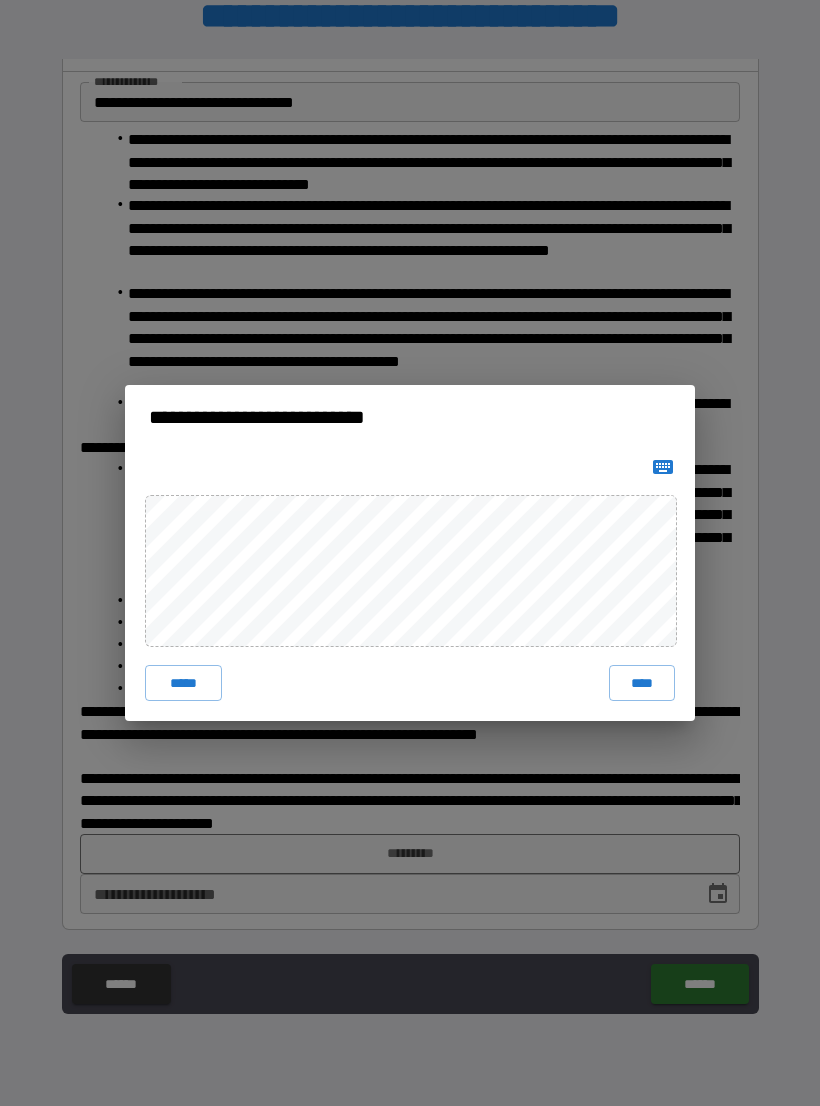click on "****" at bounding box center [642, 683] 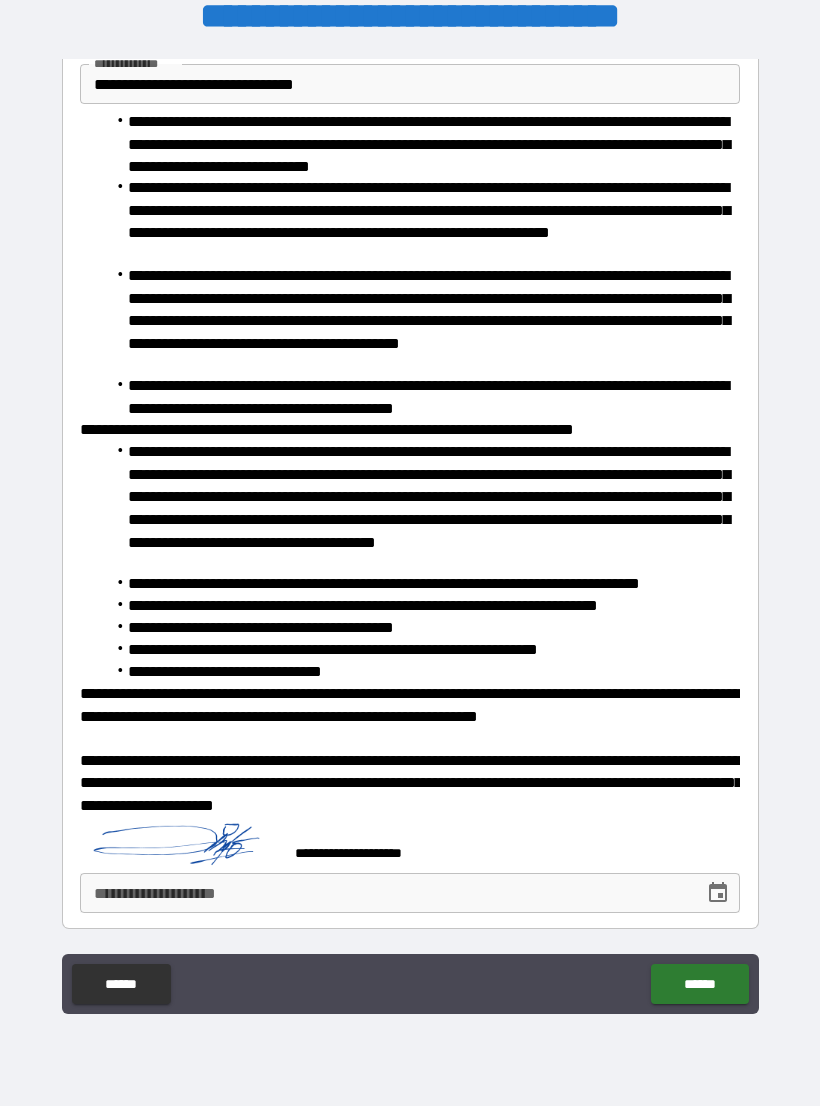 scroll, scrollTop: 136, scrollLeft: 0, axis: vertical 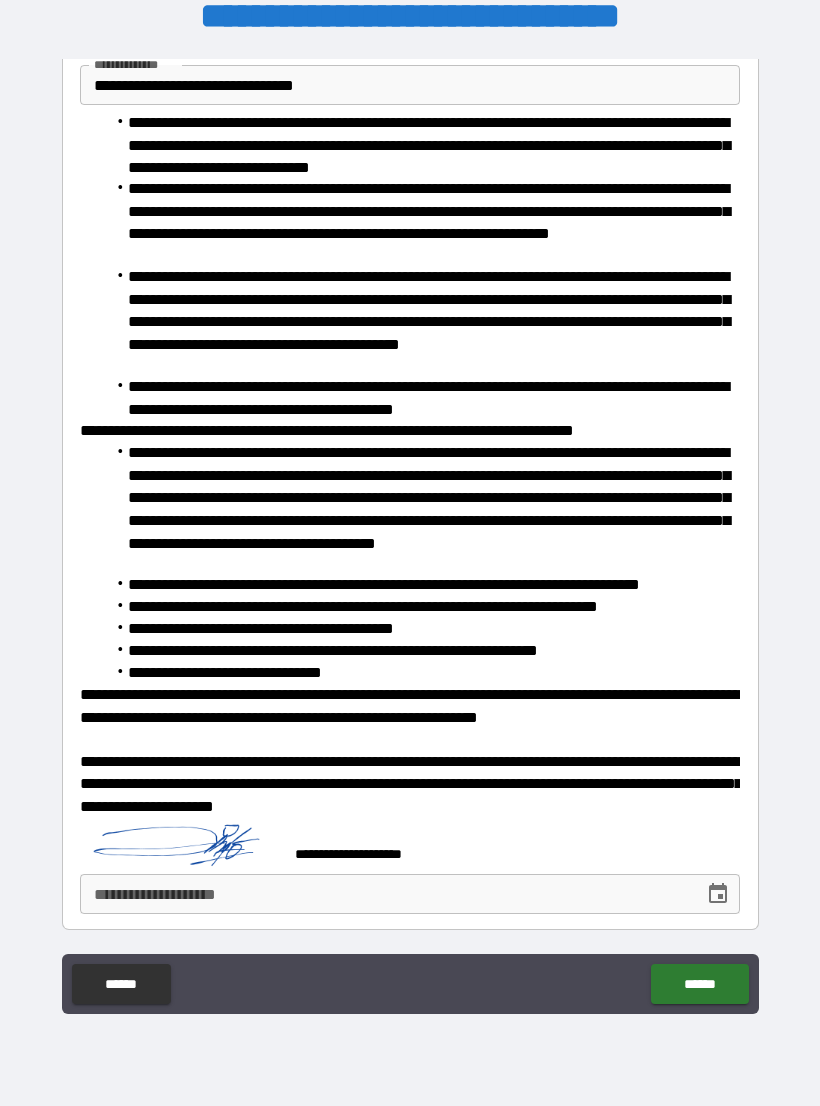 click 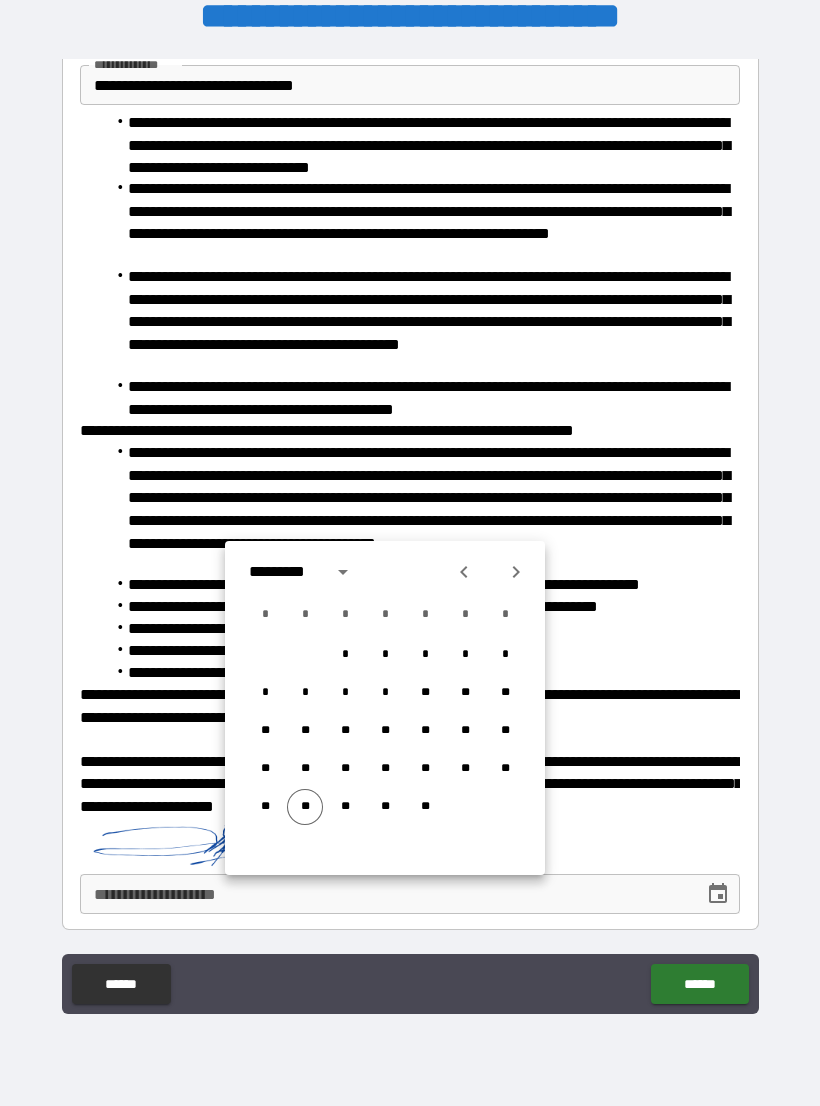 click on "**" at bounding box center (305, 807) 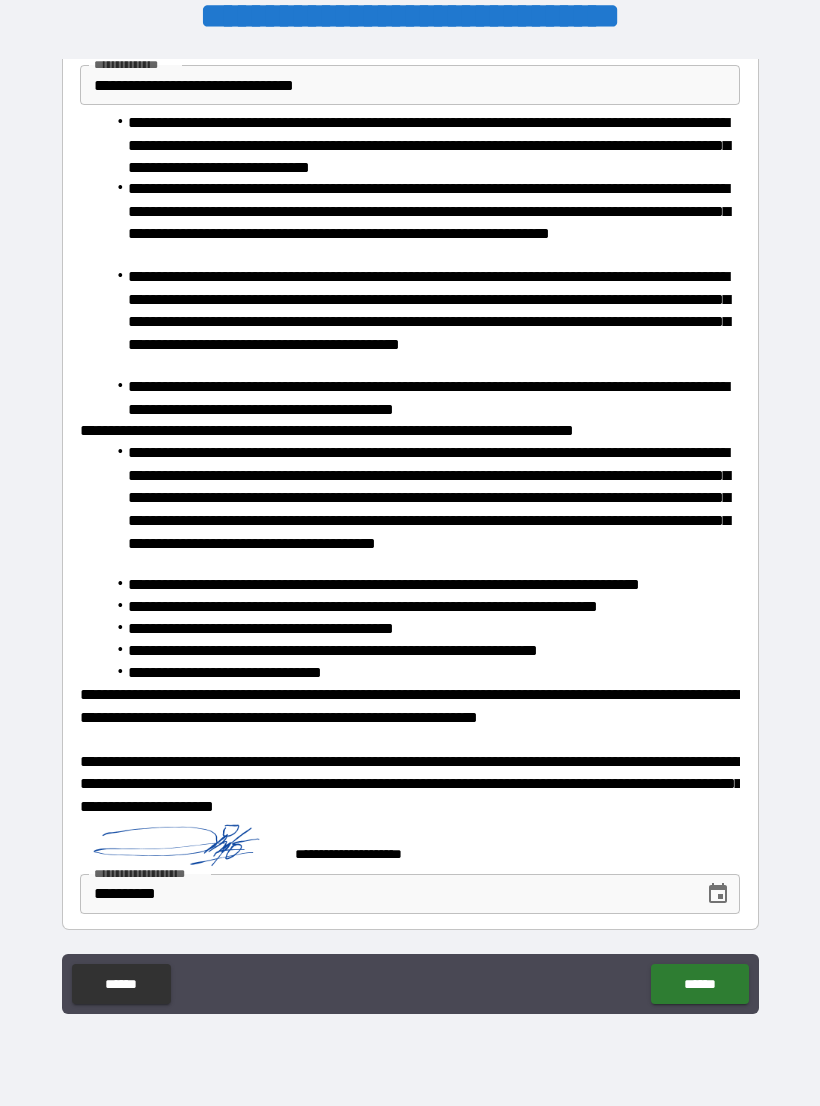 click on "******" at bounding box center (699, 984) 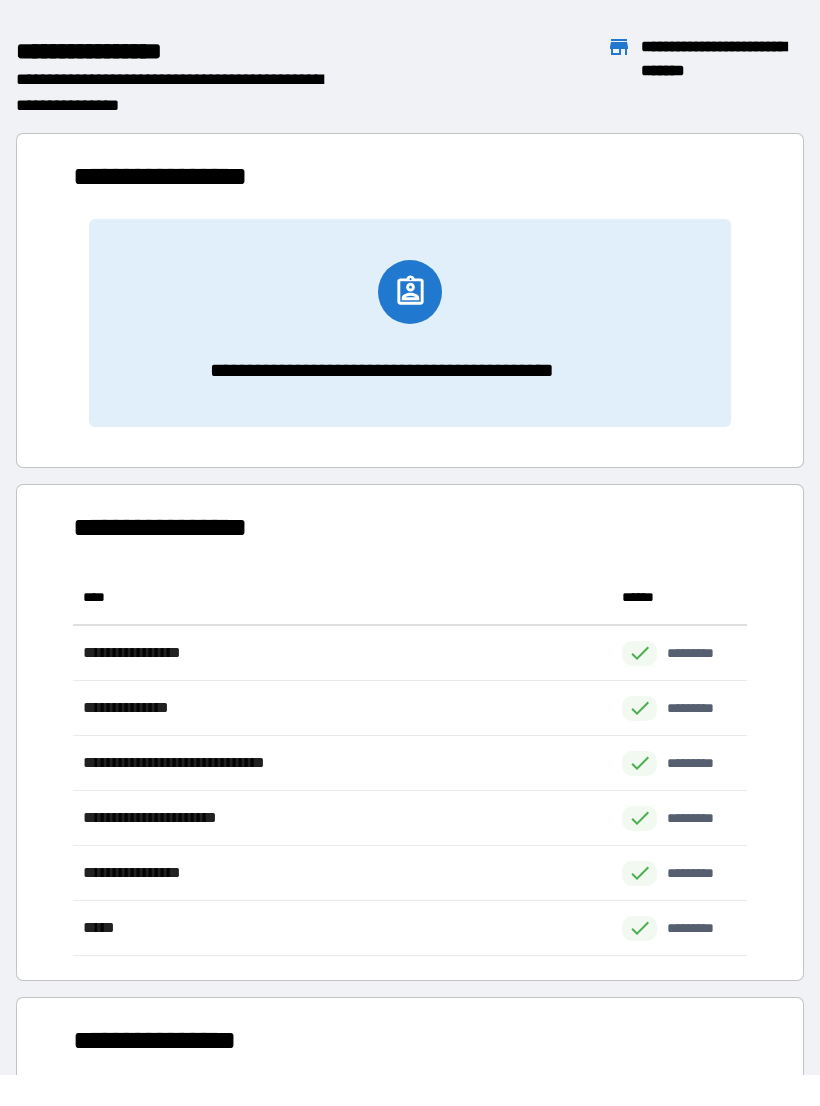 scroll, scrollTop: 1, scrollLeft: 1, axis: both 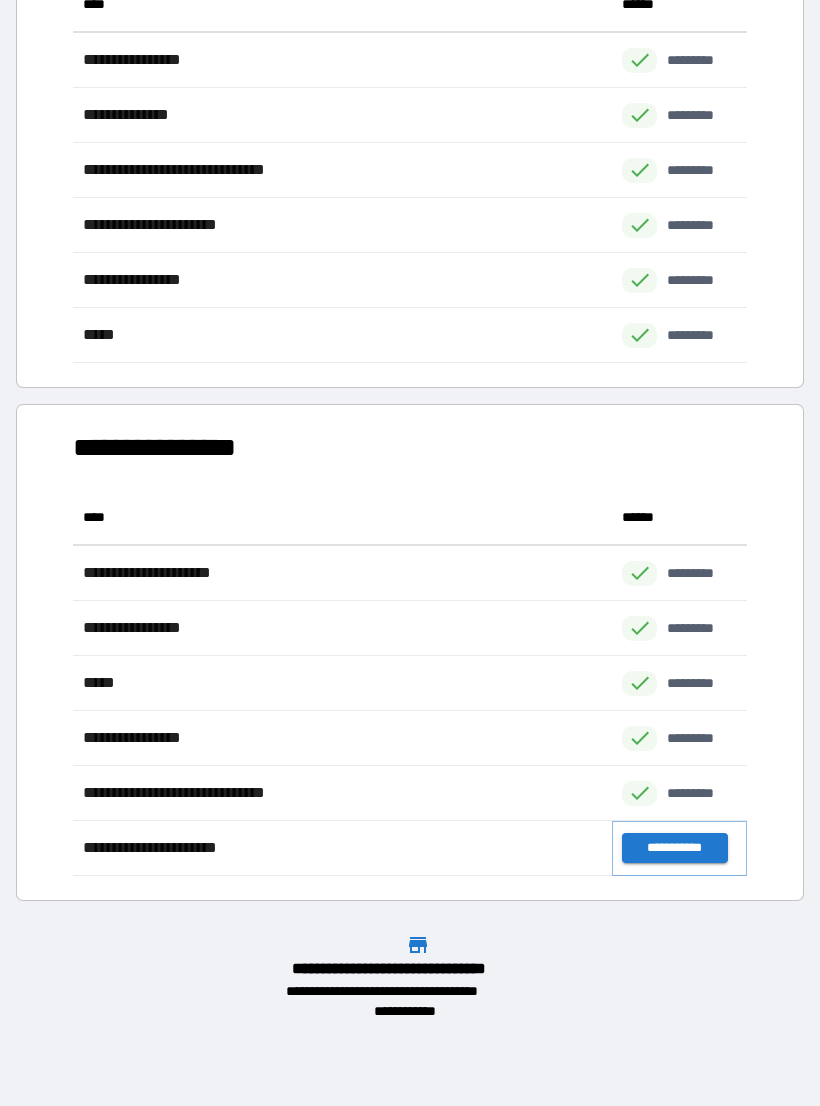 click on "**********" at bounding box center (674, 848) 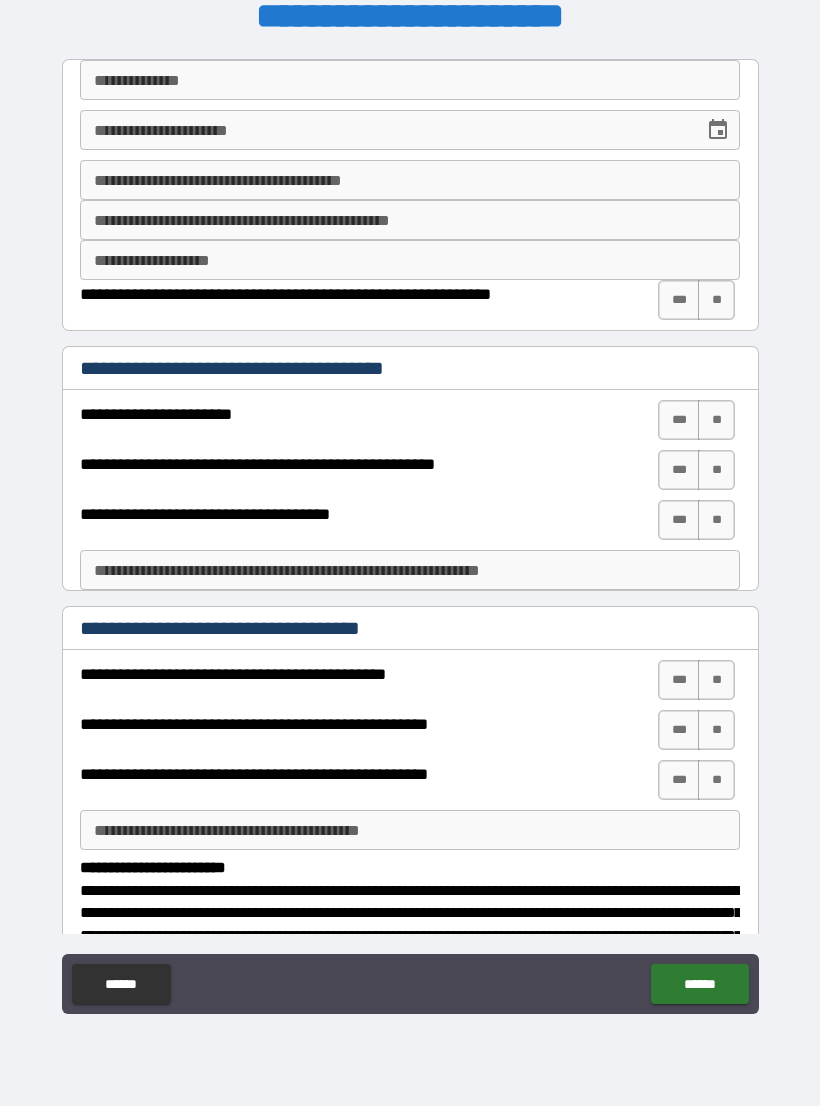 scroll, scrollTop: 0, scrollLeft: 0, axis: both 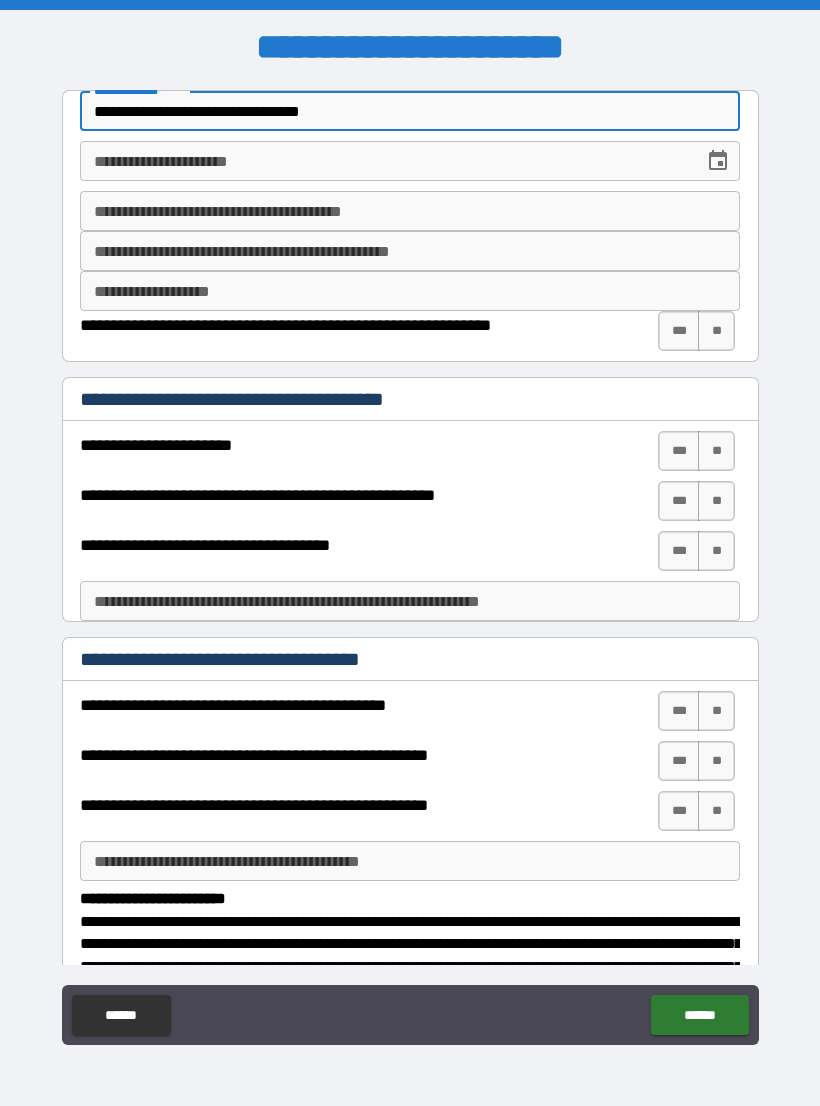 type on "**********" 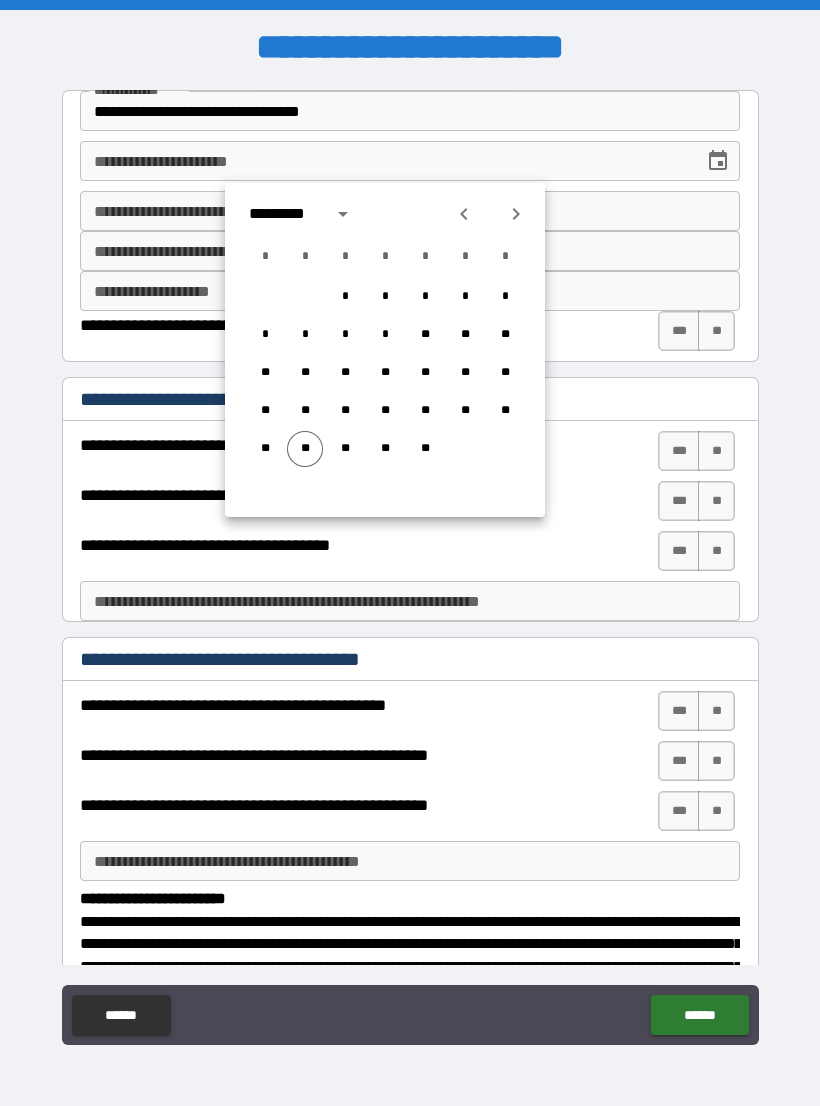 click 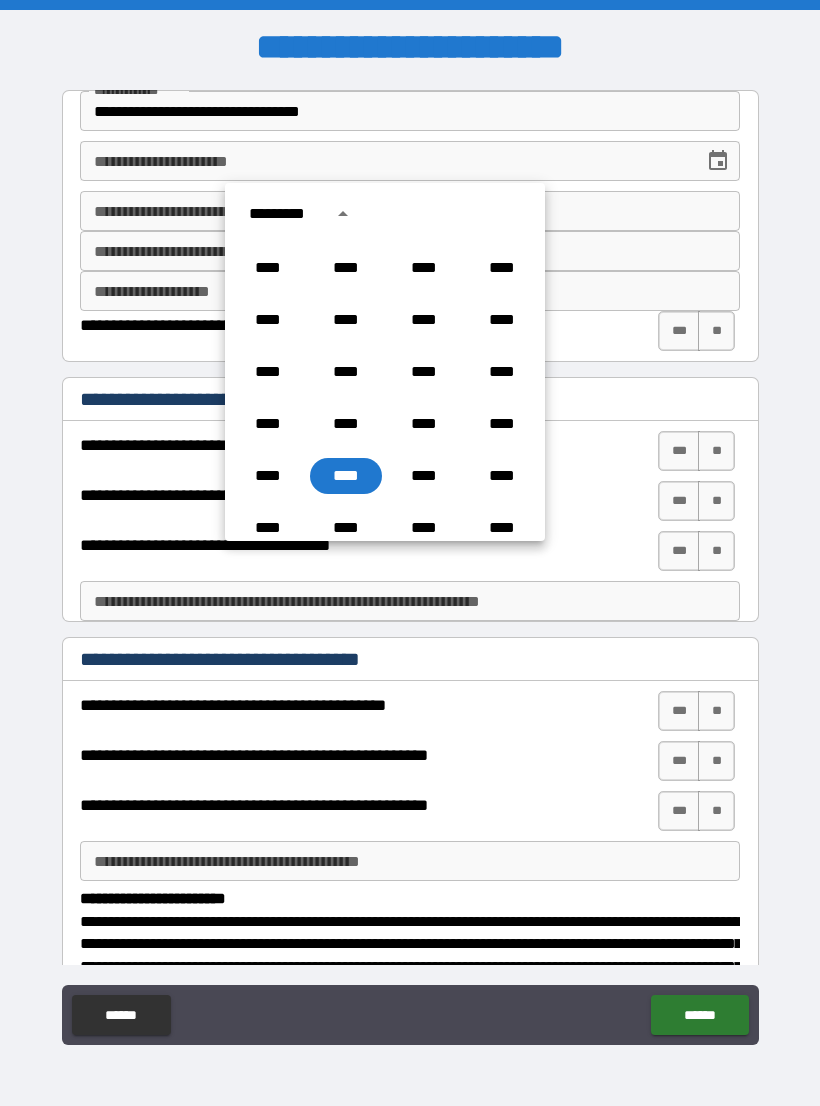 scroll, scrollTop: 1400, scrollLeft: 0, axis: vertical 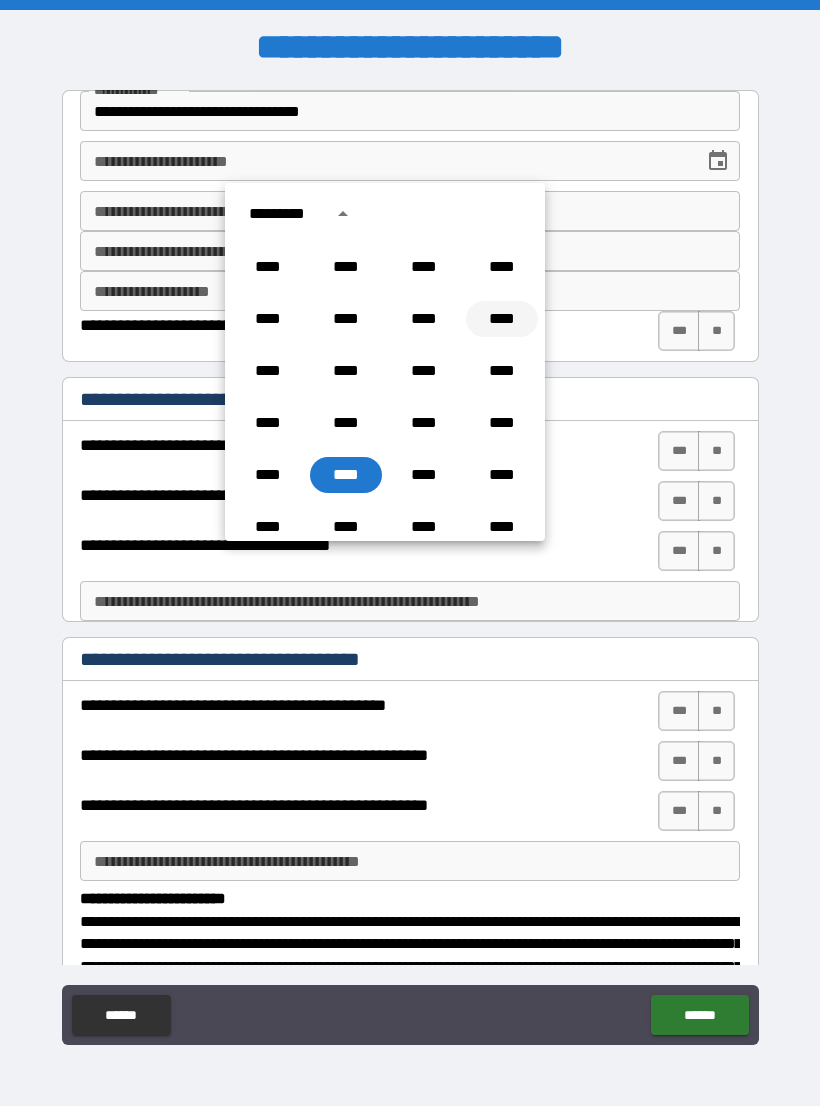 click on "****" at bounding box center [502, 319] 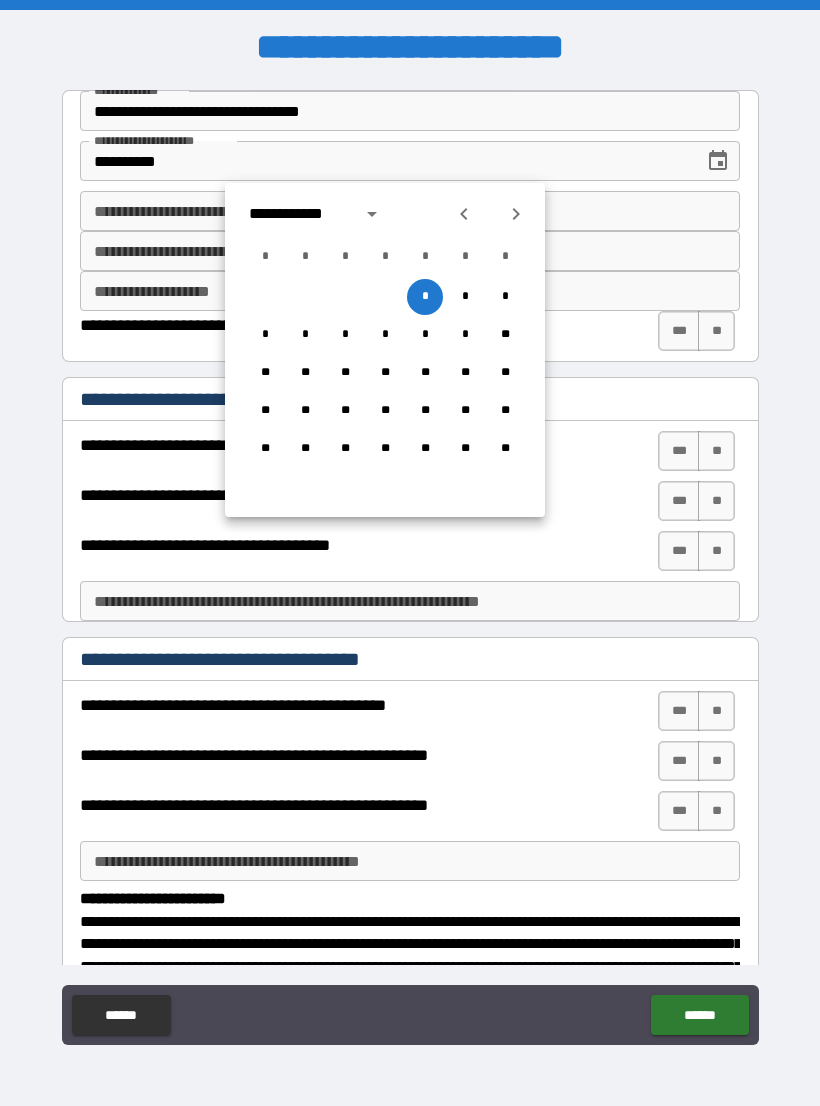 click 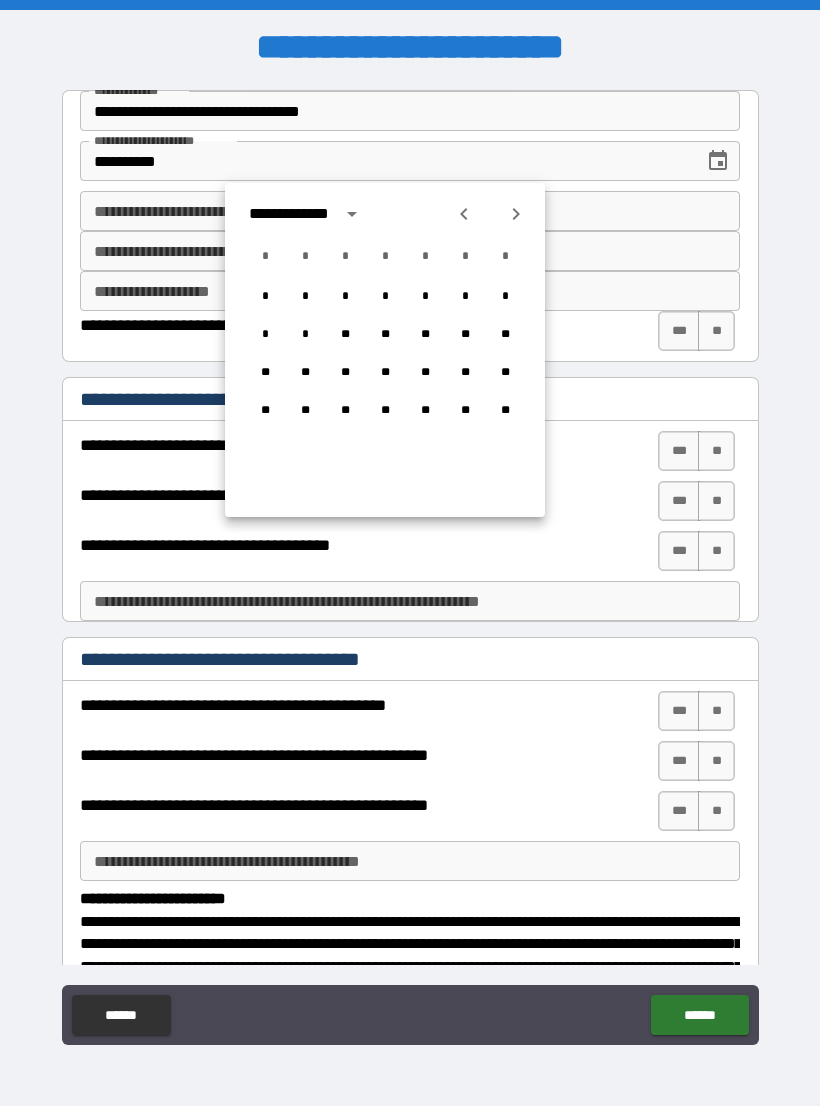 click 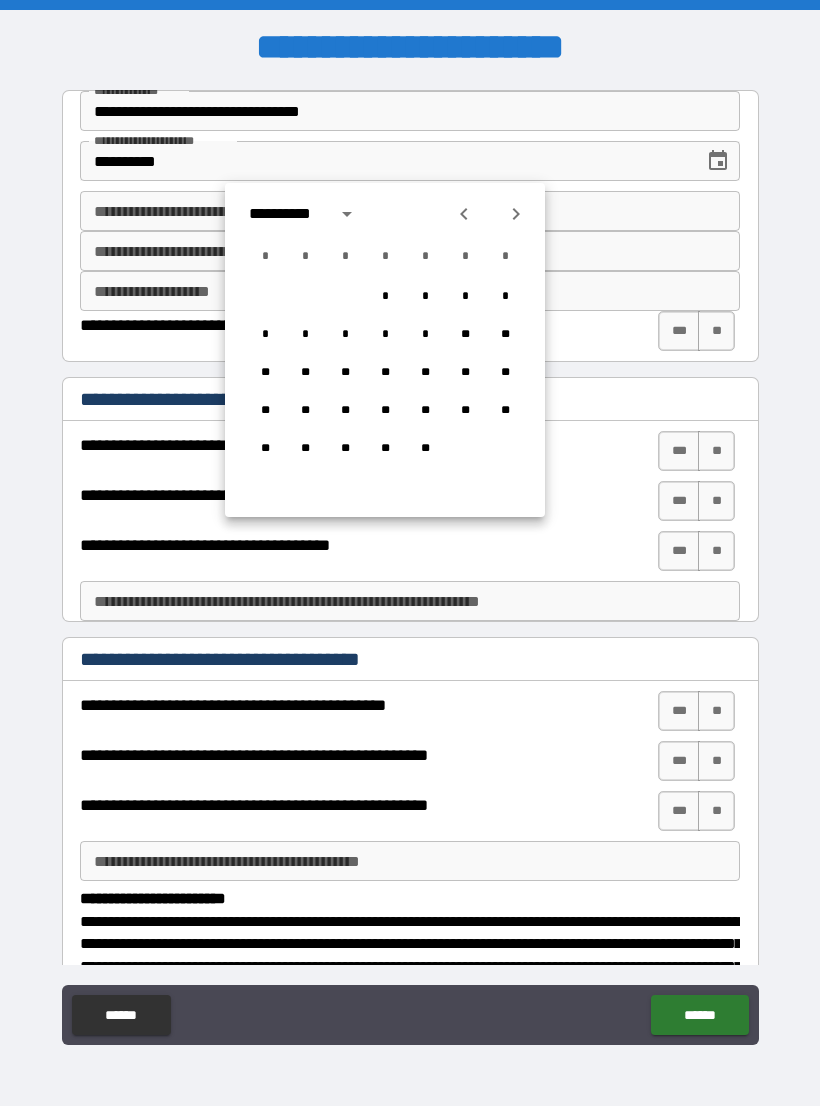 click on "**********" at bounding box center [385, 214] 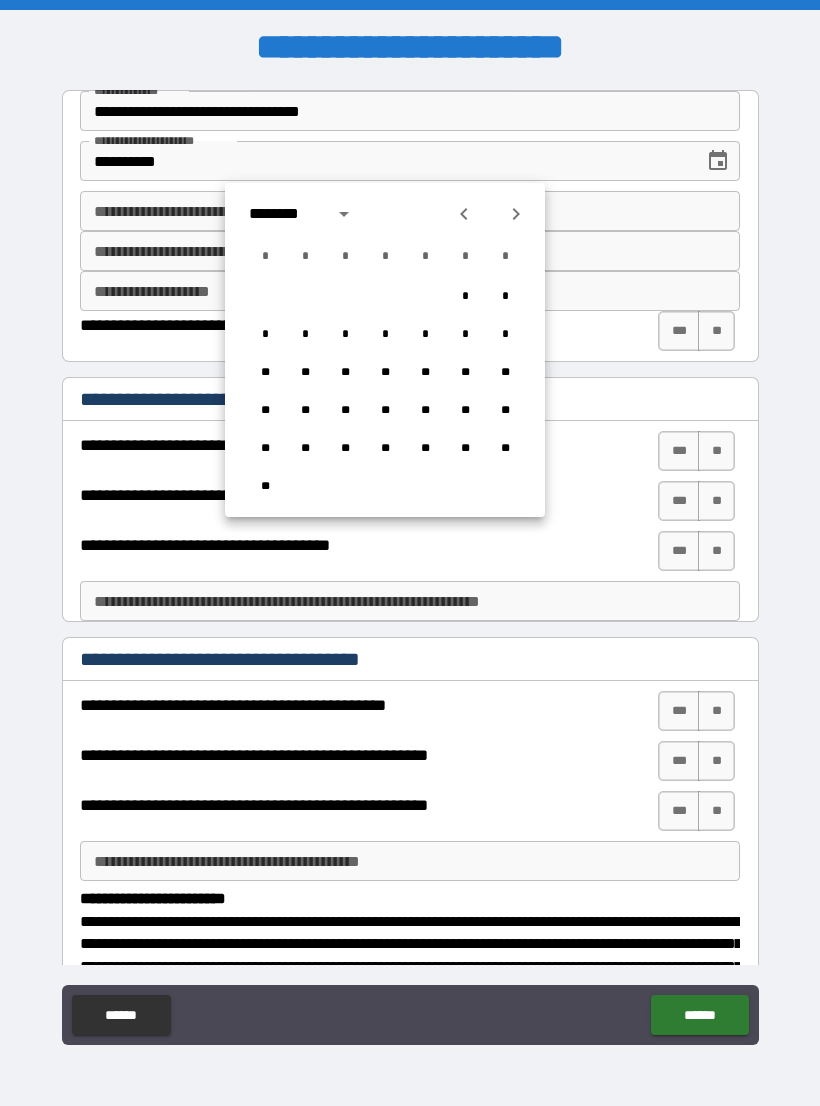 click on "********" at bounding box center [385, 214] 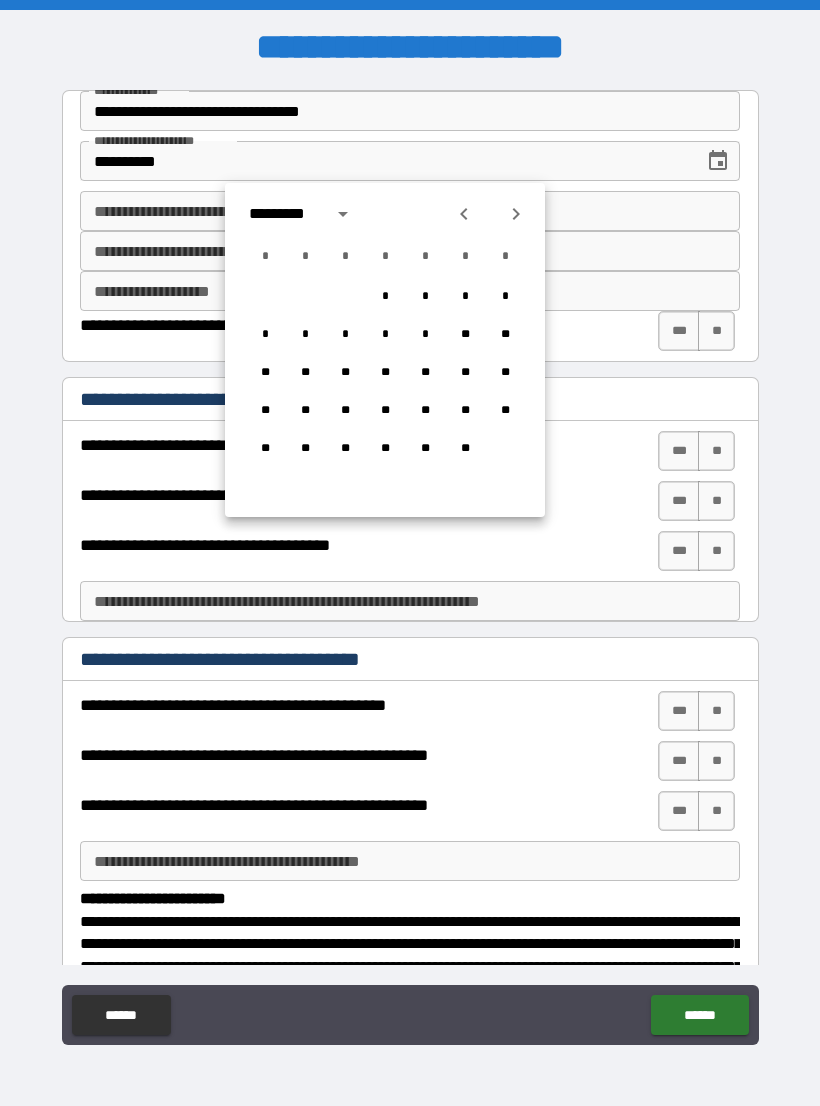 click at bounding box center [516, 214] 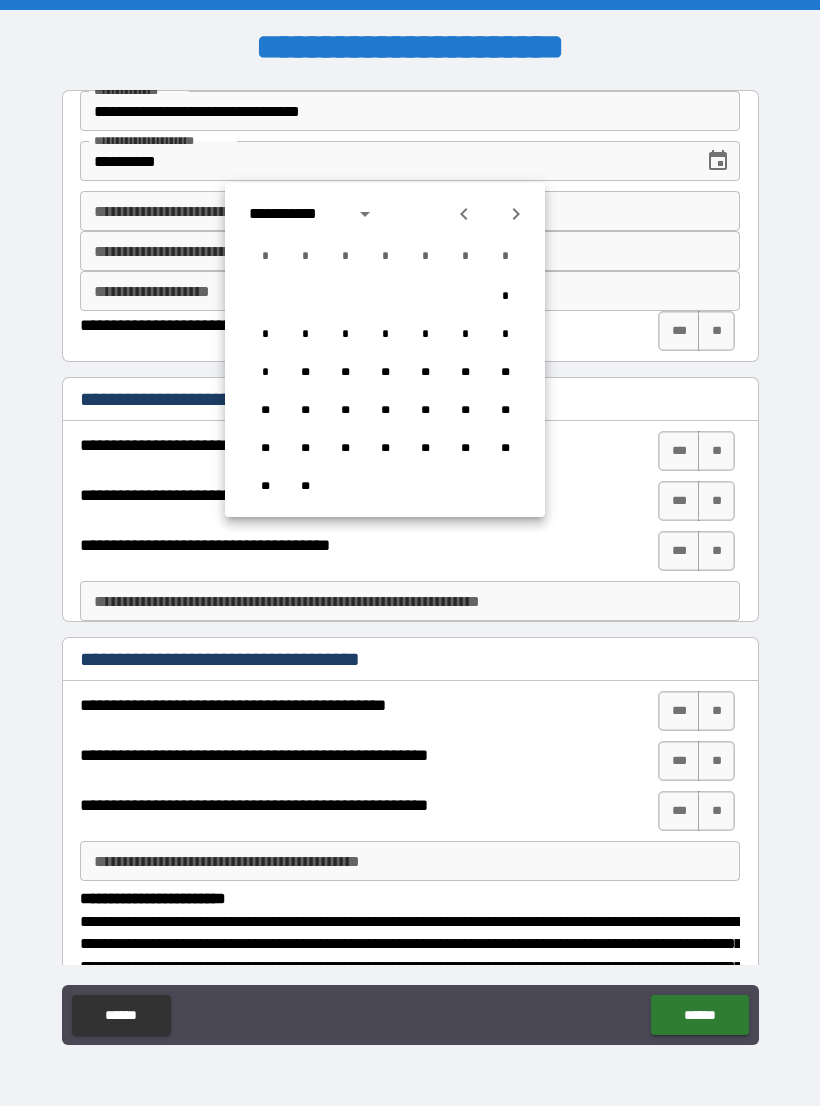 click on "**********" at bounding box center (385, 214) 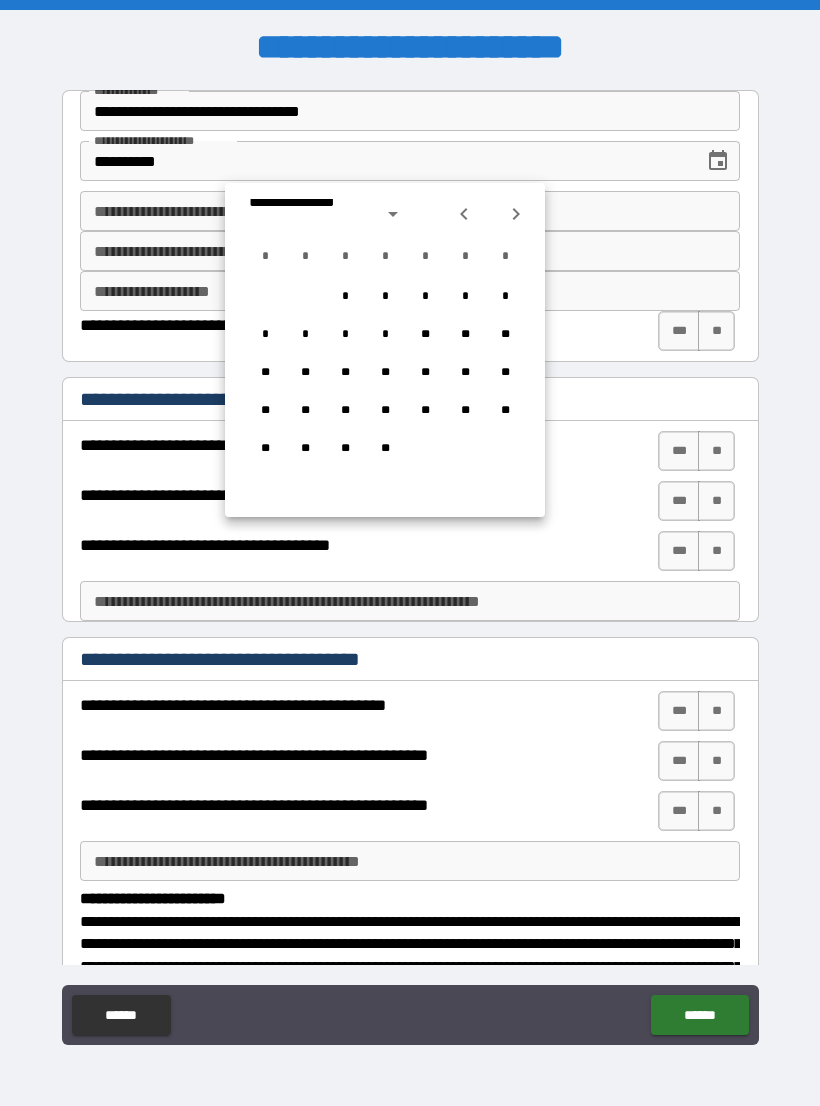 click 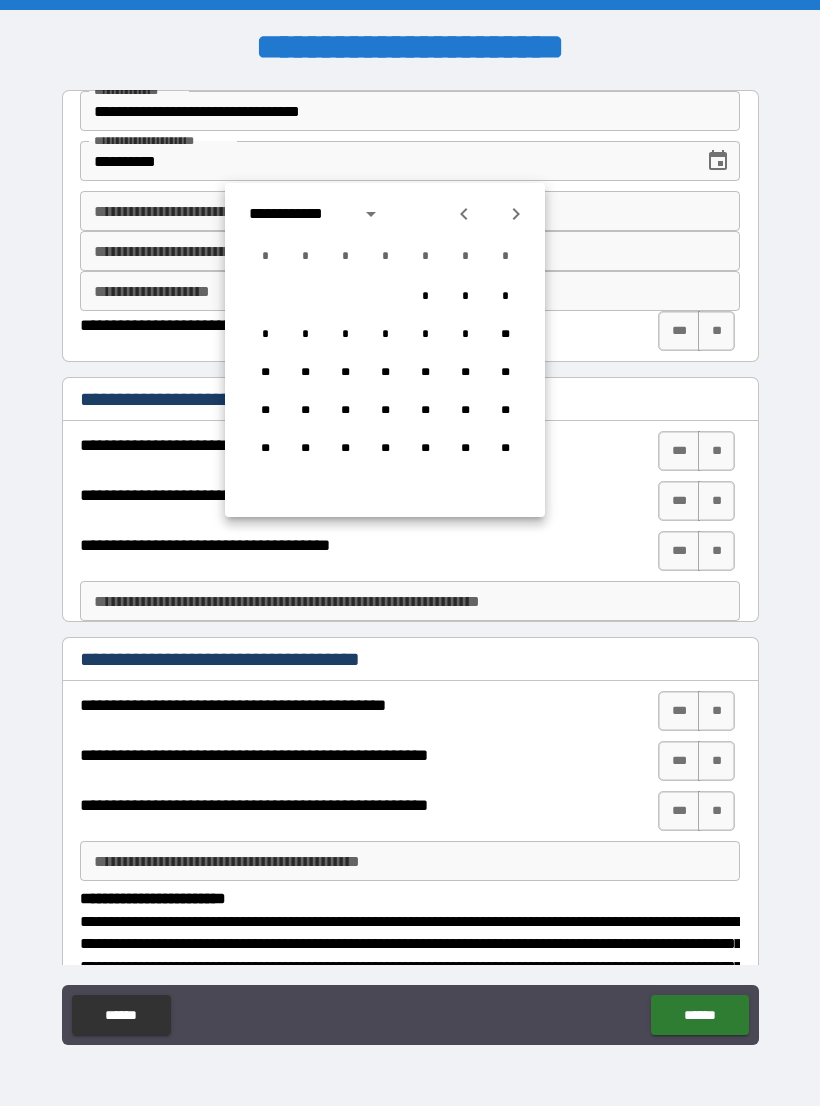 click 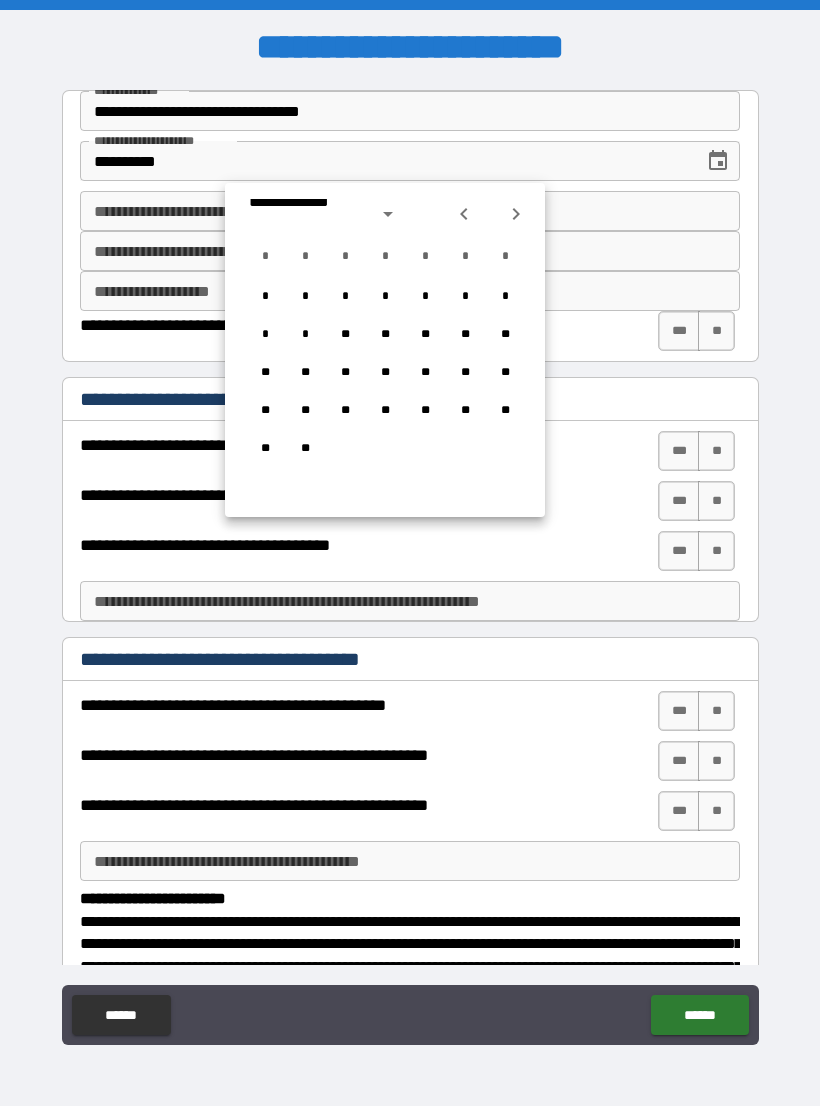 click 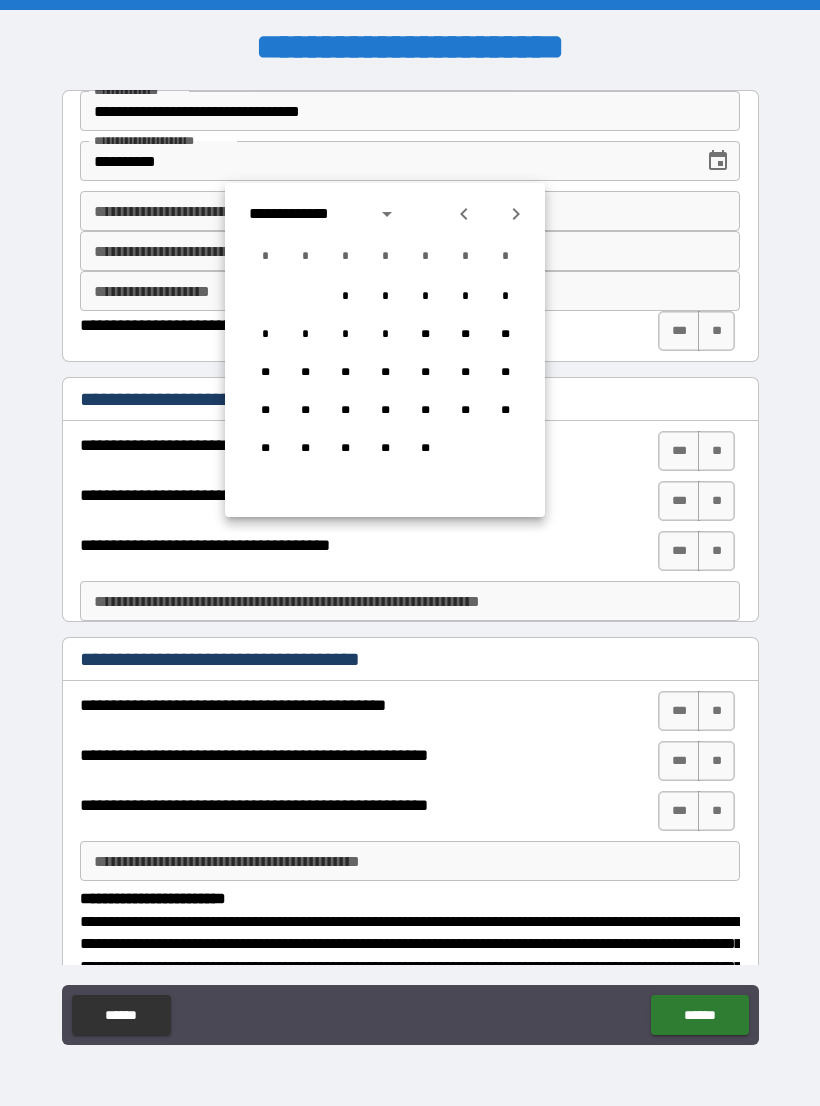 click at bounding box center [516, 214] 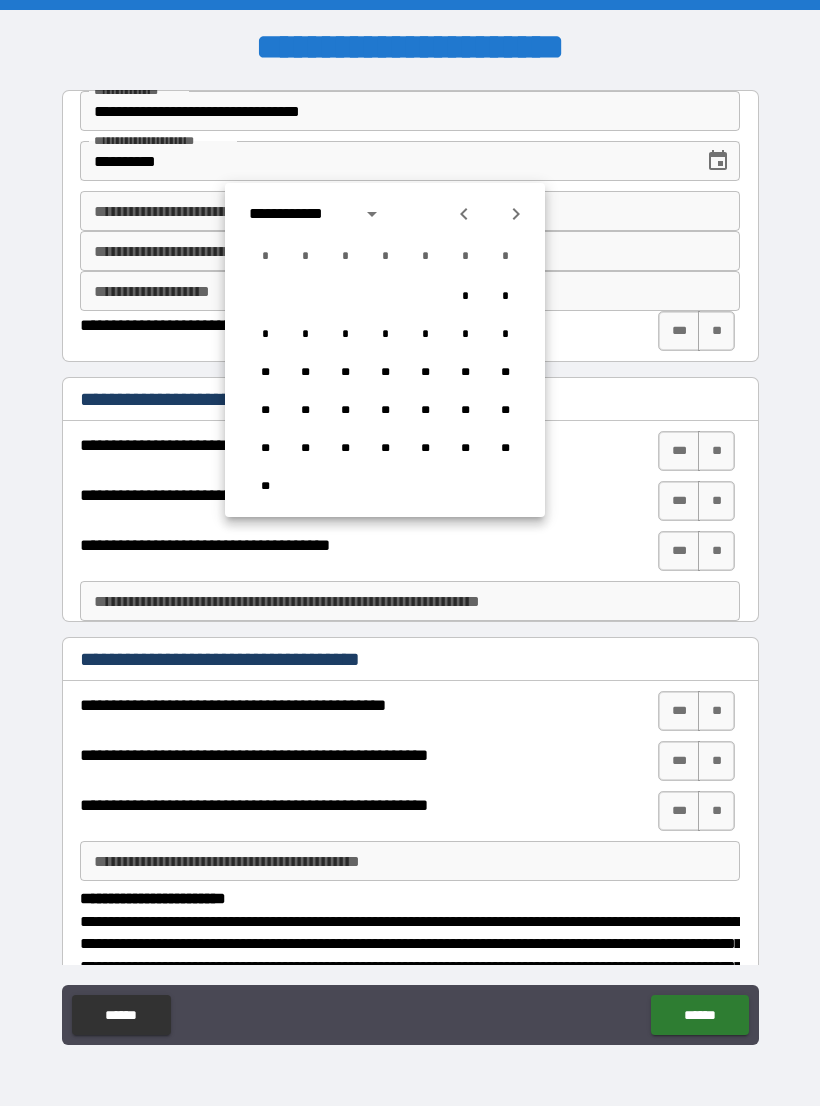click 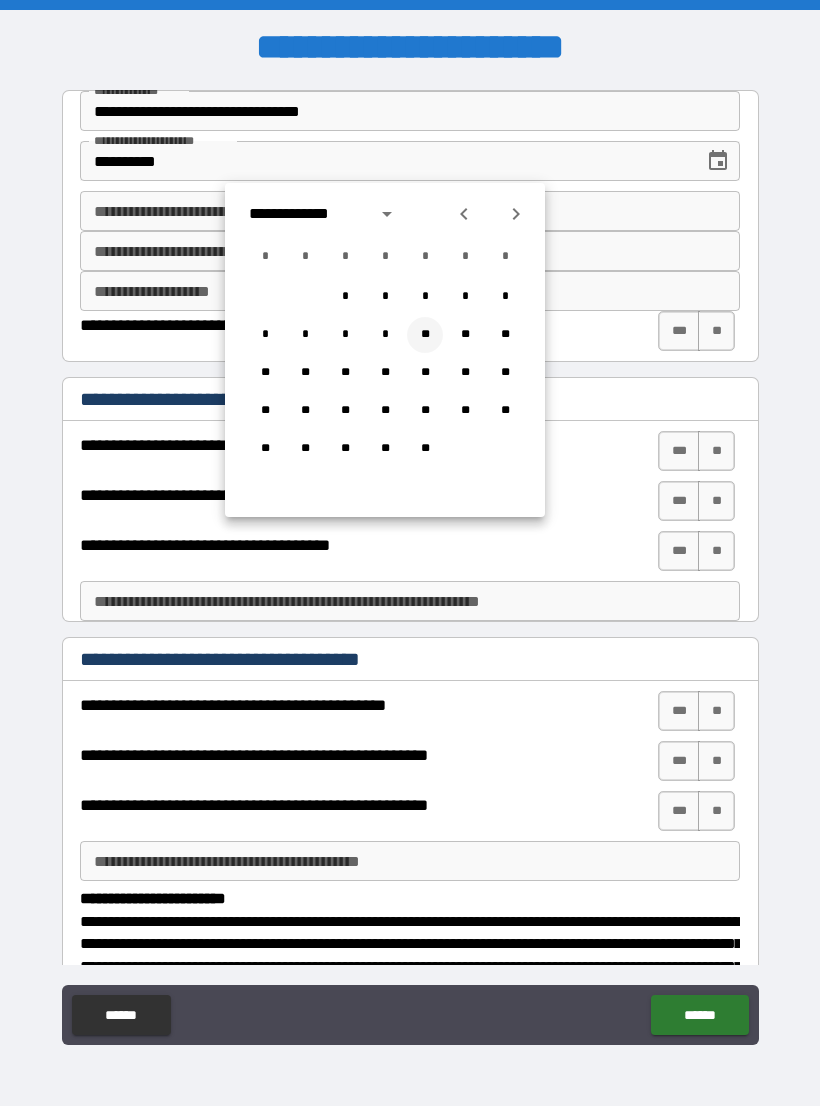 click on "**" at bounding box center (425, 335) 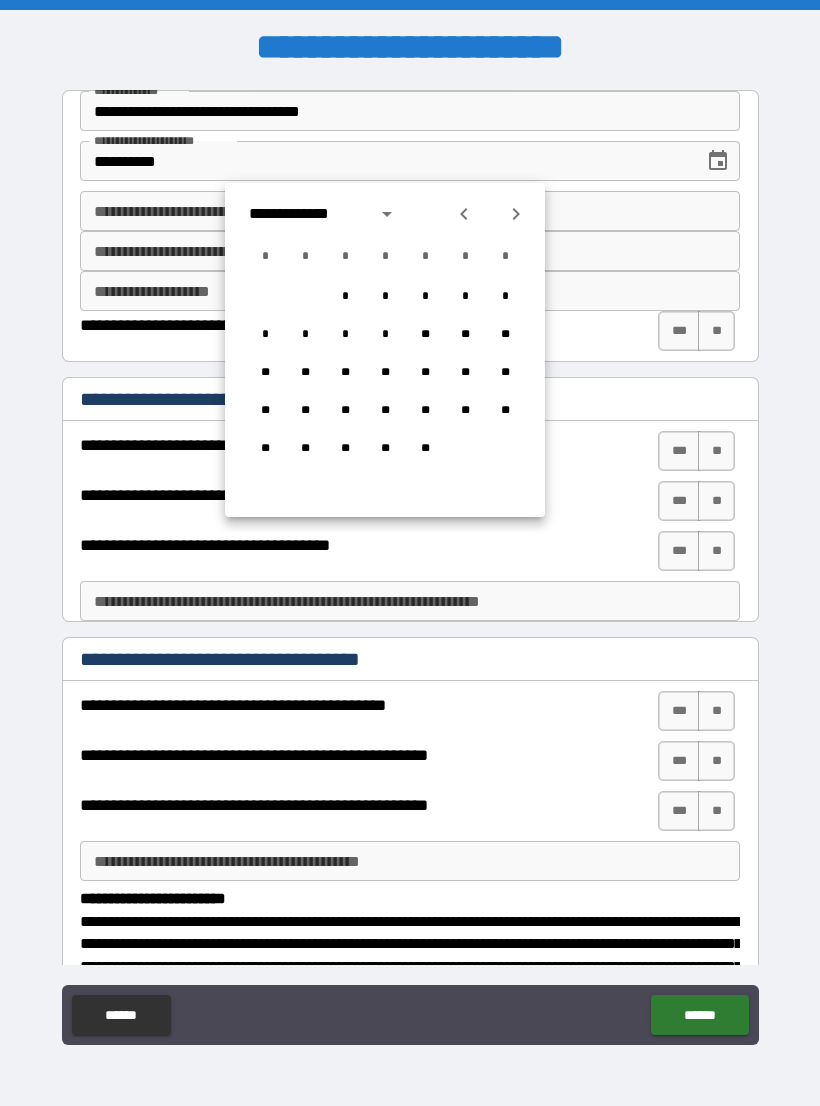type on "**********" 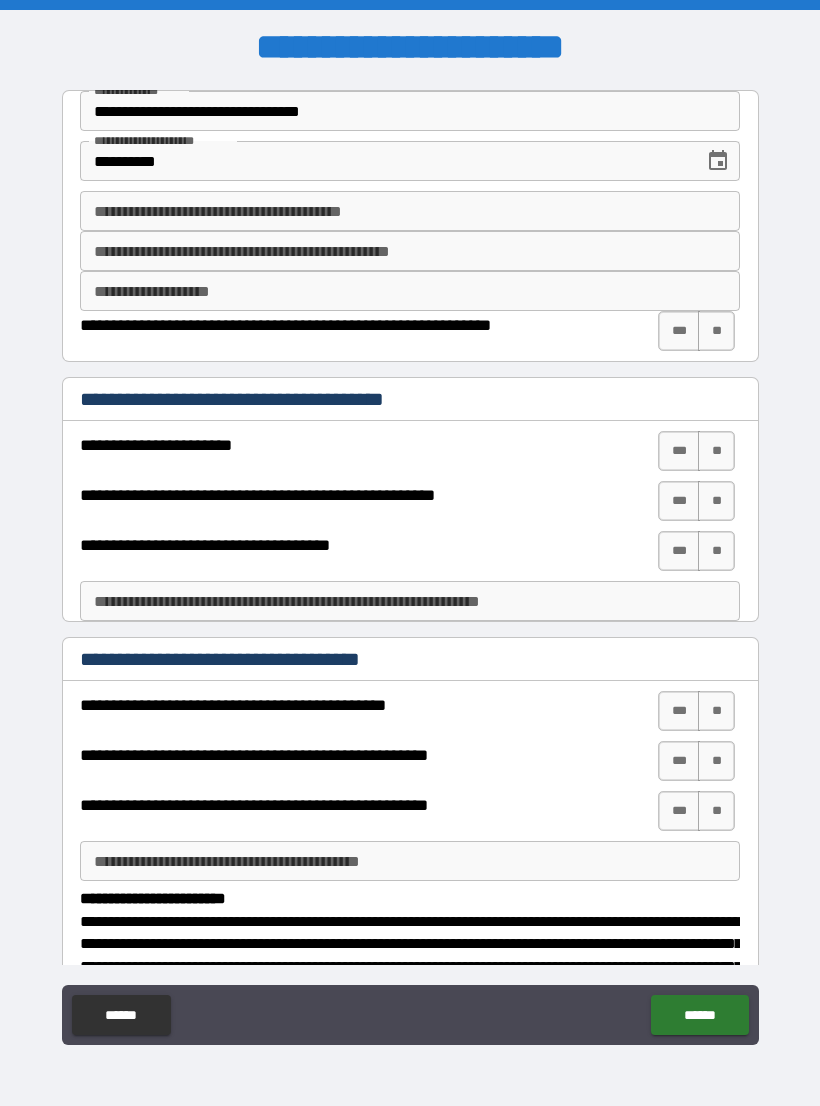 click on "**********" at bounding box center (410, 211) 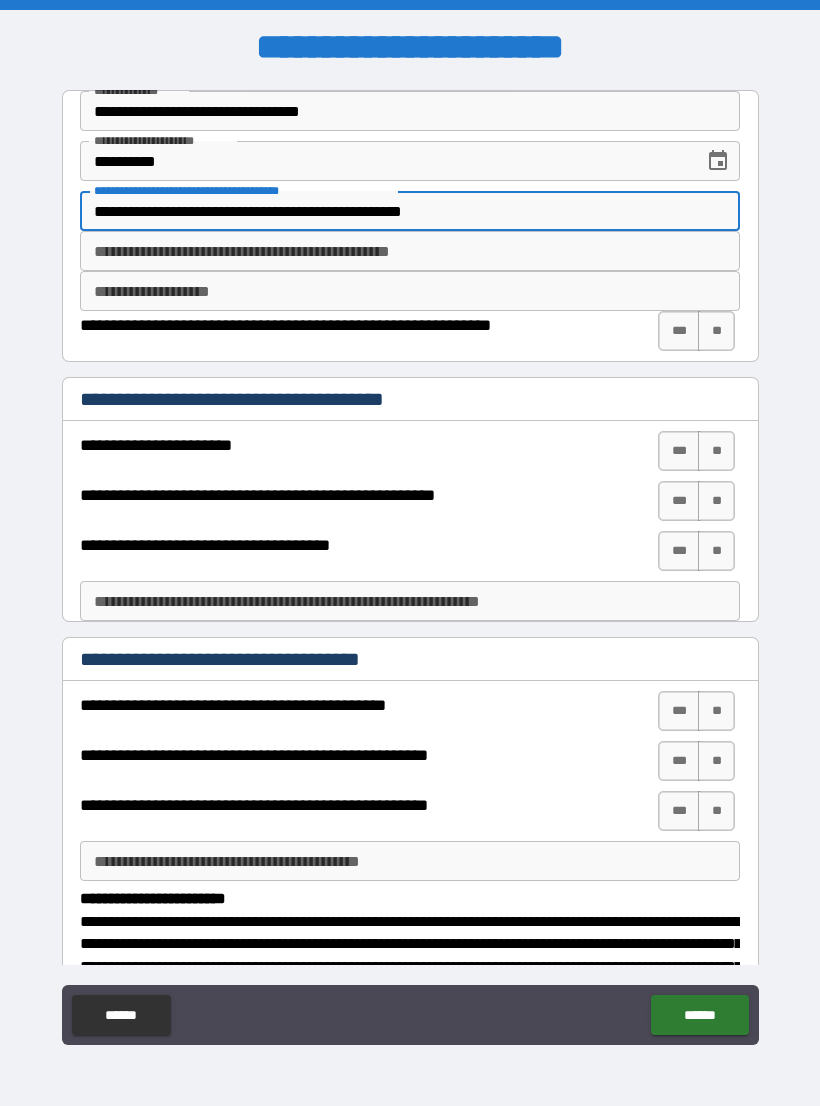 type on "**********" 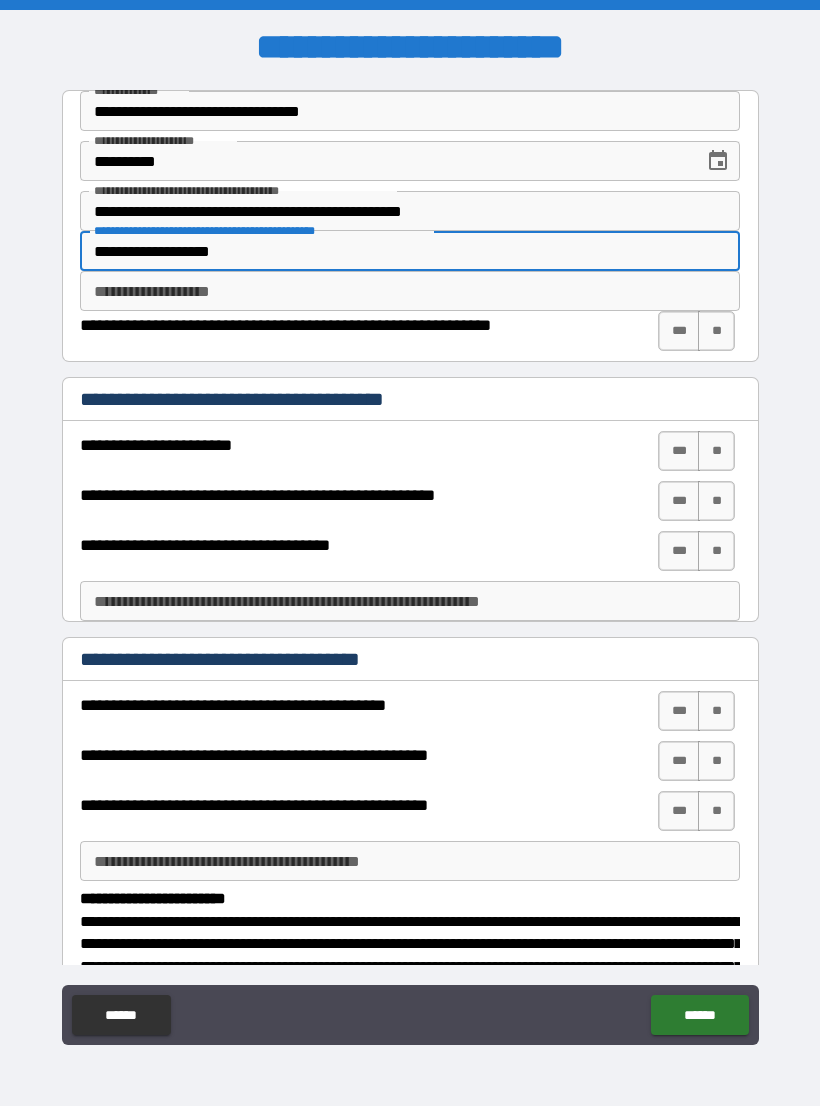 type on "**********" 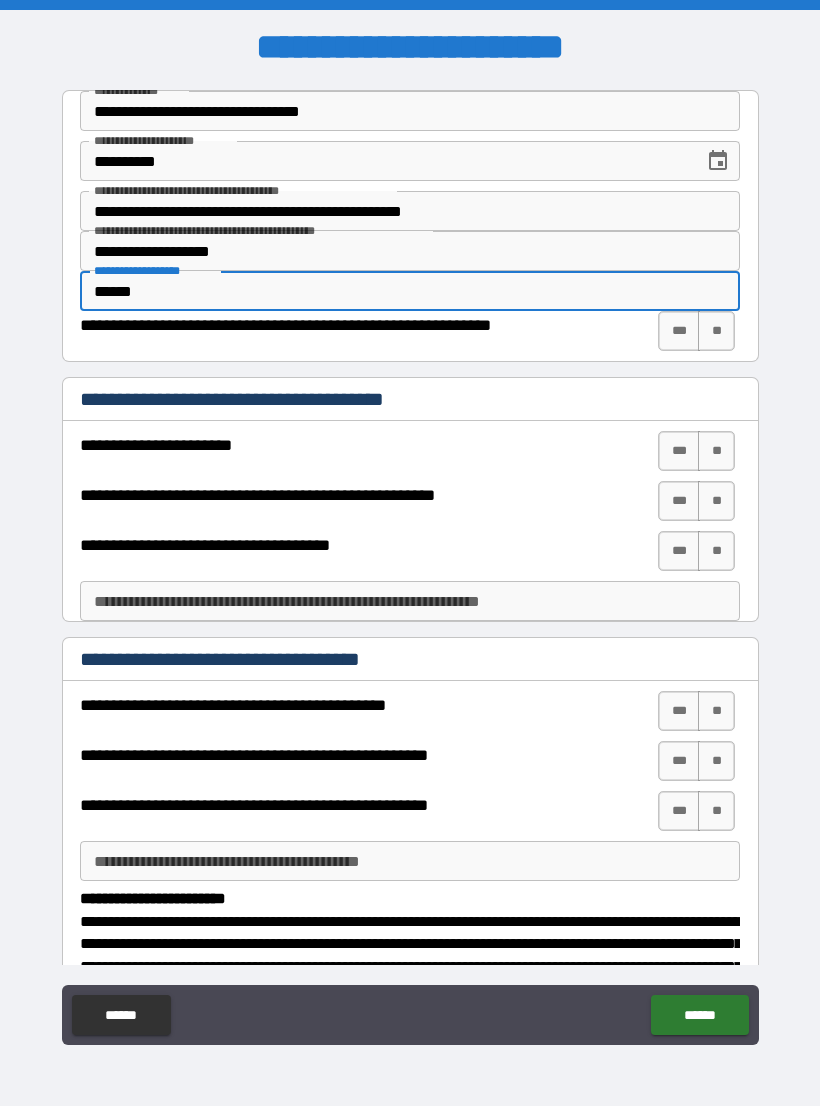 type on "******" 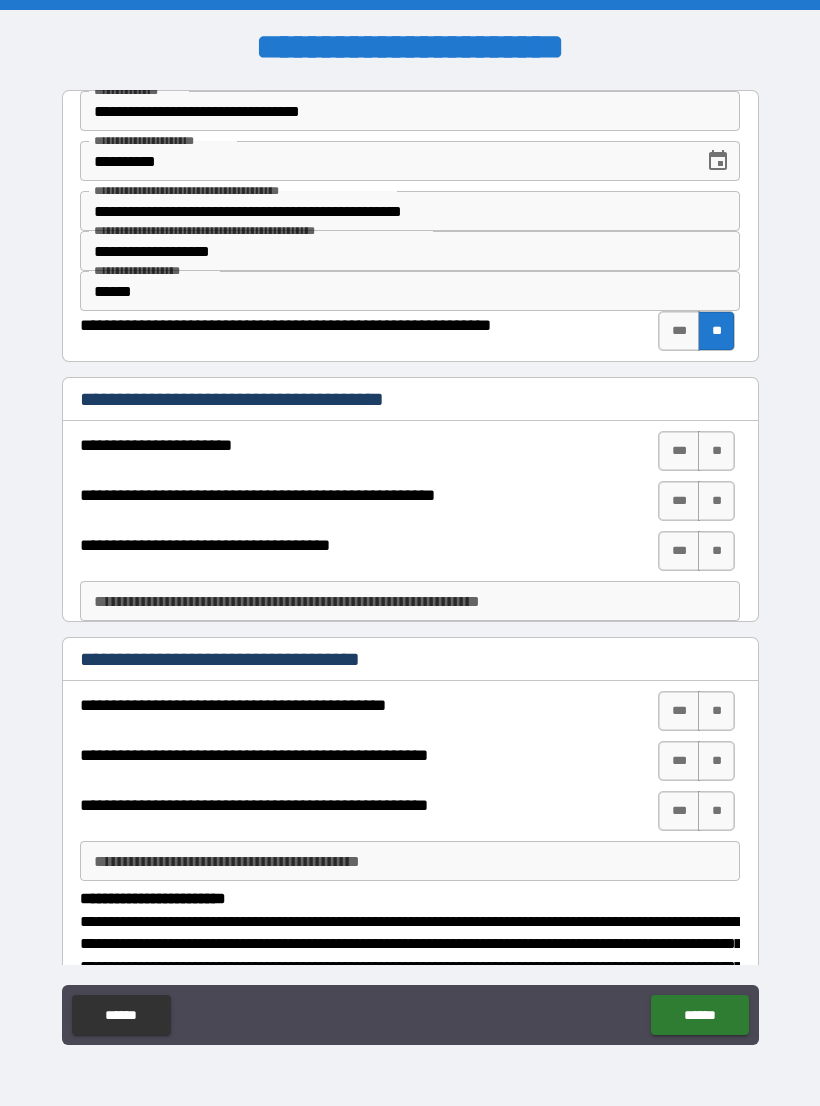 click on "**" at bounding box center [716, 451] 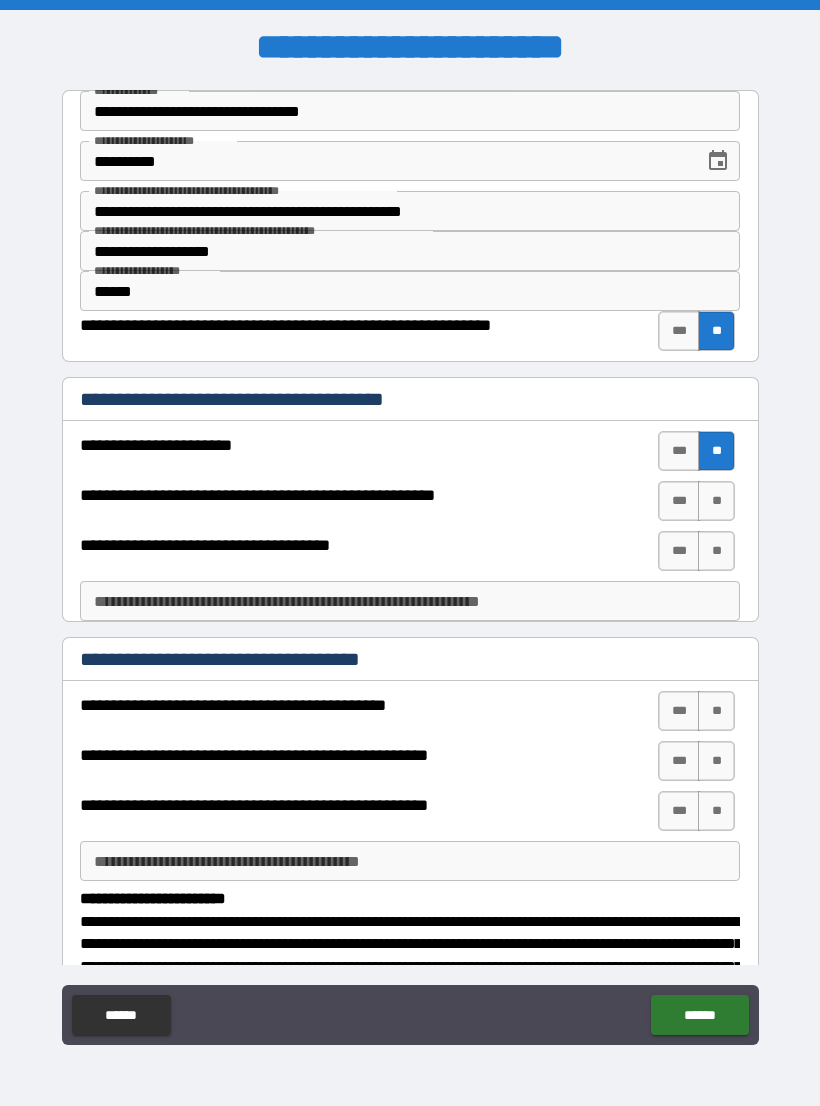 click on "**" at bounding box center (716, 501) 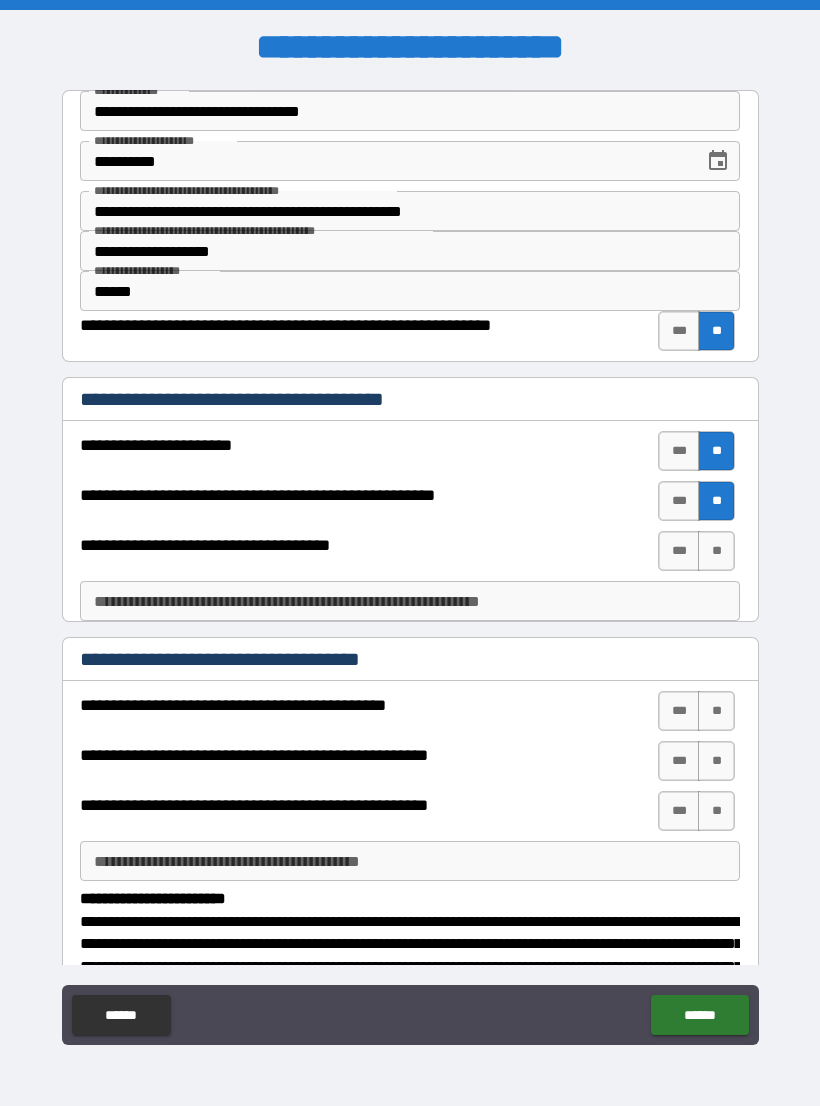click on "**" at bounding box center (716, 551) 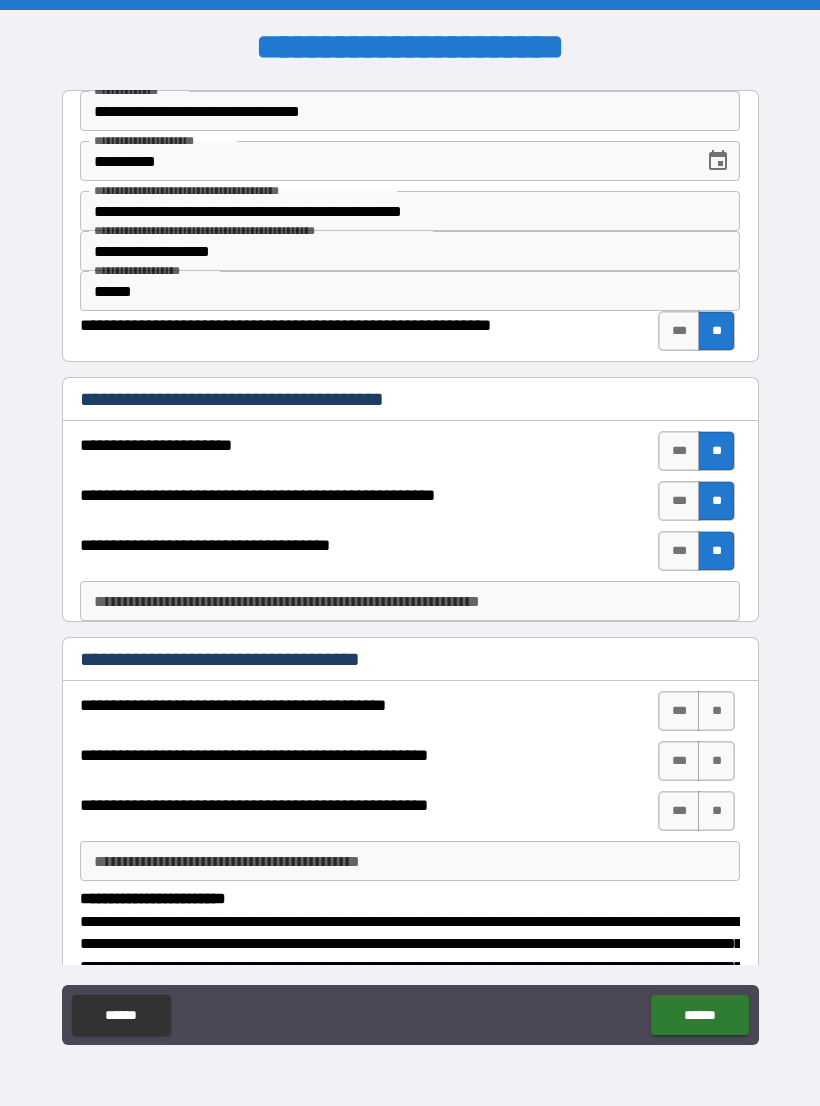 click on "***" at bounding box center [679, 711] 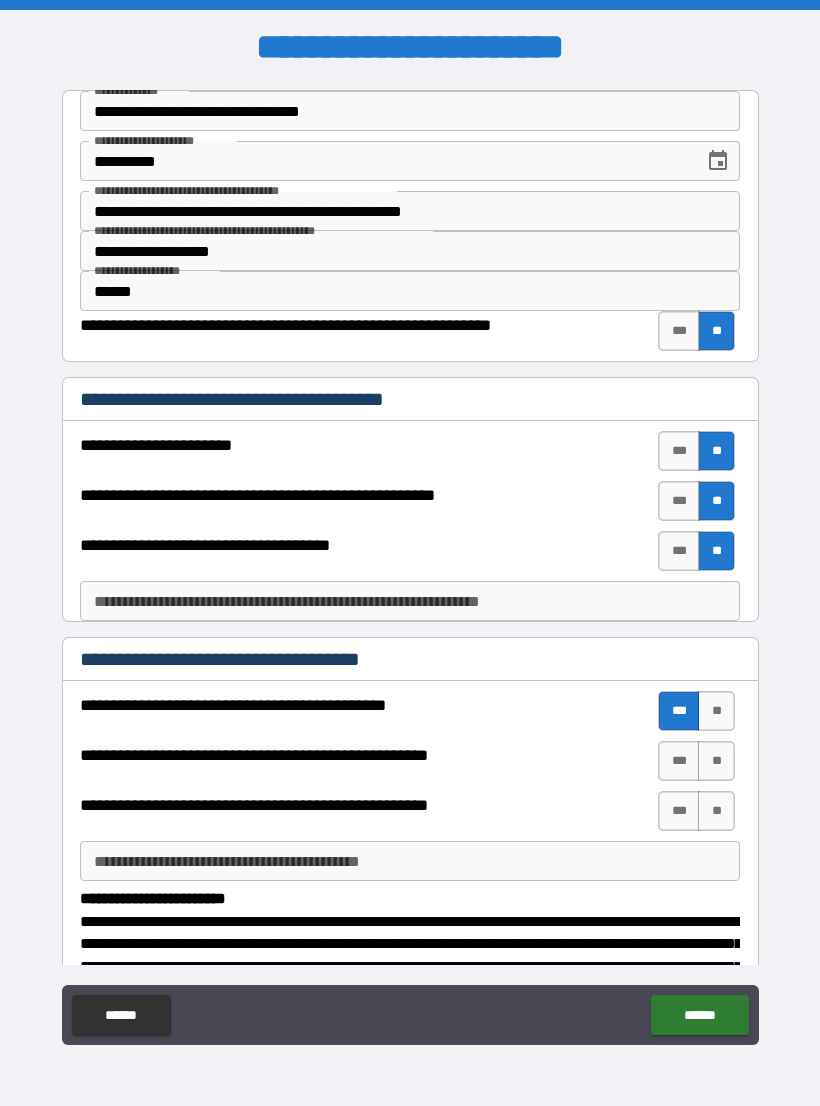 click on "***" at bounding box center [679, 761] 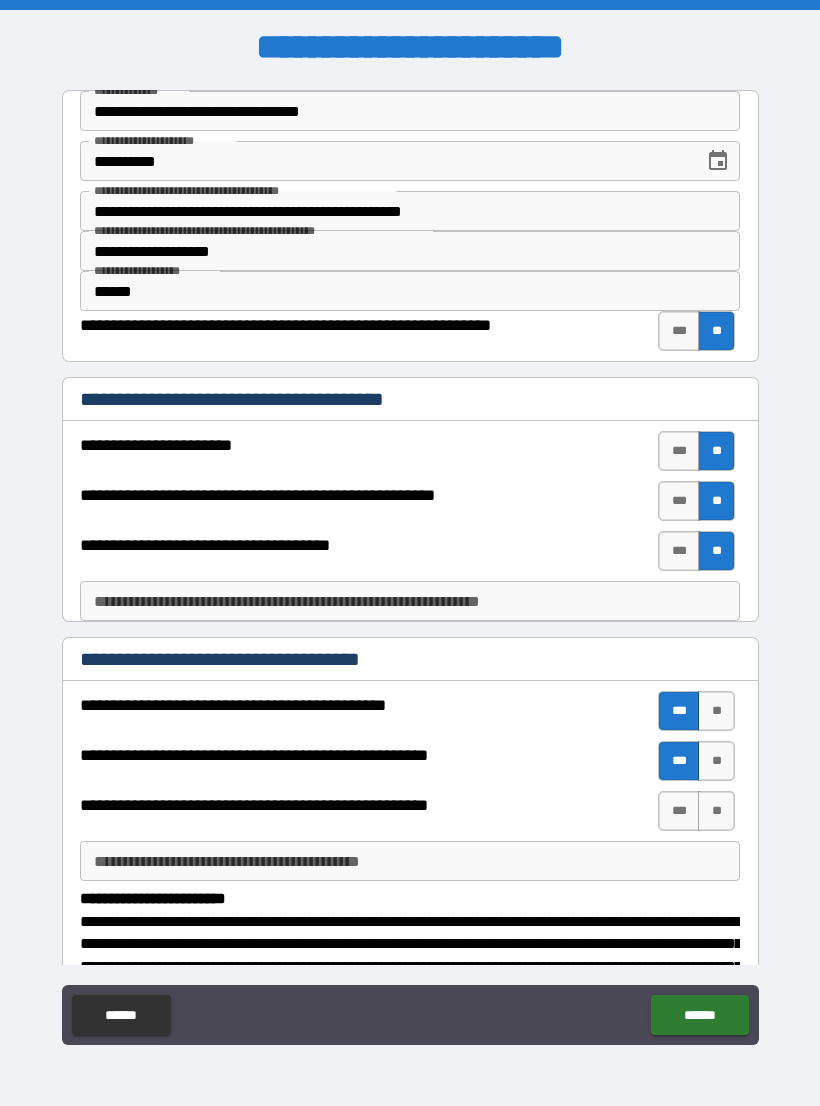 click on "***" at bounding box center (679, 811) 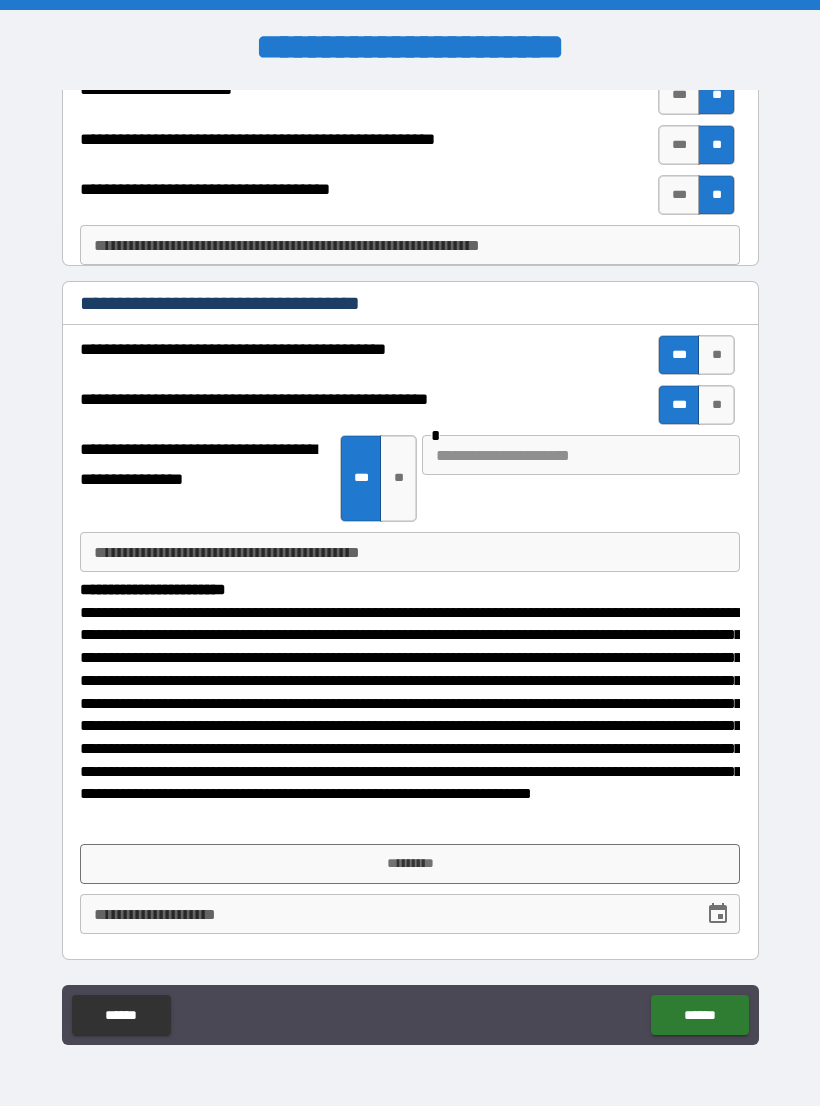 scroll, scrollTop: 355, scrollLeft: 0, axis: vertical 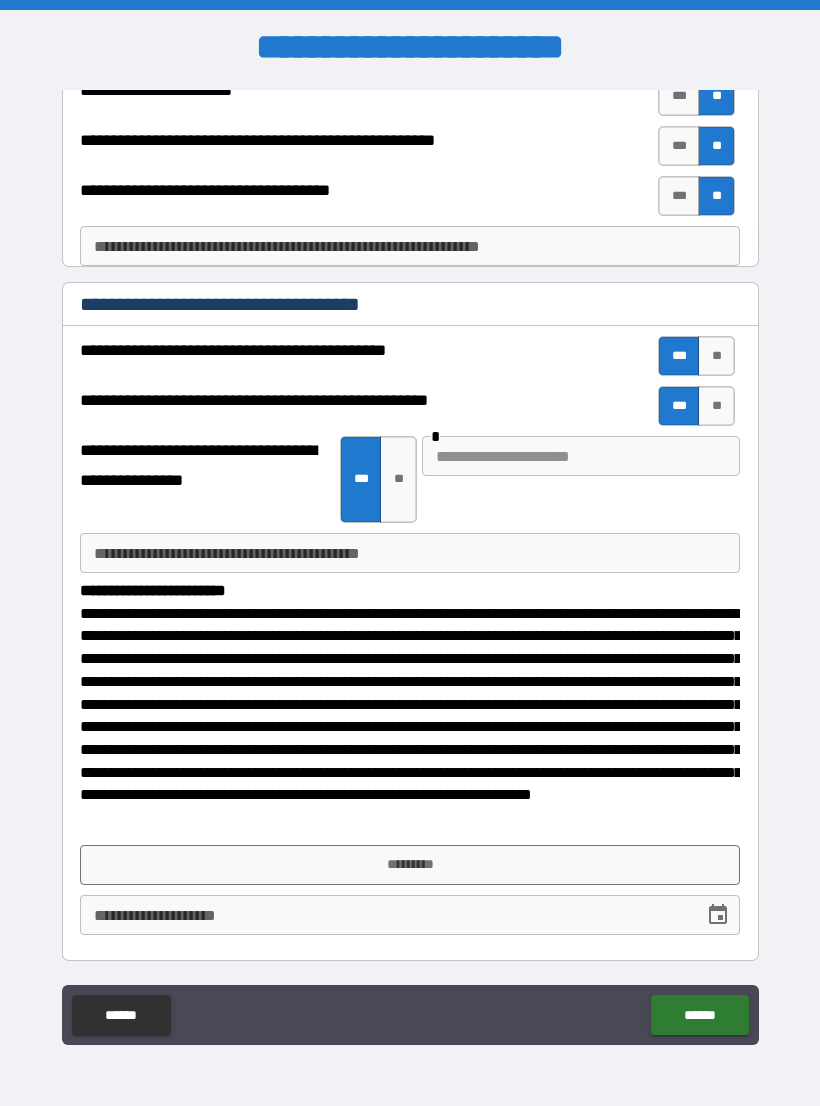 click on "*********" at bounding box center [410, 865] 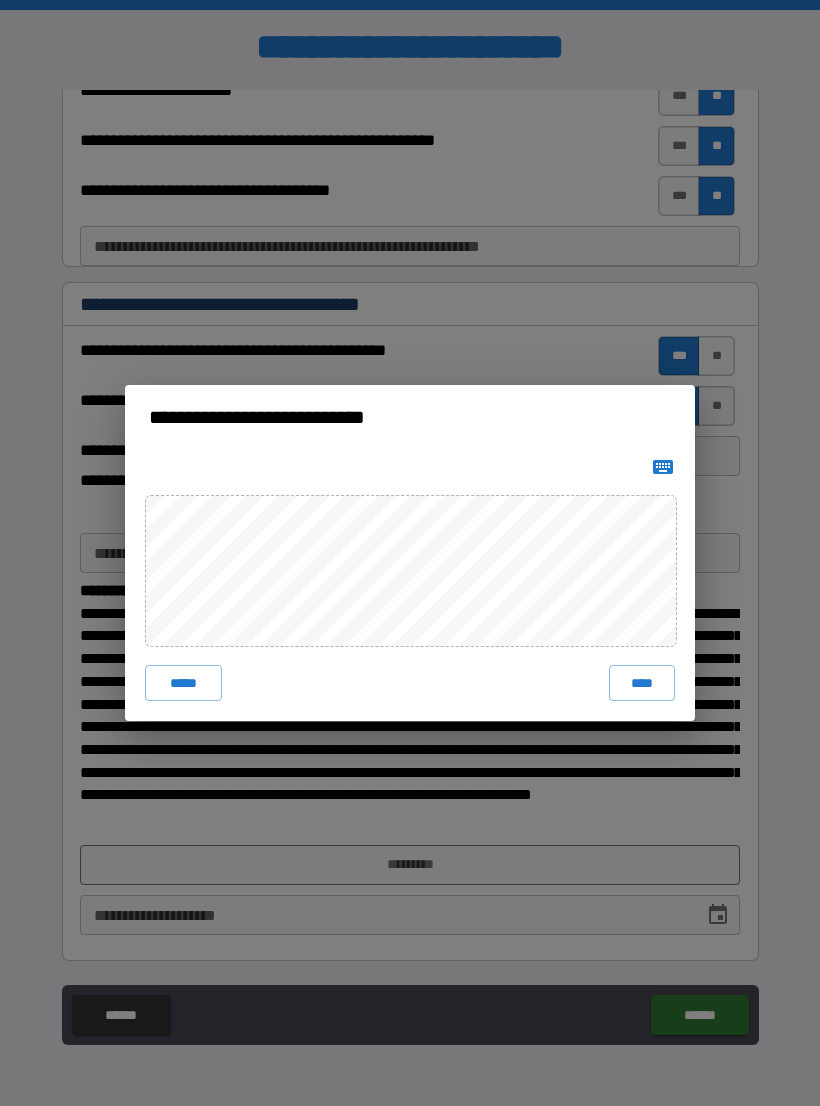 click on "****" at bounding box center (642, 683) 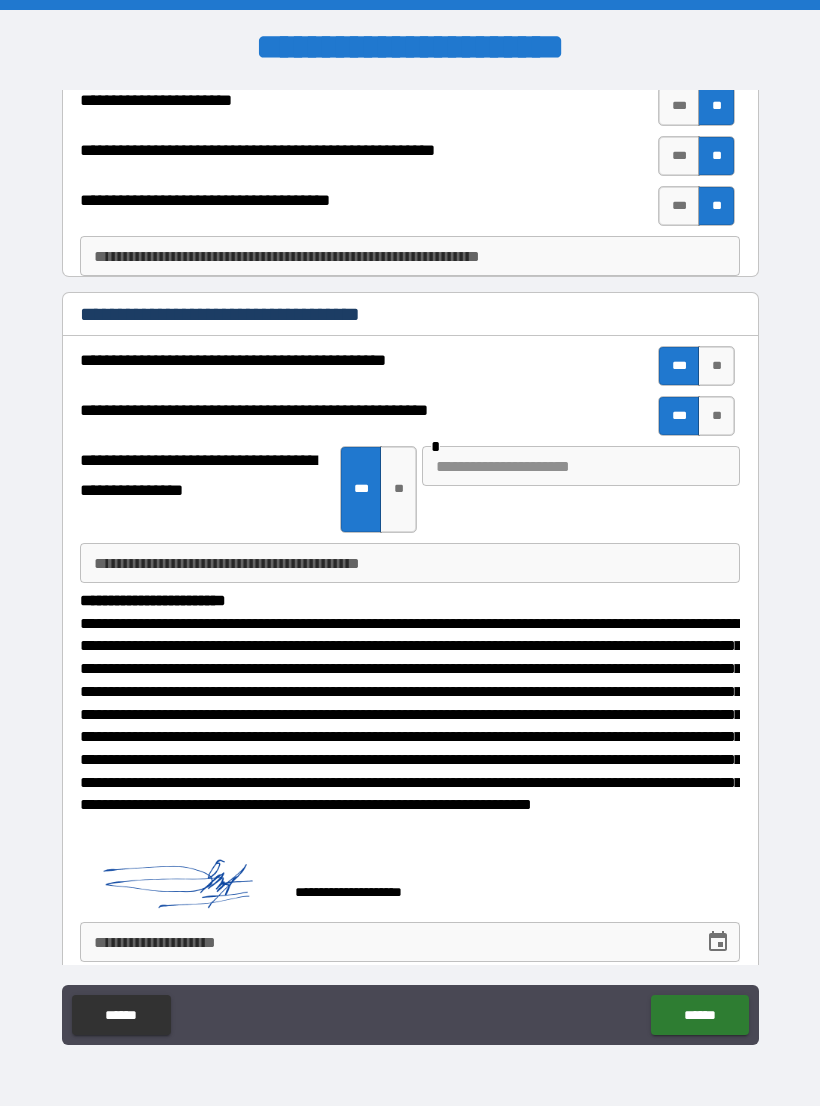 click at bounding box center (718, 942) 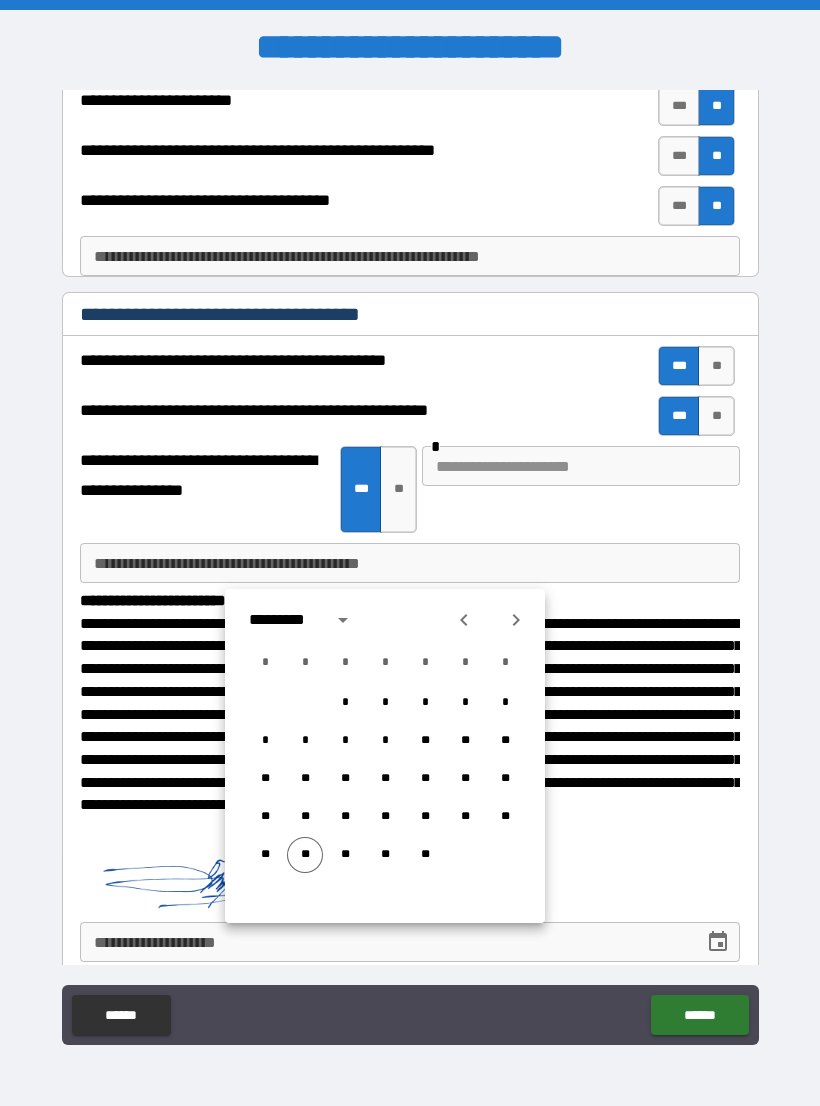 click on "**" at bounding box center (305, 855) 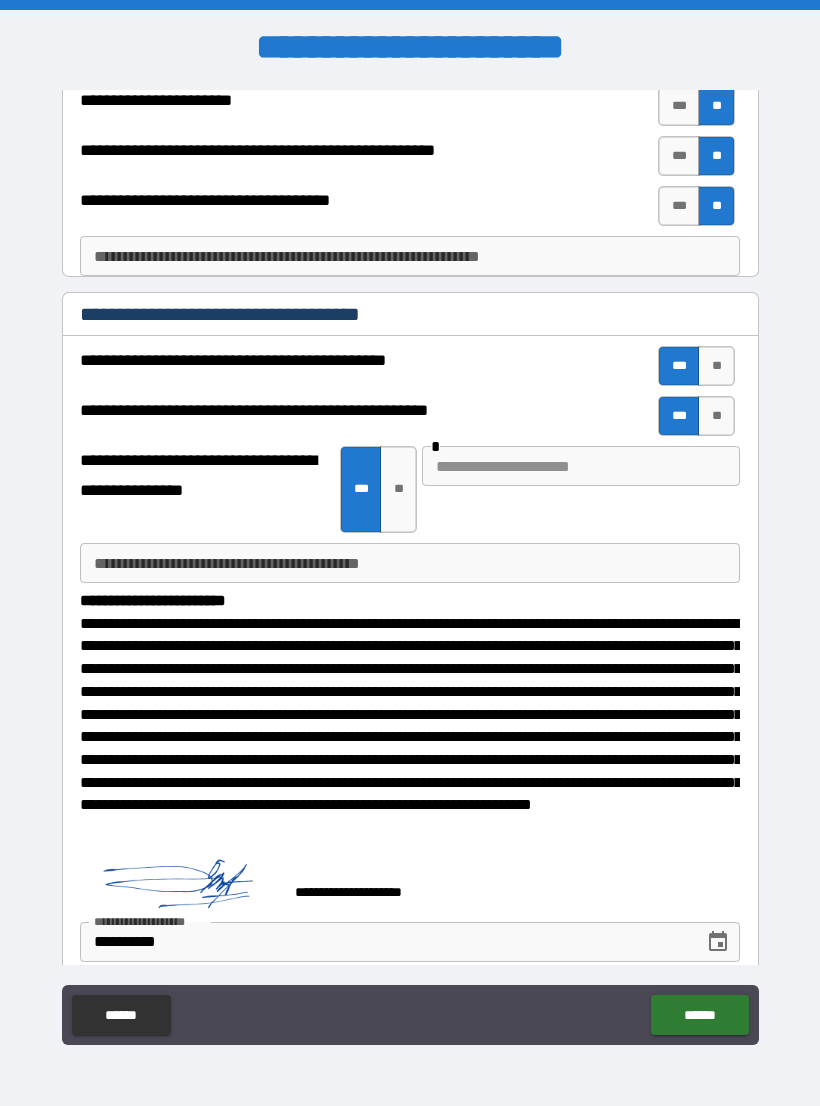 click on "******" at bounding box center [699, 1015] 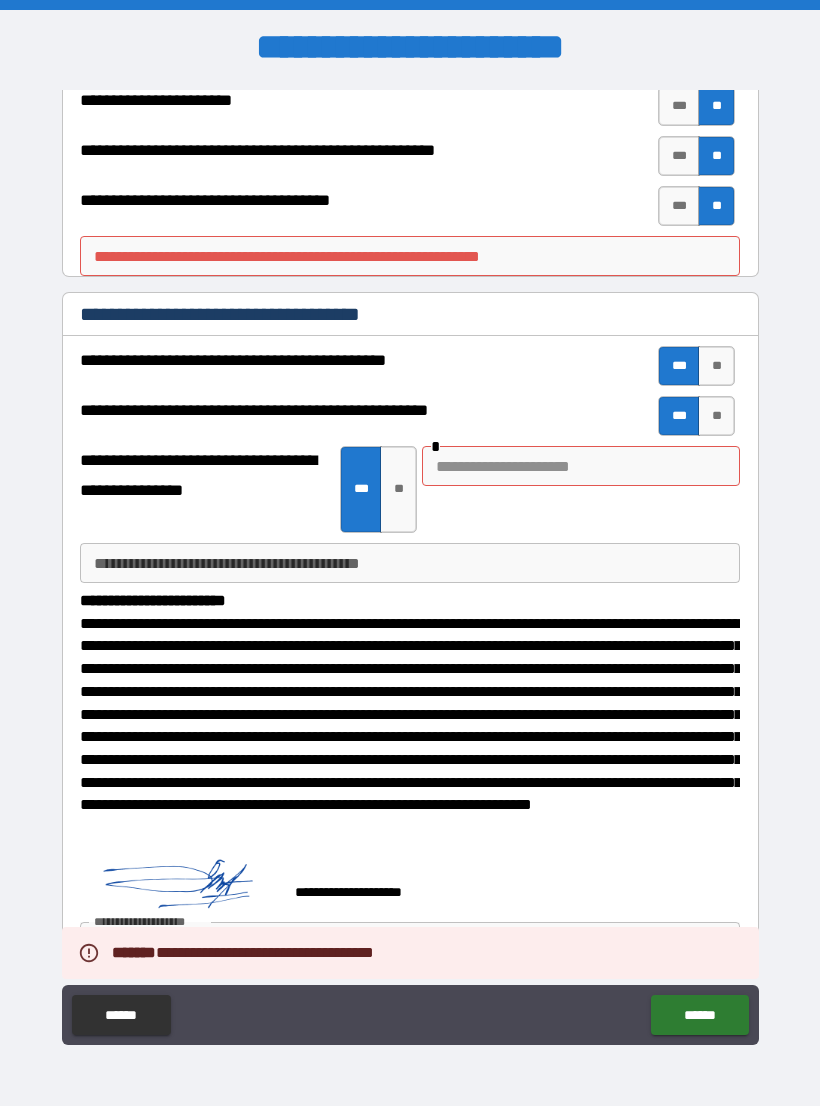 click on "**********" at bounding box center [410, 256] 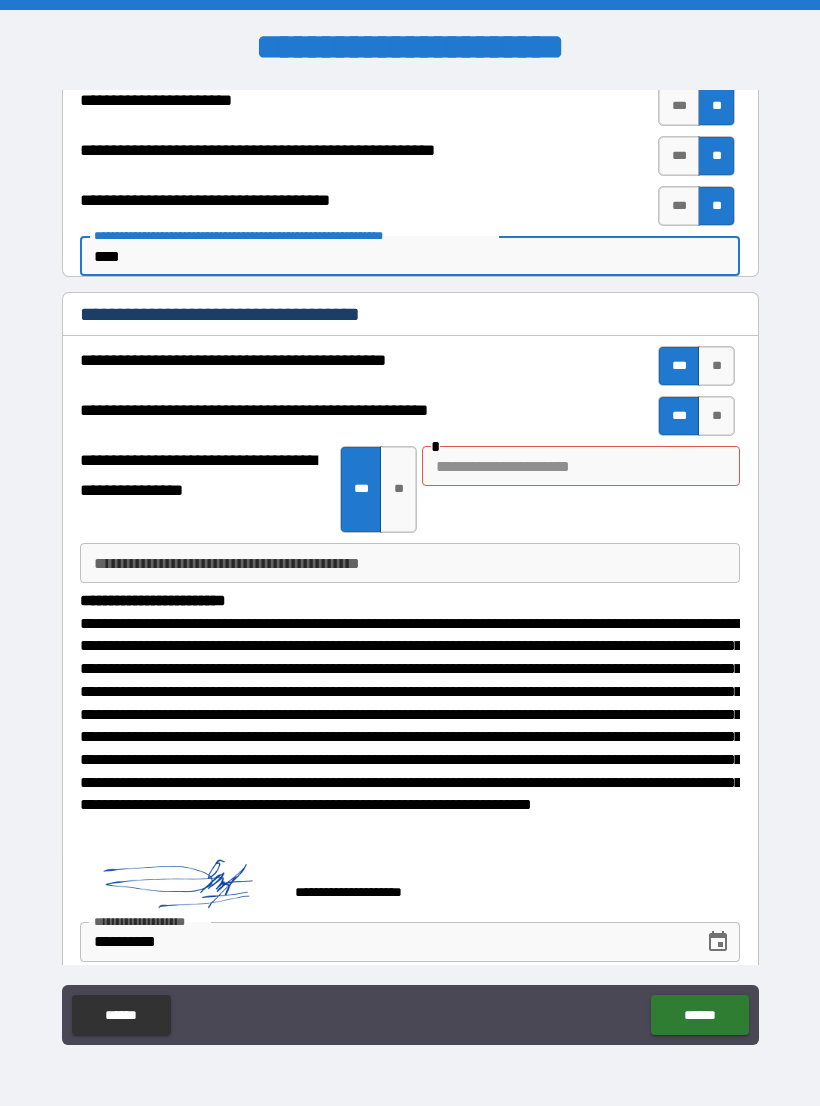 type on "****" 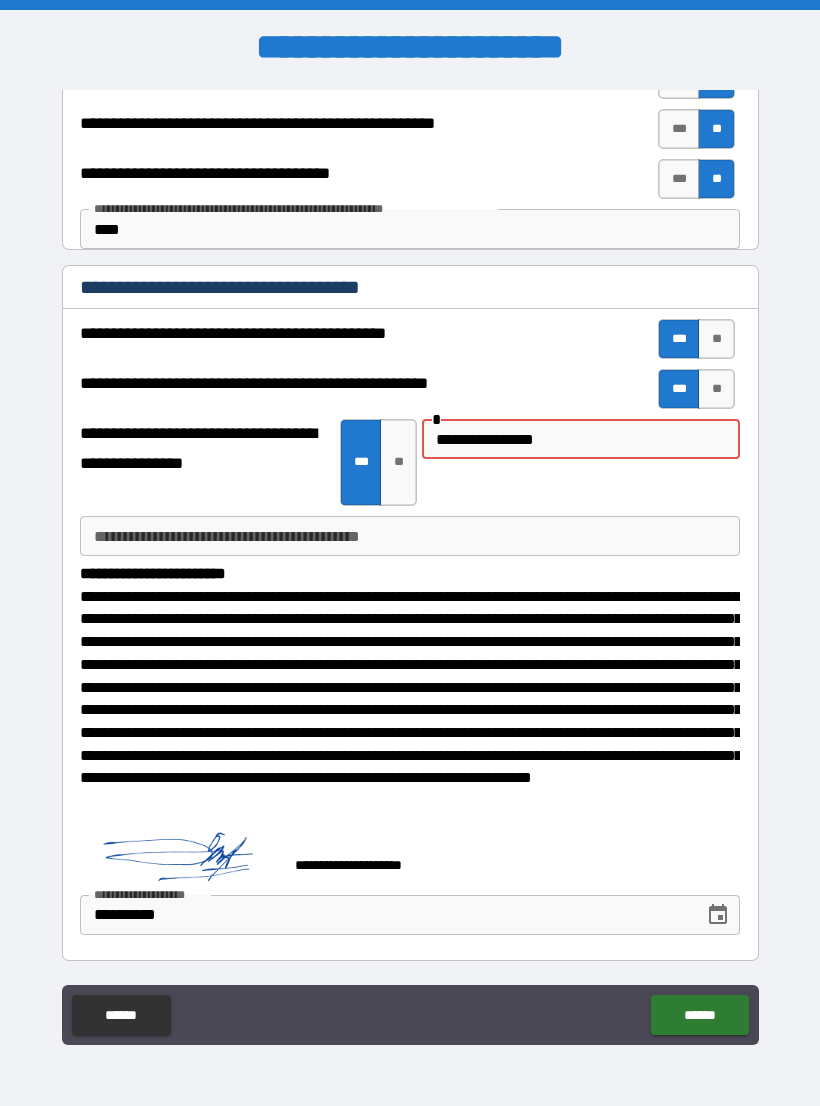 scroll, scrollTop: 372, scrollLeft: 0, axis: vertical 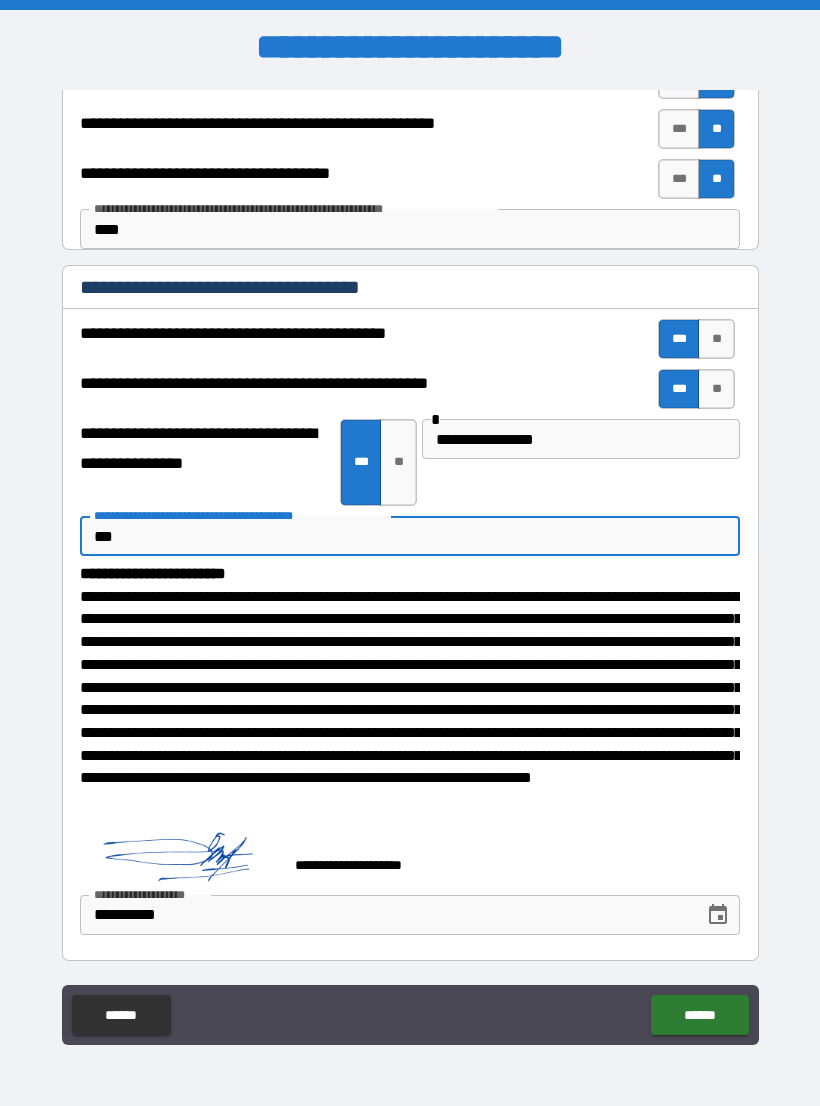 type on "****" 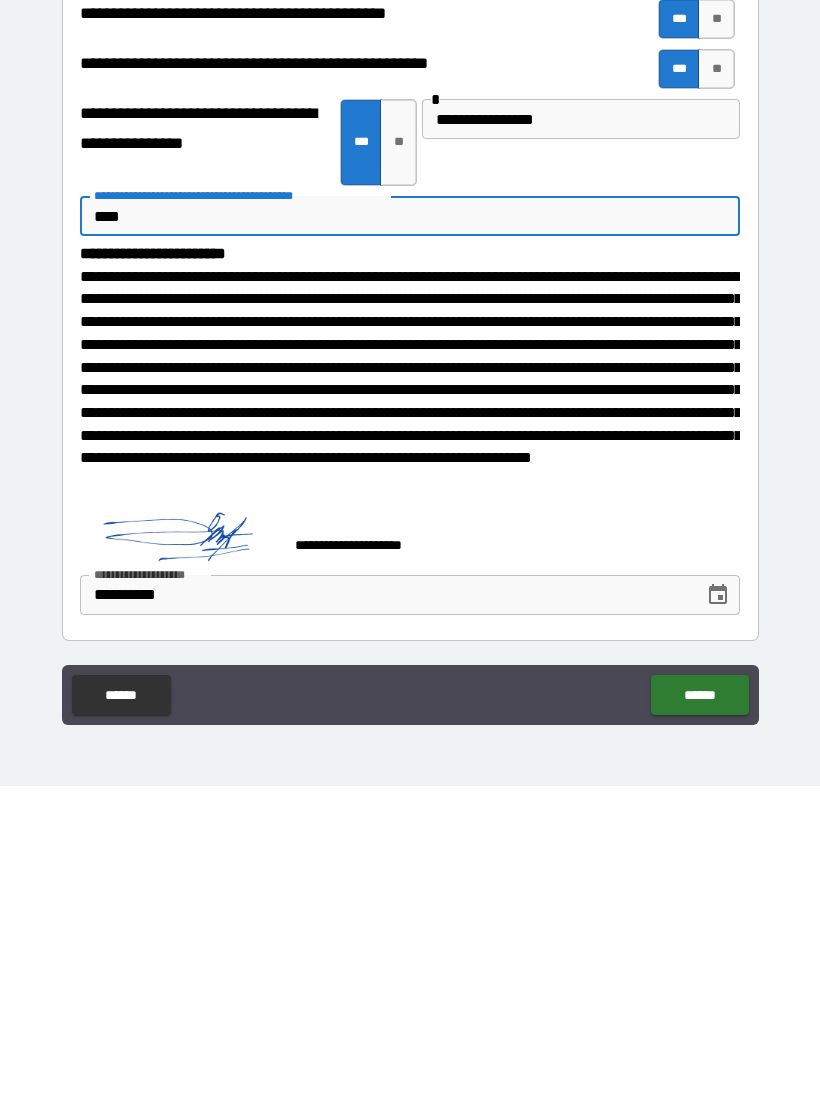 scroll, scrollTop: 31, scrollLeft: 0, axis: vertical 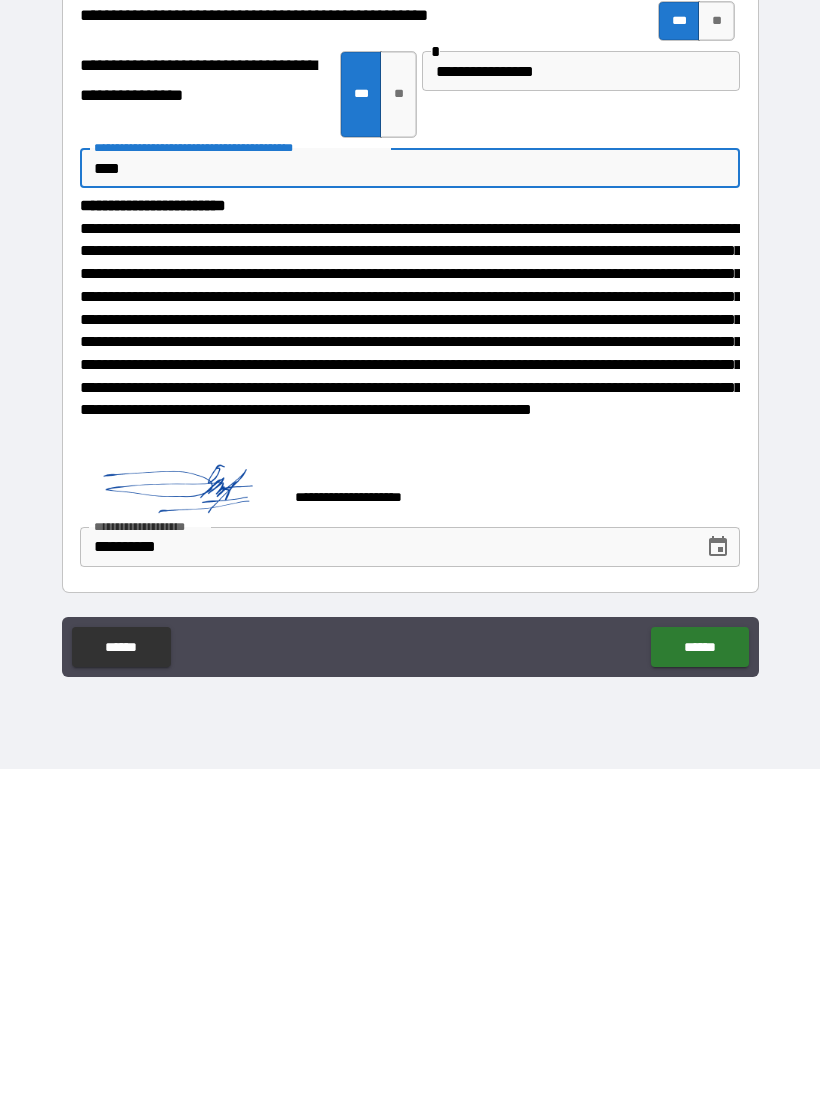 click on "******" at bounding box center [699, 984] 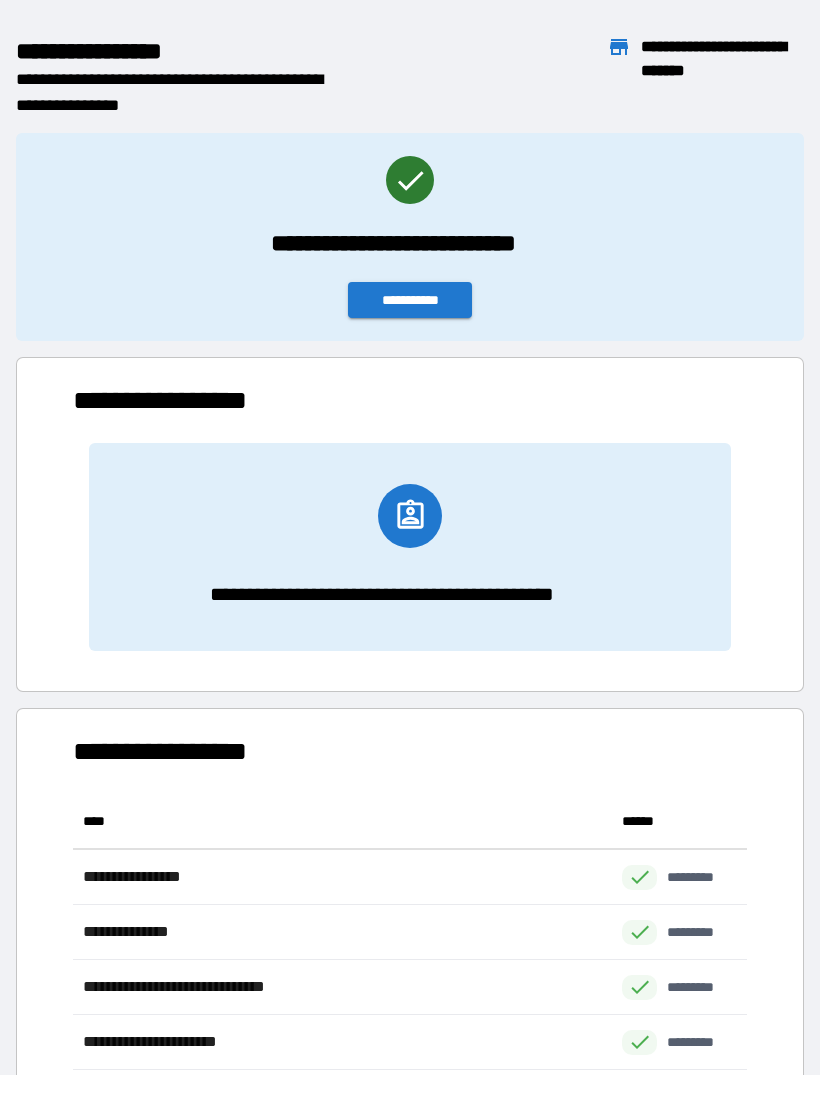 scroll, scrollTop: 1, scrollLeft: 1, axis: both 